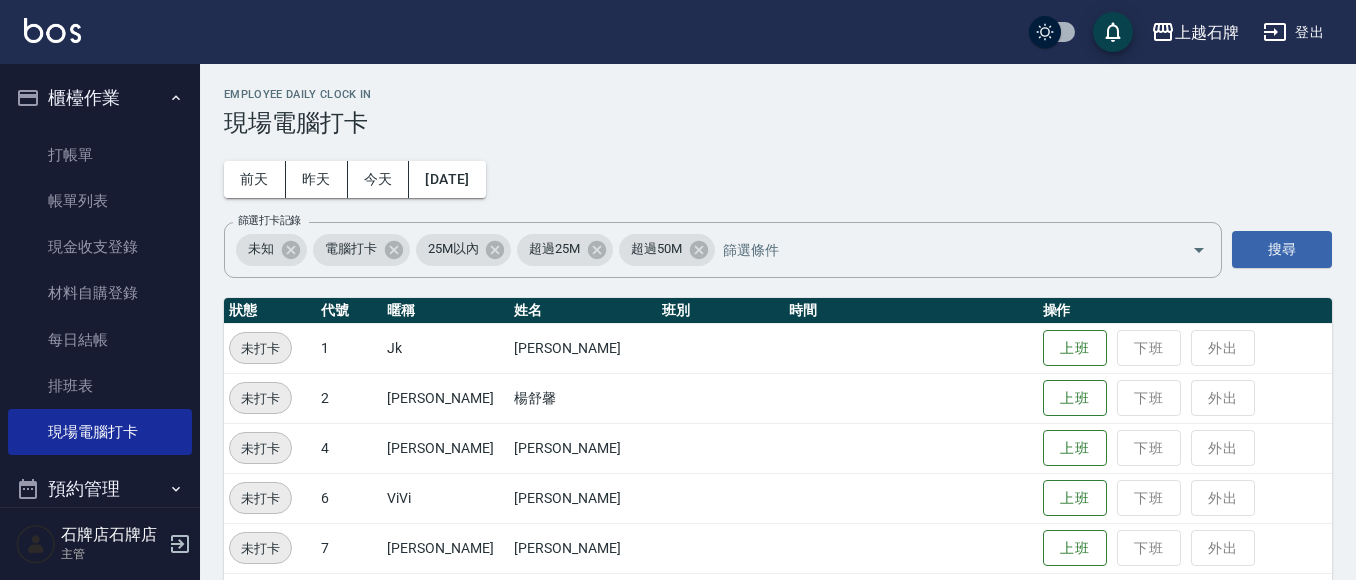 scroll, scrollTop: 668, scrollLeft: 0, axis: vertical 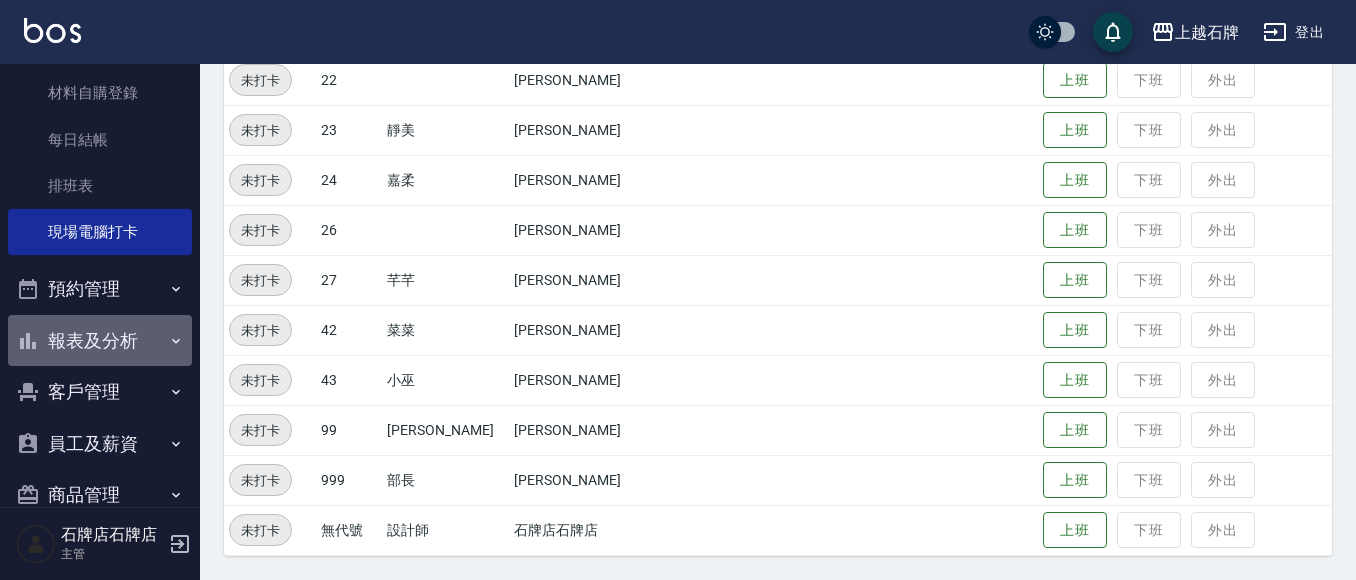 click on "報表及分析" at bounding box center (100, 341) 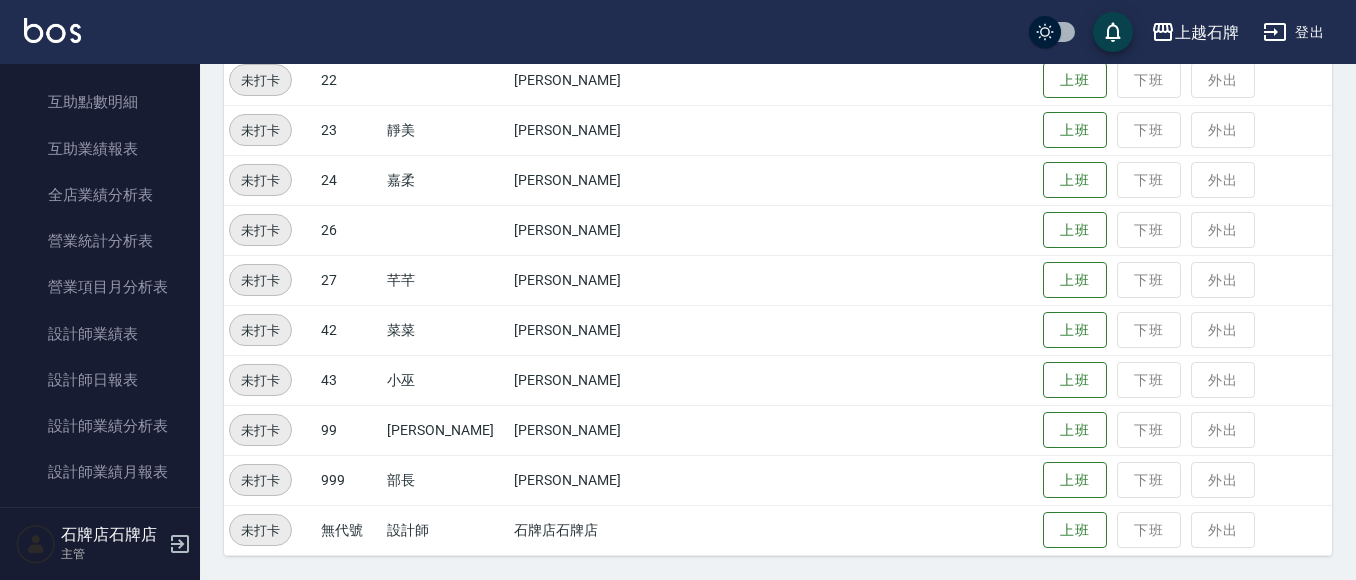 scroll, scrollTop: 900, scrollLeft: 0, axis: vertical 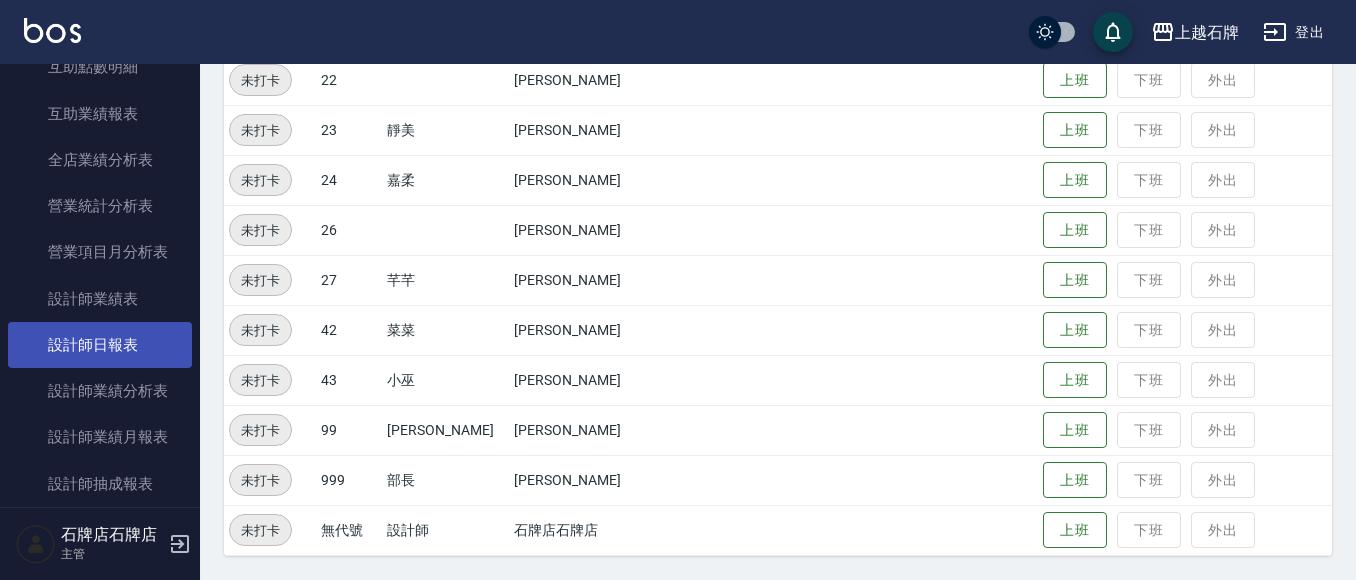 click on "設計師日報表" at bounding box center (100, 345) 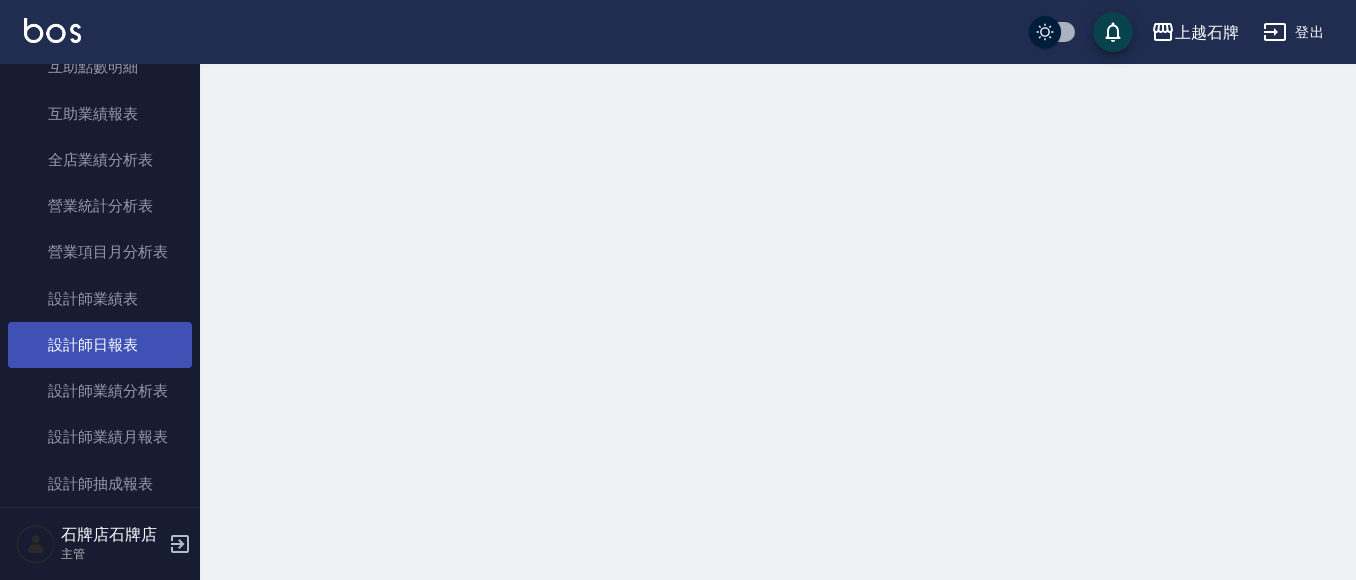 scroll, scrollTop: 0, scrollLeft: 0, axis: both 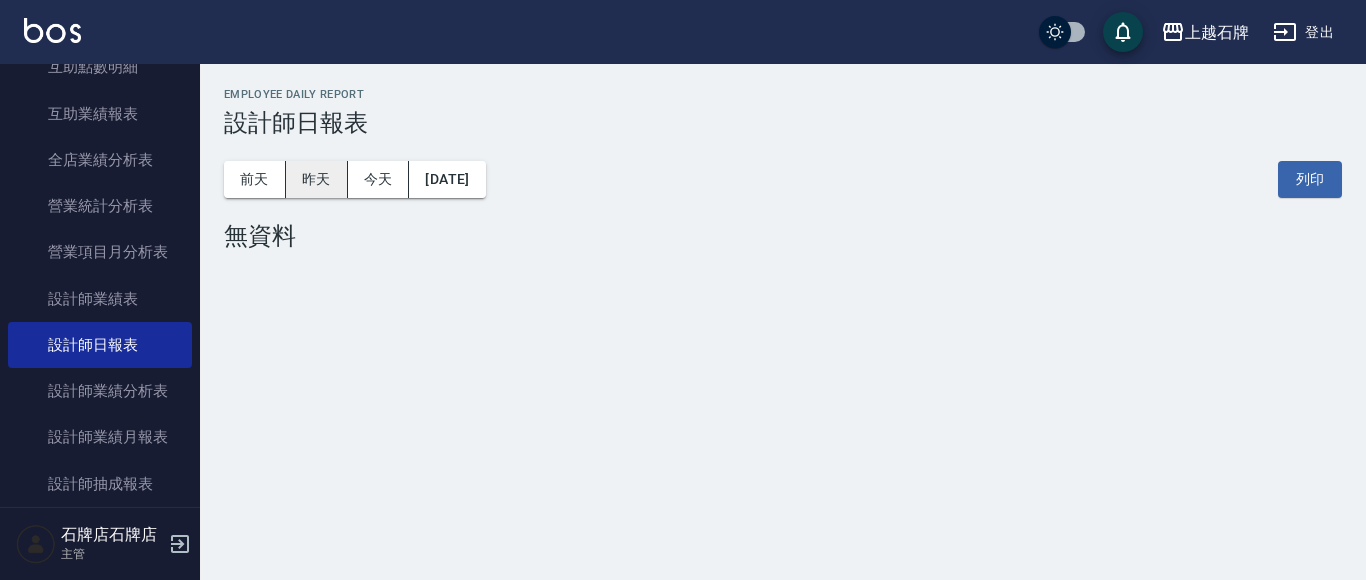 click on "昨天" at bounding box center [317, 179] 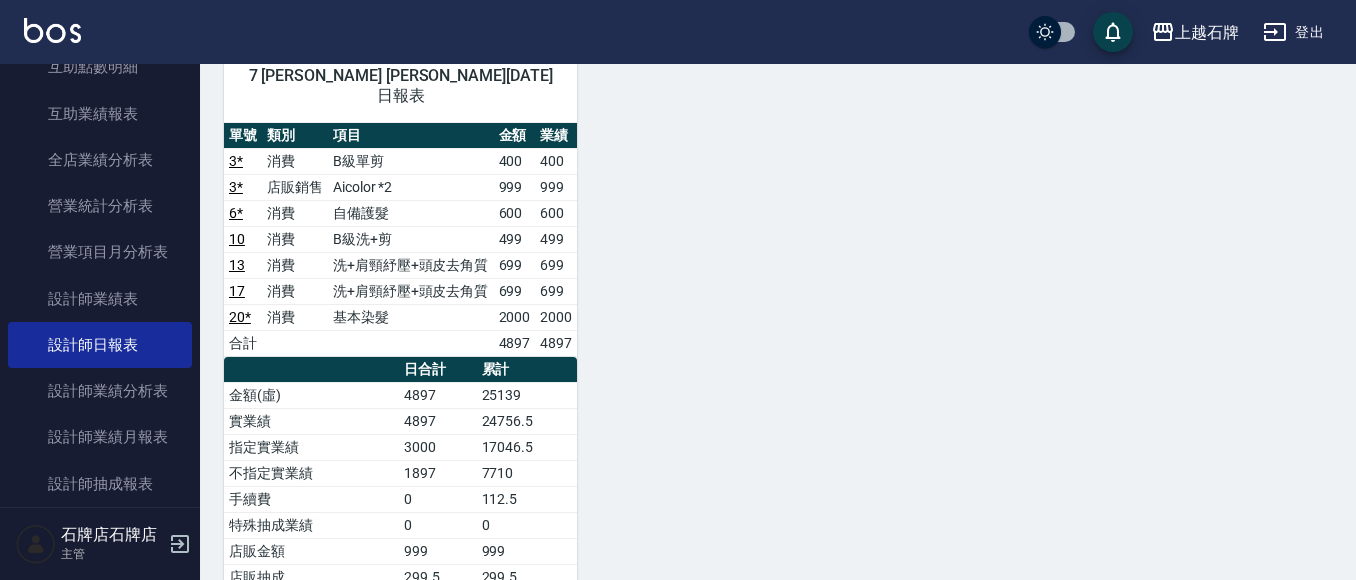 scroll, scrollTop: 1000, scrollLeft: 0, axis: vertical 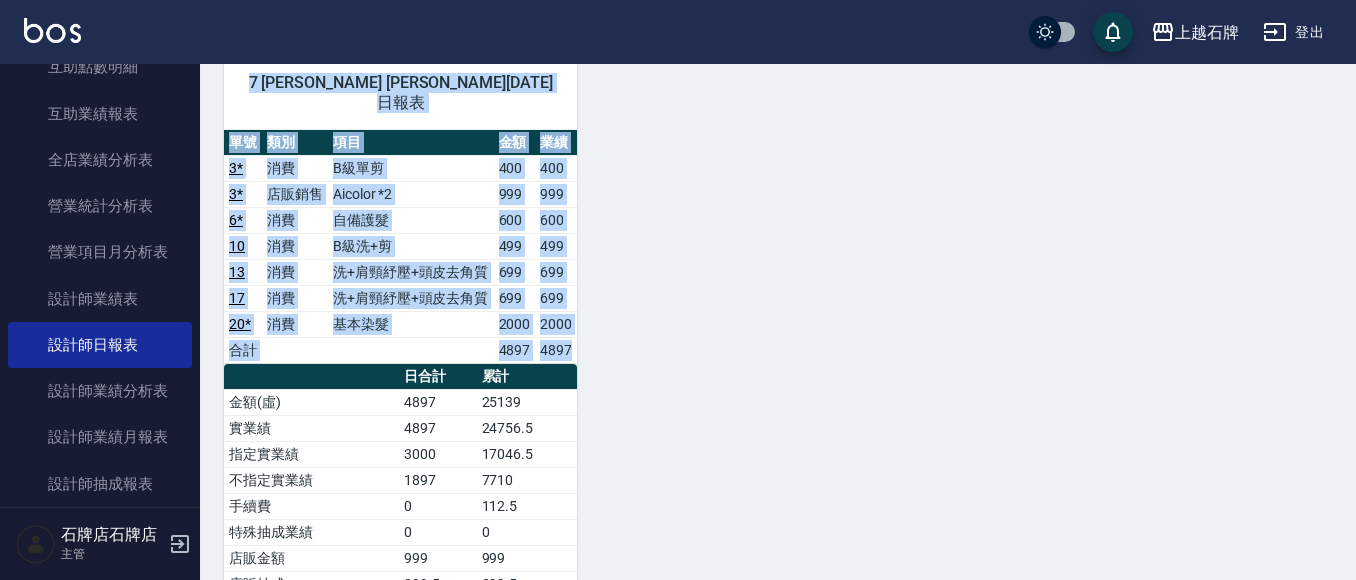 drag, startPoint x: 952, startPoint y: 402, endPoint x: 1029, endPoint y: 382, distance: 79.555016 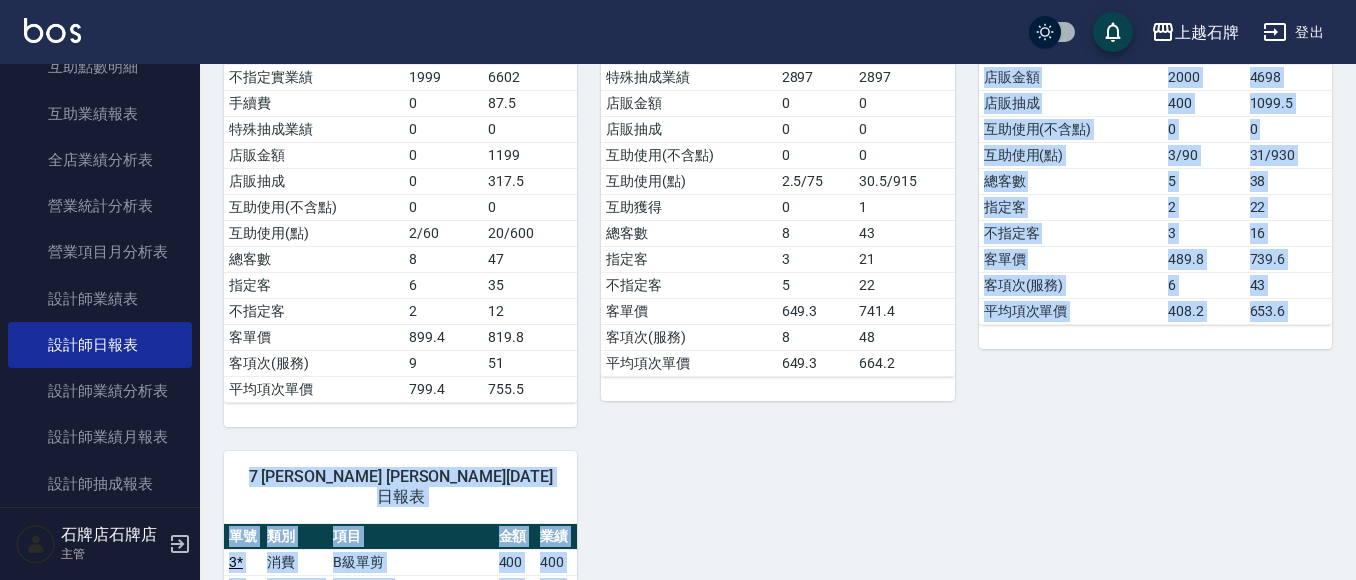 scroll, scrollTop: 1108, scrollLeft: 0, axis: vertical 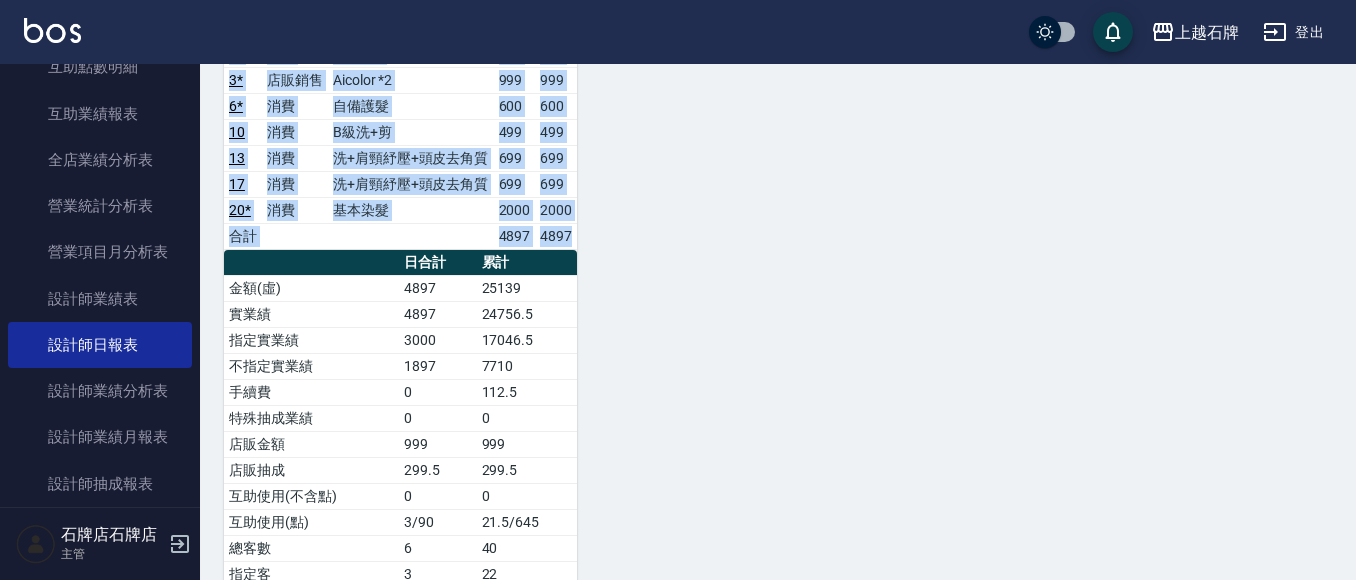 click on "1 Jk 陳明鴻 07/09/2025 日報表  單號 類別 項目 金額 業績 2 * 消費 B級洗+剪 499 499 4 * 消費 B級單剪 350 350 8 * 消費 B級洗+剪 499 499 11 * 消費 基本染髮 2499 2499 11 * 消費 B級洗+剪 499 499 14 * 消費 B級單剪 350 350 15 * 消費 B級洗+剪 500 500 21 消費 B級洗+剪 499 499 26 消費 結構護髮 1500 1500 合計 7195 7195 日合計 累計 金額(虛) 7195 38532 實業績 7195 38404.5 指定實業績 5196 31802.5 不指定實業績 1999 6602 手續費 0 87.5 特殊抽成業績 0 0 店販金額 0 1199 店販抽成 0 317.5 互助使用(不含點) 0 0 互助使用(點) 2/60 20/600 總客數 8 47 指定客 6 35 不指定客 2 12 客單價 899.4 819.8 客項次(服務) 9 51 平均項次單價 799.4 755.5 4 Angel 陳貞秀 07/09/2025 日報表  單號 類別 項目 金額 業績 1 消費 A級單剪 399 399 7 消費 A級洗+剪 499 499 9 消費 A級單剪 399 399 12 * 消費 A級單剪 100 100 18 消費 精油洗髮 300 290 23 * 消費 精油洗髮 300 290 24 消費 *" at bounding box center [766, -97] 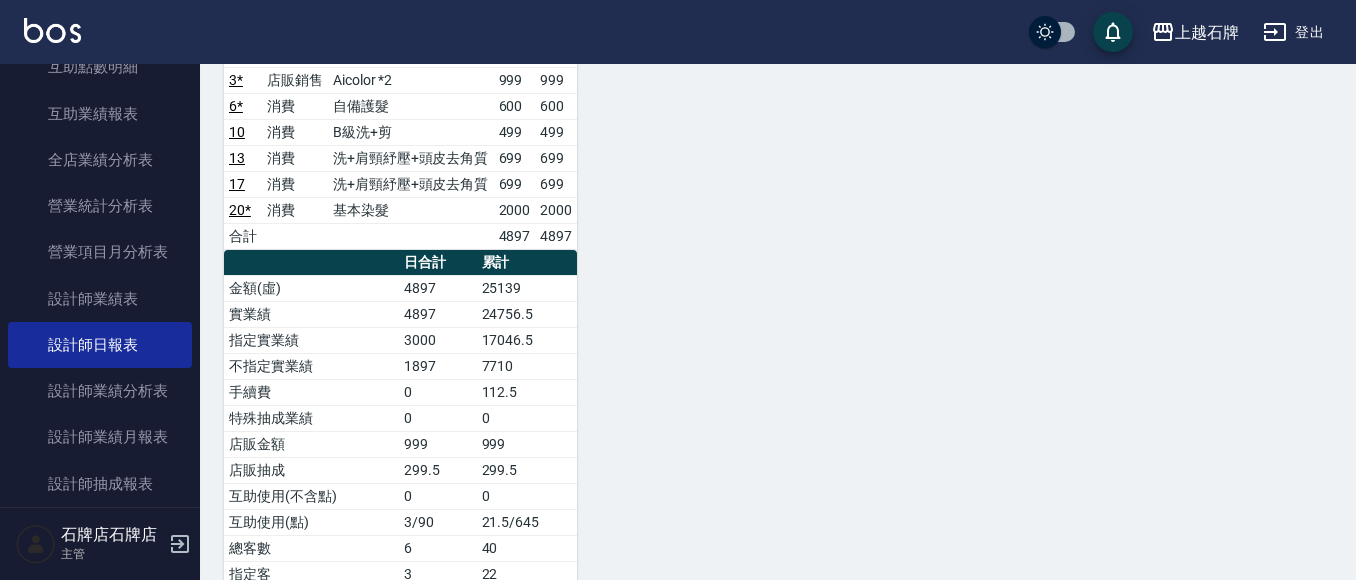 click on "1 Jk 陳明鴻 07/09/2025 日報表  單號 類別 項目 金額 業績 2 * 消費 B級洗+剪 499 499 4 * 消費 B級單剪 350 350 8 * 消費 B級洗+剪 499 499 11 * 消費 基本染髮 2499 2499 11 * 消費 B級洗+剪 499 499 14 * 消費 B級單剪 350 350 15 * 消費 B級洗+剪 500 500 21 消費 B級洗+剪 499 499 26 消費 結構護髮 1500 1500 合計 7195 7195 日合計 累計 金額(虛) 7195 38532 實業績 7195 38404.5 指定實業績 5196 31802.5 不指定實業績 1999 6602 手續費 0 87.5 特殊抽成業績 0 0 店販金額 0 1199 店販抽成 0 317.5 互助使用(不含點) 0 0 互助使用(點) 2/60 20/600 總客數 8 47 指定客 6 35 不指定客 2 12 客單價 899.4 819.8 客項次(服務) 9 51 平均項次單價 799.4 755.5 4 Angel 陳貞秀 07/09/2025 日報表  單號 類別 項目 金額 業績 1 消費 A級單剪 399 399 7 消費 A級洗+剪 499 499 9 消費 A級單剪 399 399 12 * 消費 A級單剪 100 100 18 消費 精油洗髮 300 290 23 * 消費 精油洗髮 300 290 24 消費 *" at bounding box center (766, -97) 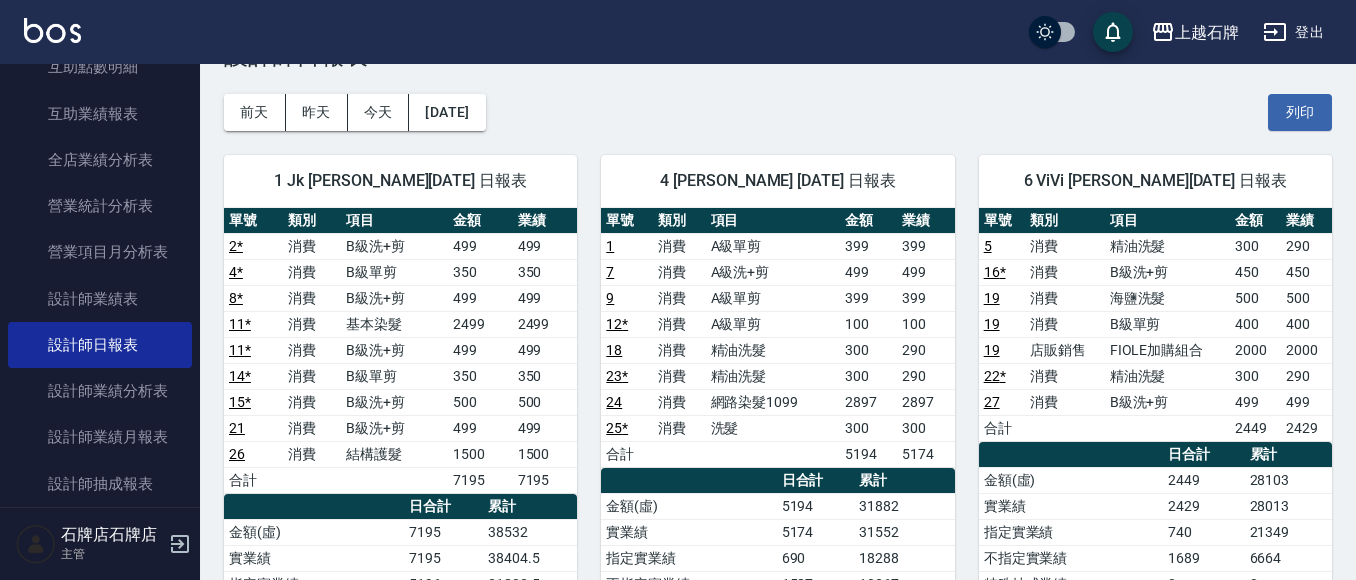 scroll, scrollTop: 0, scrollLeft: 0, axis: both 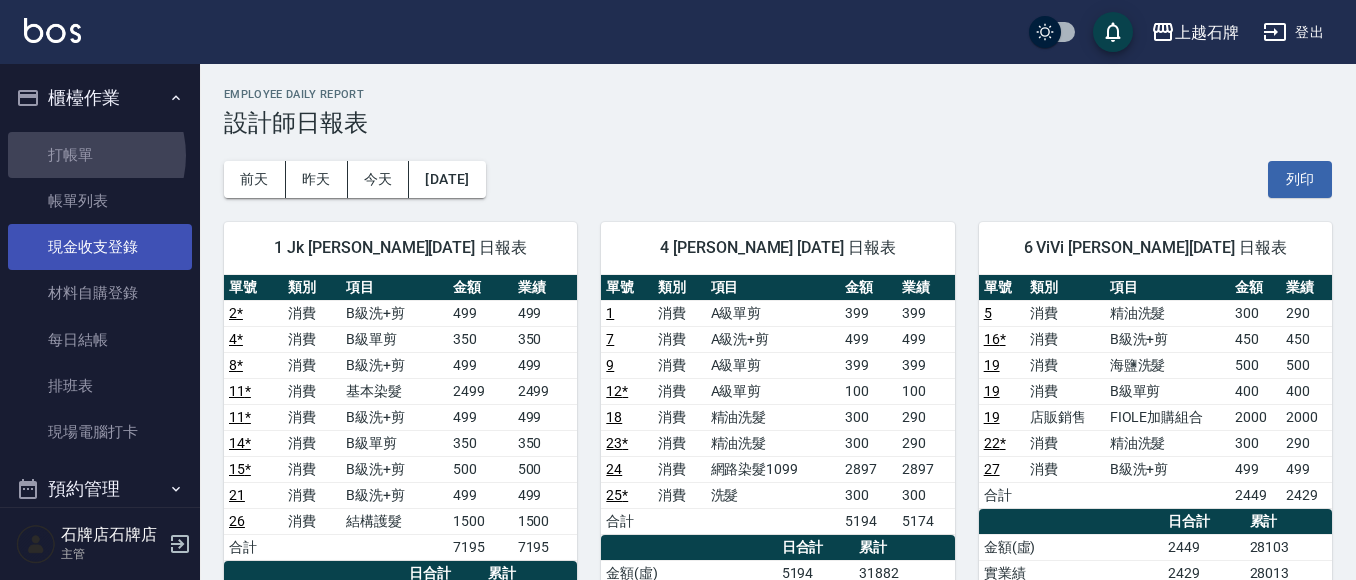 click on "打帳單" at bounding box center [100, 155] 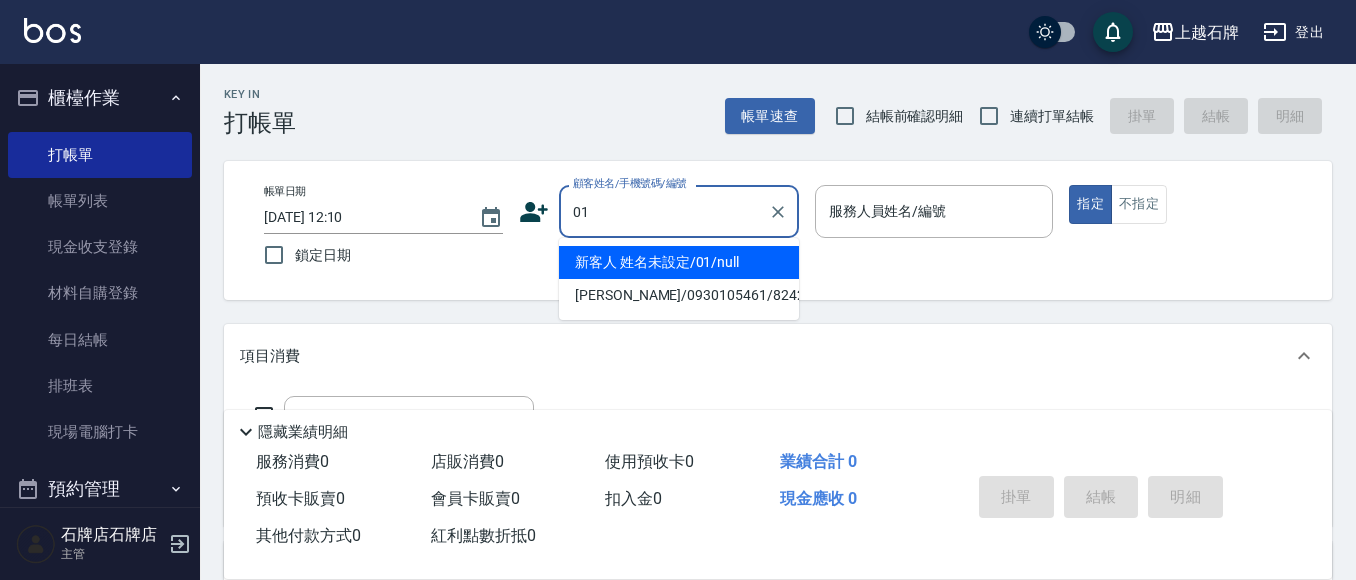 type on "新客人 姓名未設定/01/null" 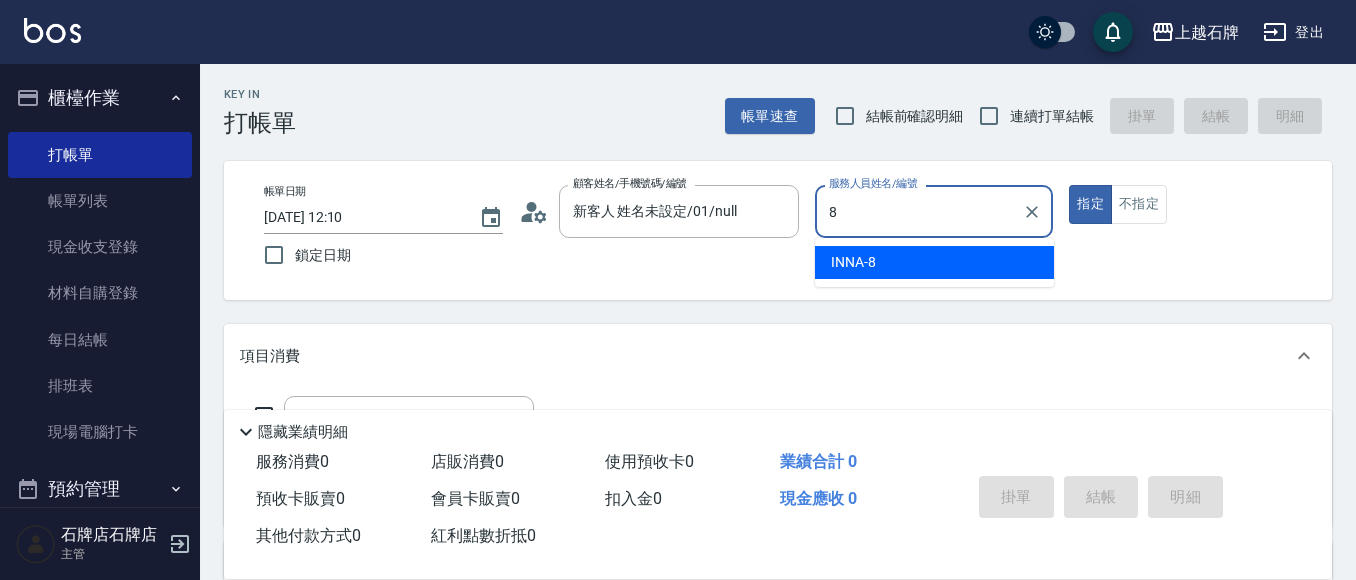 type on "INNA-8" 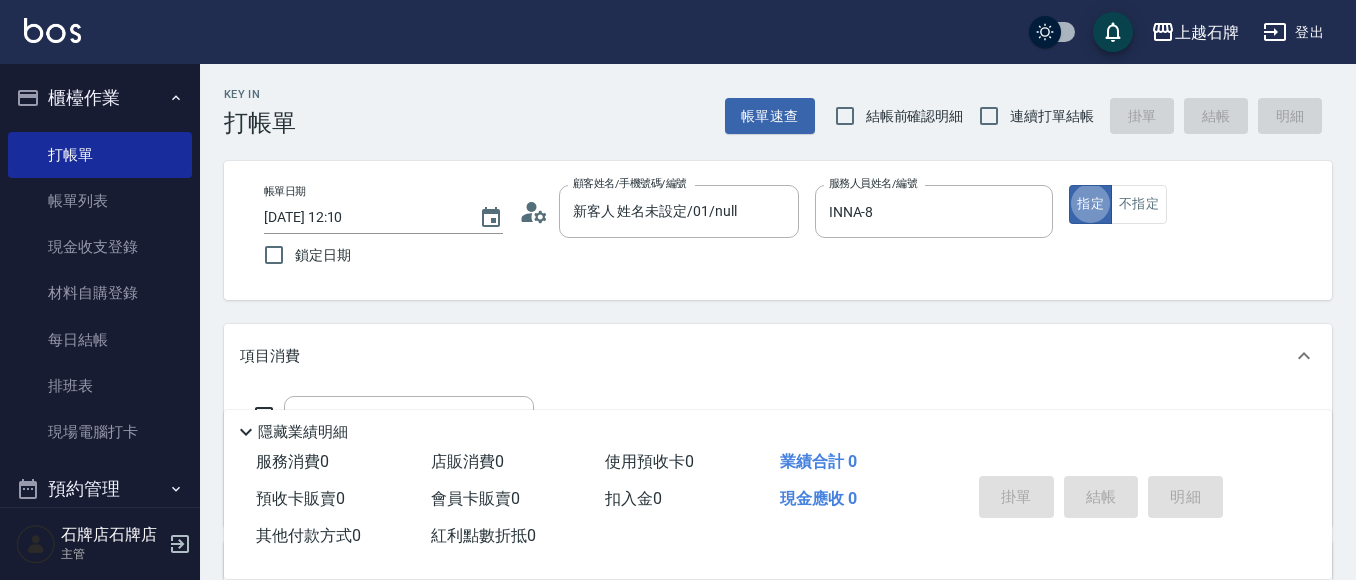 type on "true" 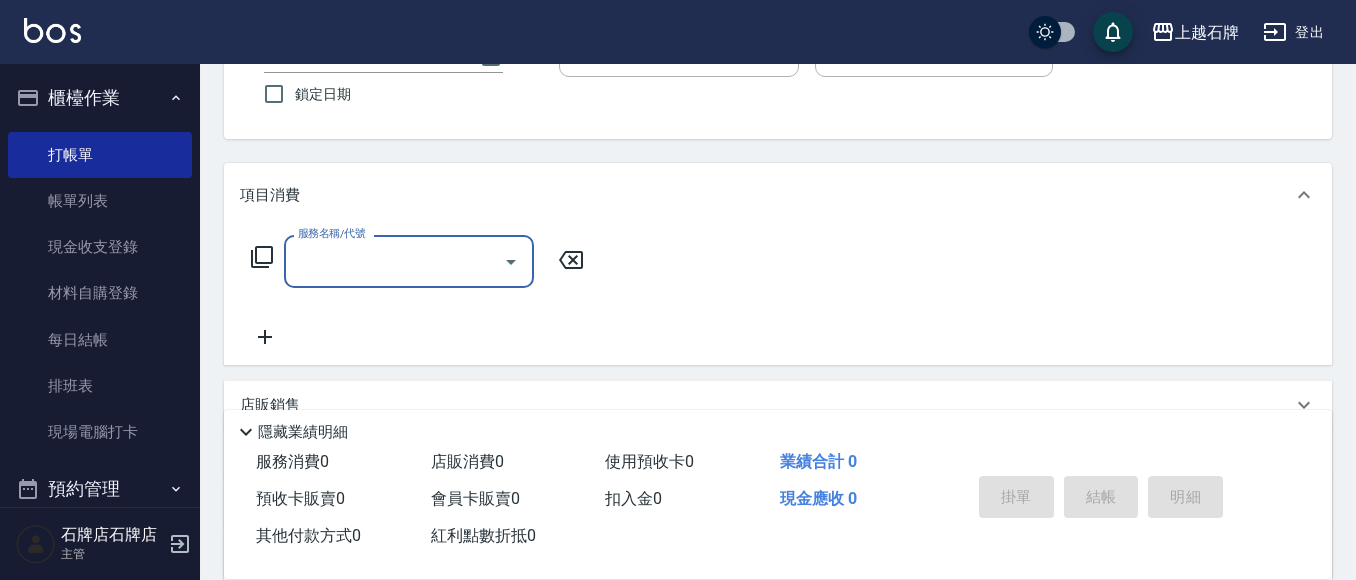 scroll, scrollTop: 200, scrollLeft: 0, axis: vertical 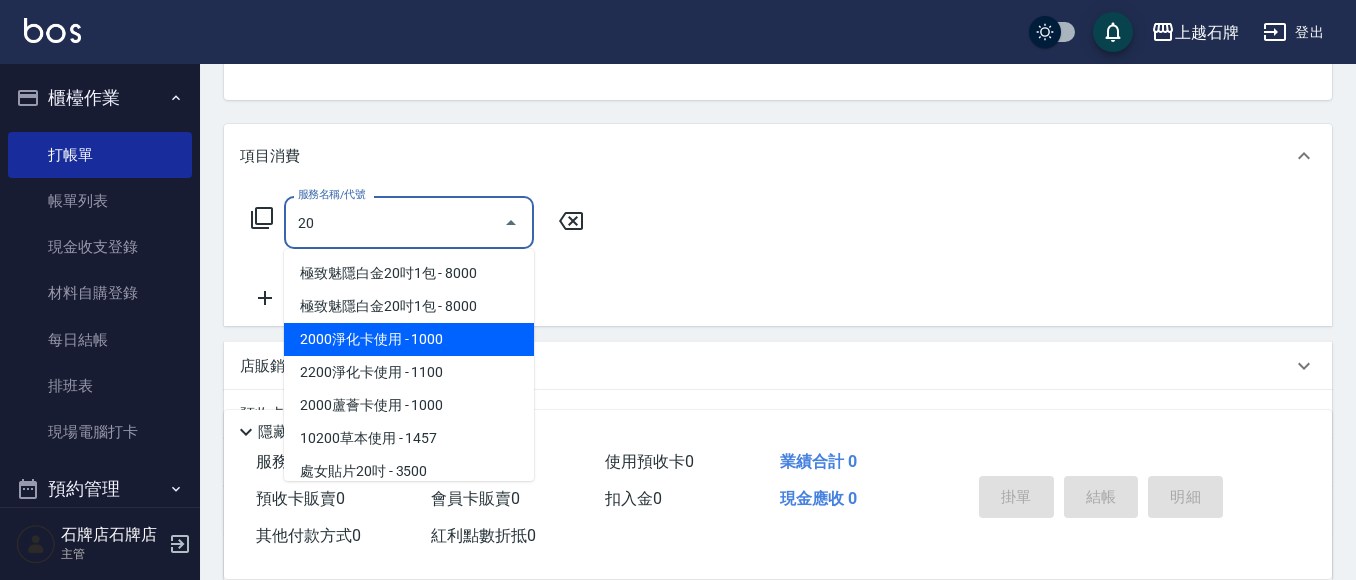 type on "2" 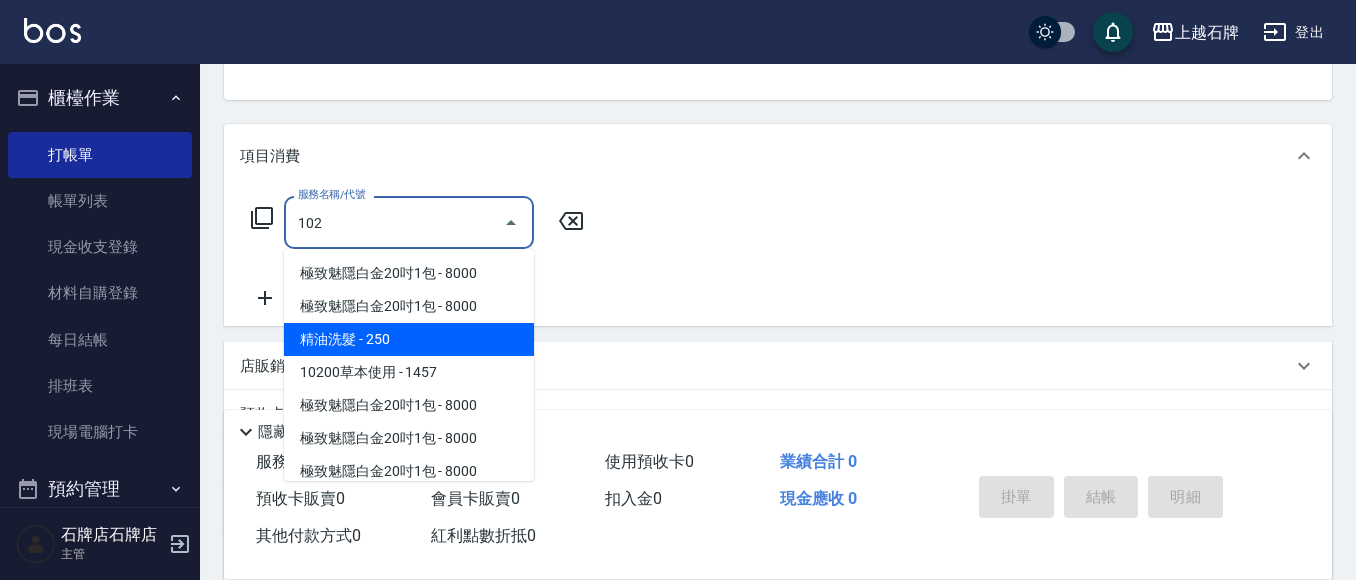 type on "102" 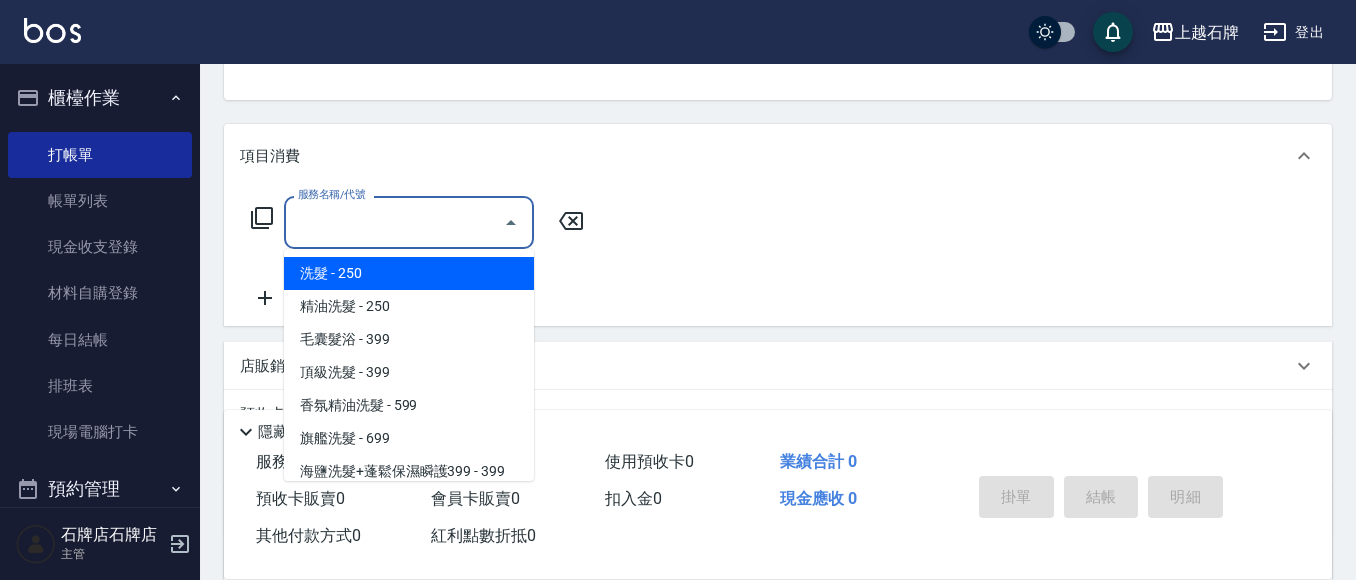 drag, startPoint x: 439, startPoint y: 231, endPoint x: 453, endPoint y: 222, distance: 16.643316 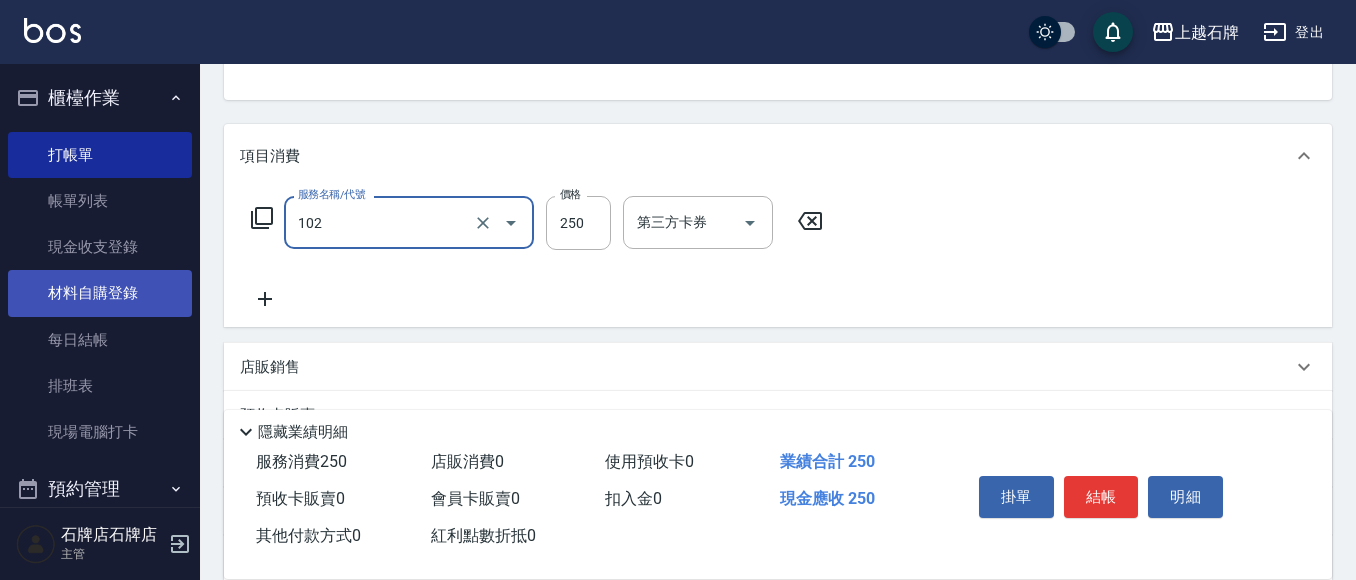 type on "精油洗髮(102)" 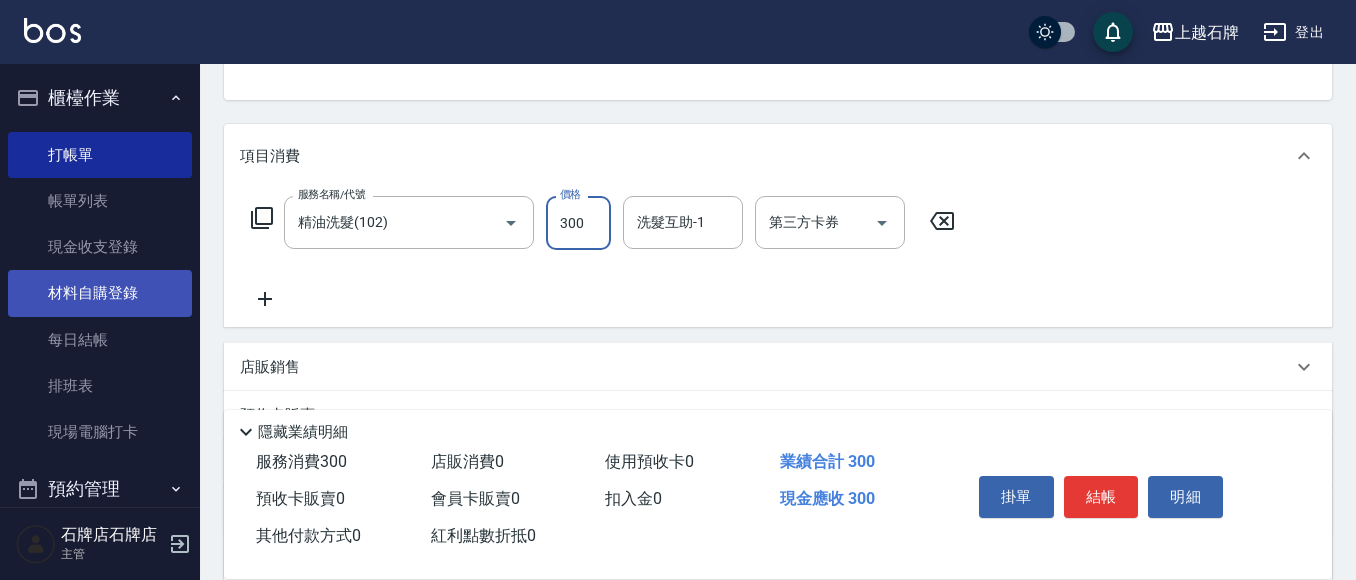 type on "300" 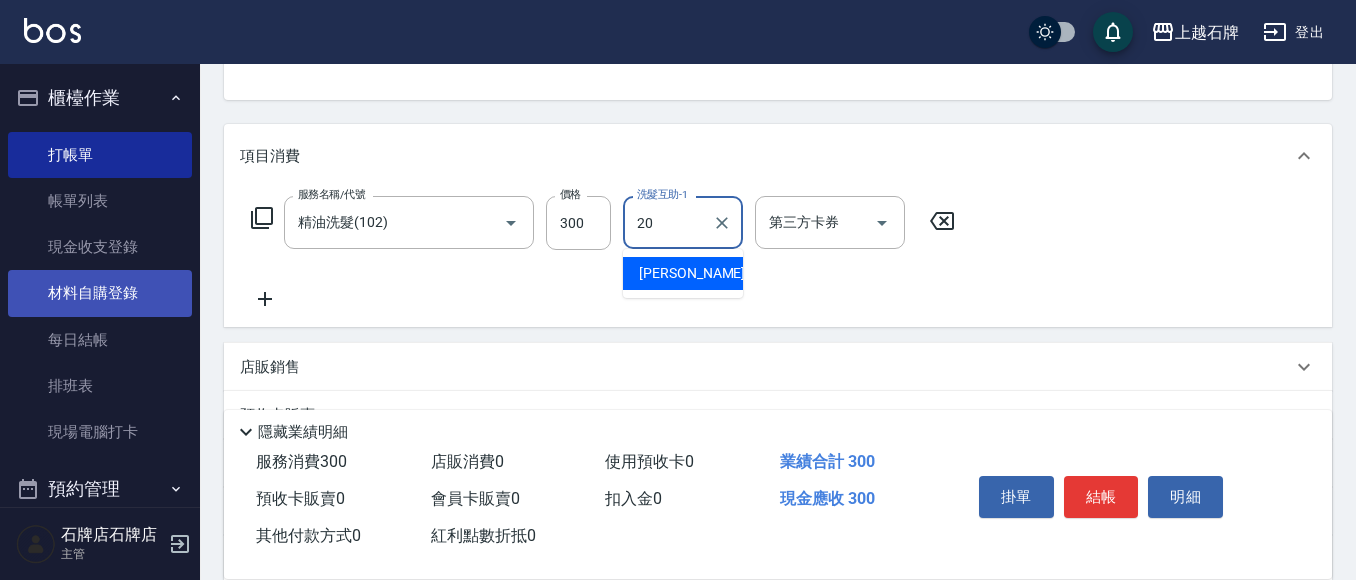 type on "[PERSON_NAME]-20" 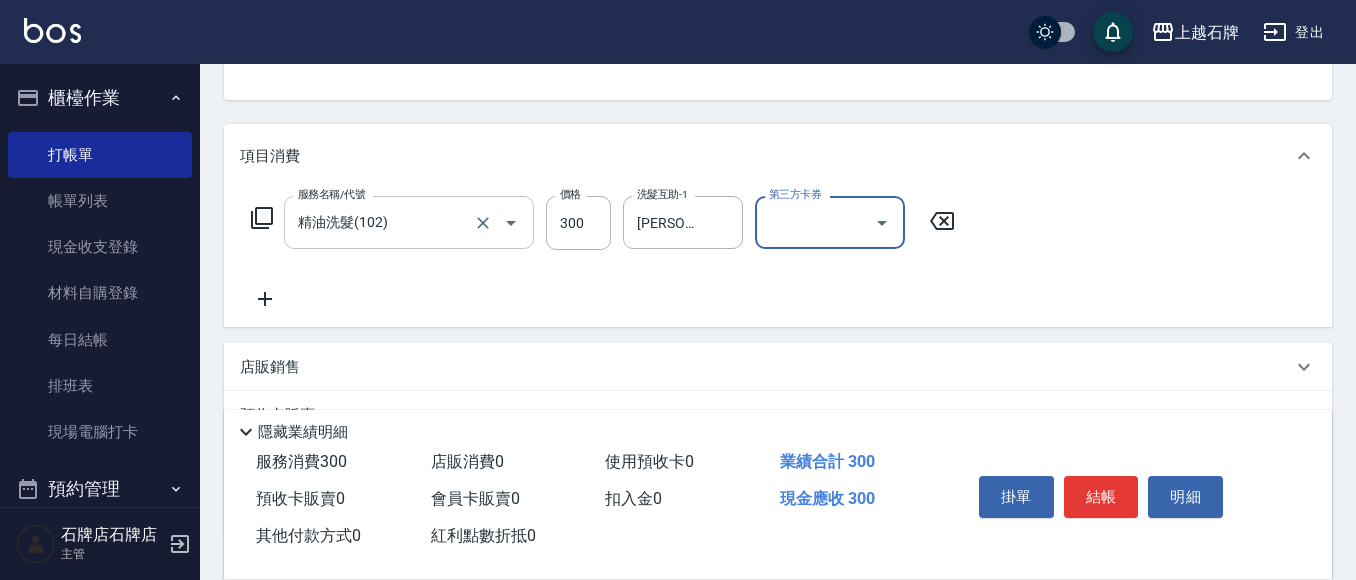 scroll, scrollTop: 0, scrollLeft: 0, axis: both 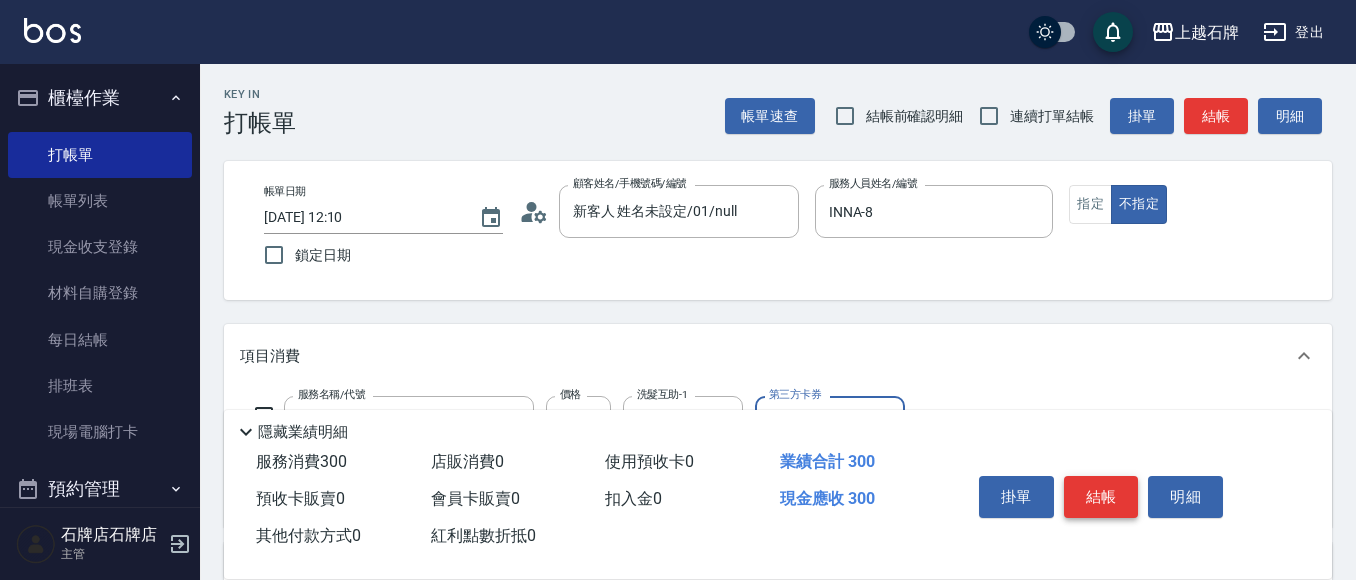 click on "結帳" at bounding box center [1101, 497] 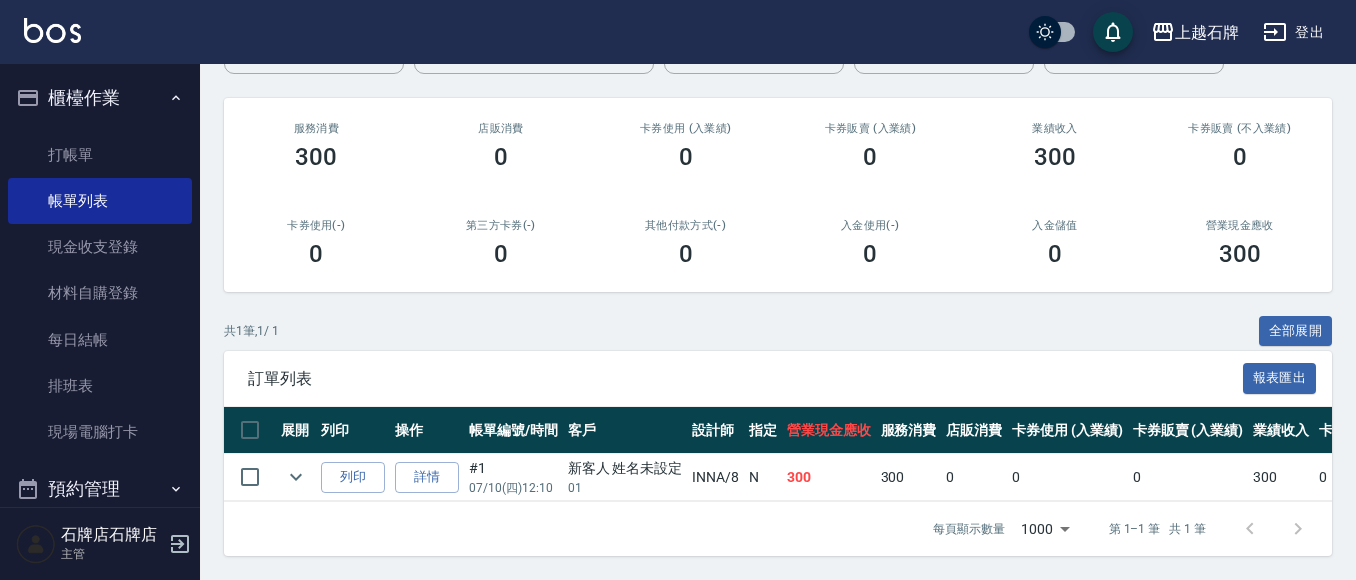 scroll, scrollTop: 228, scrollLeft: 0, axis: vertical 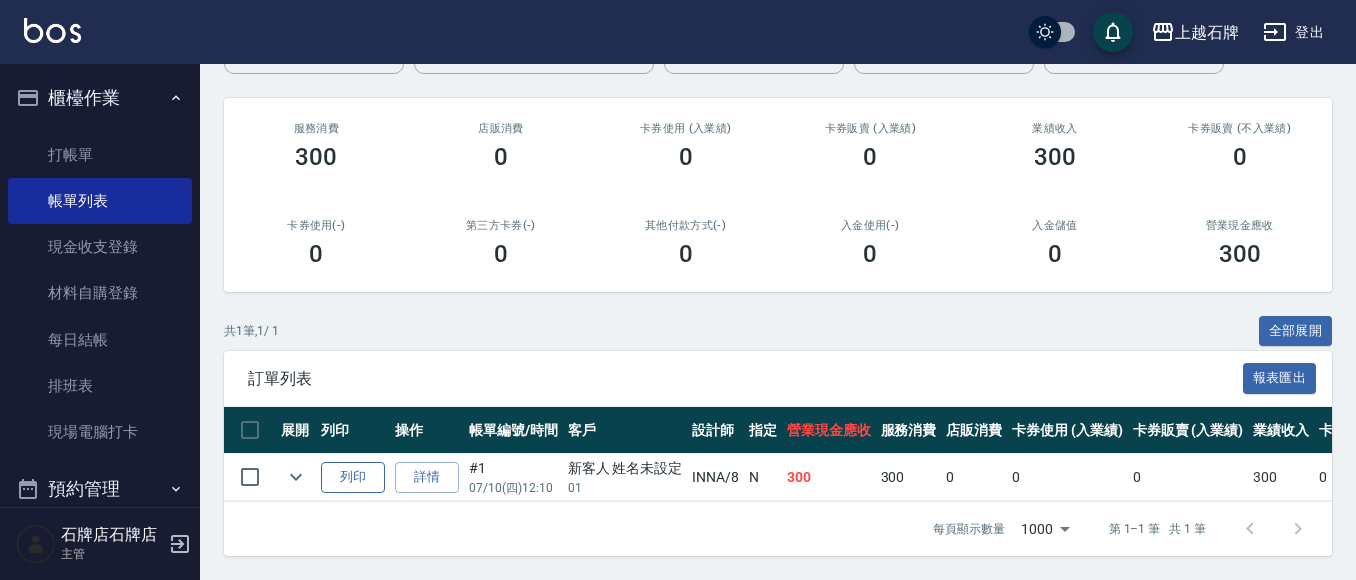 click on "列印" at bounding box center [353, 477] 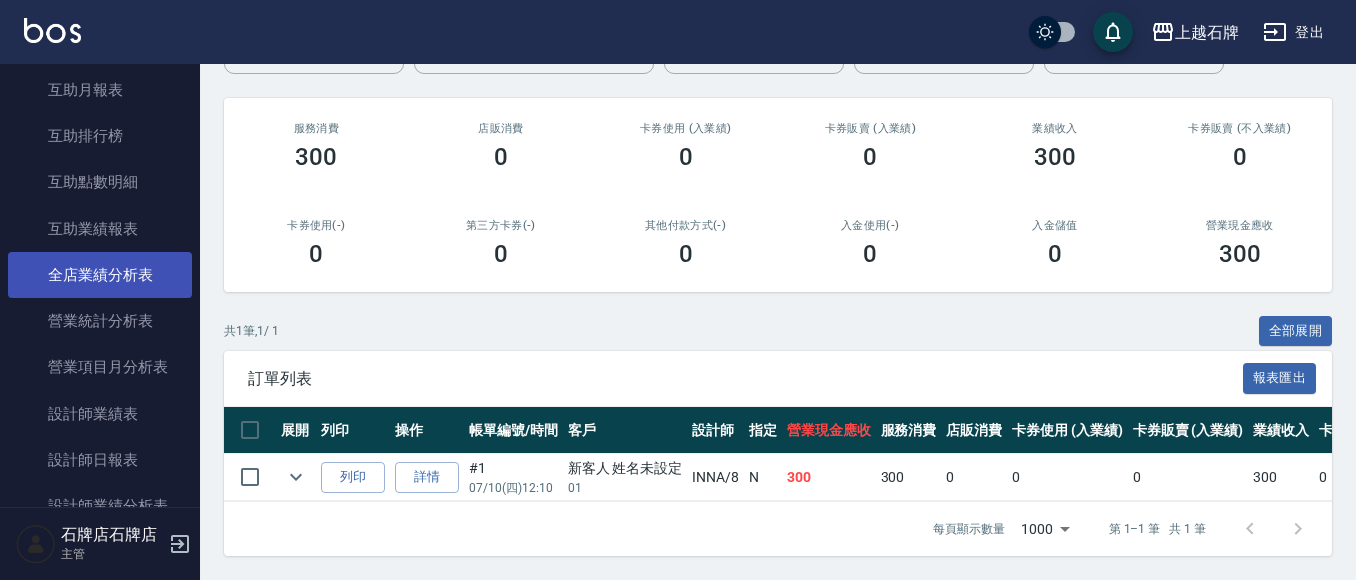 scroll, scrollTop: 900, scrollLeft: 0, axis: vertical 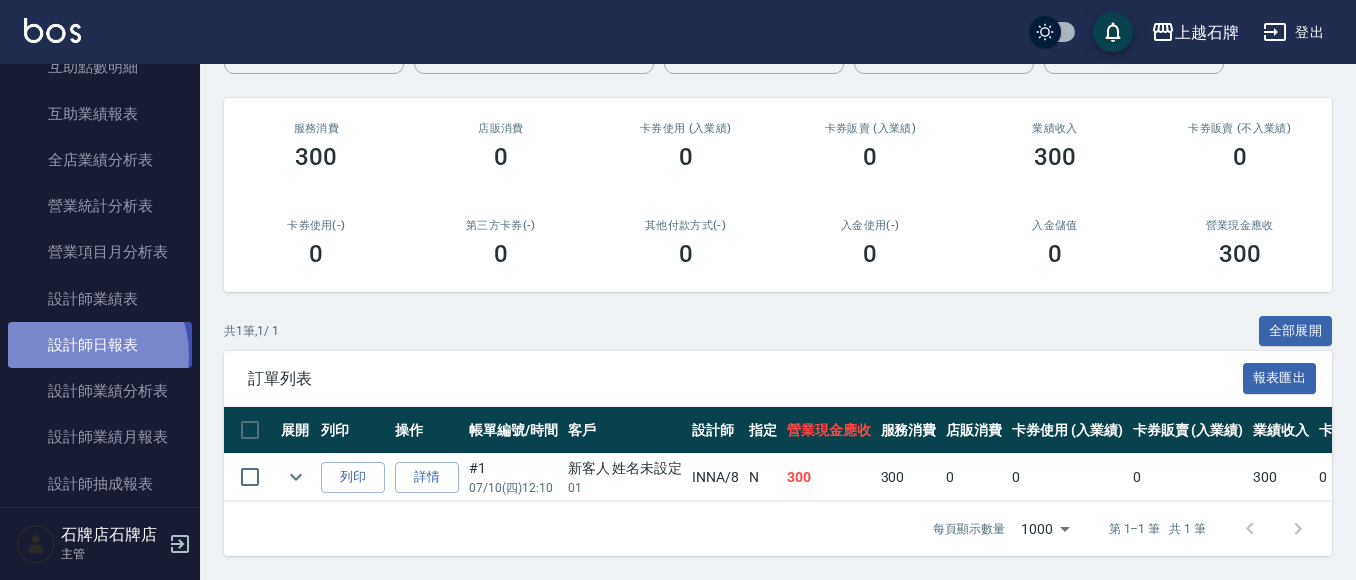 click on "設計師日報表" at bounding box center (100, 345) 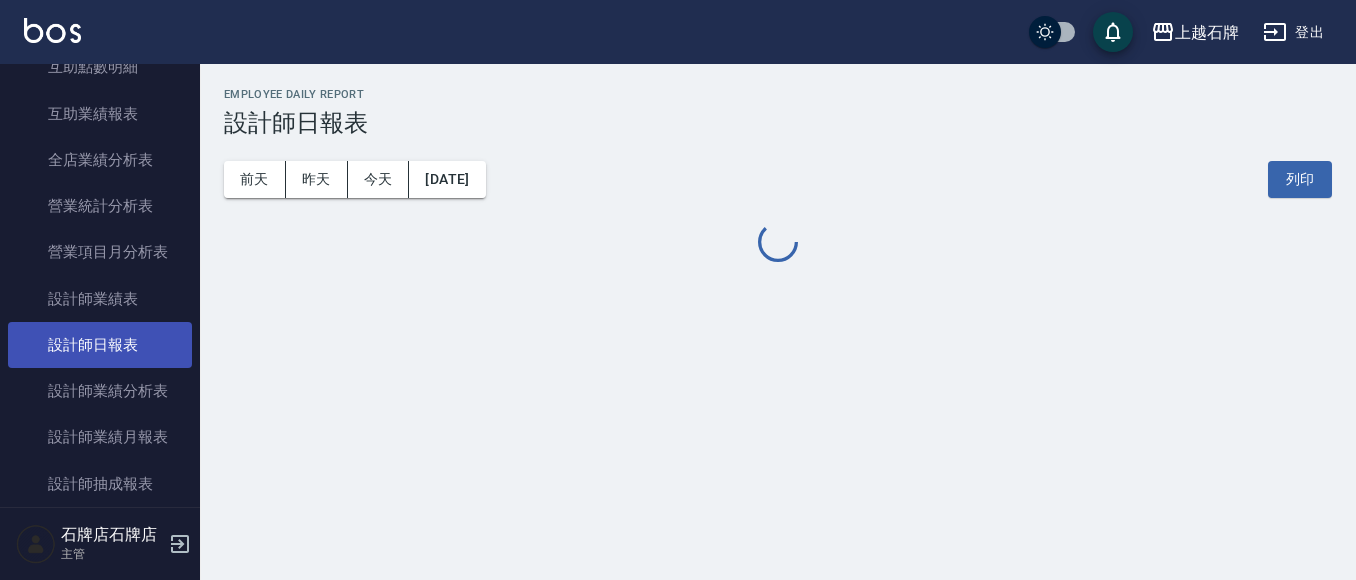 scroll, scrollTop: 0, scrollLeft: 0, axis: both 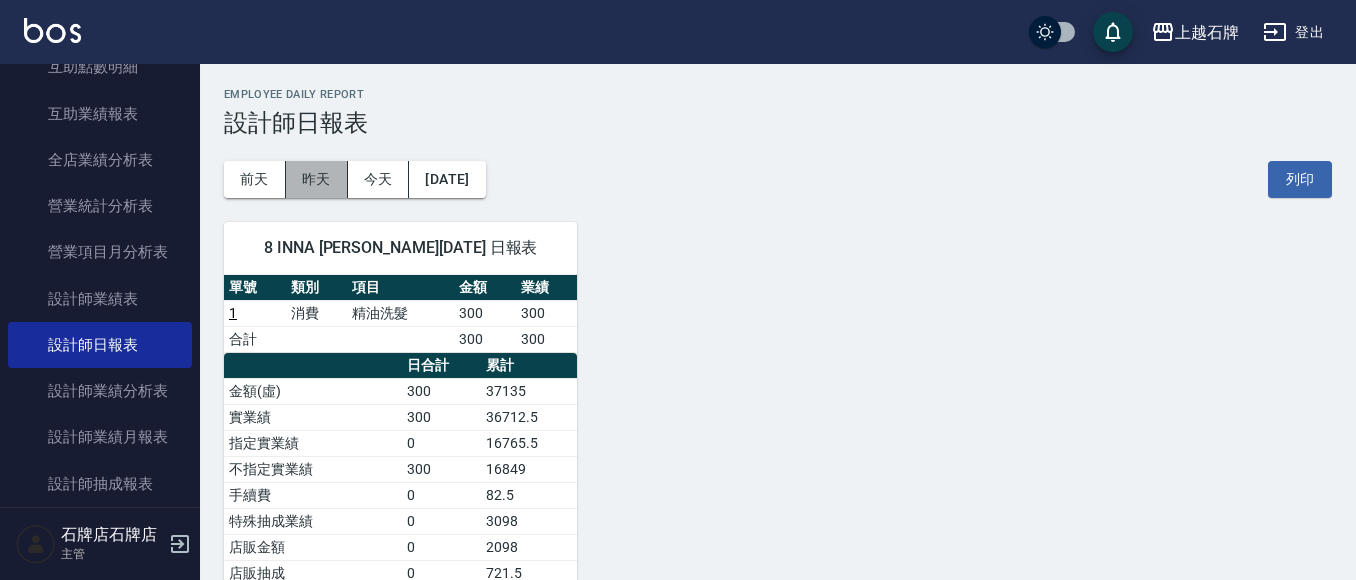click on "昨天" at bounding box center (317, 179) 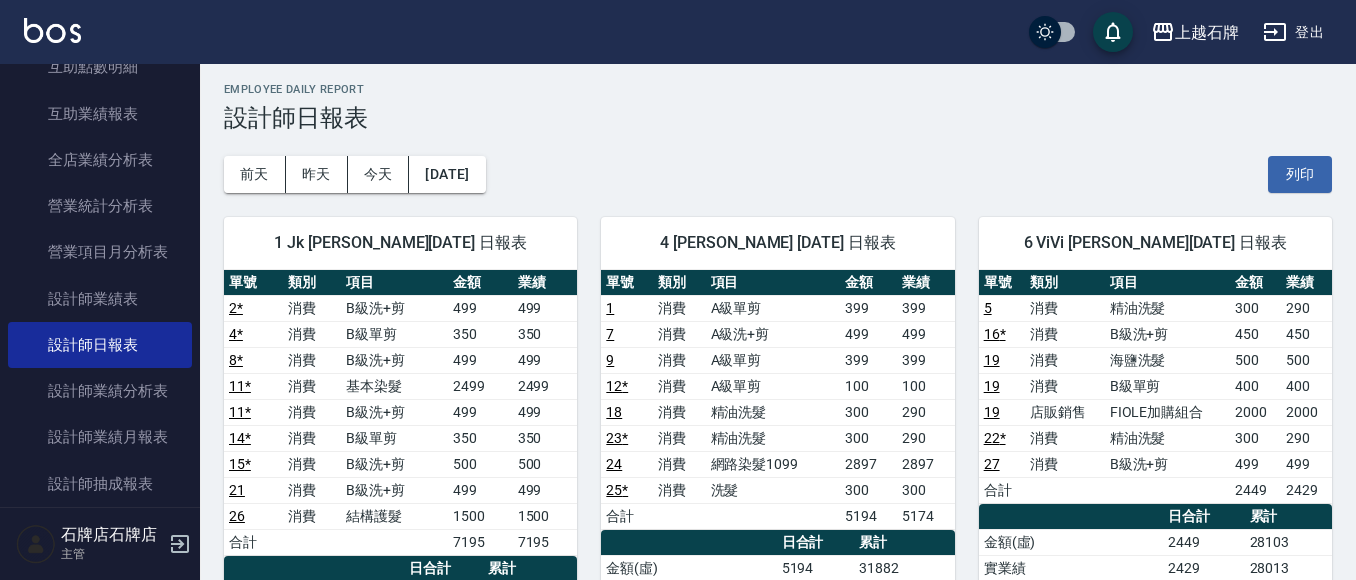 scroll, scrollTop: 0, scrollLeft: 0, axis: both 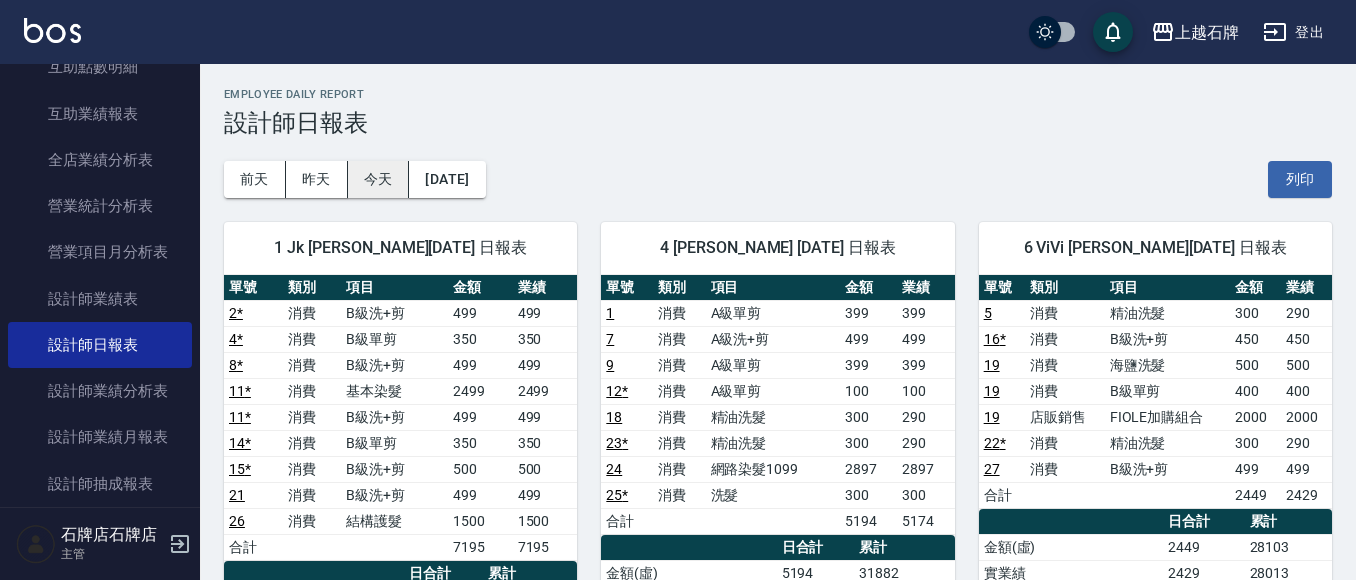 click on "今天" at bounding box center [379, 179] 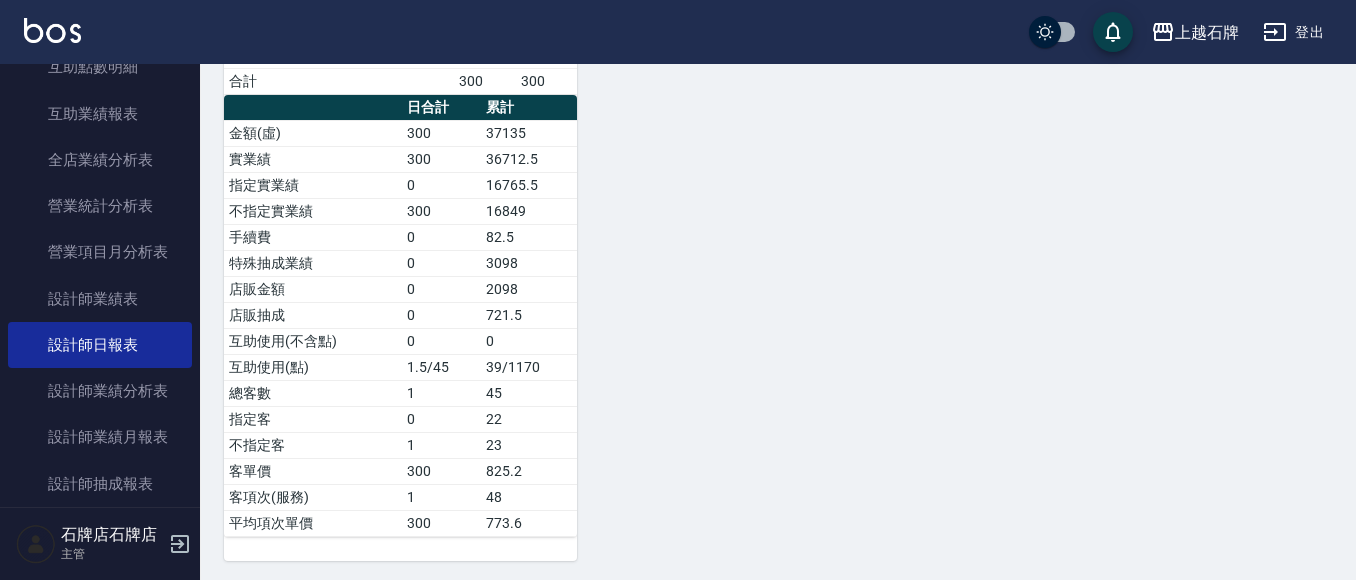 scroll, scrollTop: 263, scrollLeft: 0, axis: vertical 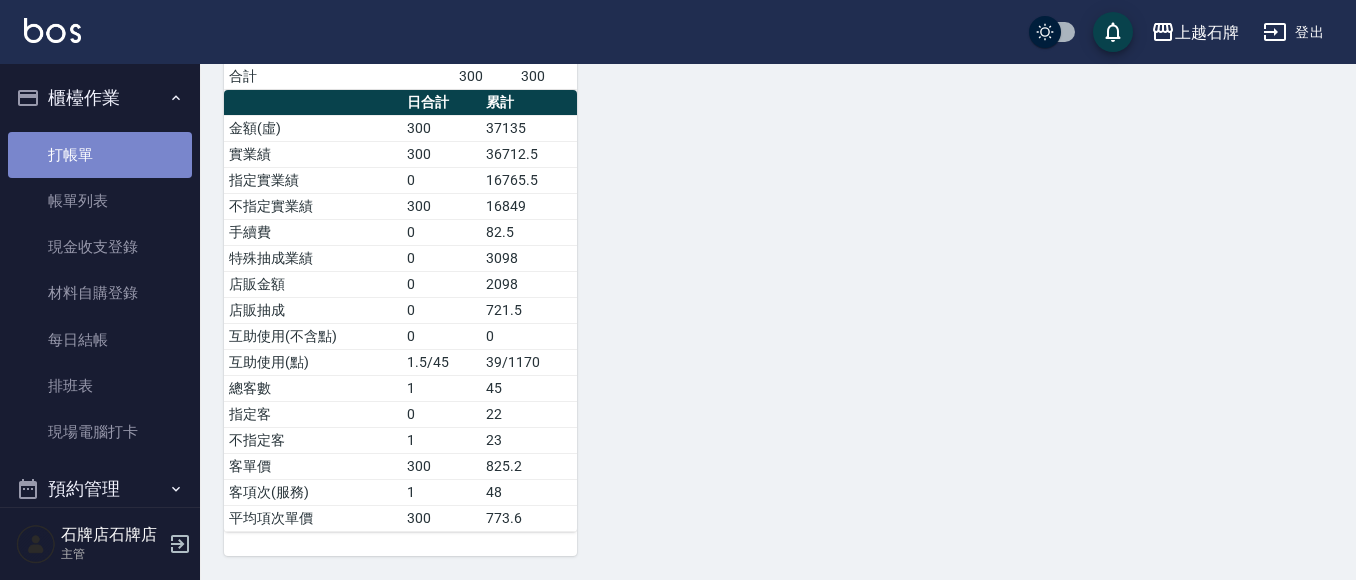 click on "打帳單" at bounding box center [100, 155] 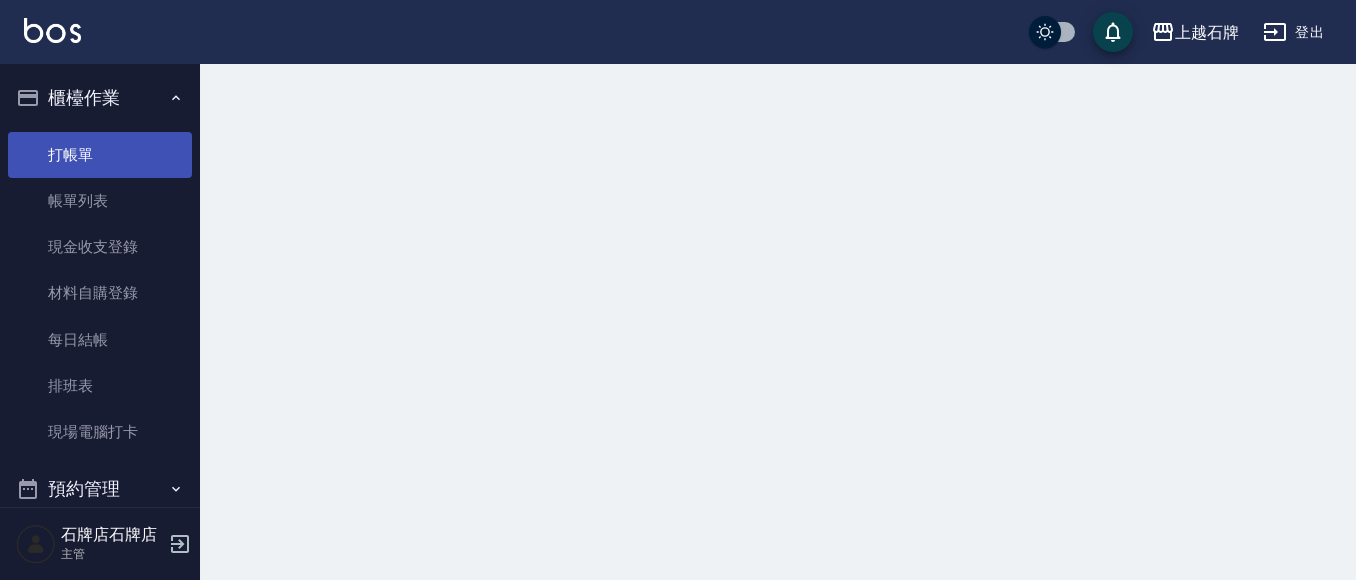 scroll, scrollTop: 0, scrollLeft: 0, axis: both 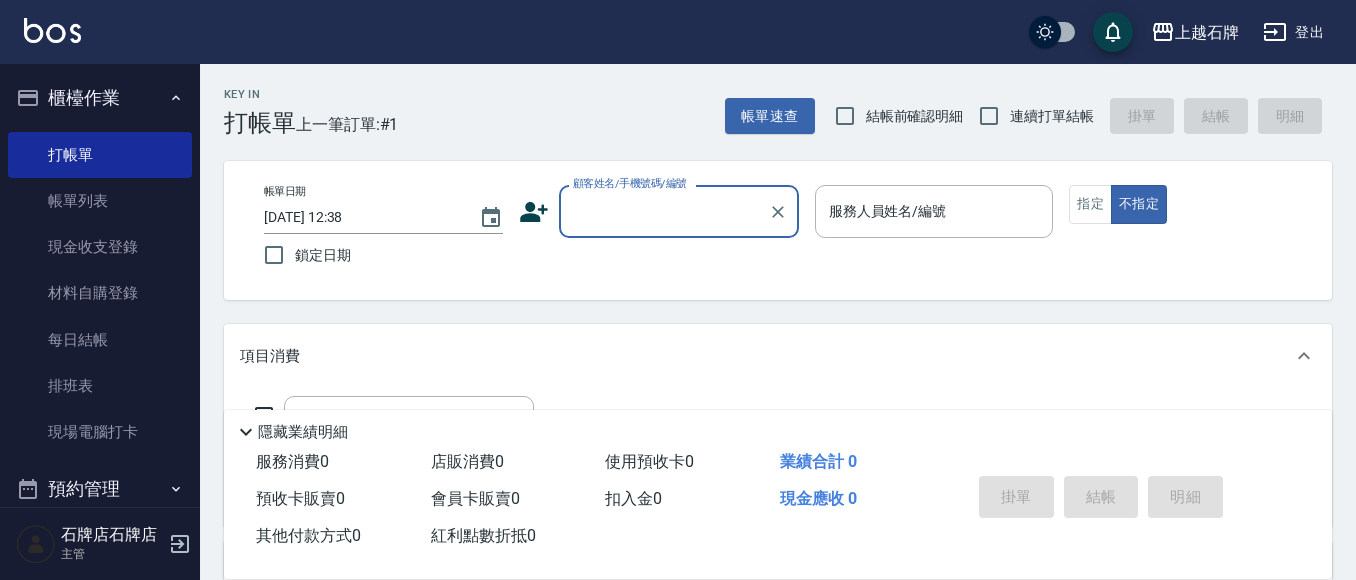 click on "顧客姓名/手機號碼/編號" at bounding box center (664, 211) 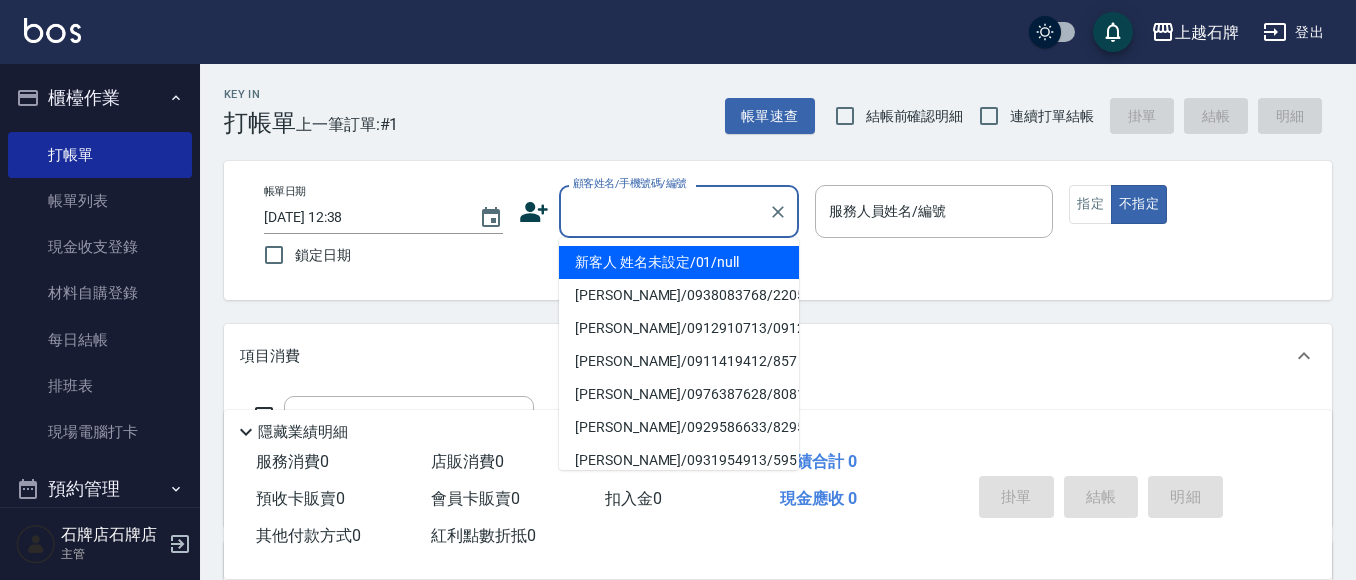 click on "新客人 姓名未設定/01/null" at bounding box center [679, 262] 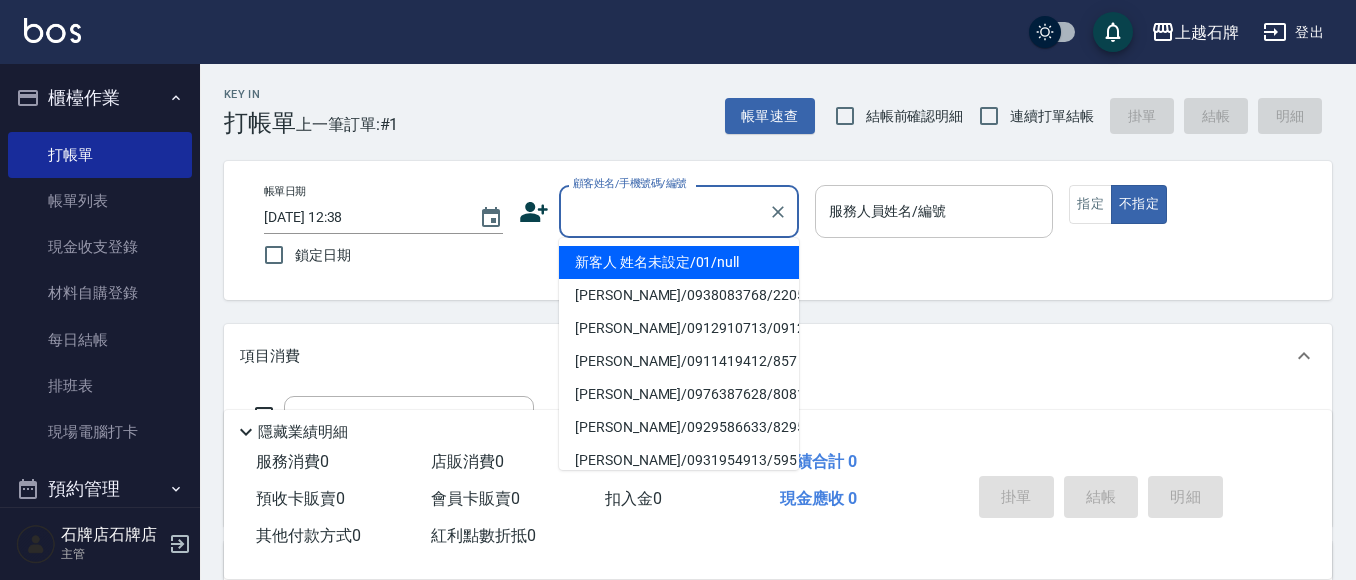 type on "新客人 姓名未設定/01/null" 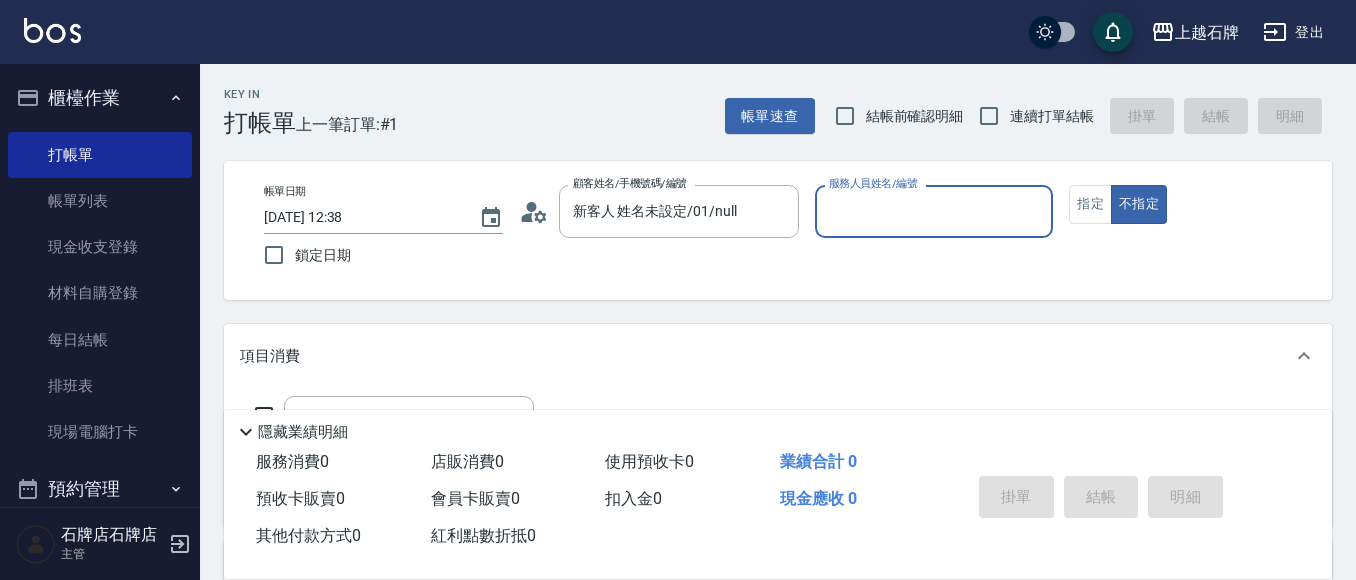 click on "服務人員姓名/編號" at bounding box center [934, 211] 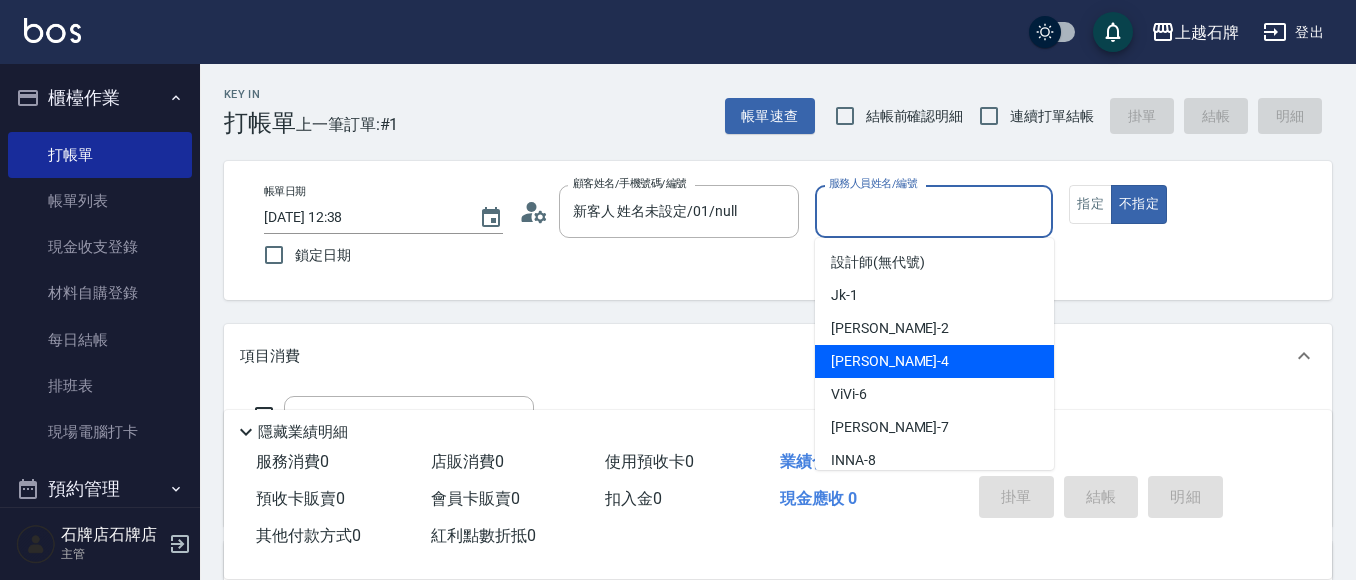 drag, startPoint x: 880, startPoint y: 353, endPoint x: 681, endPoint y: 441, distance: 217.58907 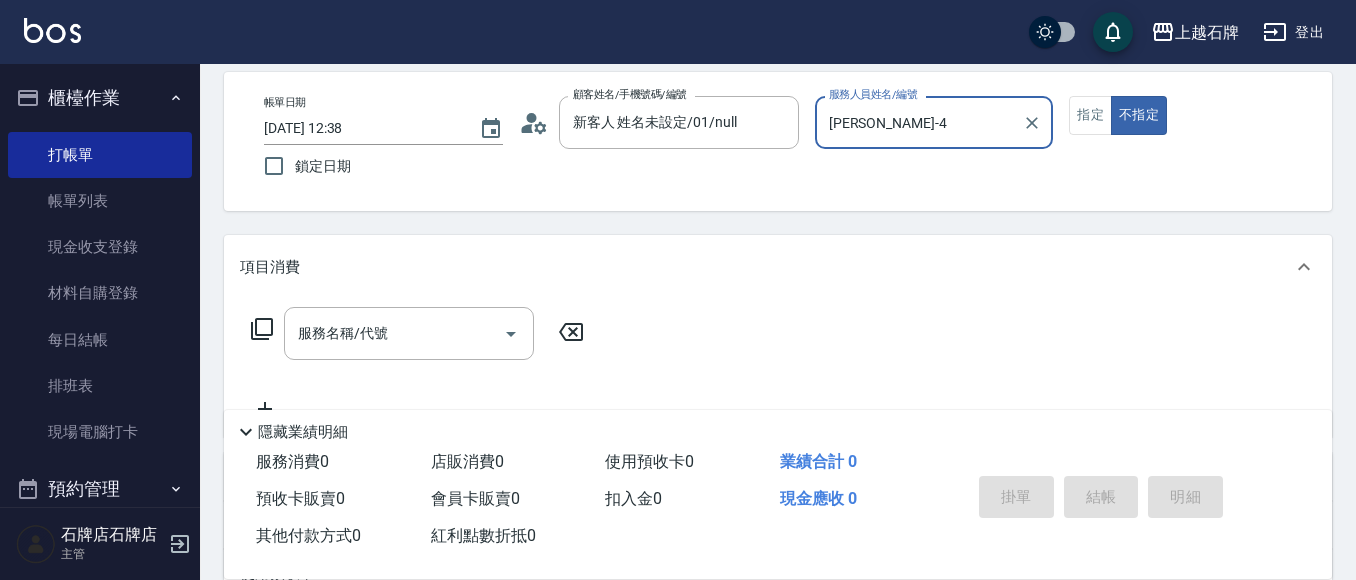 scroll, scrollTop: 200, scrollLeft: 0, axis: vertical 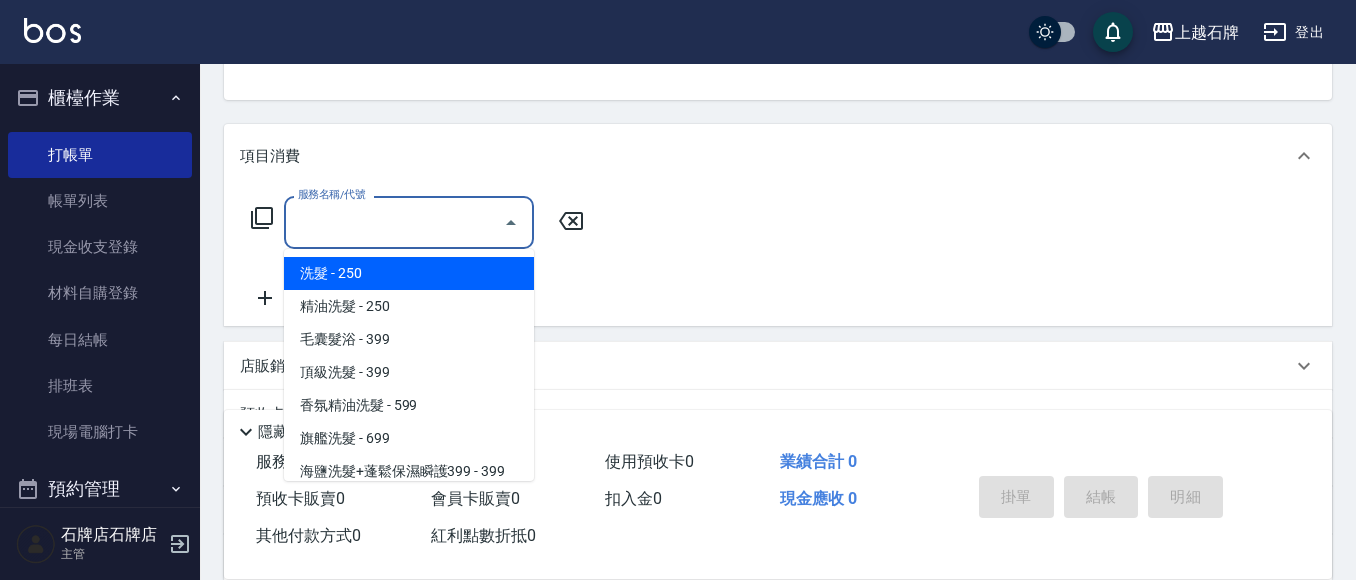 click on "服務名稱/代號" at bounding box center (394, 222) 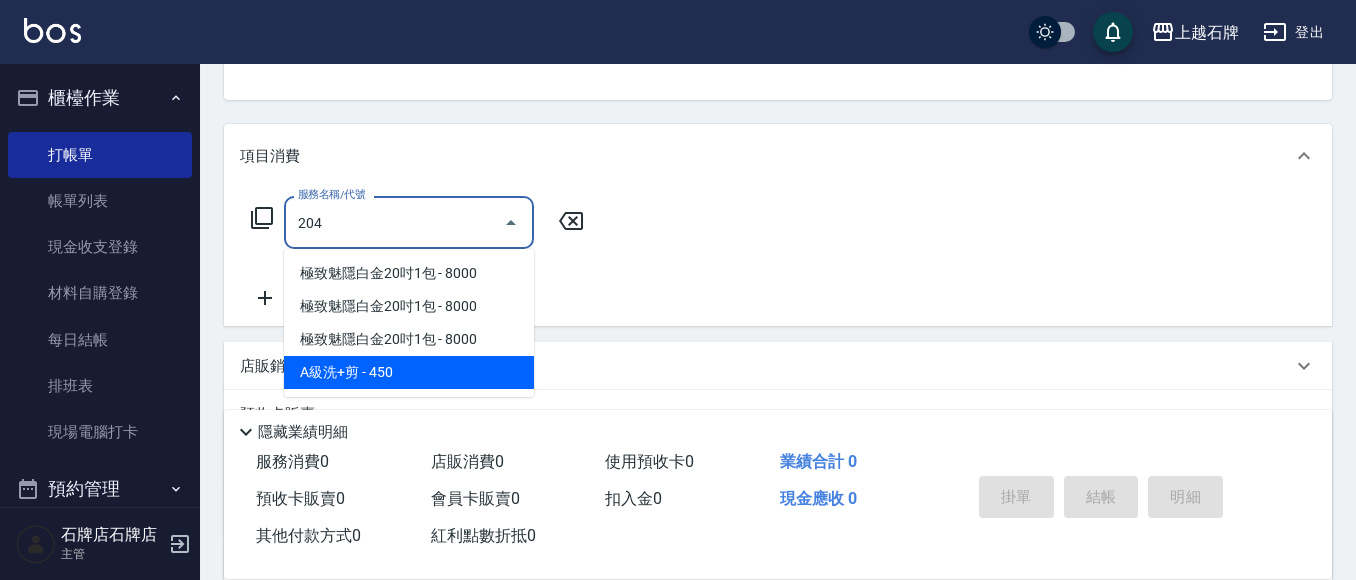 click on "A級洗+剪 - 450" at bounding box center [409, 372] 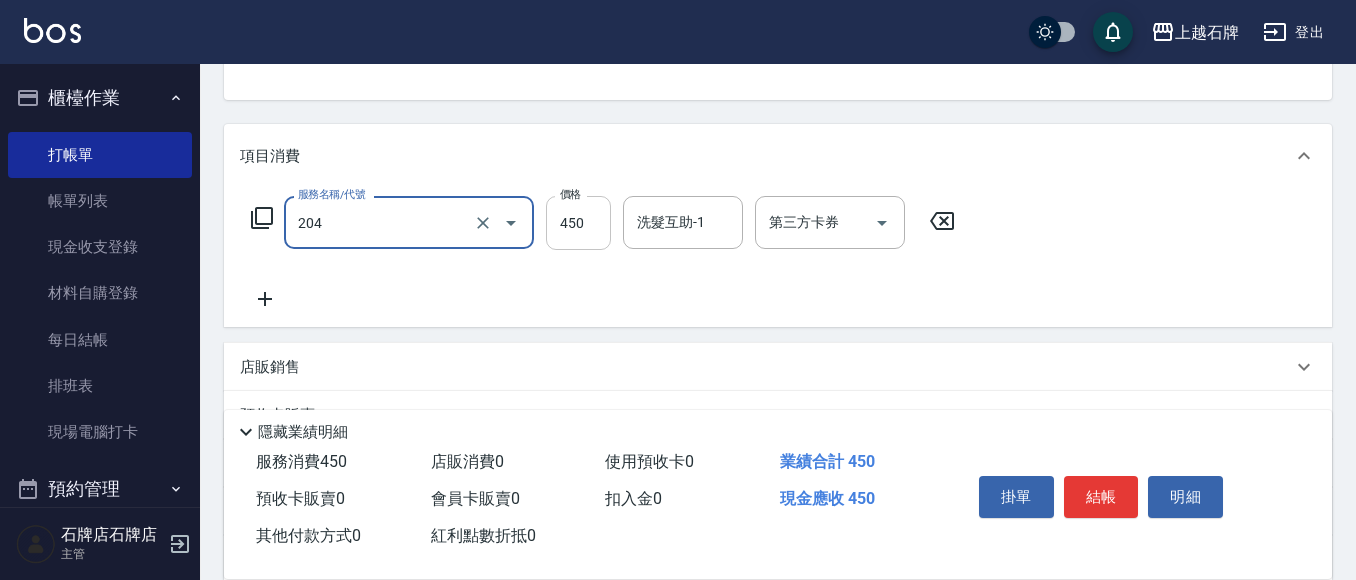 type on "A級洗+剪(204)" 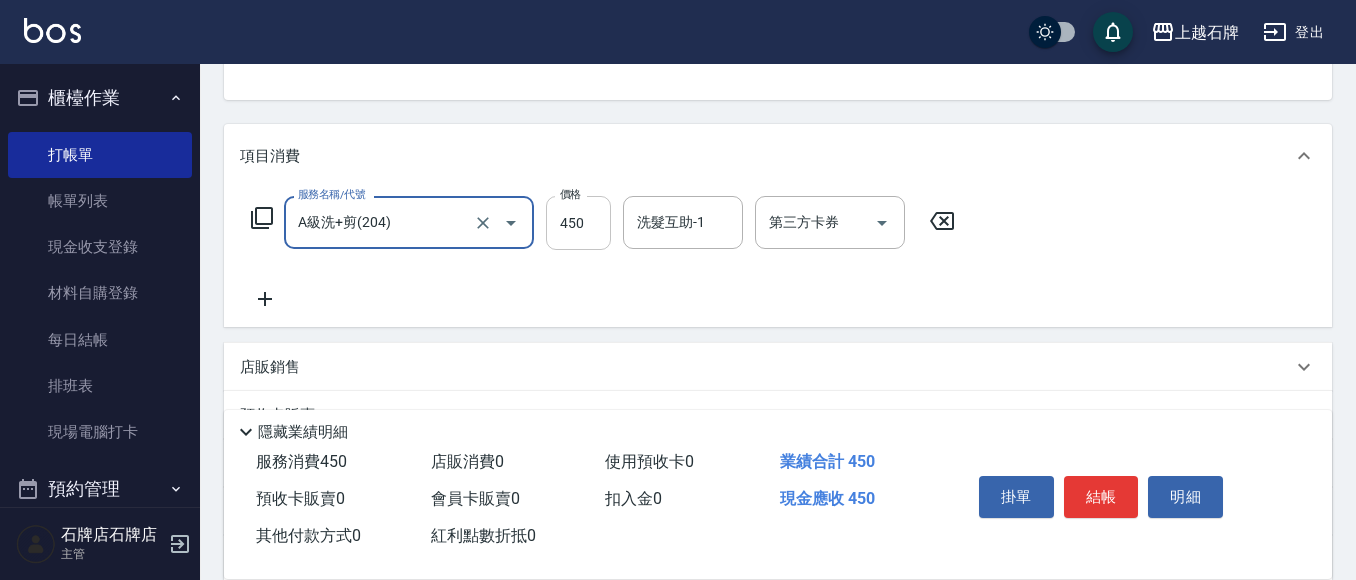 click on "450" at bounding box center (578, 223) 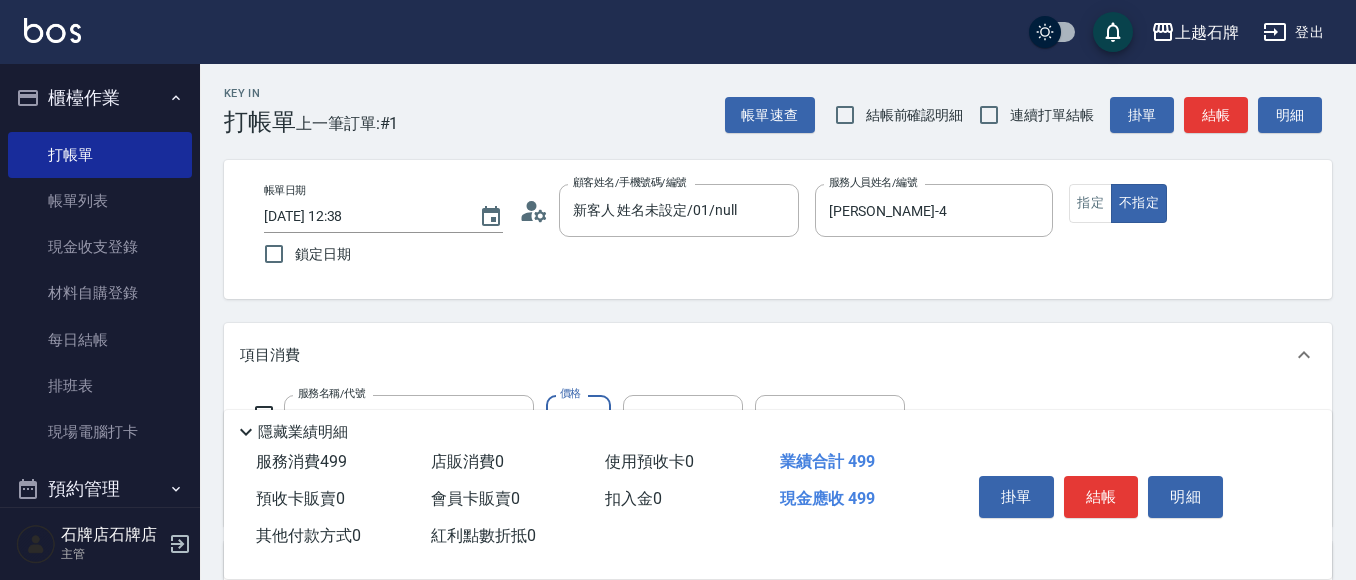 scroll, scrollTop: 0, scrollLeft: 0, axis: both 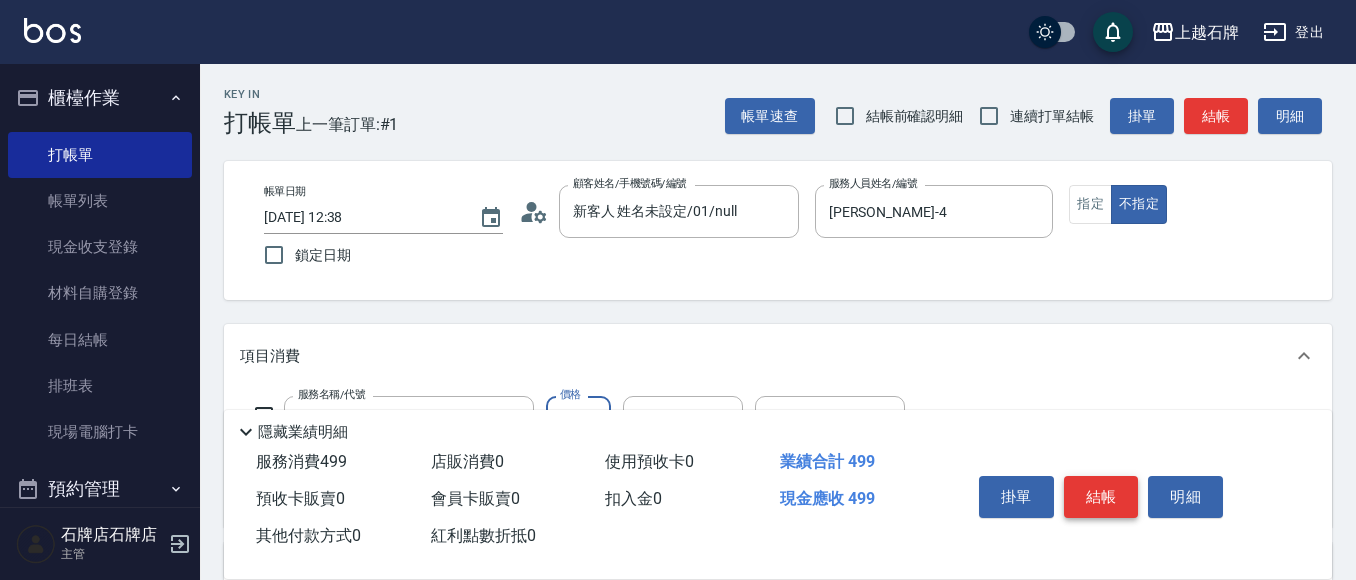 type on "499" 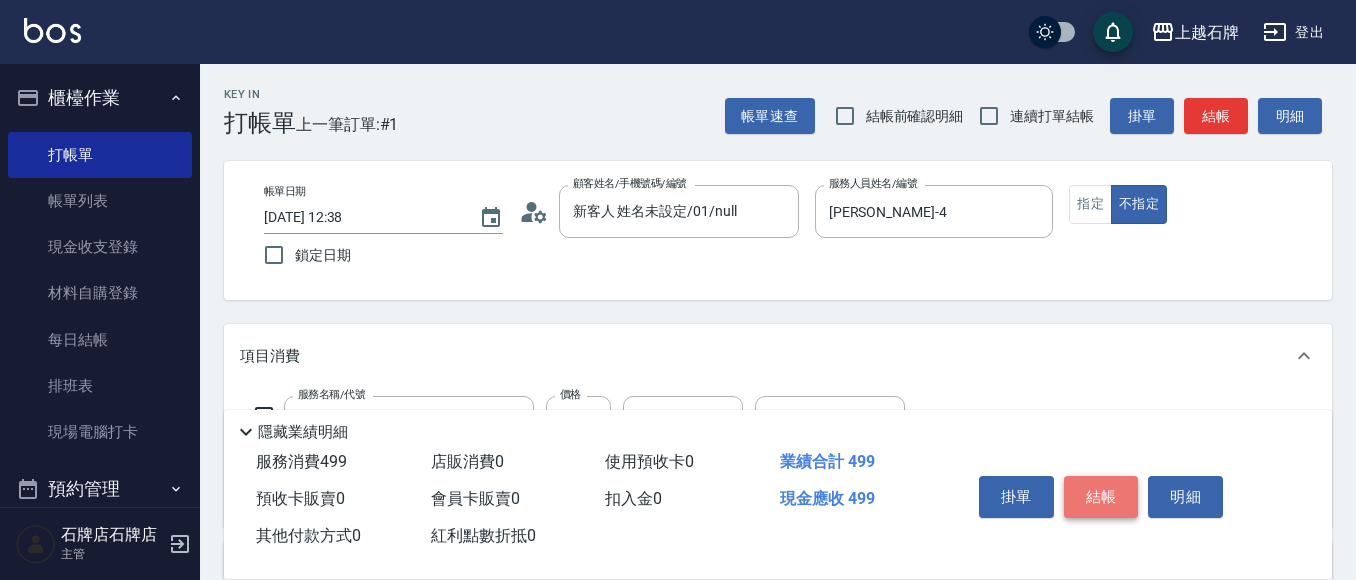 click on "結帳" at bounding box center (1101, 497) 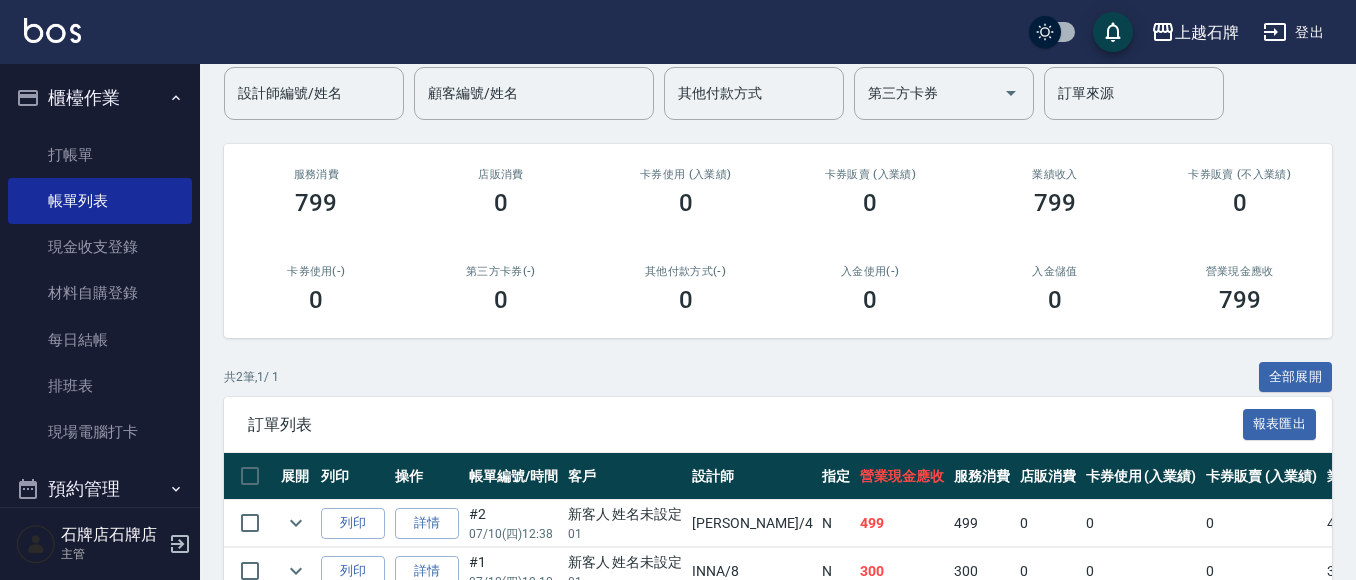 scroll, scrollTop: 200, scrollLeft: 0, axis: vertical 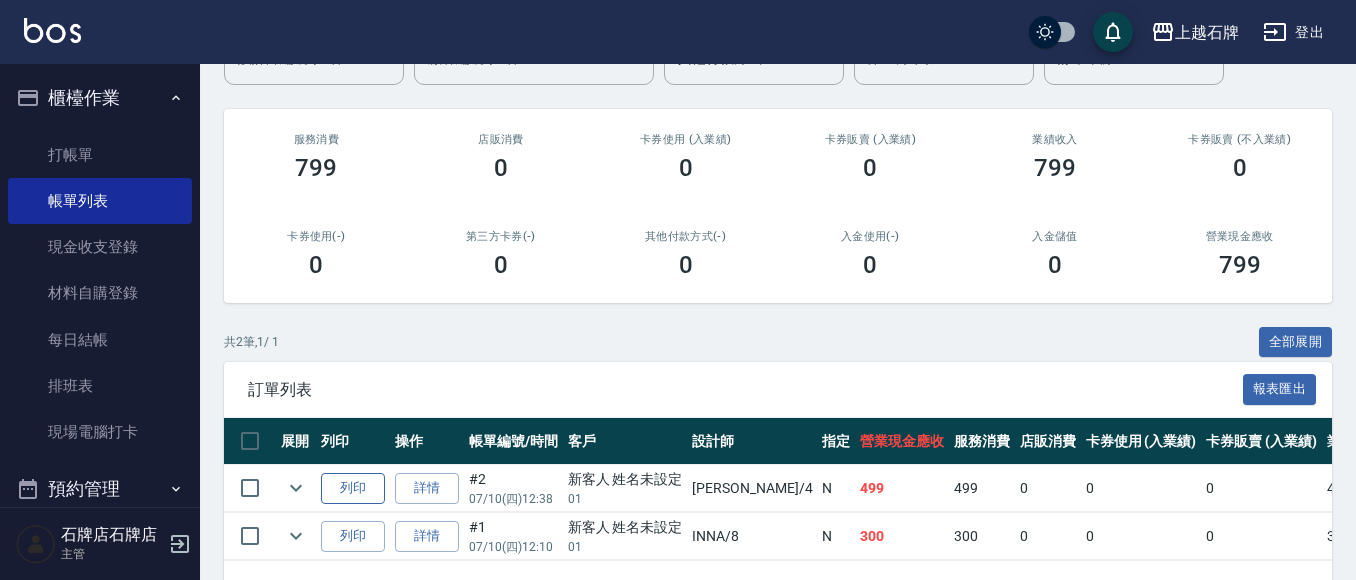 click on "列印" at bounding box center (353, 488) 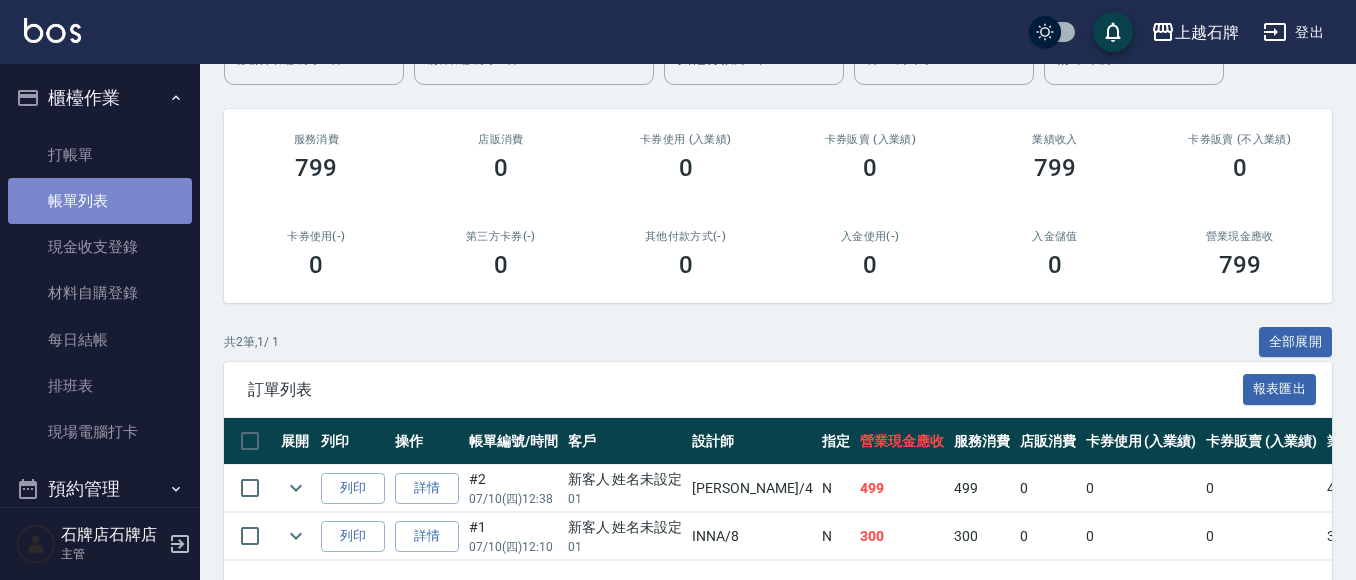 click on "帳單列表" at bounding box center [100, 201] 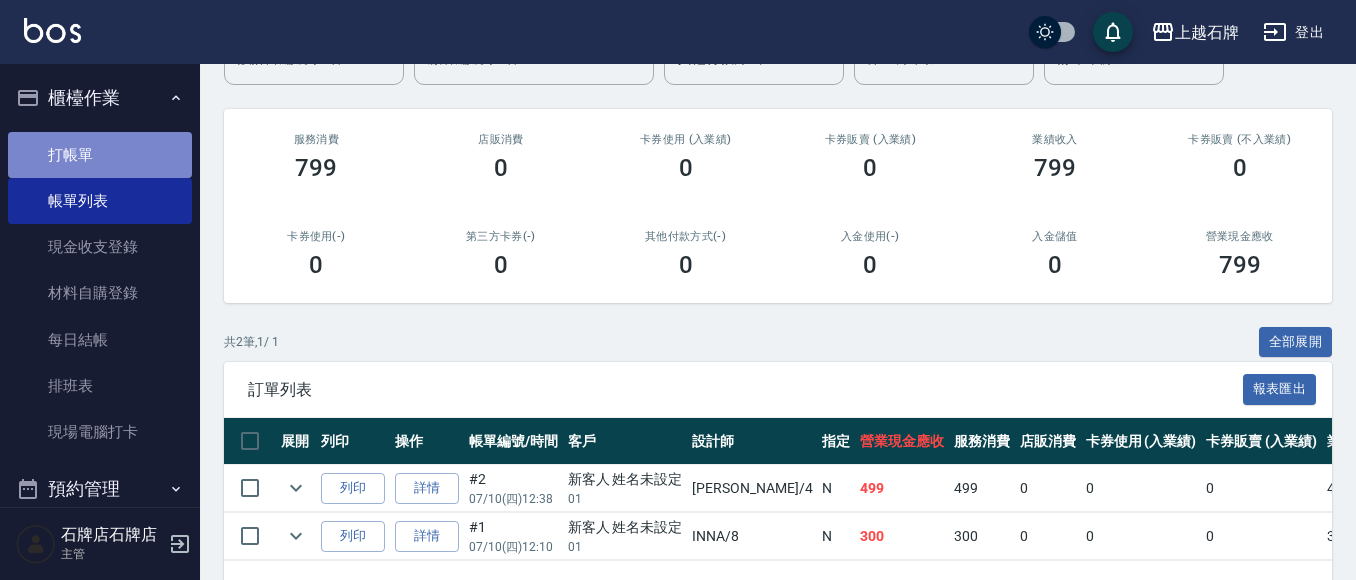 click on "打帳單" at bounding box center (100, 155) 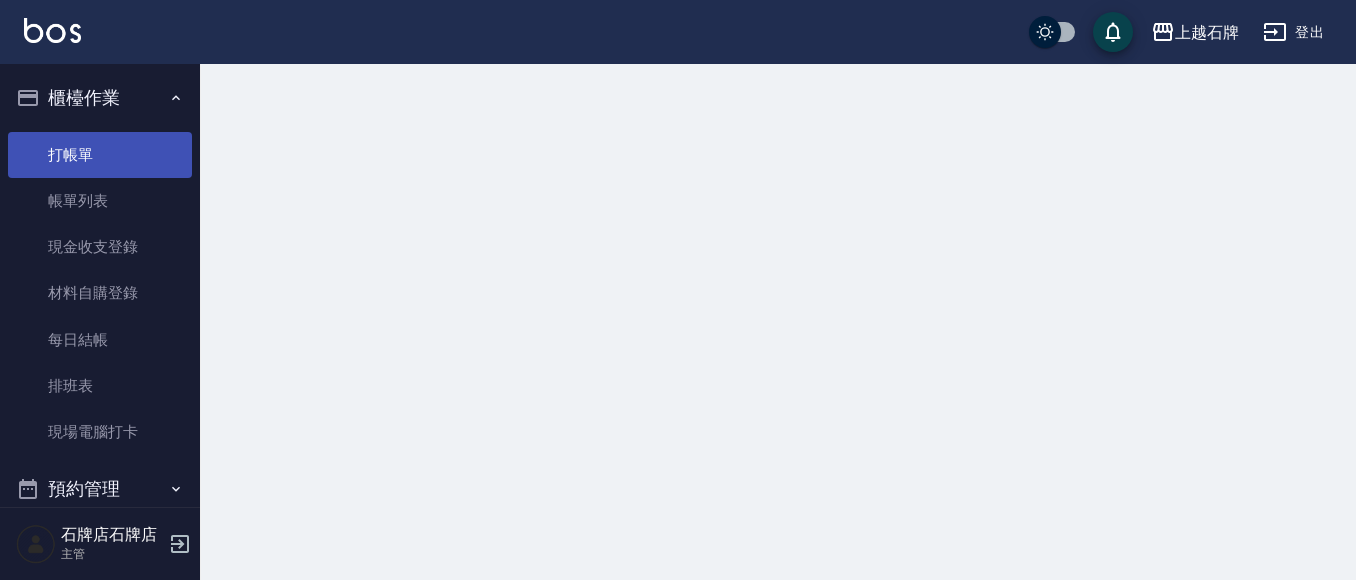 scroll, scrollTop: 0, scrollLeft: 0, axis: both 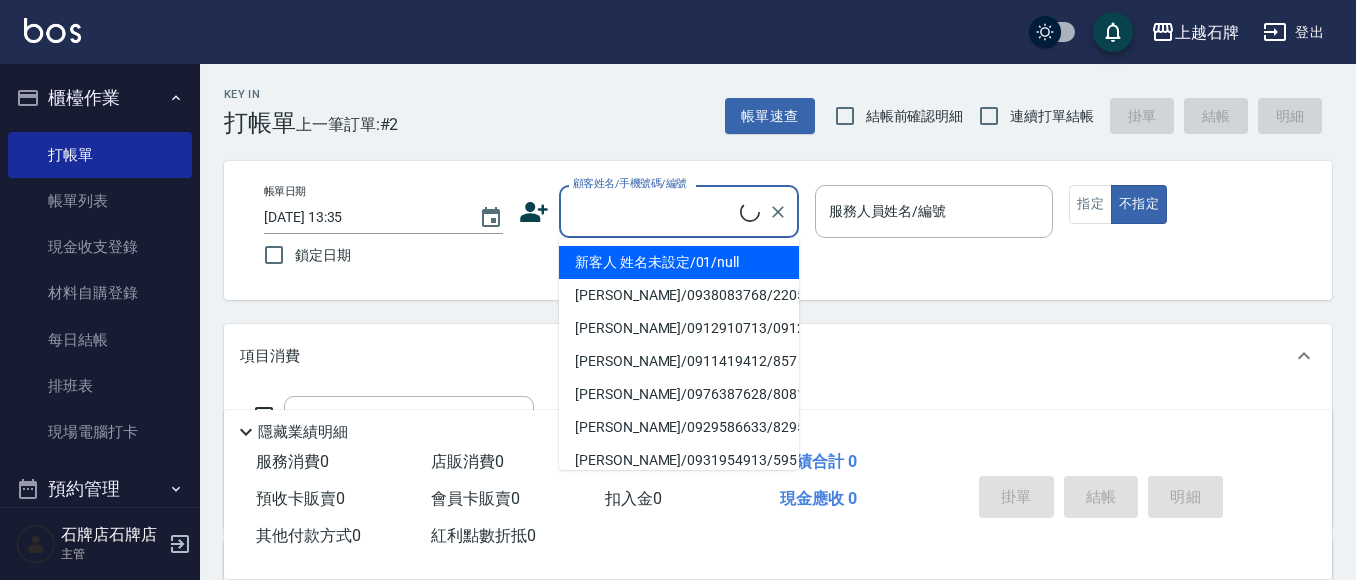 click on "顧客姓名/手機號碼/編號" at bounding box center [654, 211] 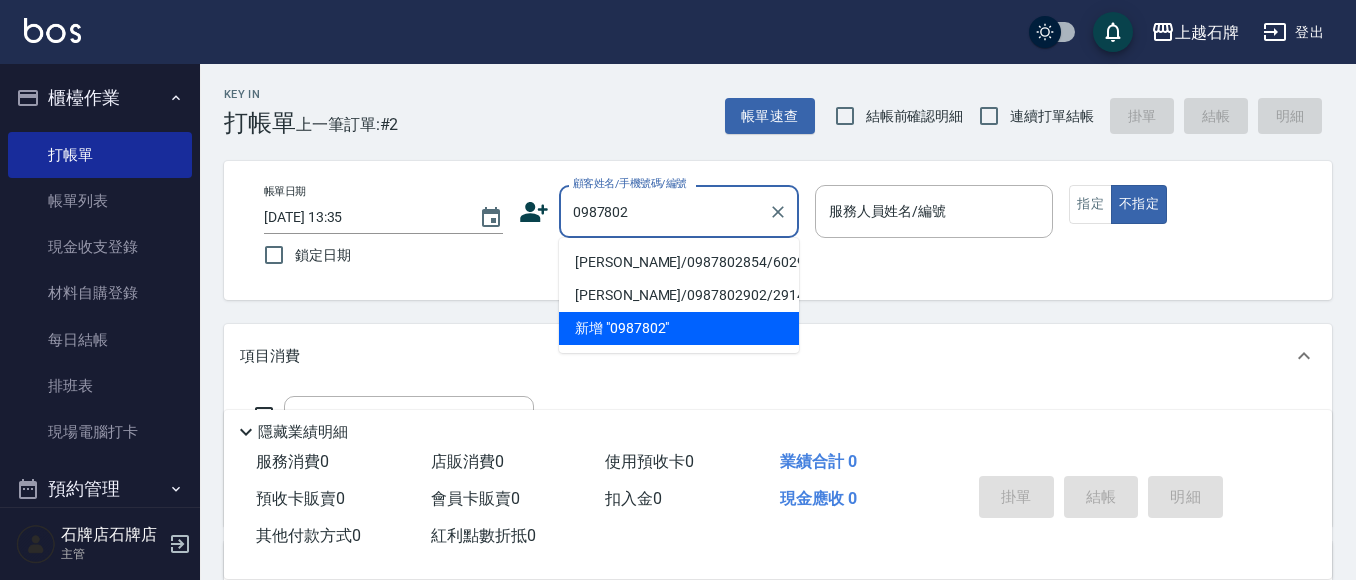click on "[PERSON_NAME]/0987802854/60294" at bounding box center [679, 262] 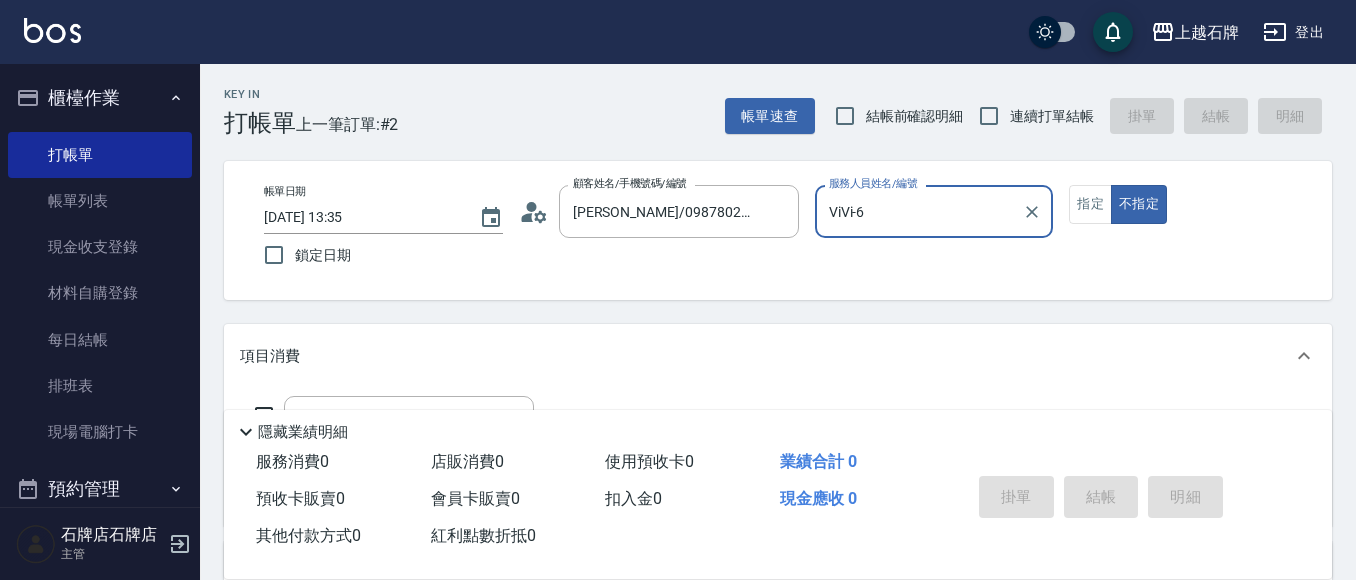 type on "ViVi-6" 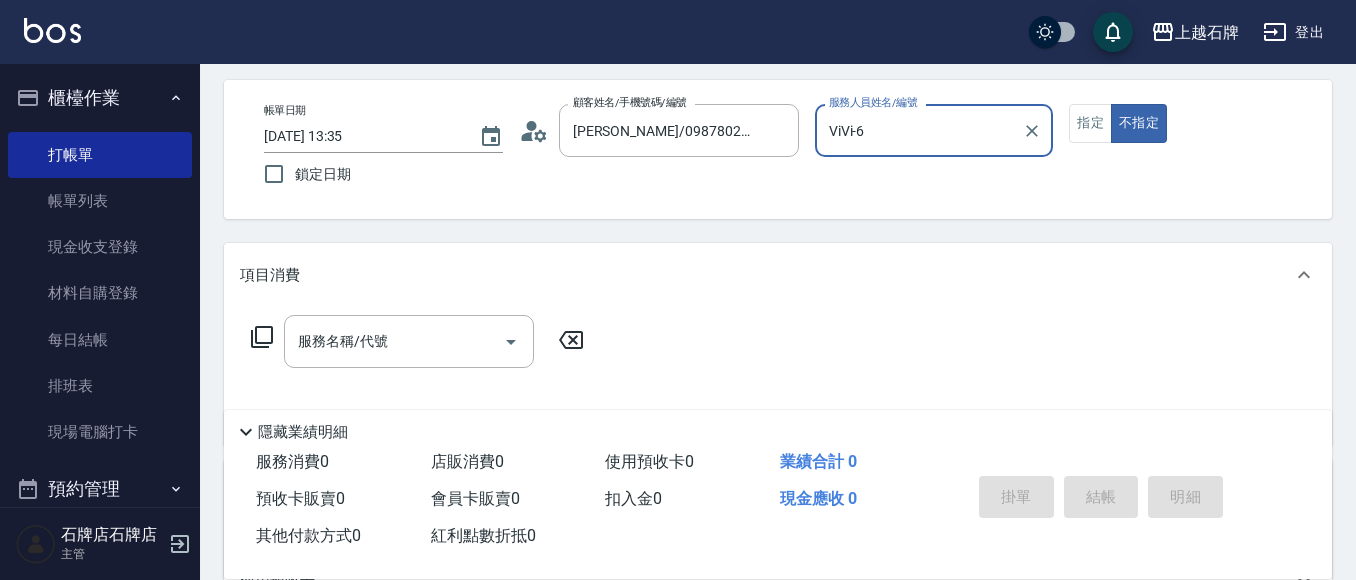 scroll, scrollTop: 300, scrollLeft: 0, axis: vertical 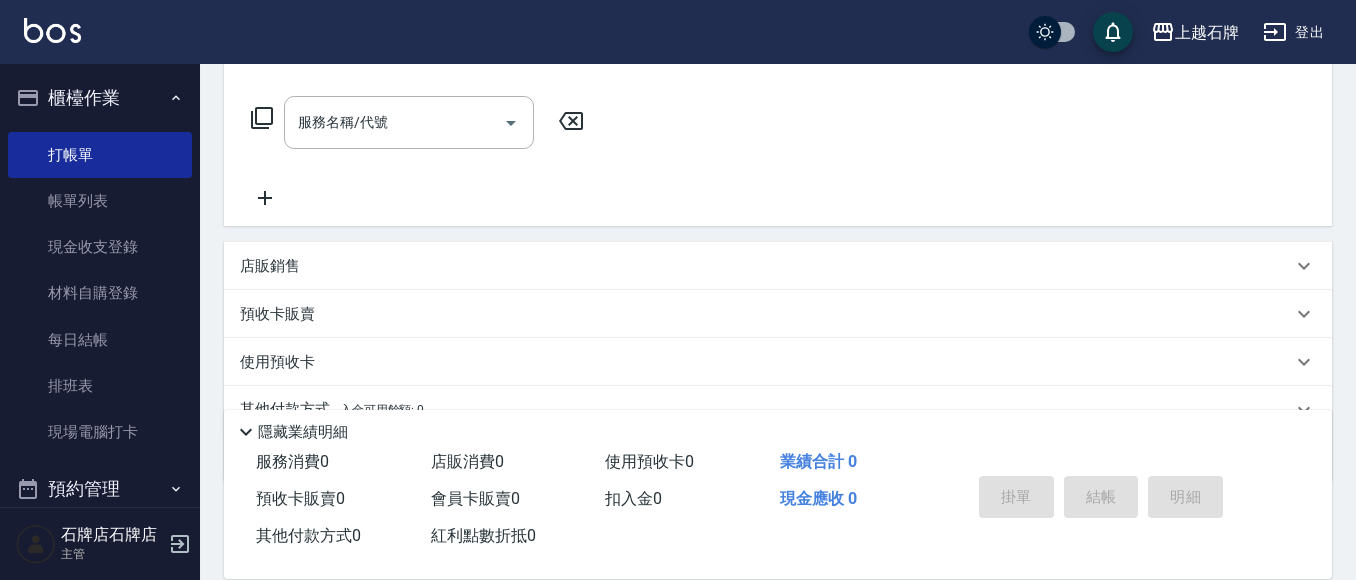 click on "服務名稱/代號 服務名稱/代號" at bounding box center [778, 157] 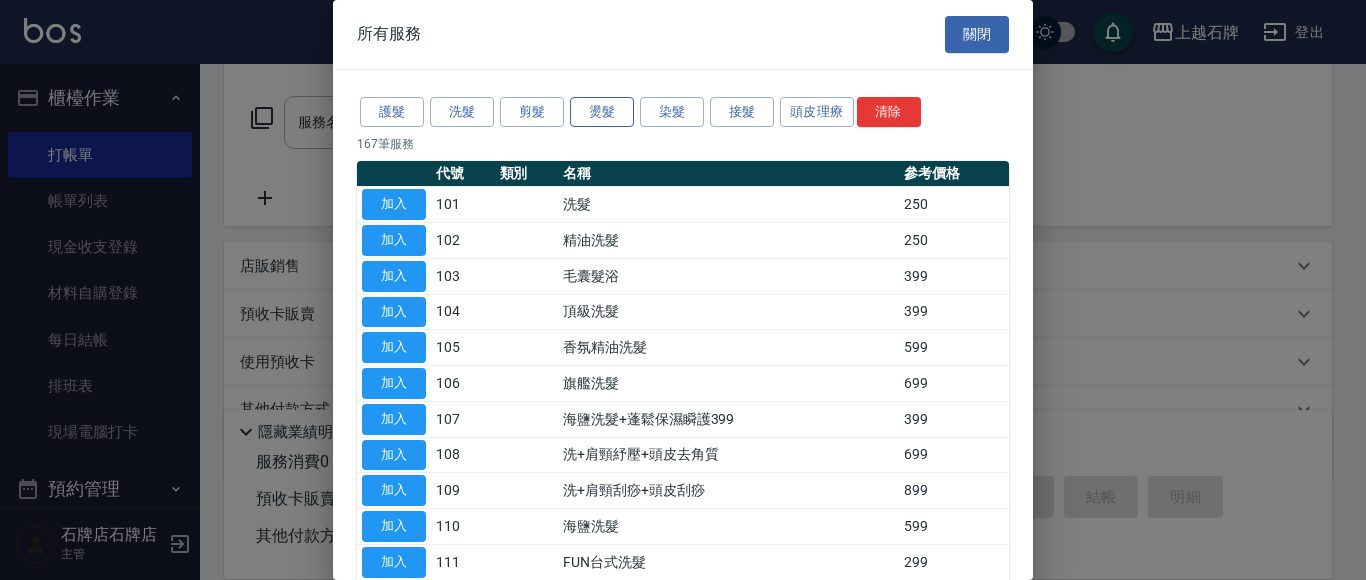 click on "燙髮" at bounding box center (602, 112) 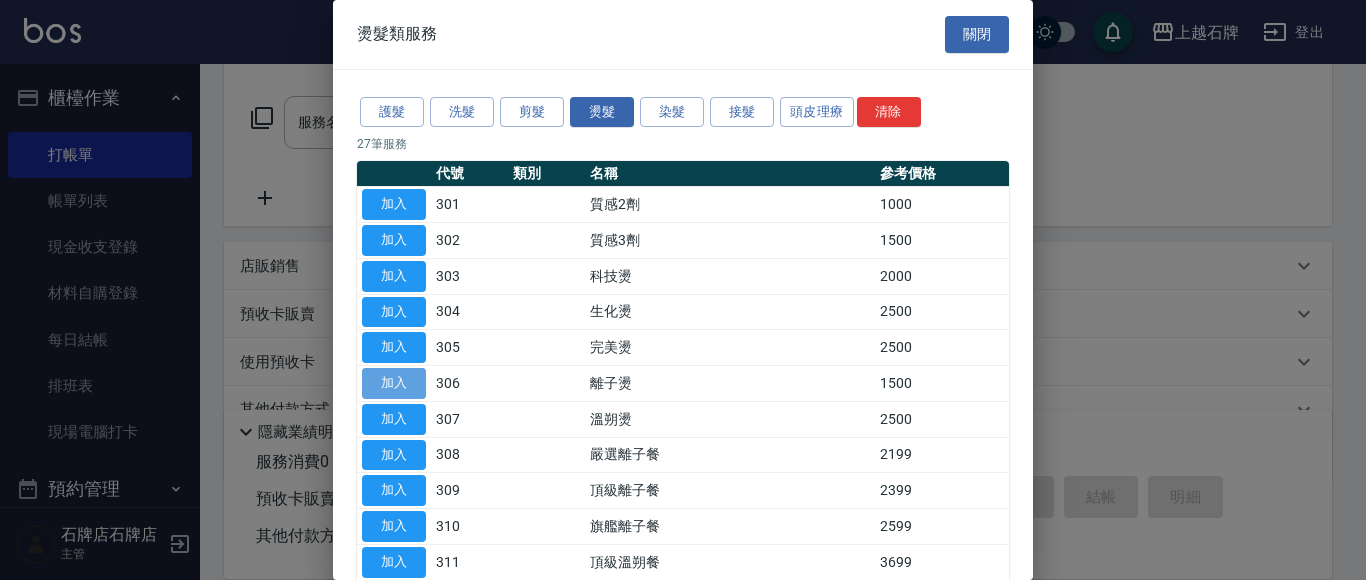 click on "加入" at bounding box center (394, 383) 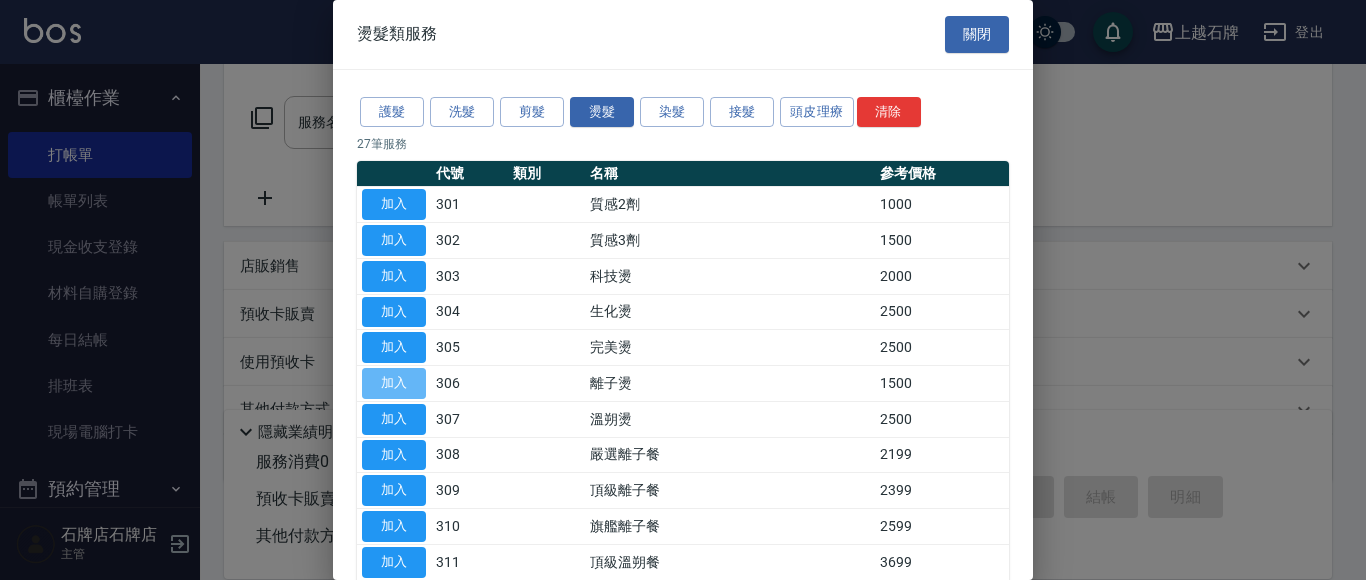 type on "離子燙(306)" 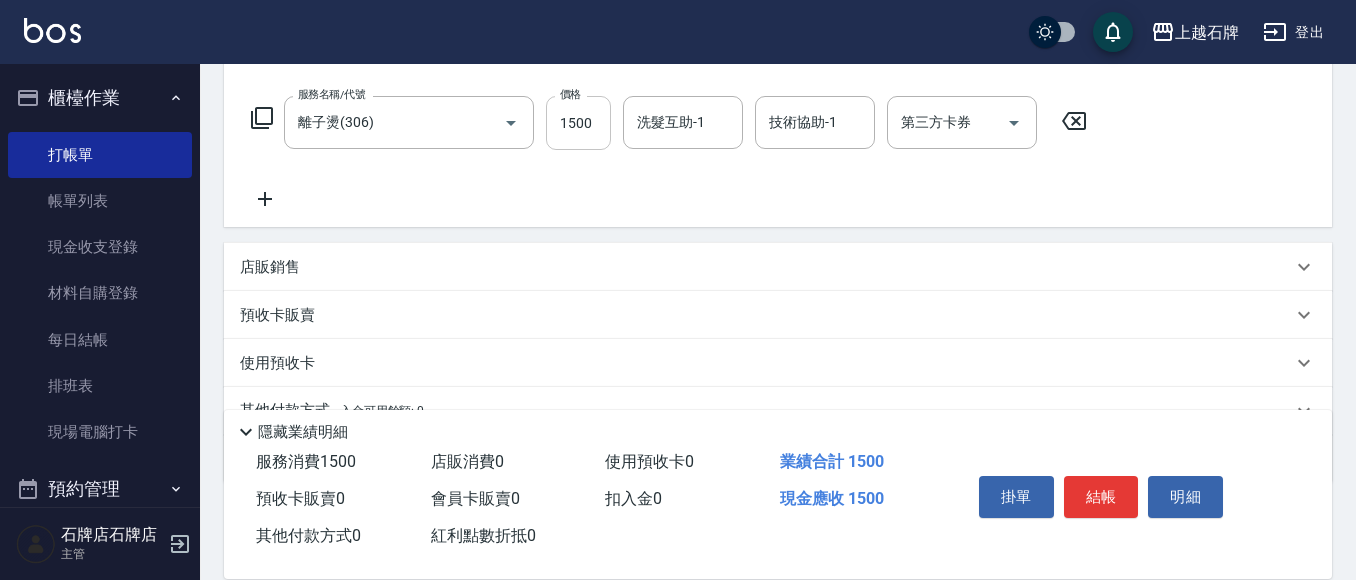 click on "1500" at bounding box center [578, 123] 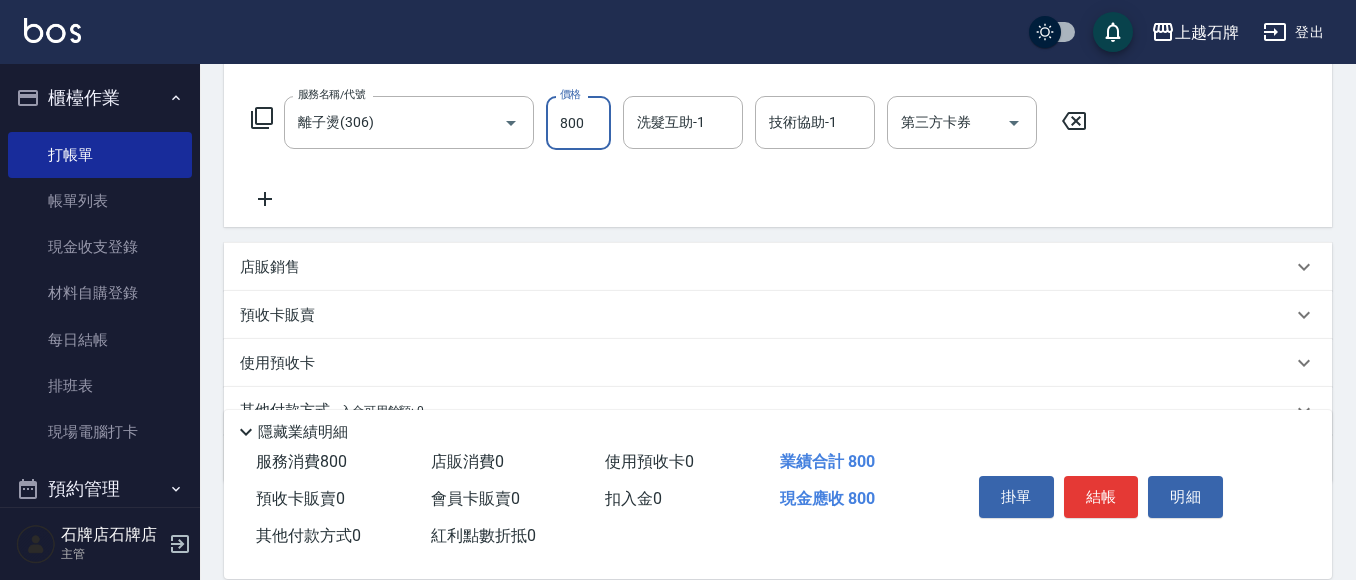 type on "800" 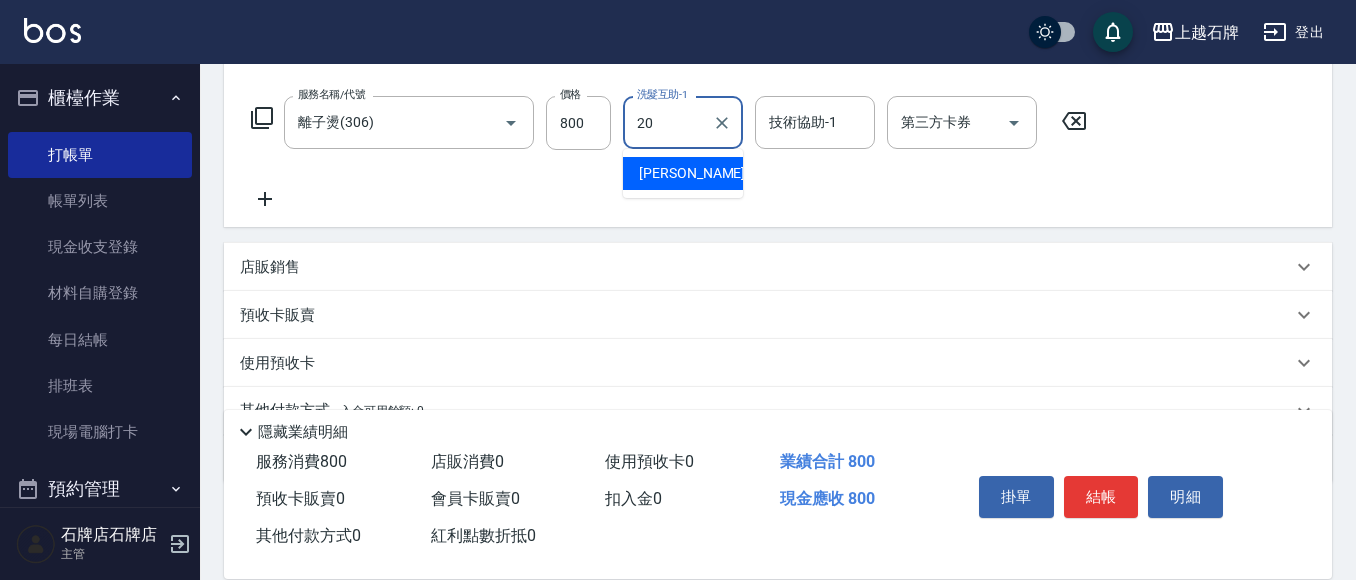type on "[PERSON_NAME]-20" 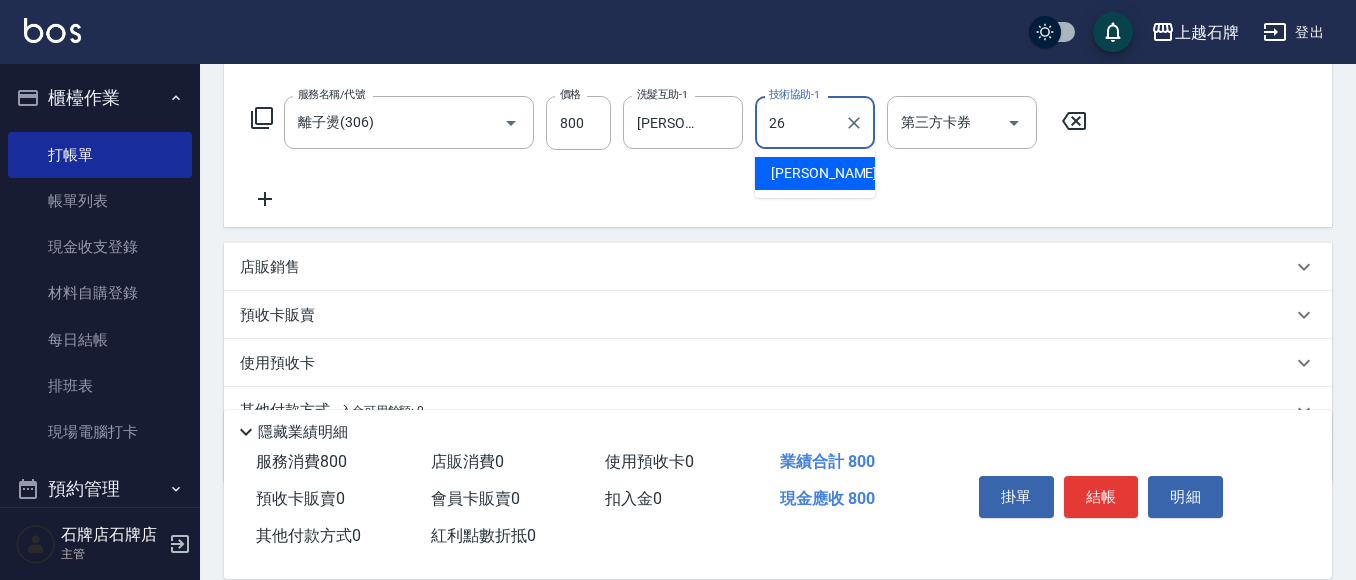 type on "[PERSON_NAME]-26" 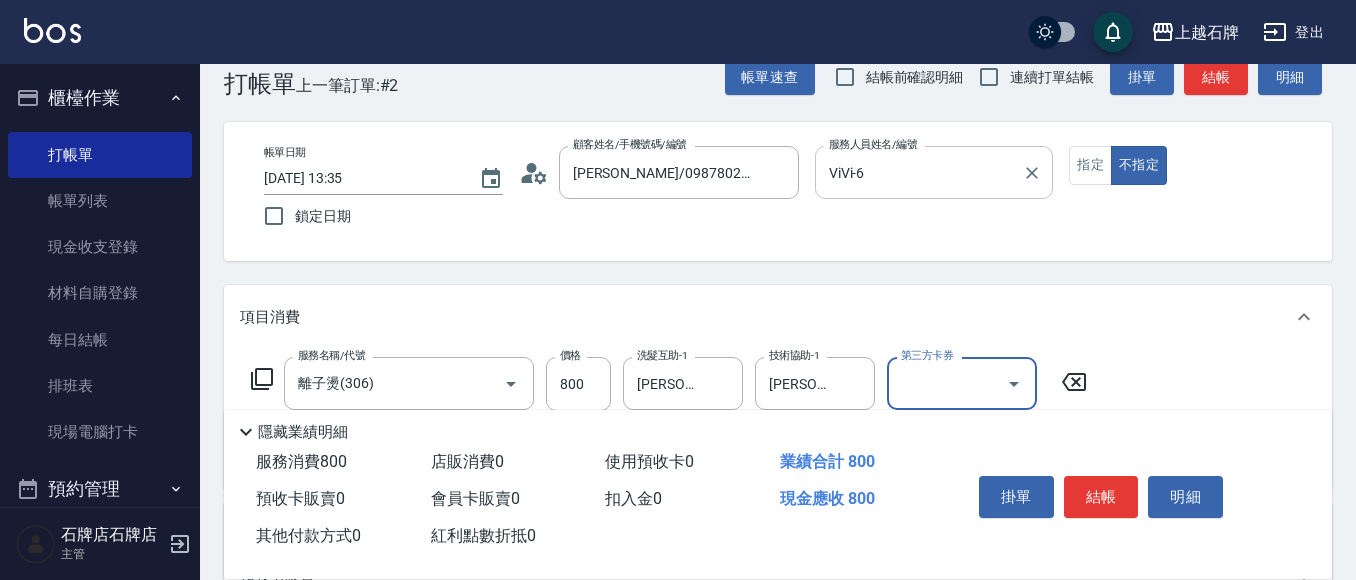 scroll, scrollTop: 0, scrollLeft: 0, axis: both 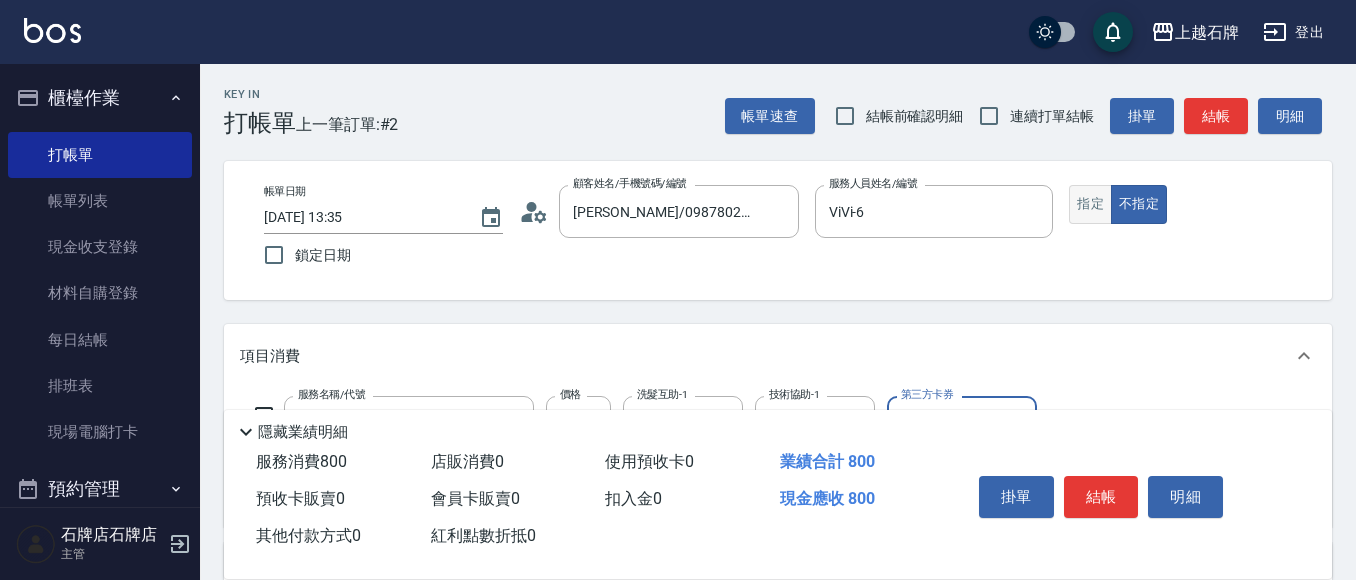 click on "指定" at bounding box center [1090, 204] 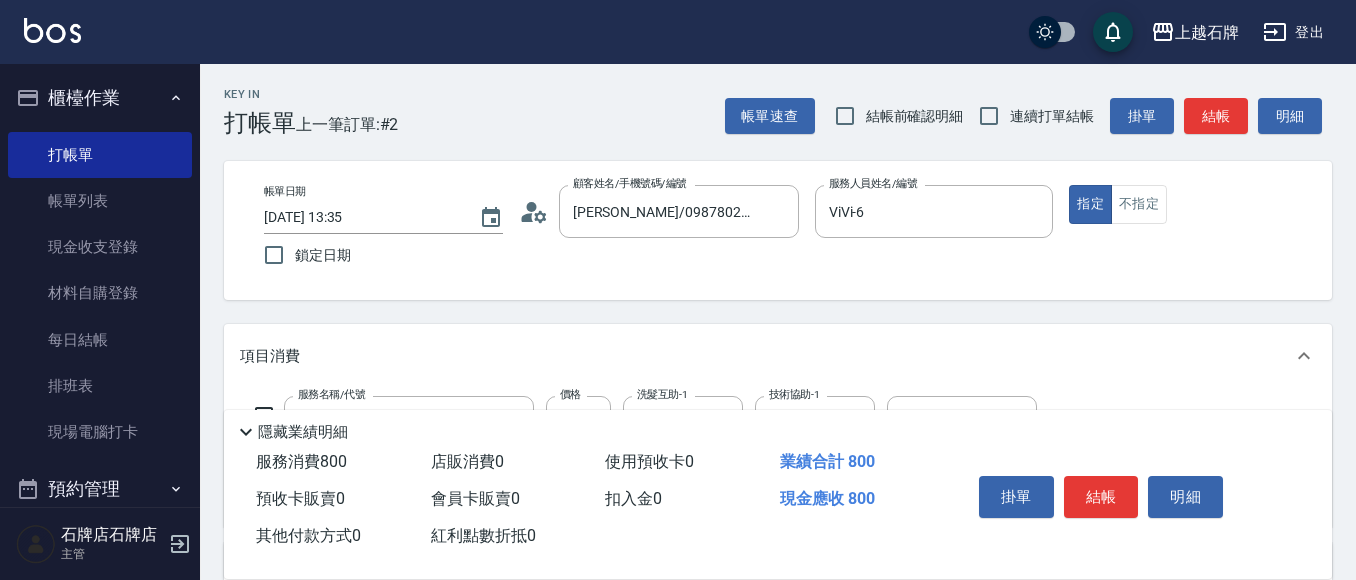 click on "帳單速查 結帳前確認明細 連續打單結帳 掛單 結帳 明細" at bounding box center [1028, 116] 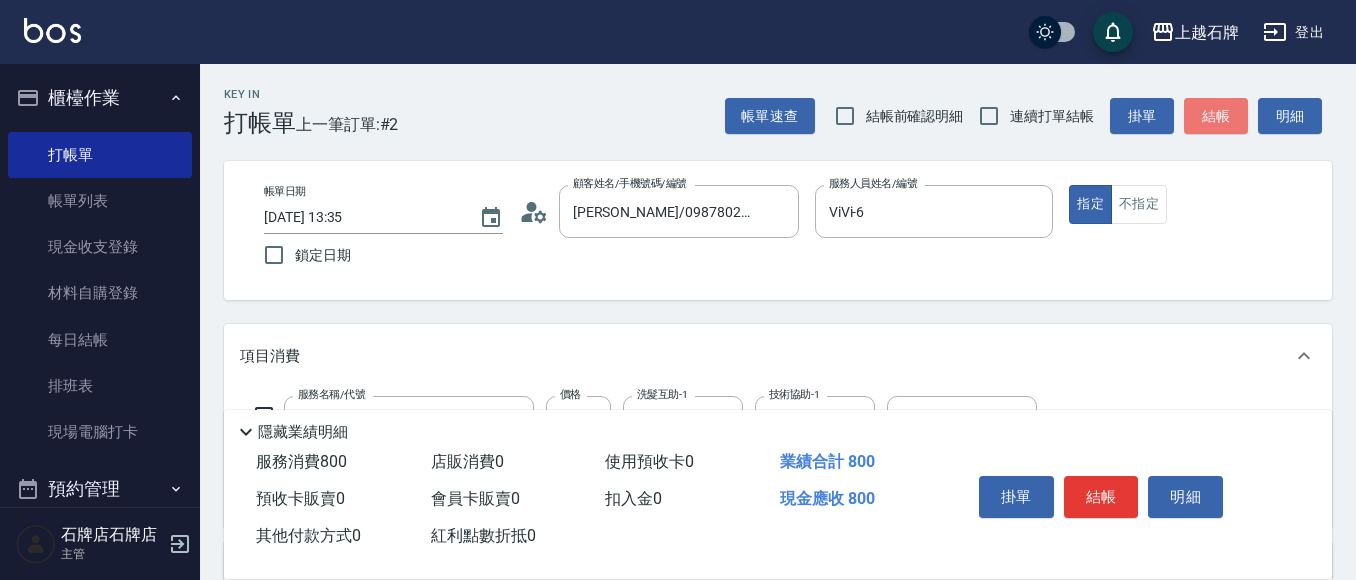 click on "結帳" at bounding box center [1216, 116] 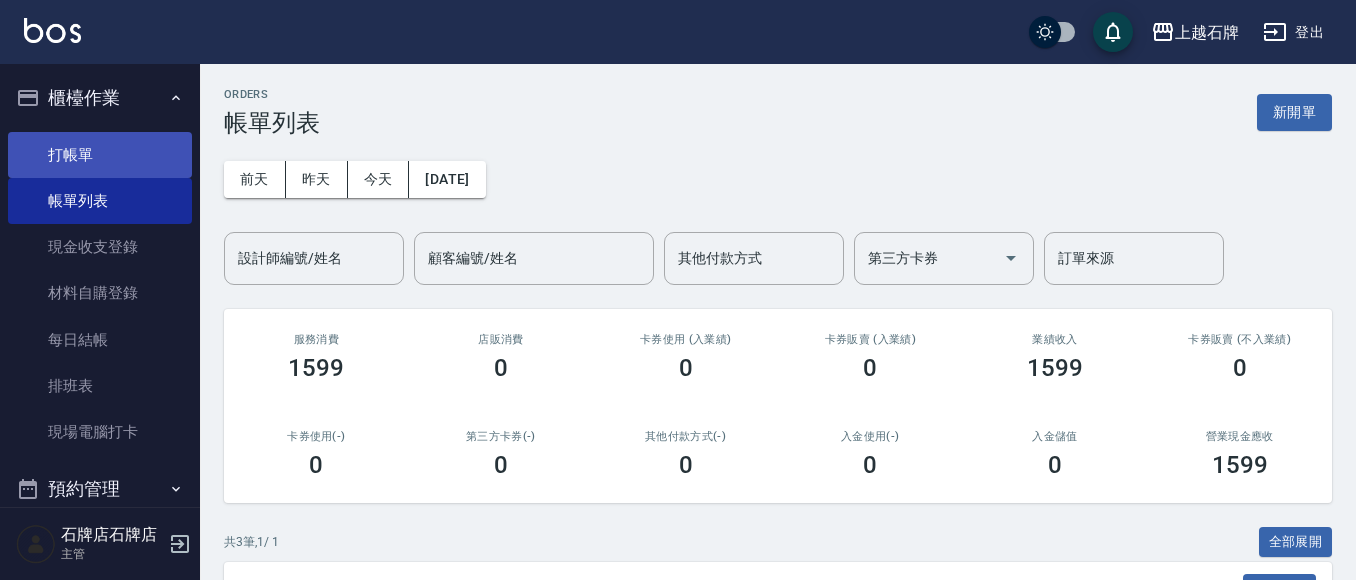 drag, startPoint x: 61, startPoint y: 156, endPoint x: 137, endPoint y: 176, distance: 78.58753 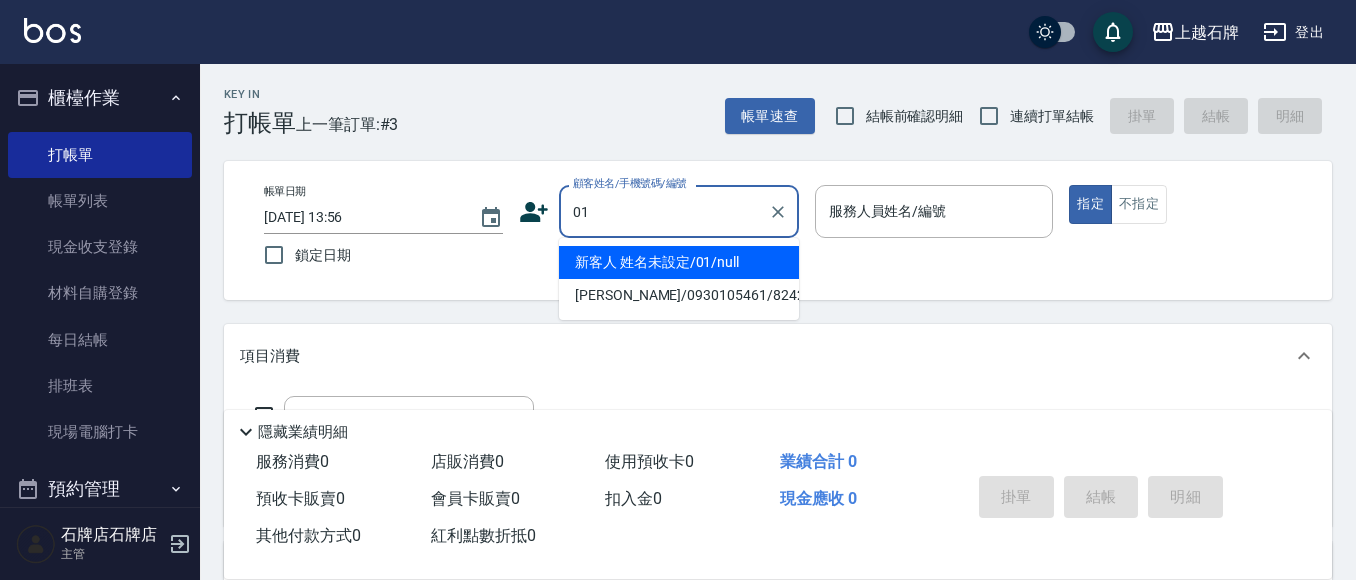 type on "新客人 姓名未設定/01/null" 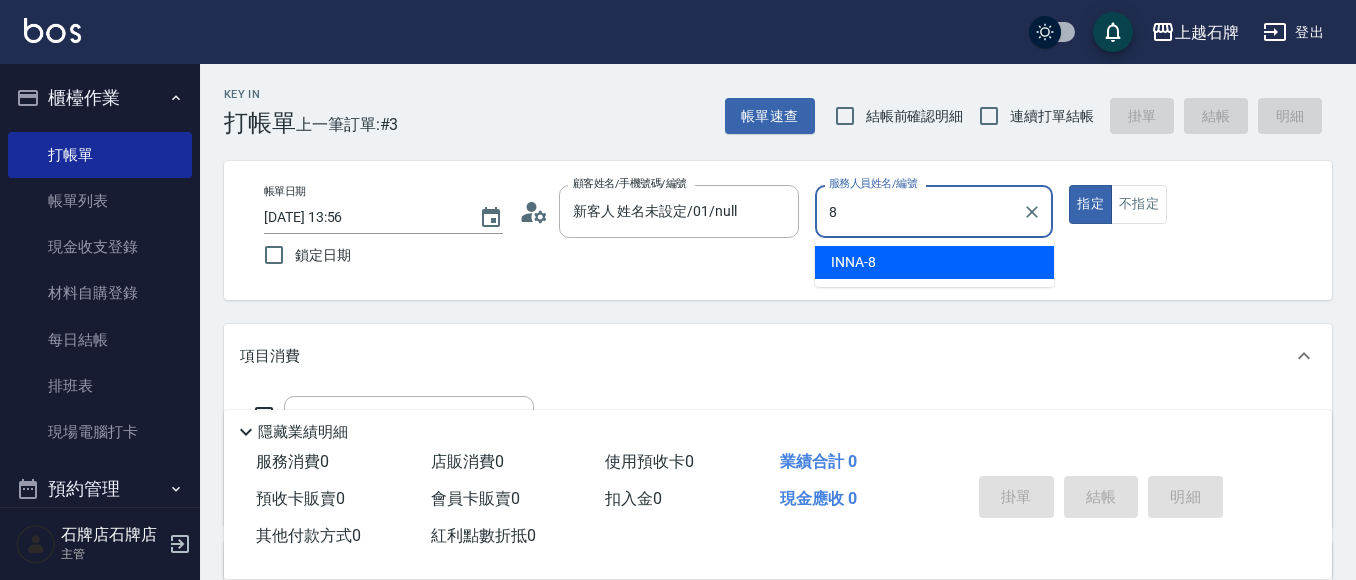 type on "INNA-8" 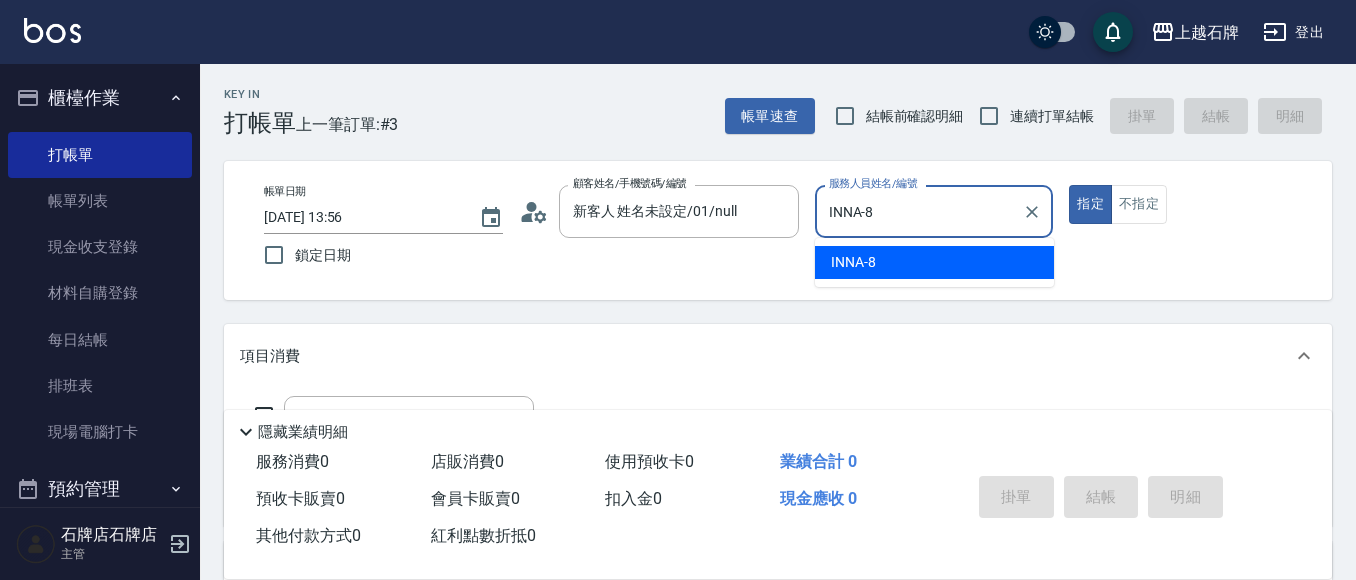 type on "true" 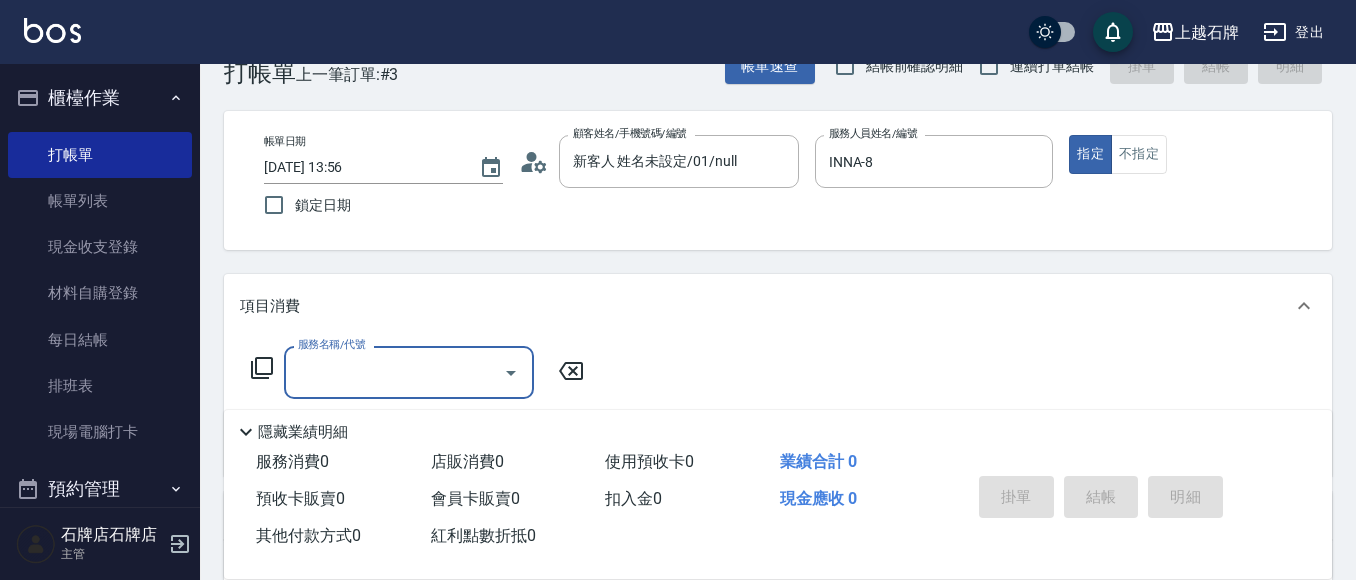 scroll, scrollTop: 100, scrollLeft: 0, axis: vertical 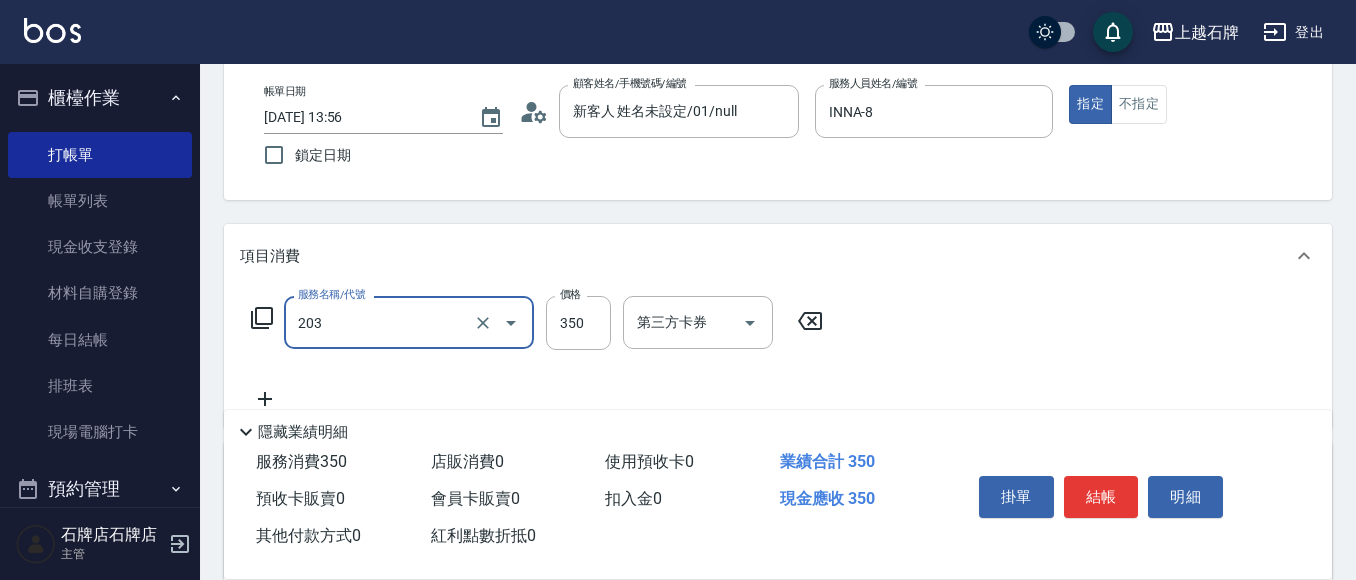 type on "B級洗+剪(203)" 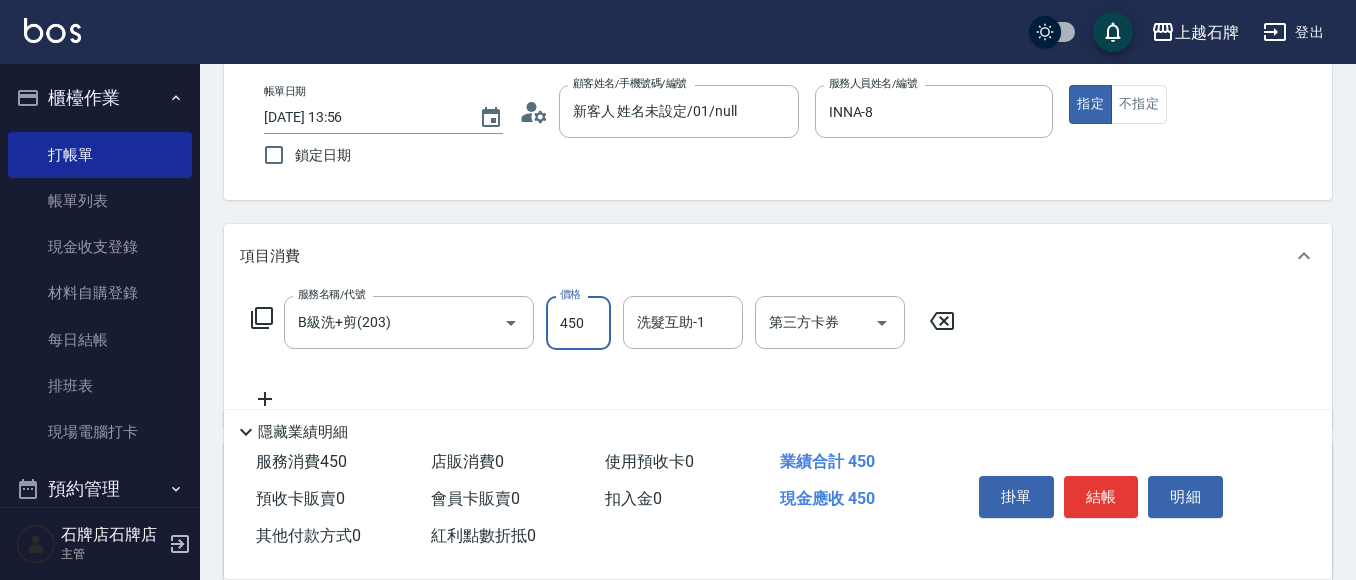 type on "450" 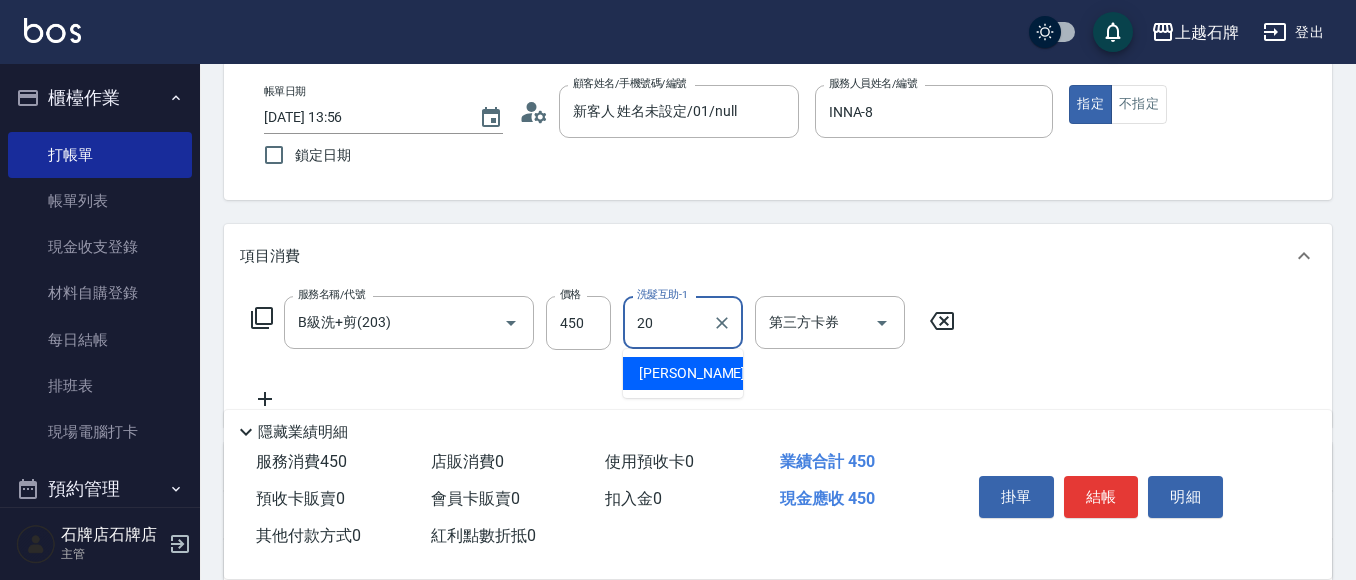 type on "[PERSON_NAME]-20" 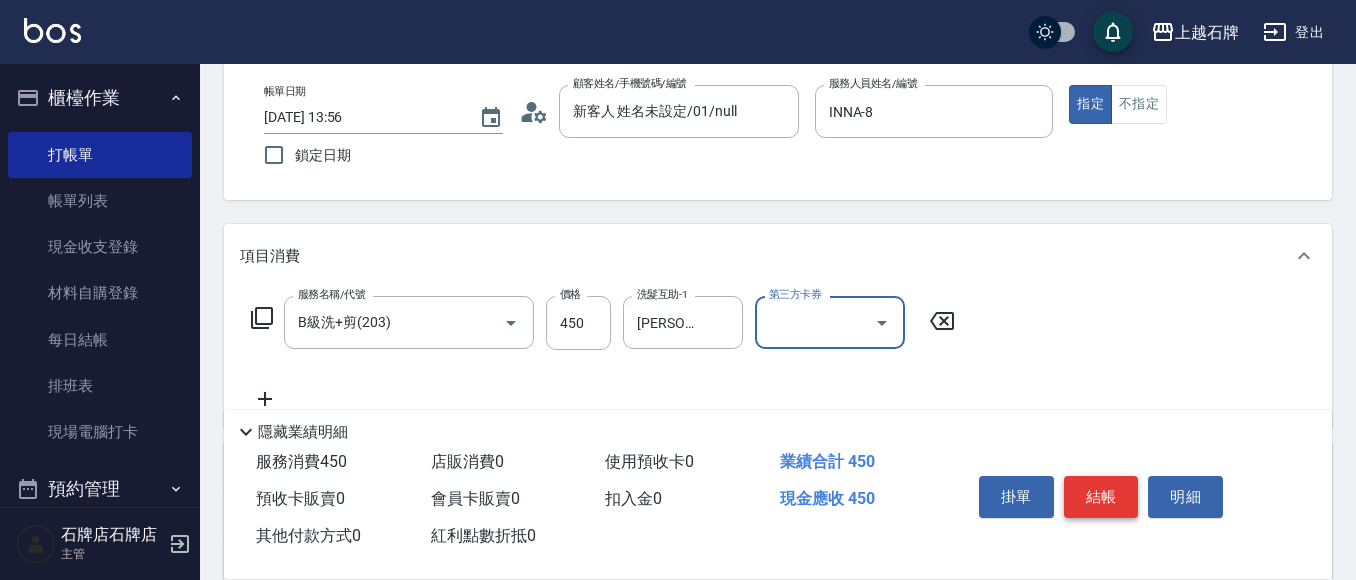 click on "結帳" at bounding box center [1101, 497] 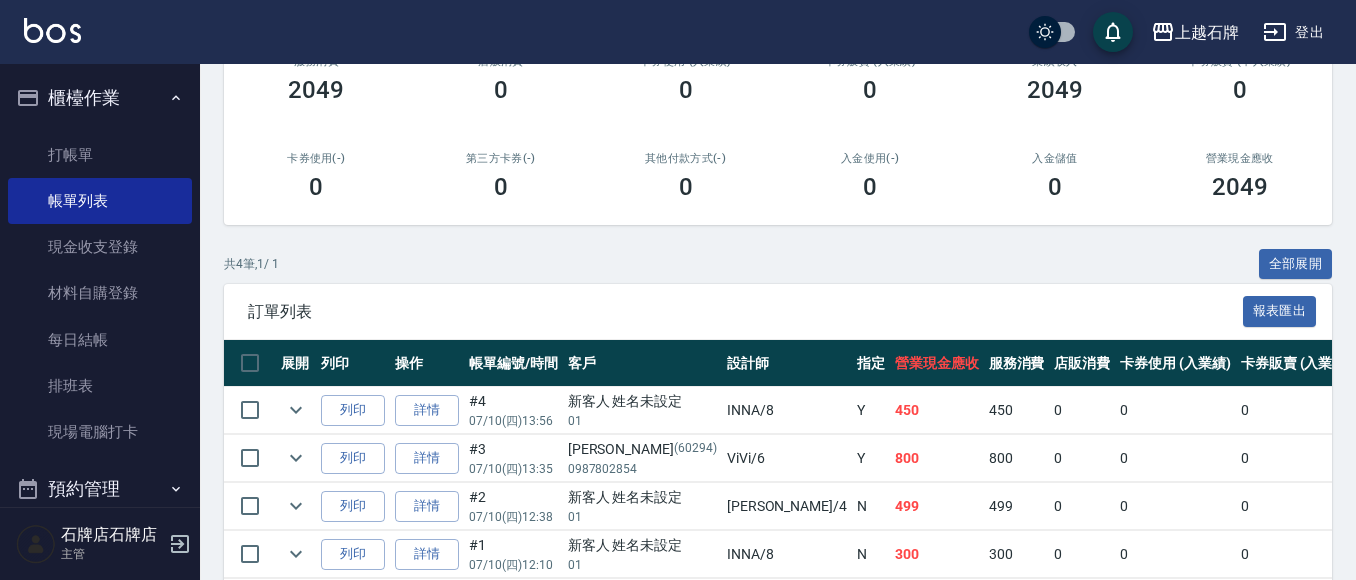 scroll, scrollTop: 300, scrollLeft: 0, axis: vertical 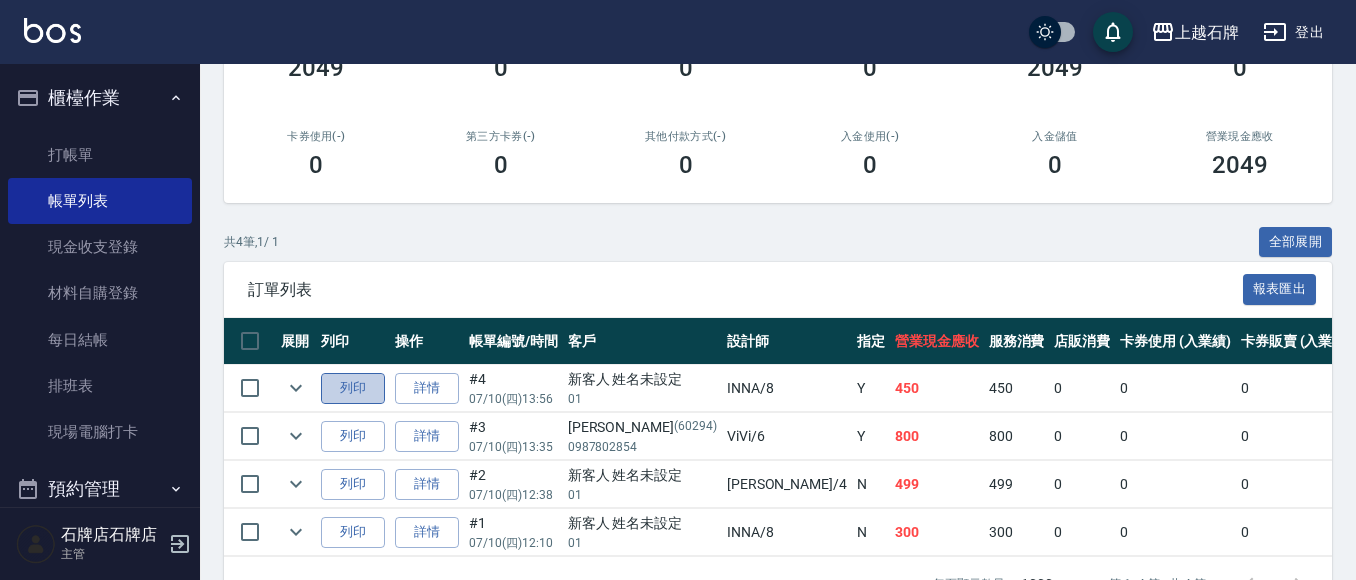 click on "列印" at bounding box center (353, 388) 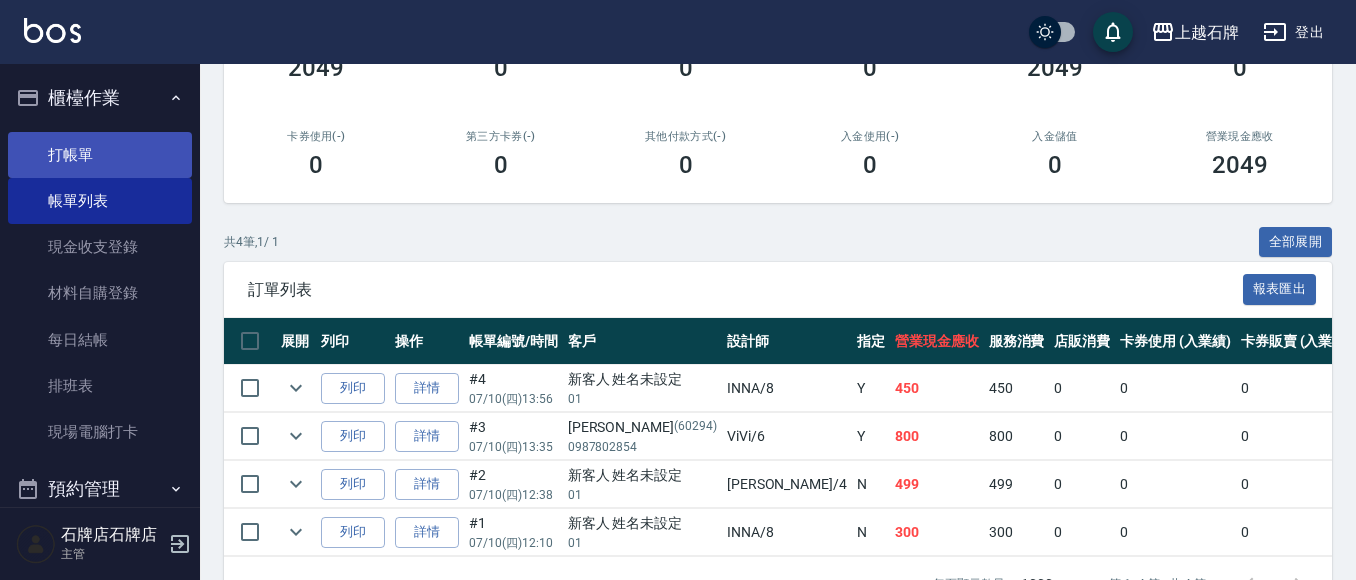 click on "打帳單" at bounding box center (100, 155) 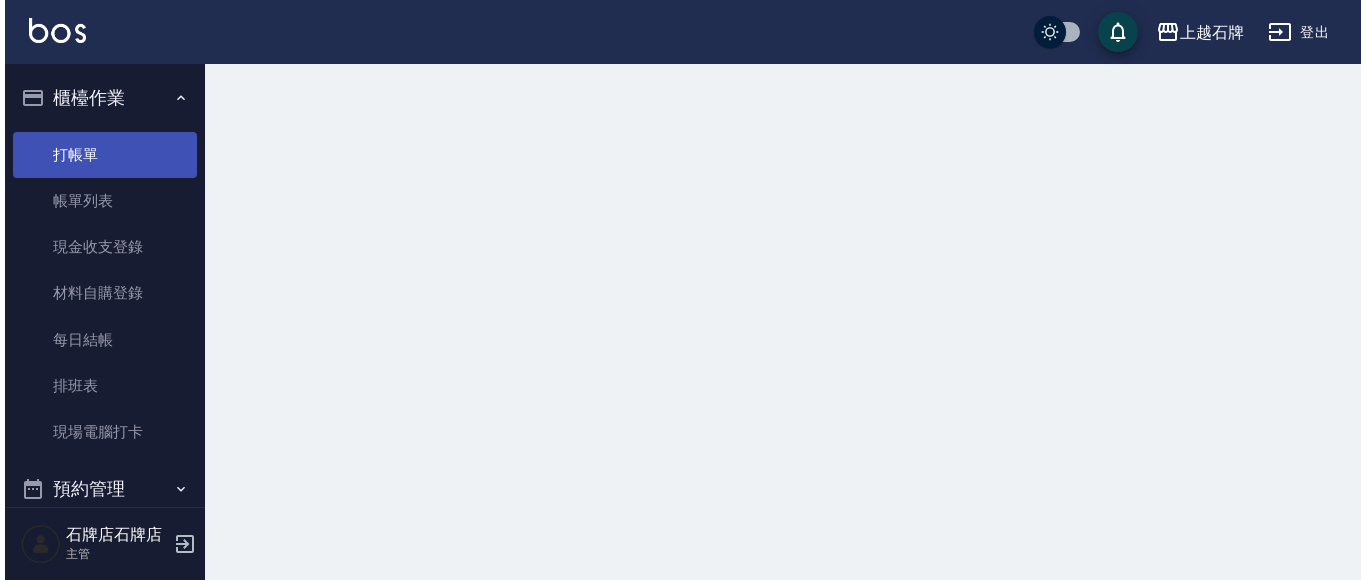 scroll, scrollTop: 0, scrollLeft: 0, axis: both 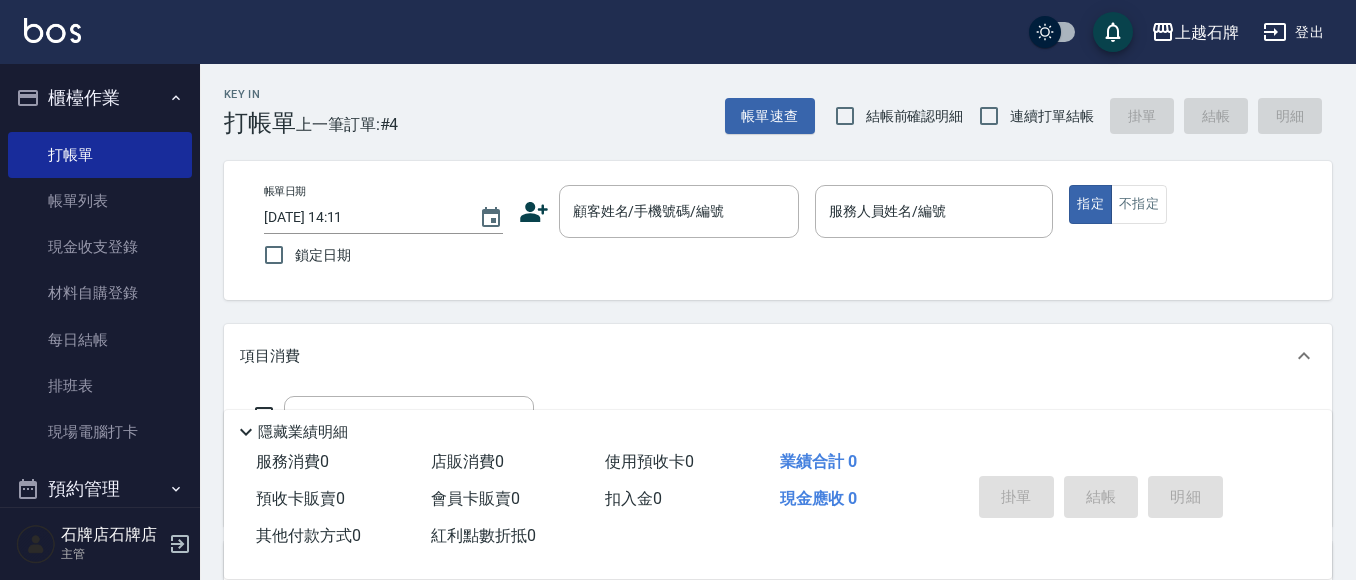click 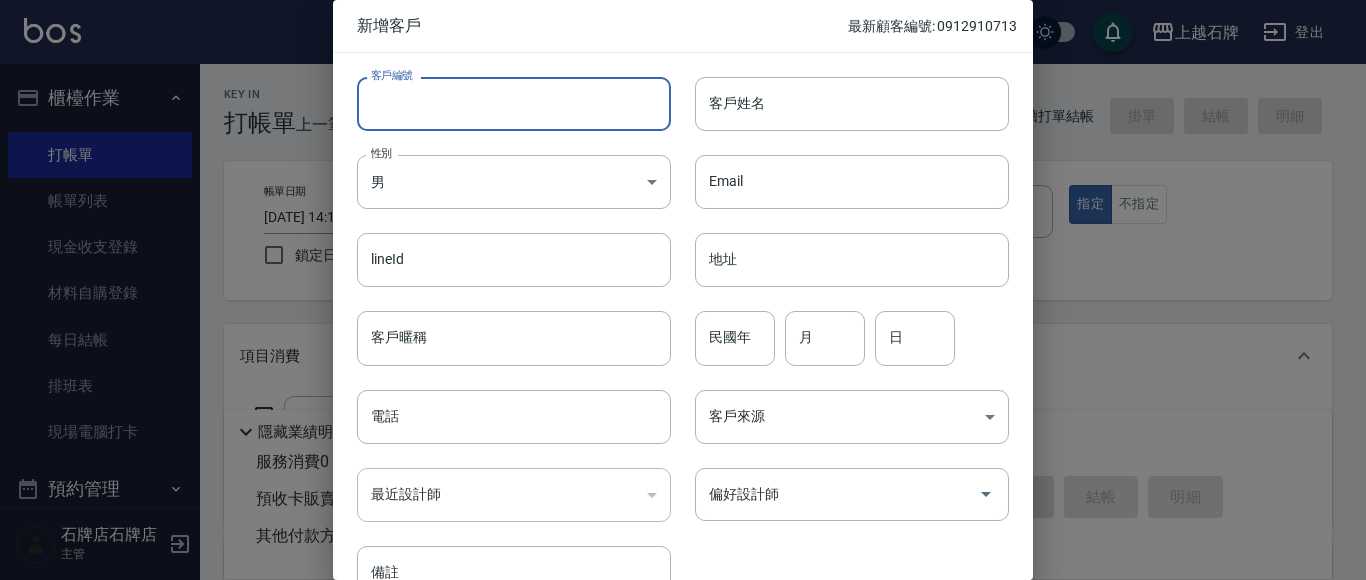 click on "客戶編號" at bounding box center [514, 104] 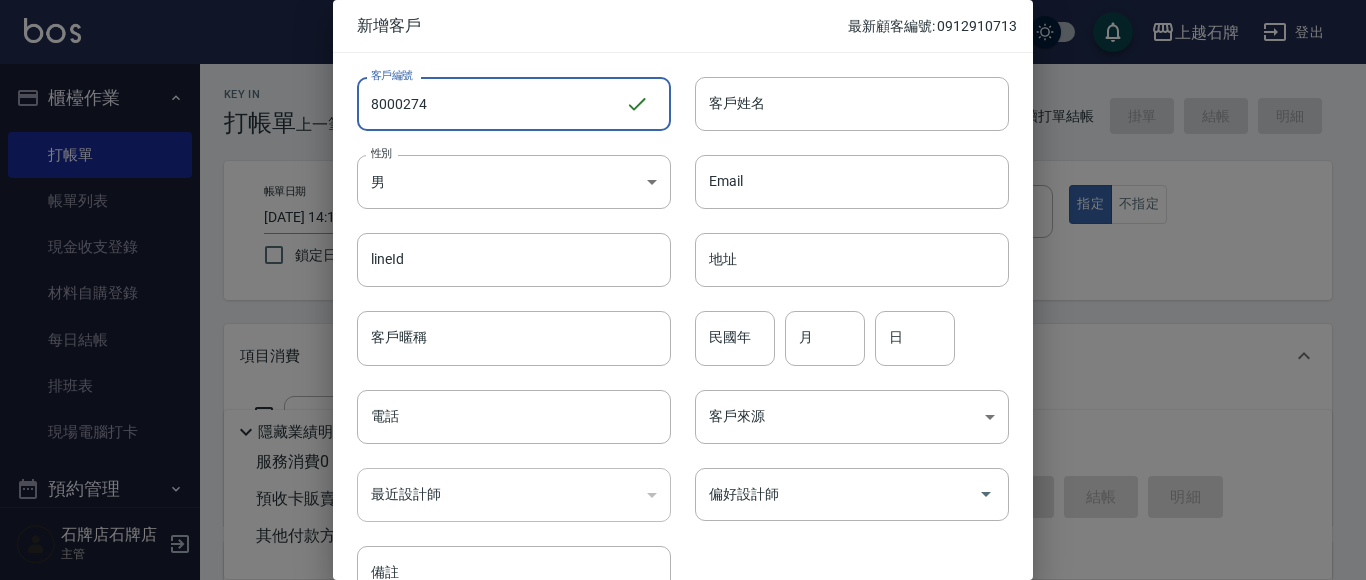 type on "8000274" 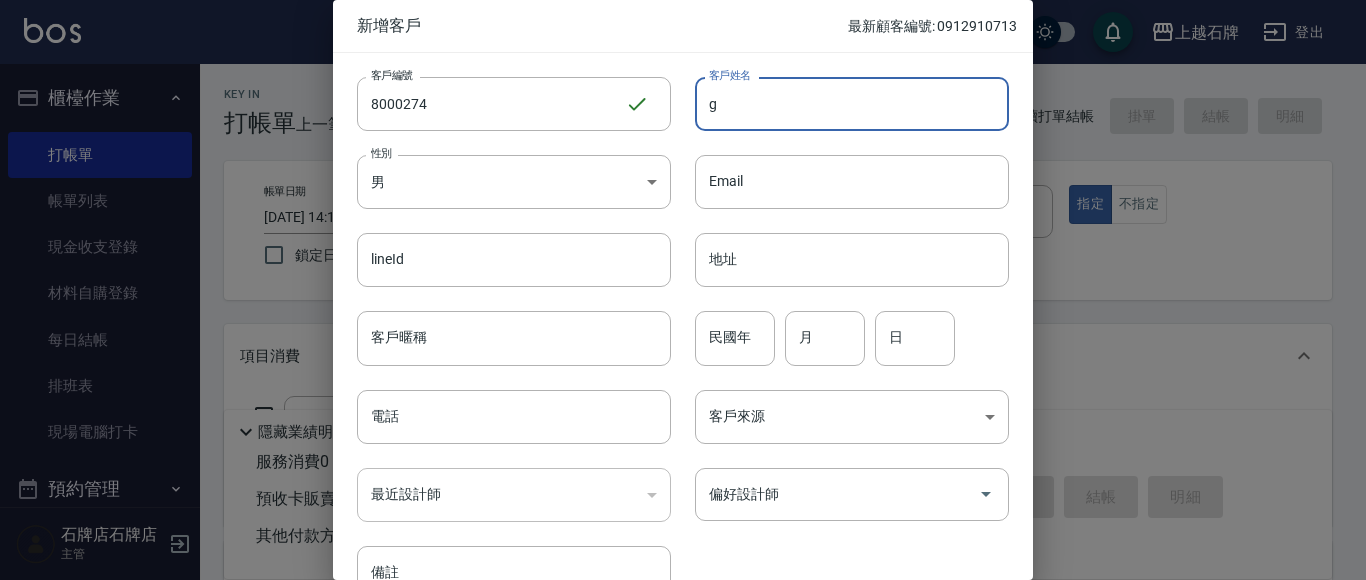 type on "g" 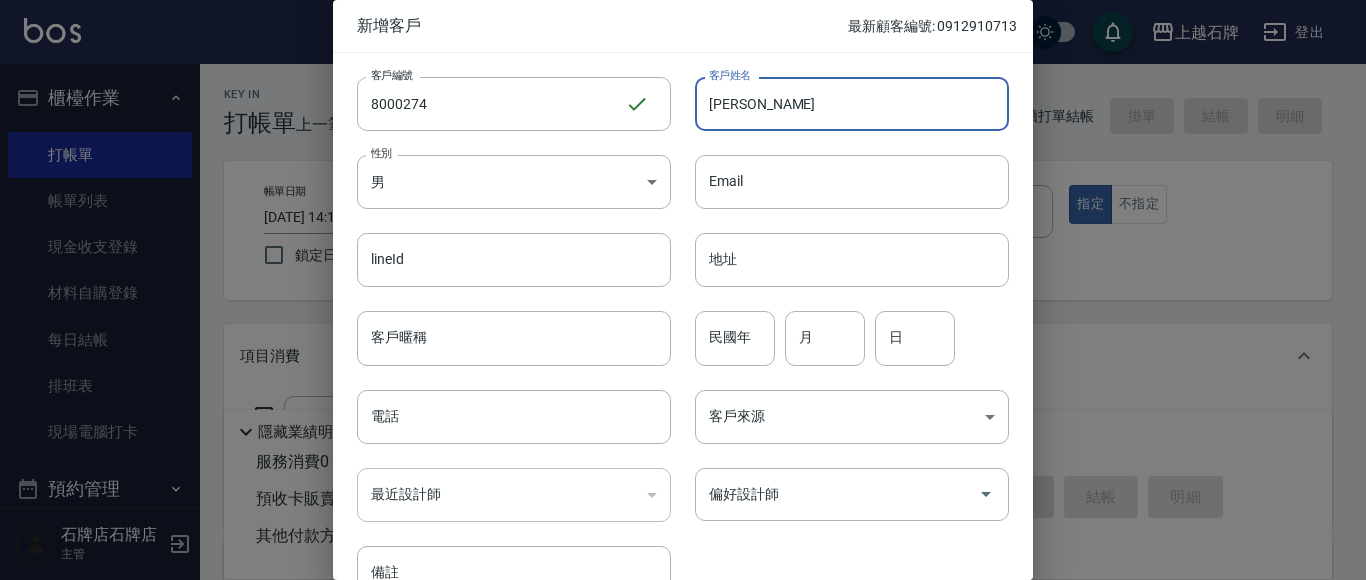 type on "[PERSON_NAME]" 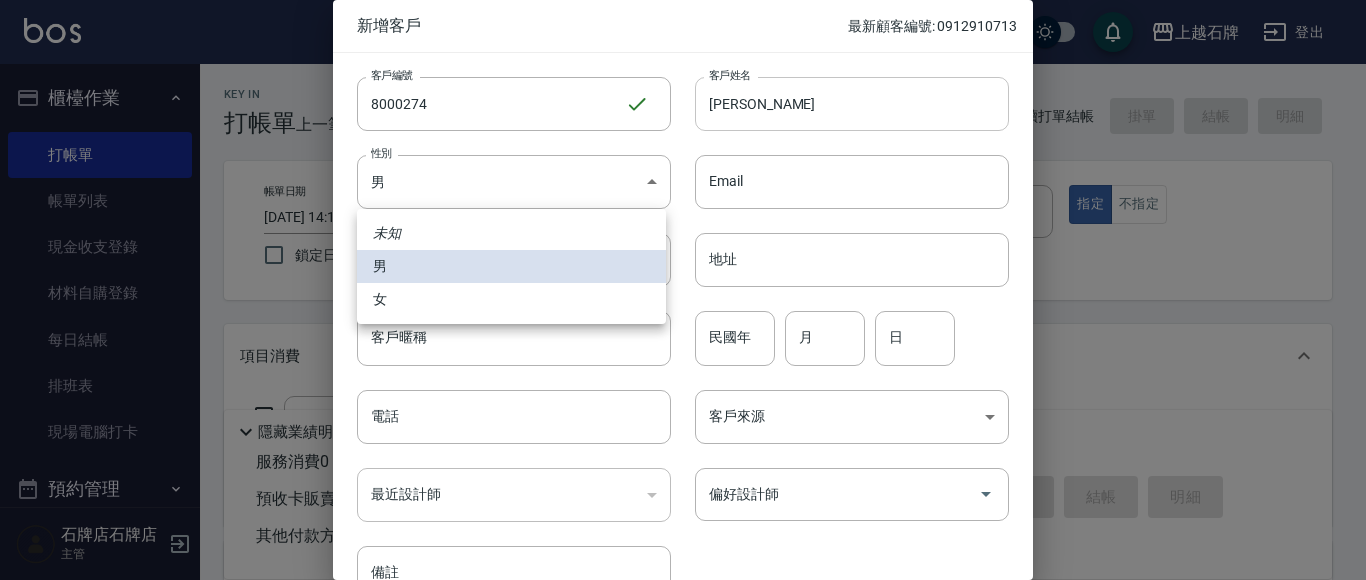 type 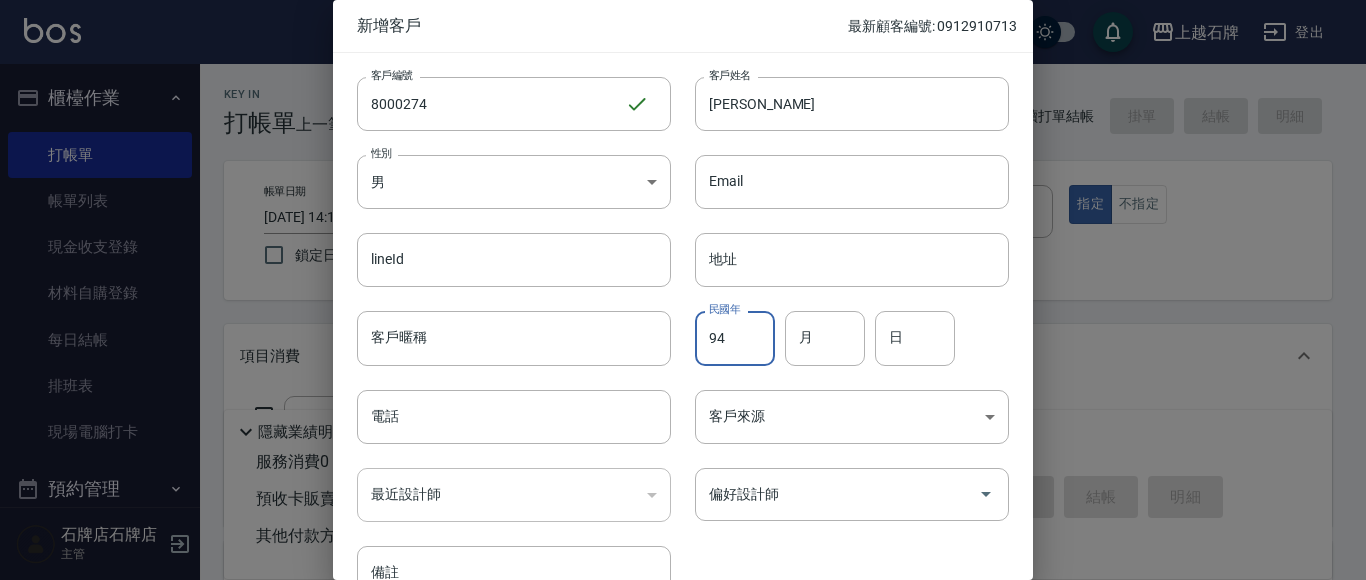 type on "94" 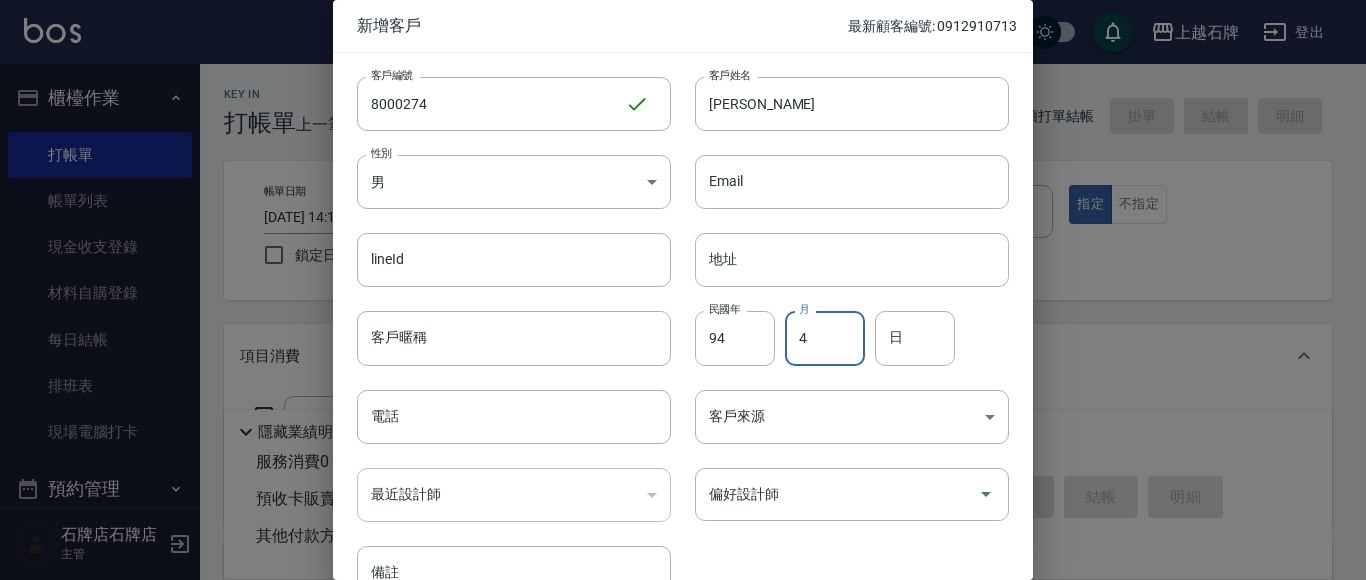 type on "4" 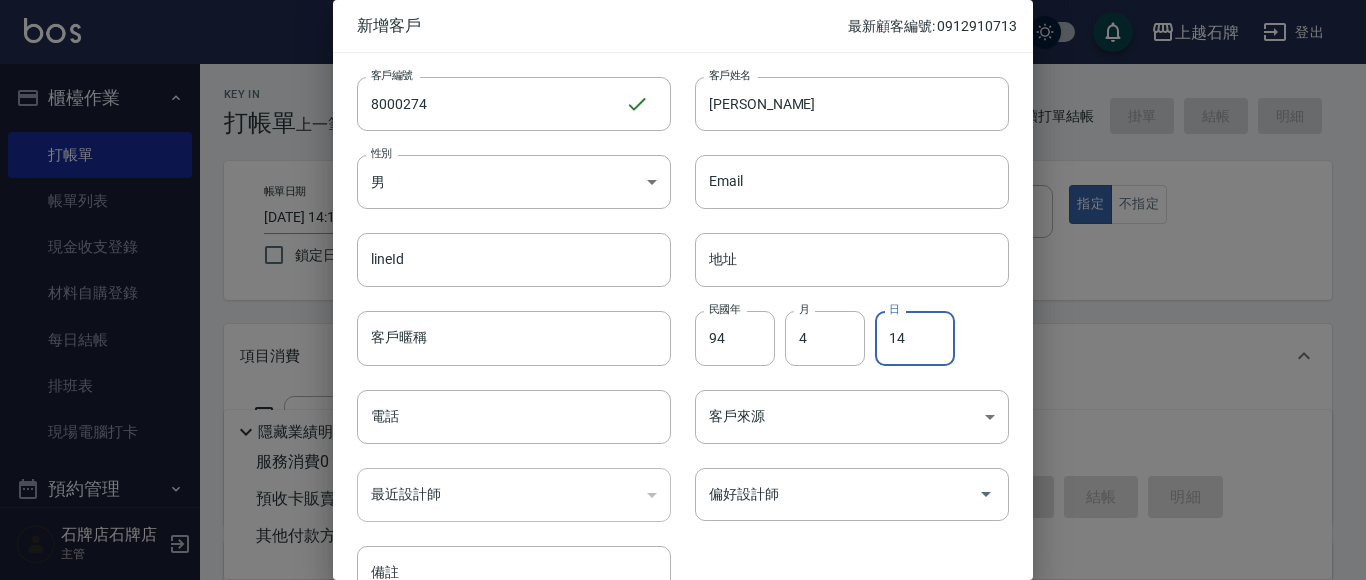 type on "14" 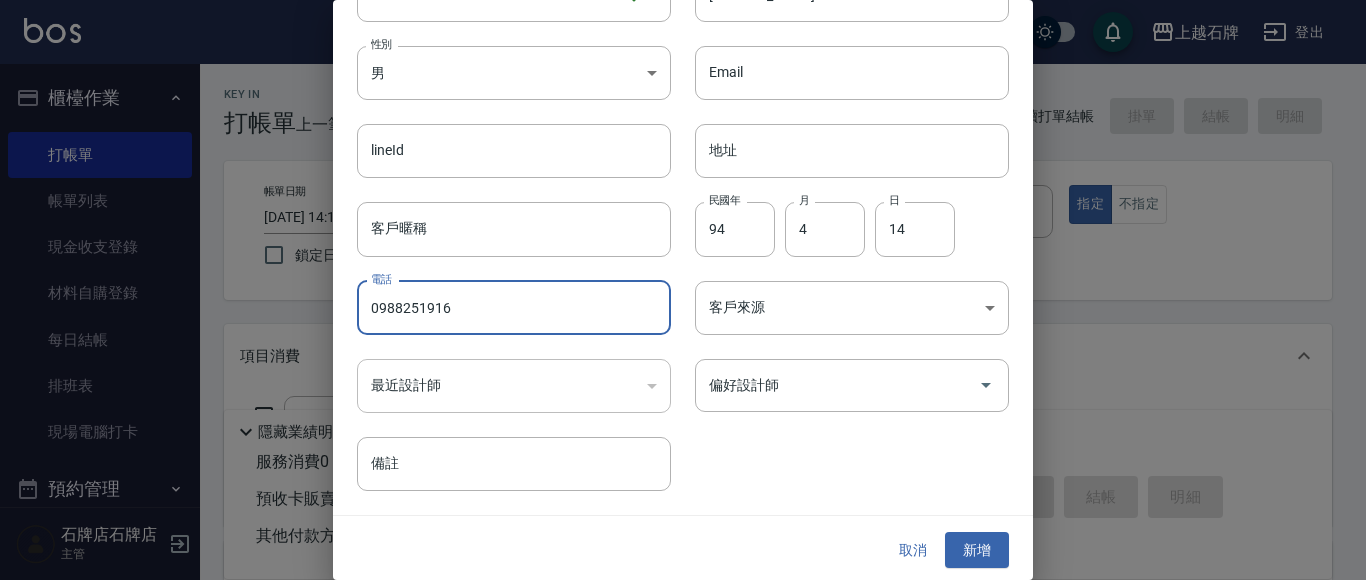 scroll, scrollTop: 113, scrollLeft: 0, axis: vertical 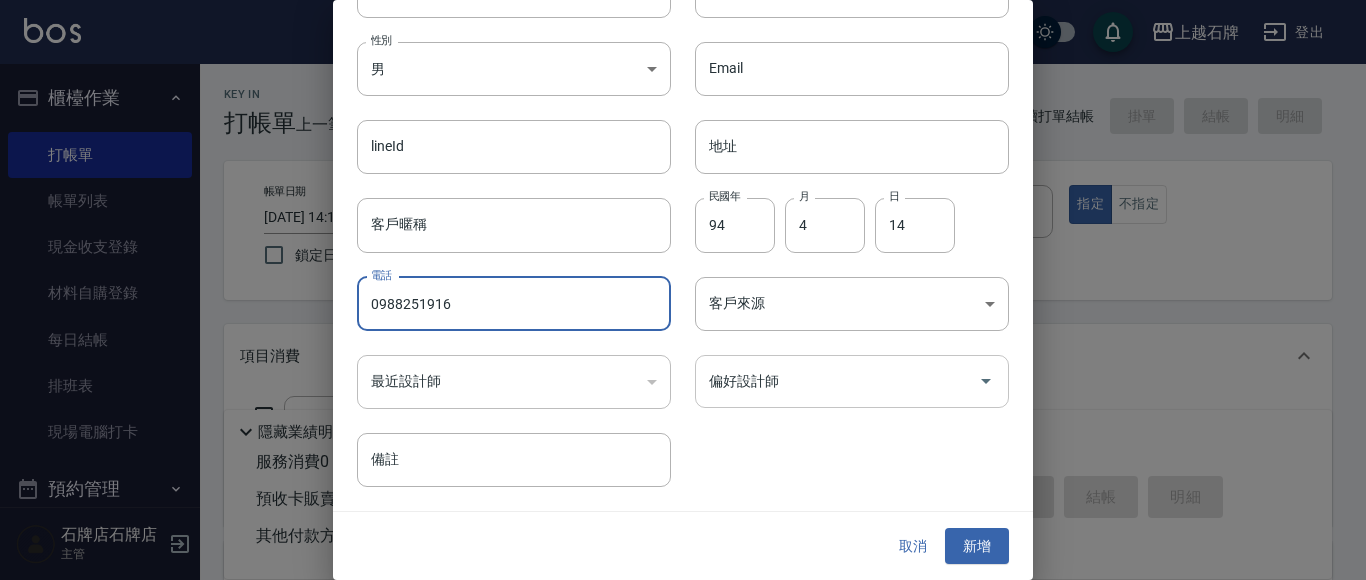 type on "0988251916" 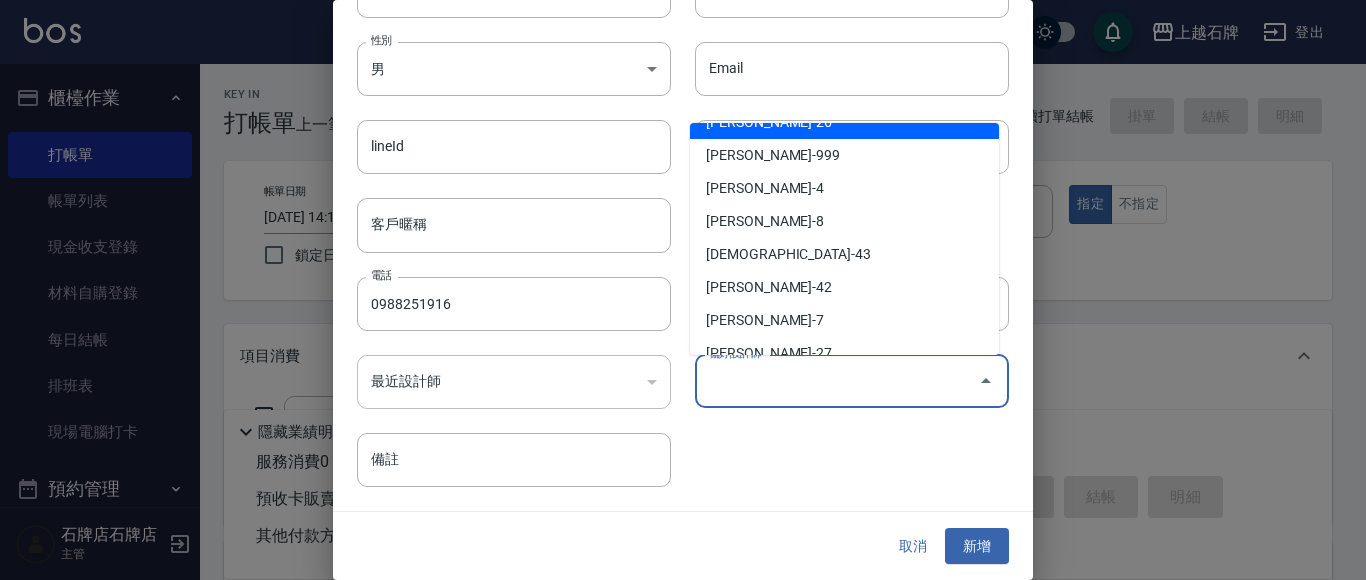 scroll, scrollTop: 378, scrollLeft: 0, axis: vertical 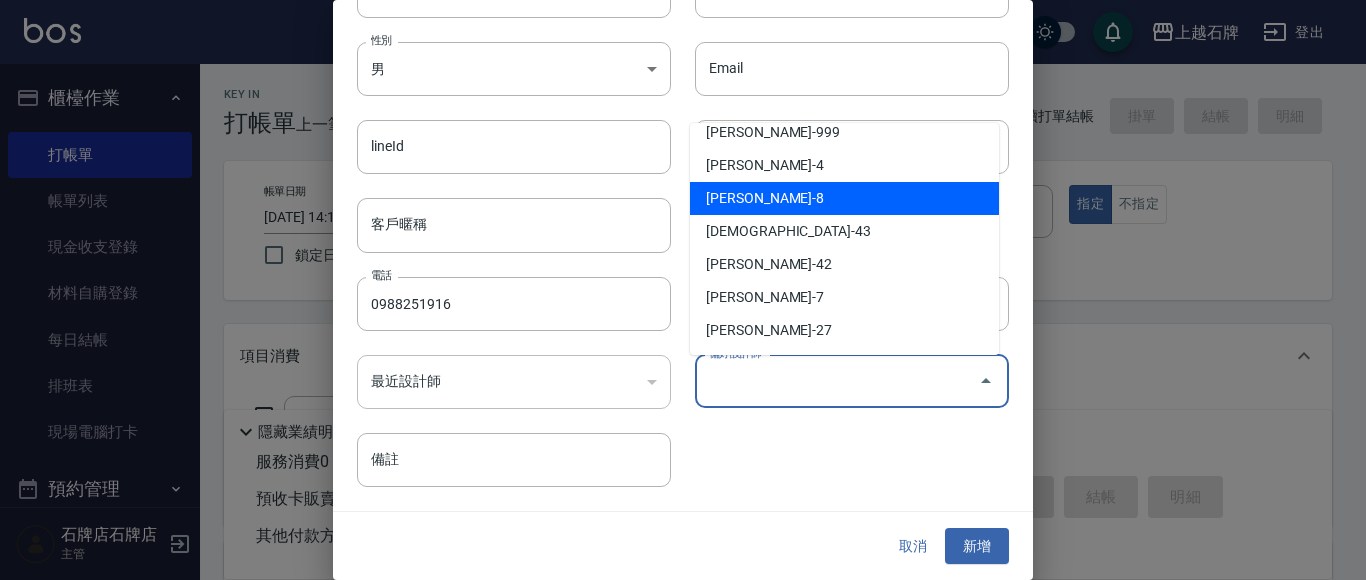click on "溫育宣-8" at bounding box center [844, 198] 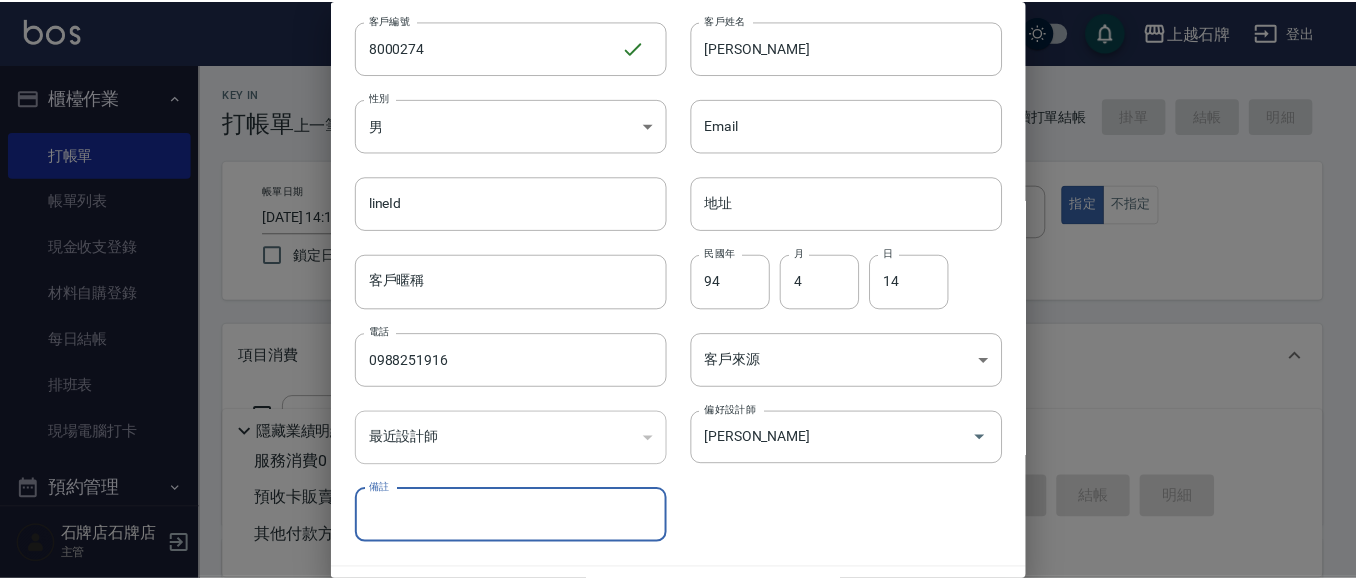 scroll, scrollTop: 113, scrollLeft: 0, axis: vertical 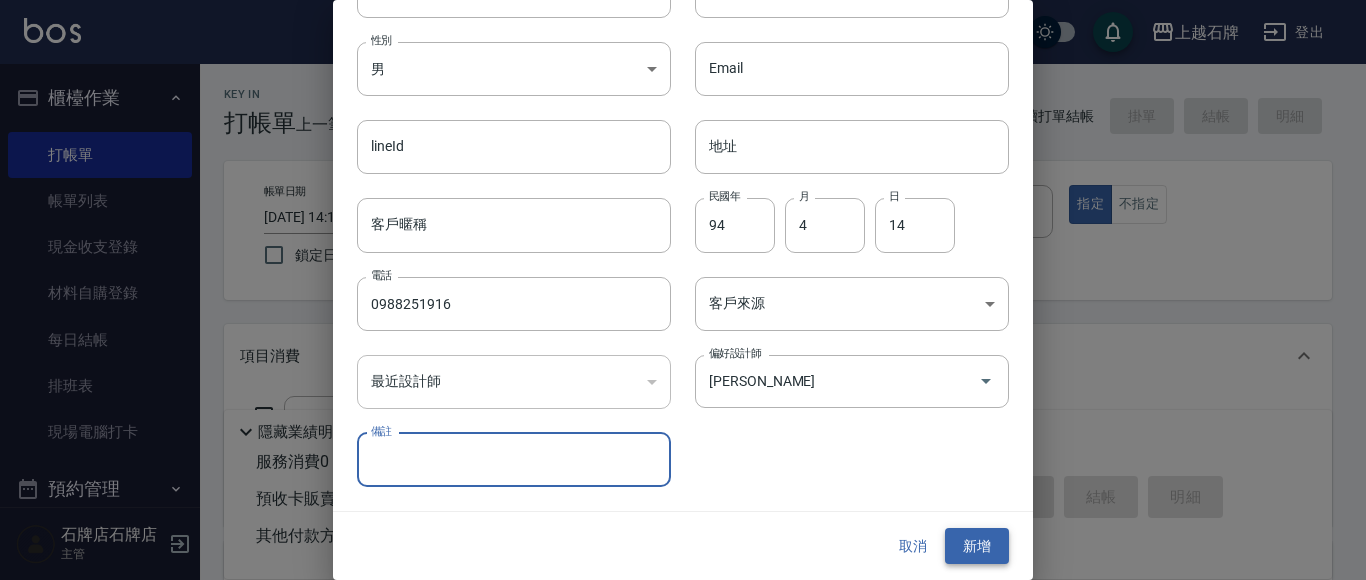 click on "新增" at bounding box center [977, 546] 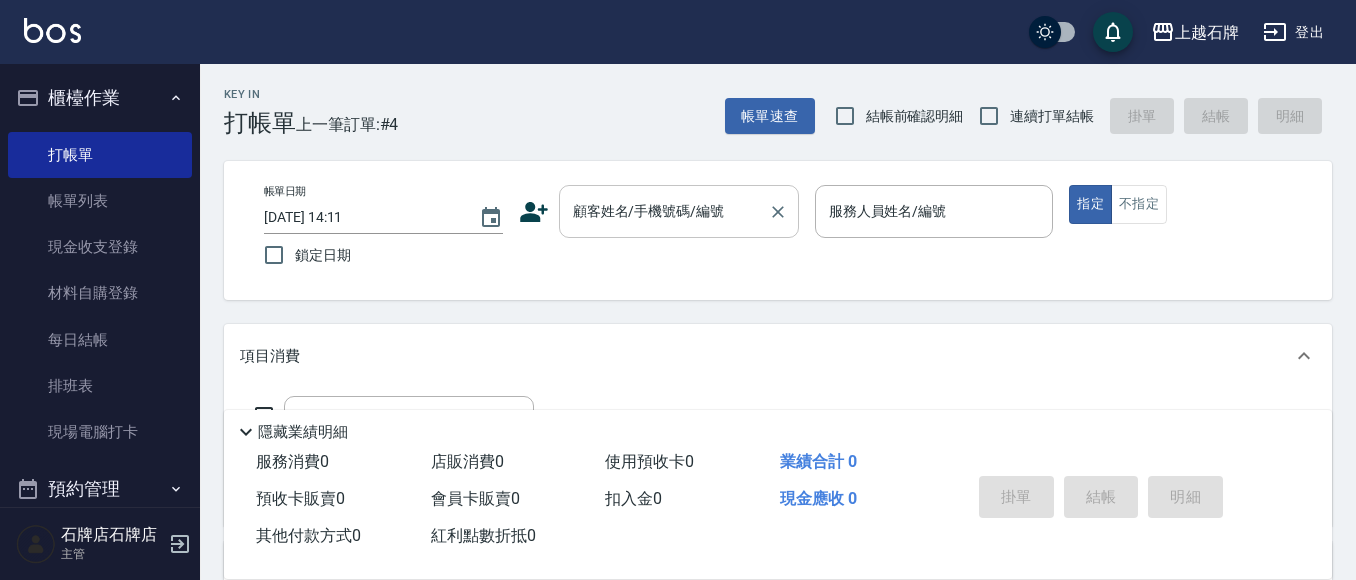 click on "顧客姓名/手機號碼/編號" at bounding box center (664, 211) 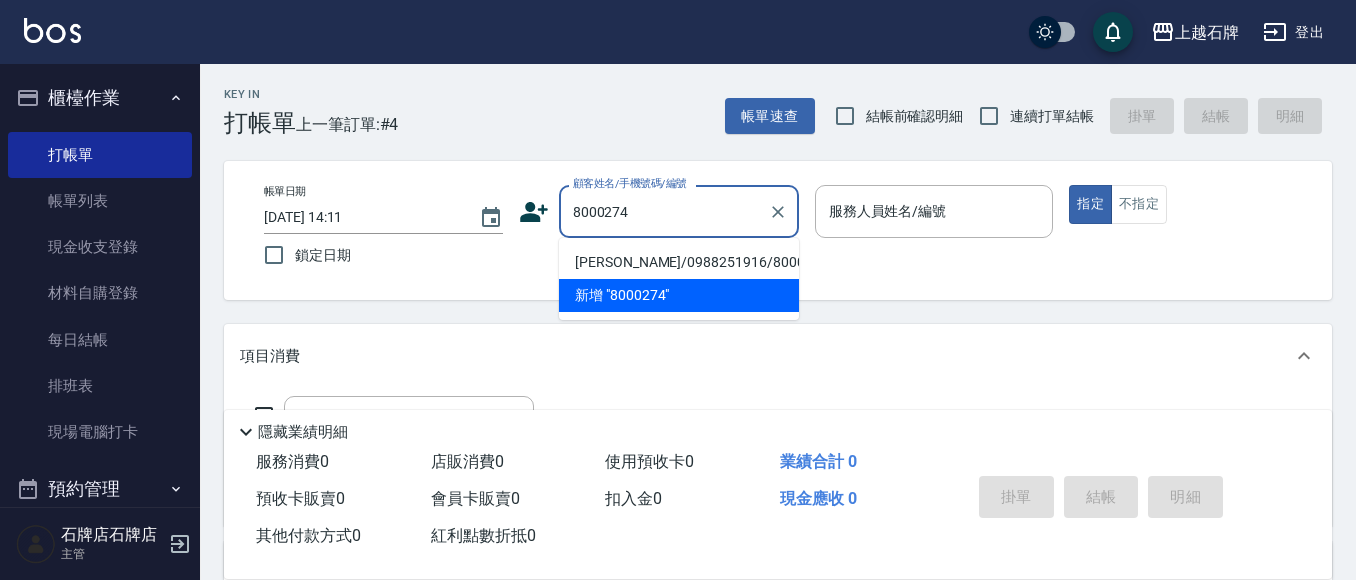 click on "[PERSON_NAME]/0988251916/8000274" at bounding box center [679, 262] 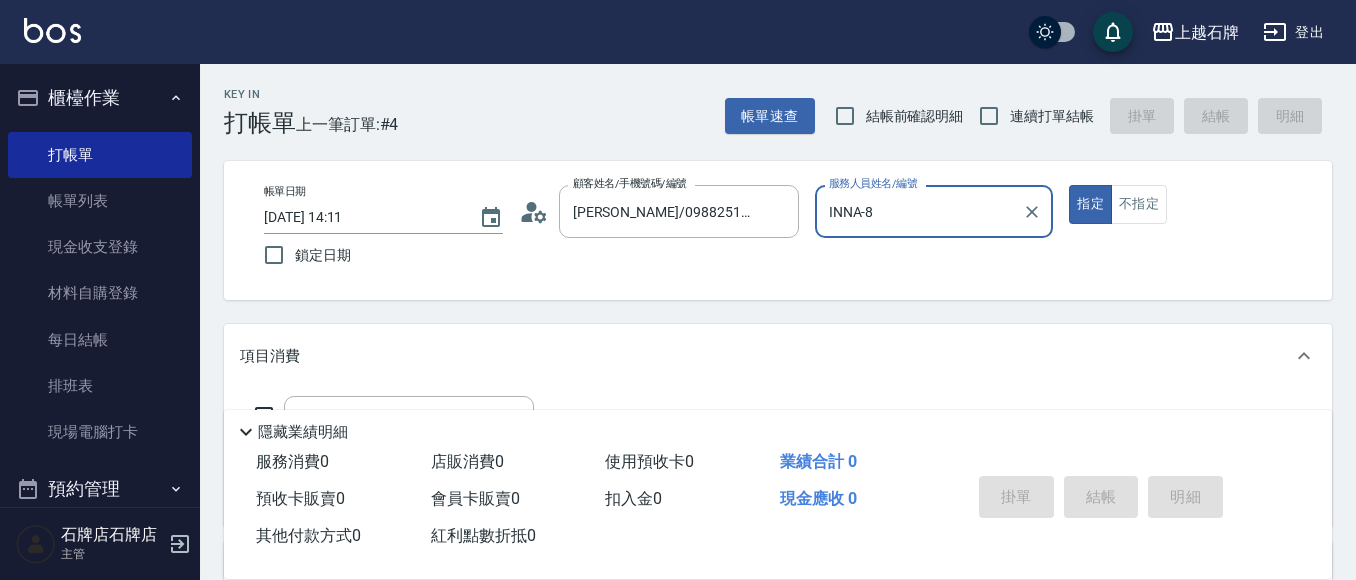 type on "INNA-8" 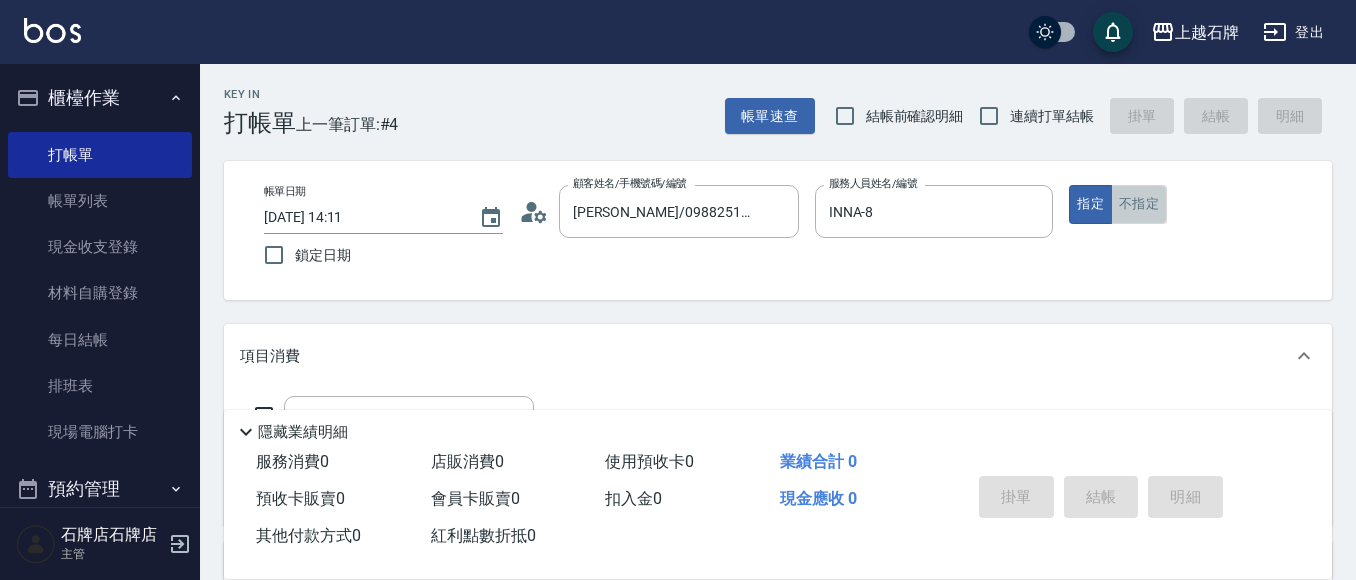 click on "不指定" at bounding box center [1139, 204] 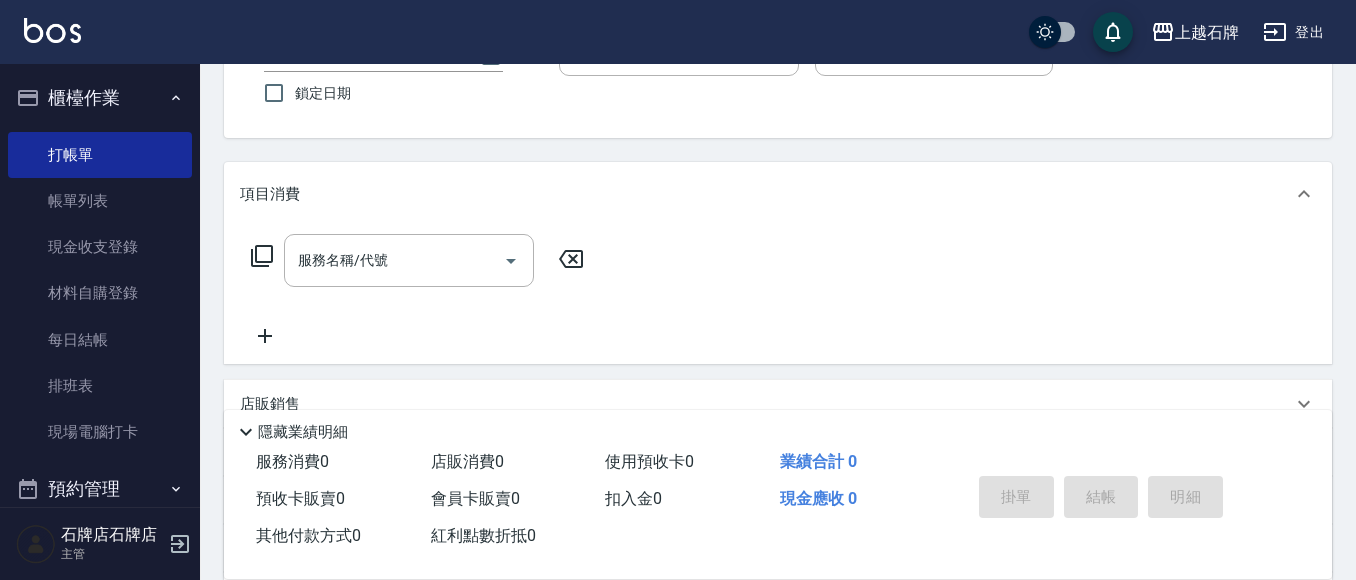 scroll, scrollTop: 200, scrollLeft: 0, axis: vertical 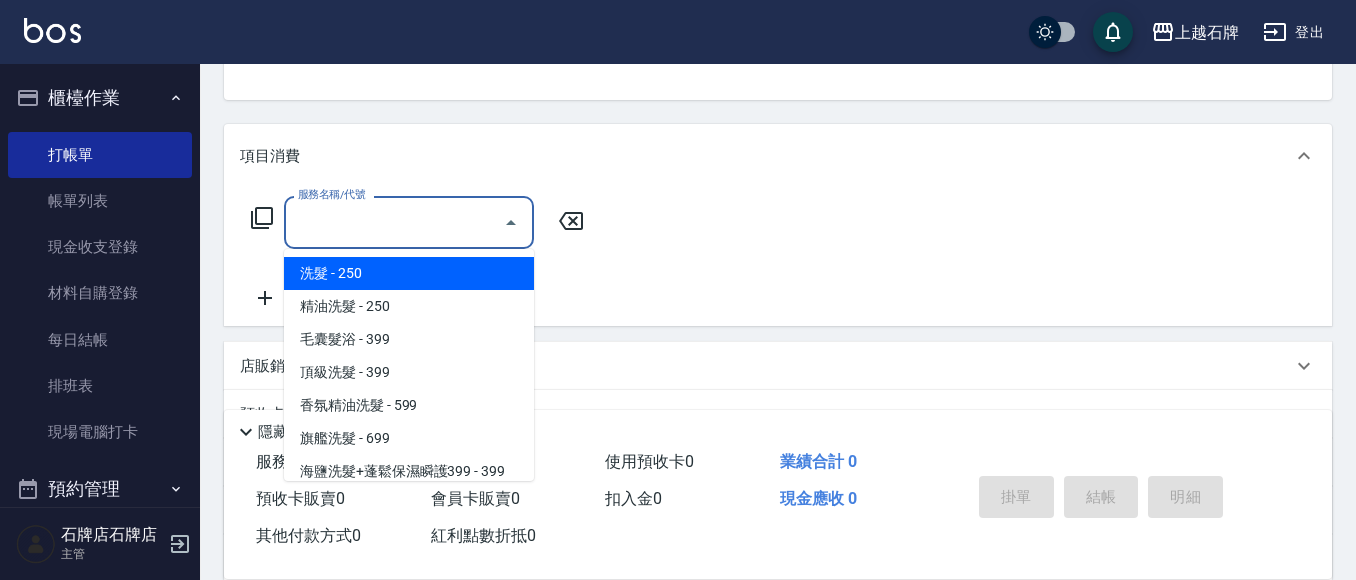 click on "服務名稱/代號" at bounding box center (394, 222) 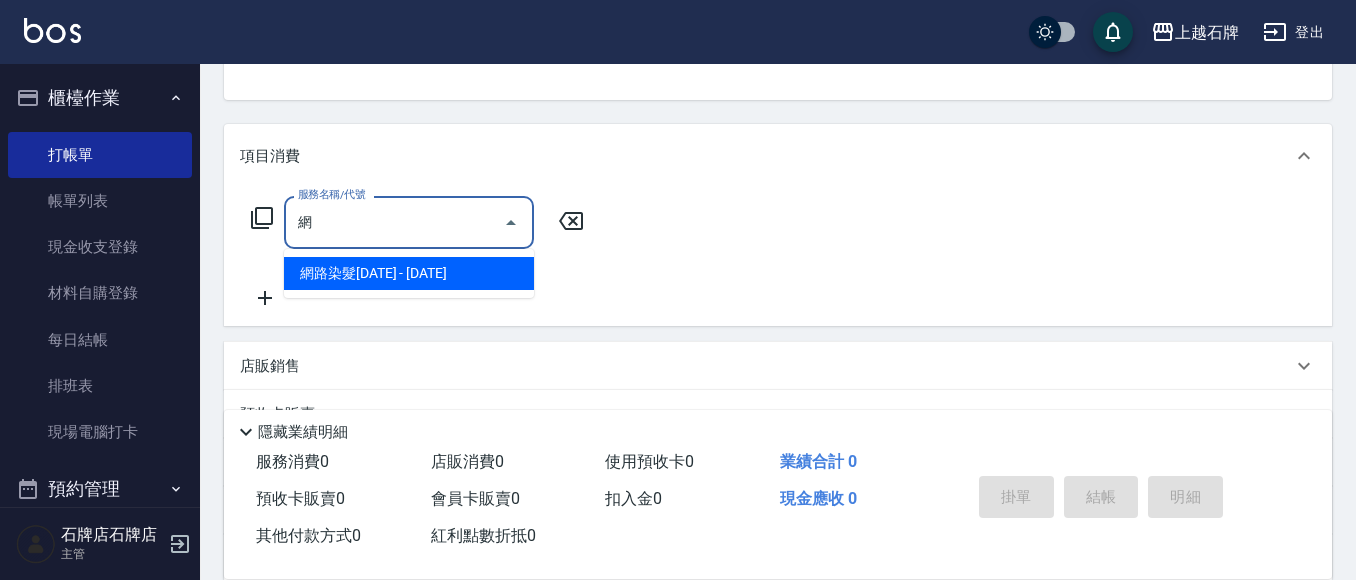 click on "網路染髮[DATE] - [DATE]" at bounding box center [409, 273] 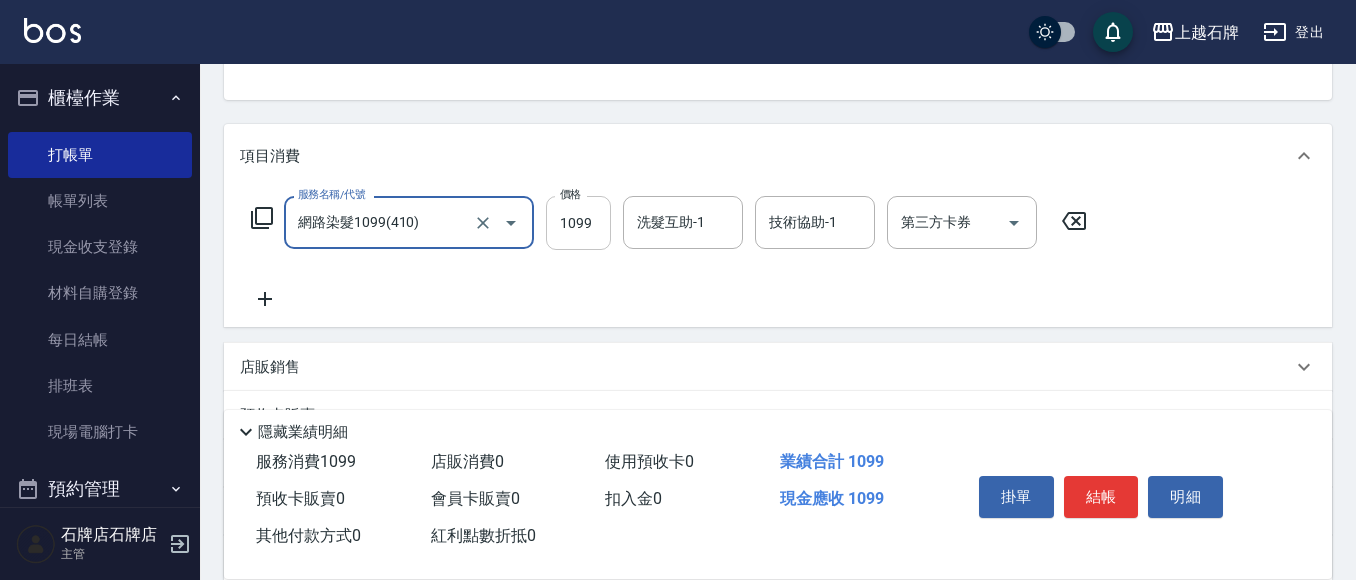 type on "網路染髮1099(410)" 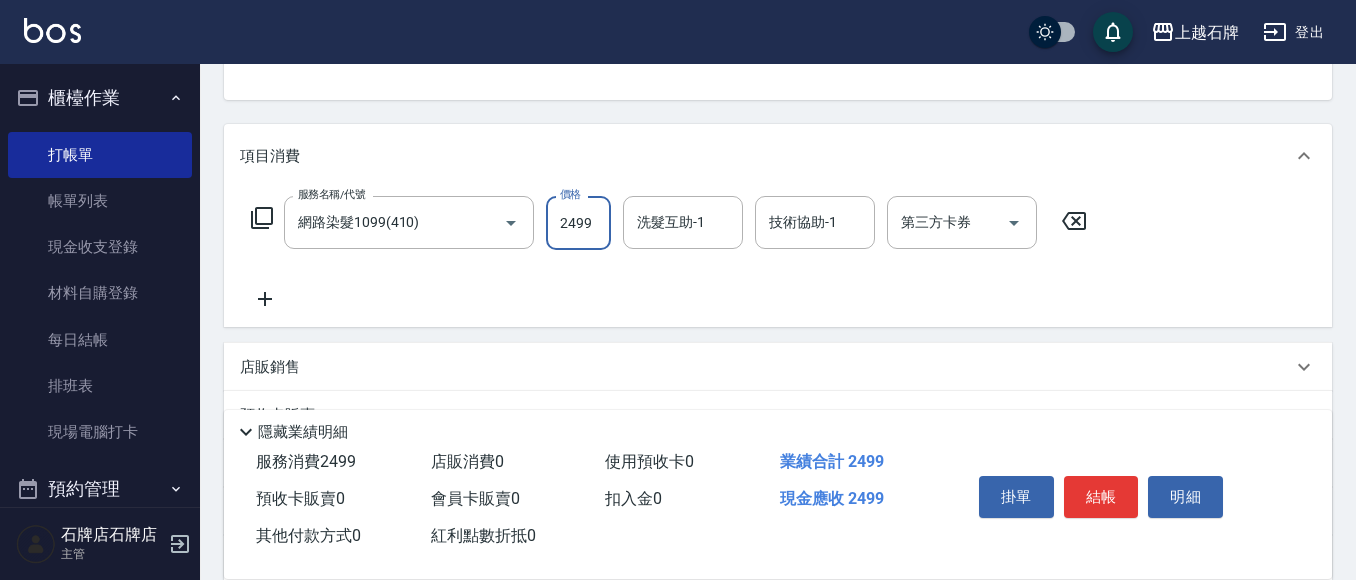 type on "2499" 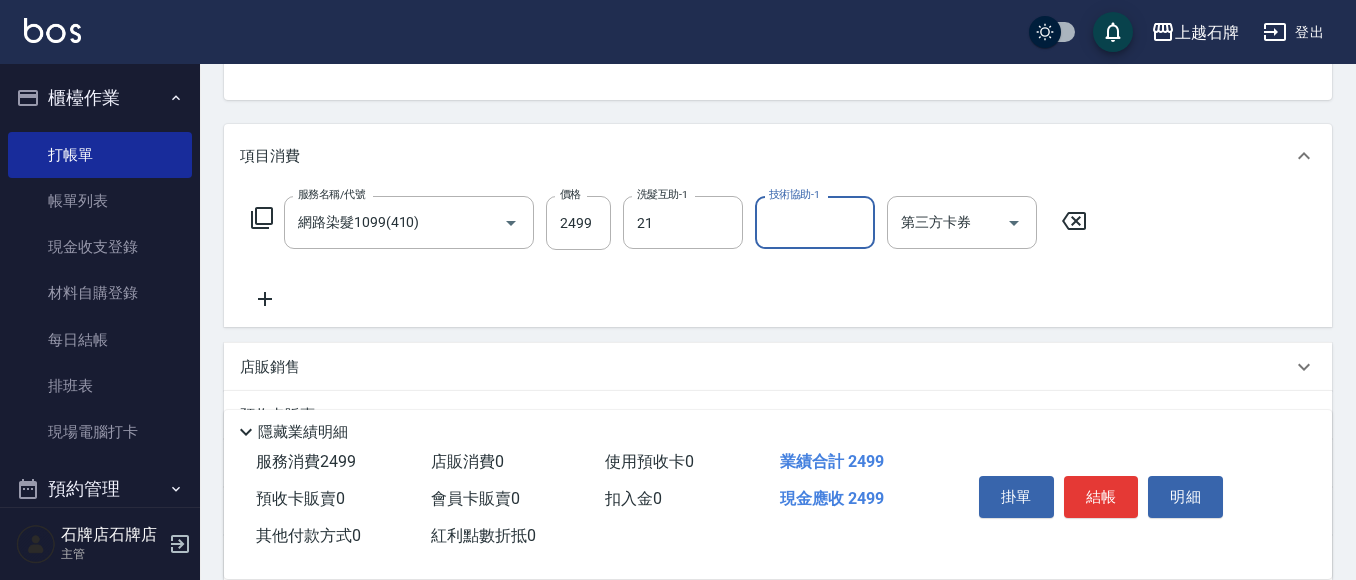 type on "佳琦-21" 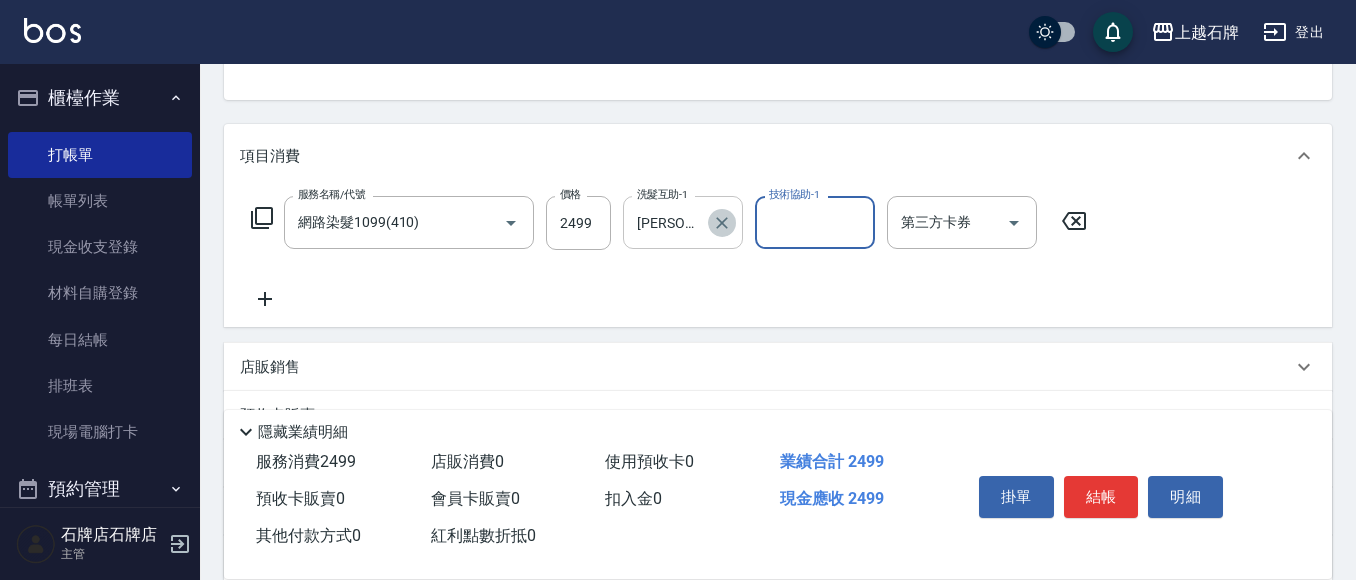 click 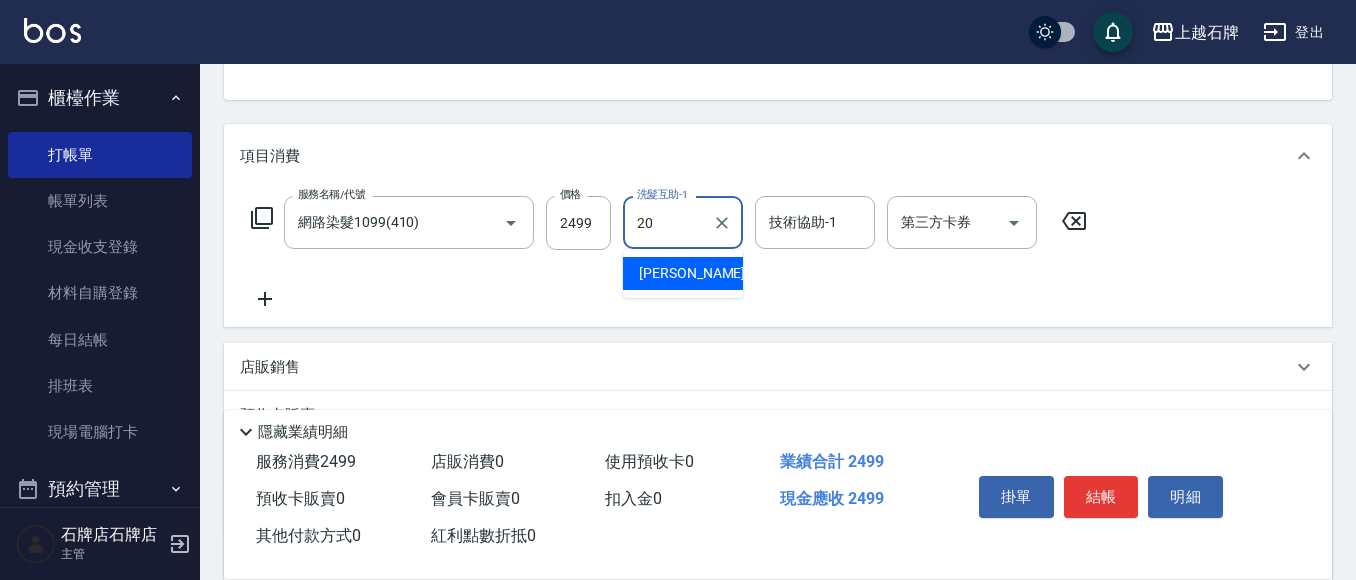 type on "[PERSON_NAME]-20" 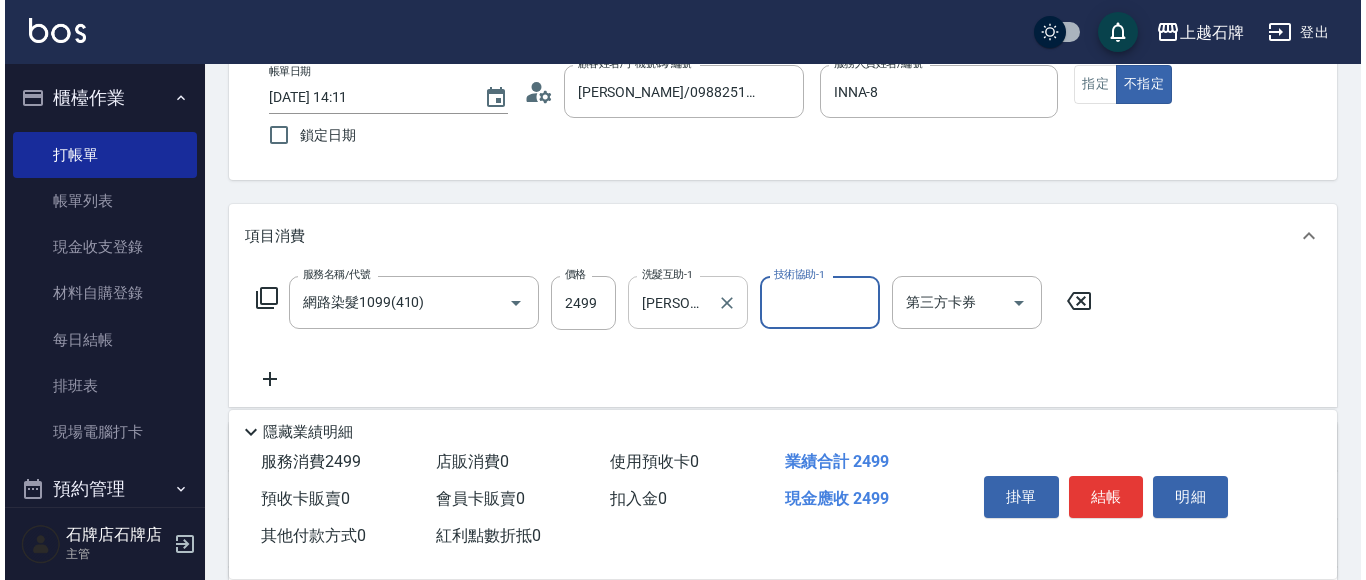 scroll, scrollTop: 0, scrollLeft: 0, axis: both 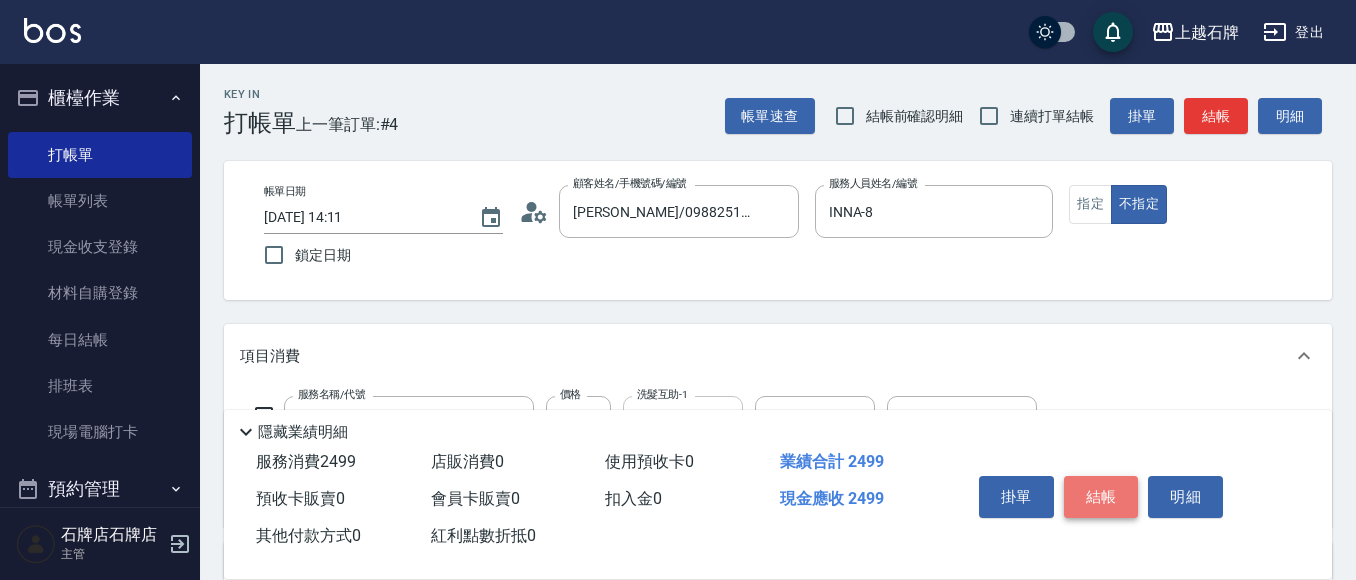 click on "結帳" at bounding box center [1101, 497] 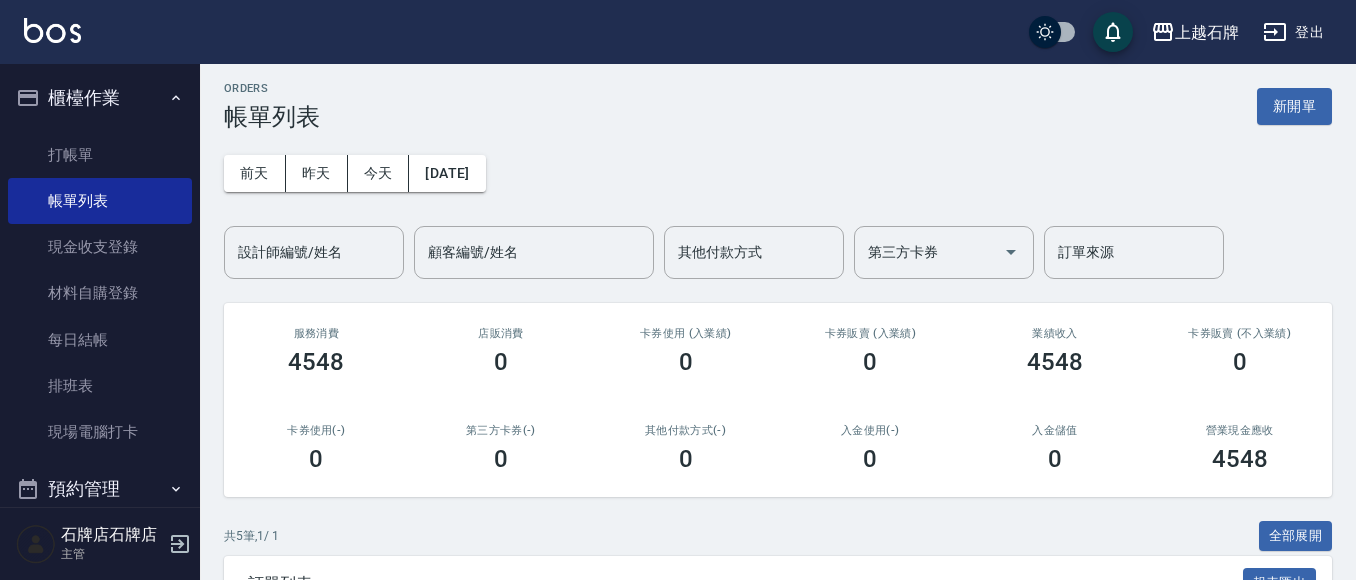 scroll, scrollTop: 420, scrollLeft: 0, axis: vertical 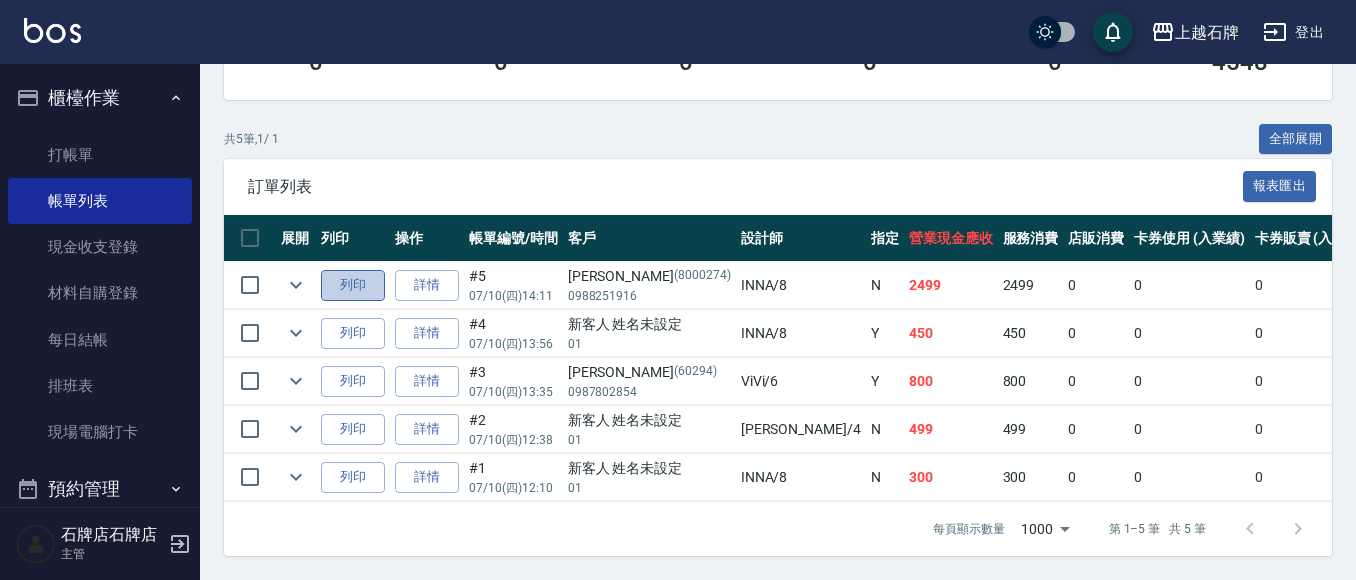 click on "列印" at bounding box center (353, 285) 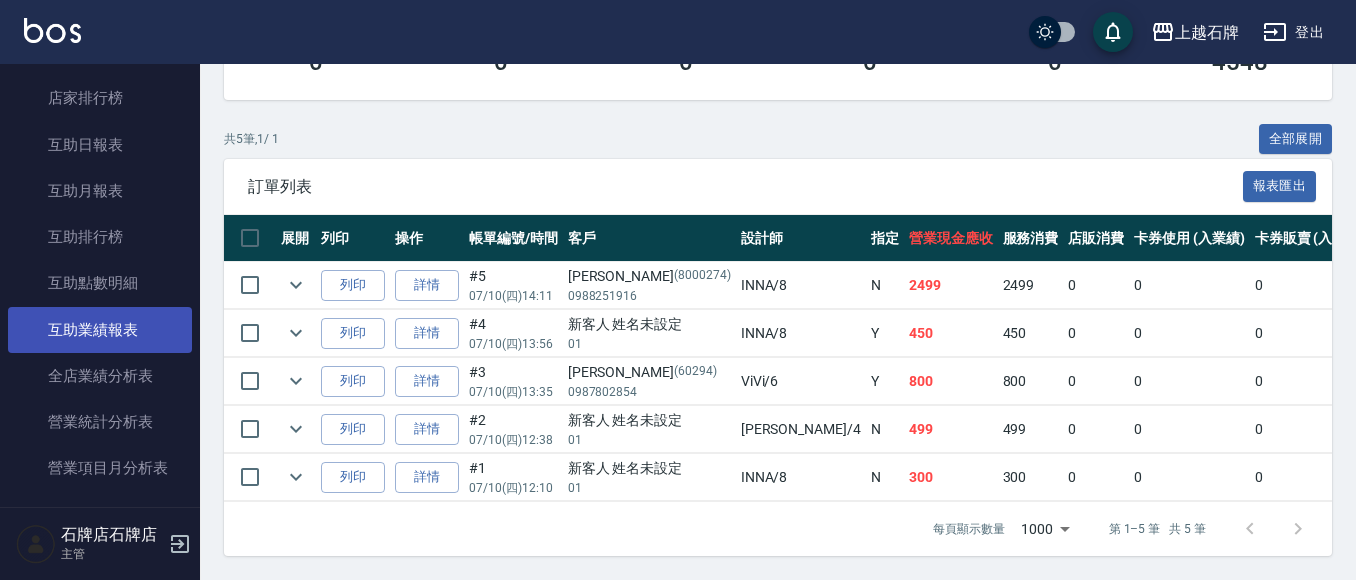 scroll, scrollTop: 800, scrollLeft: 0, axis: vertical 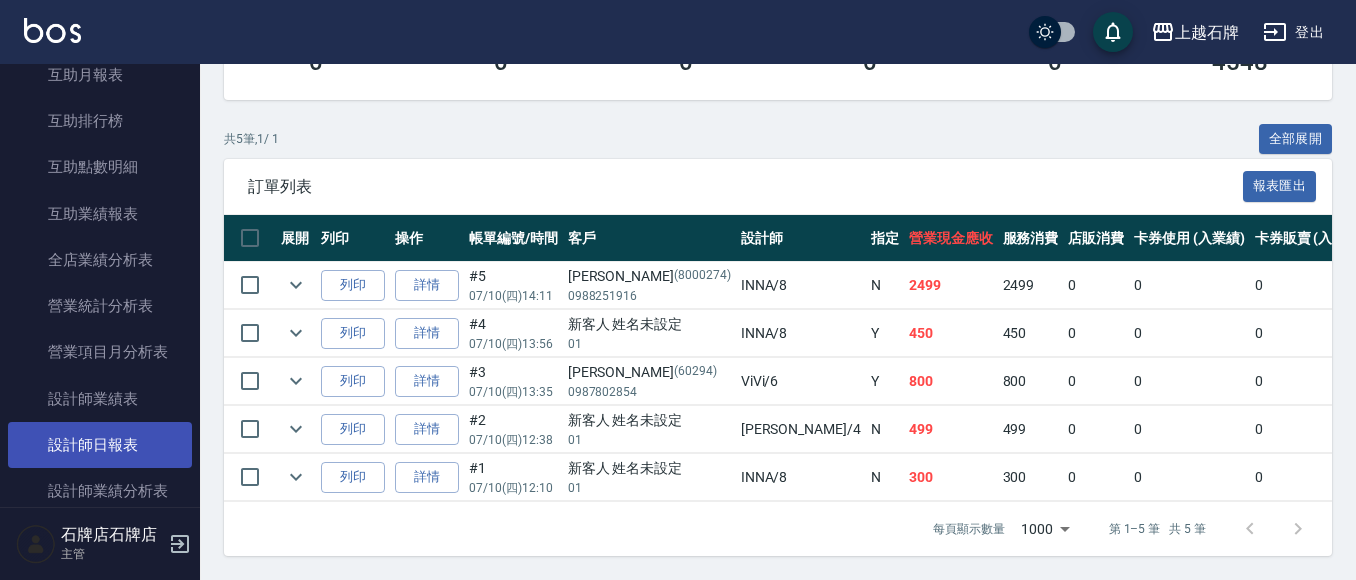 click on "設計師日報表" at bounding box center (100, 445) 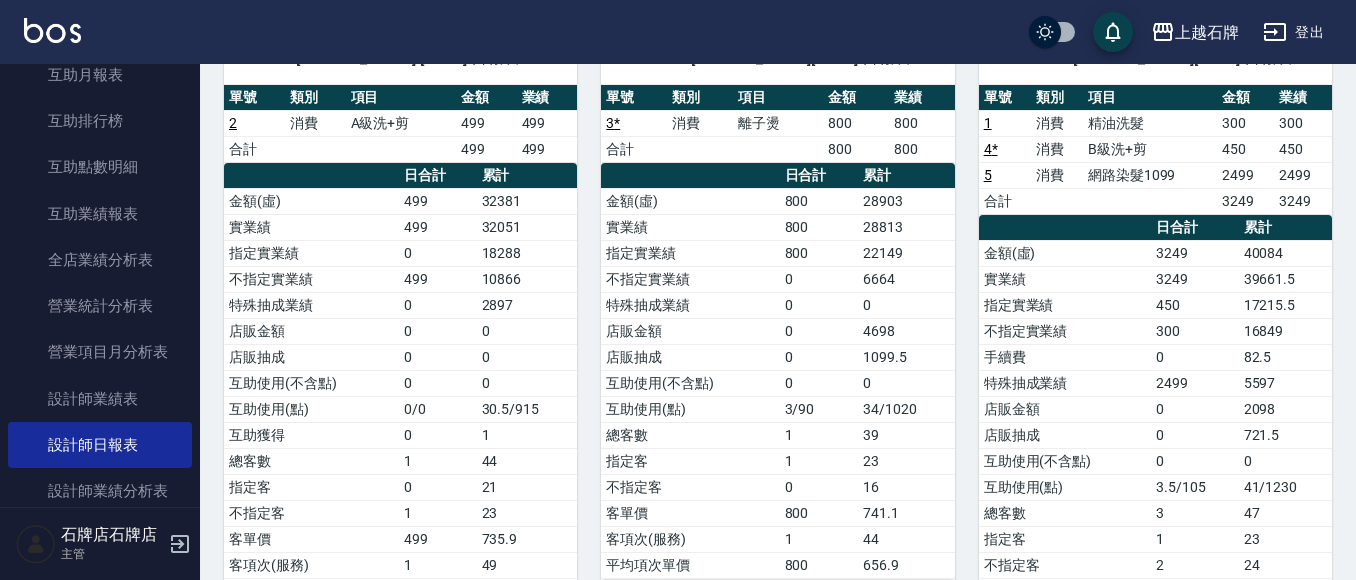 scroll, scrollTop: 200, scrollLeft: 0, axis: vertical 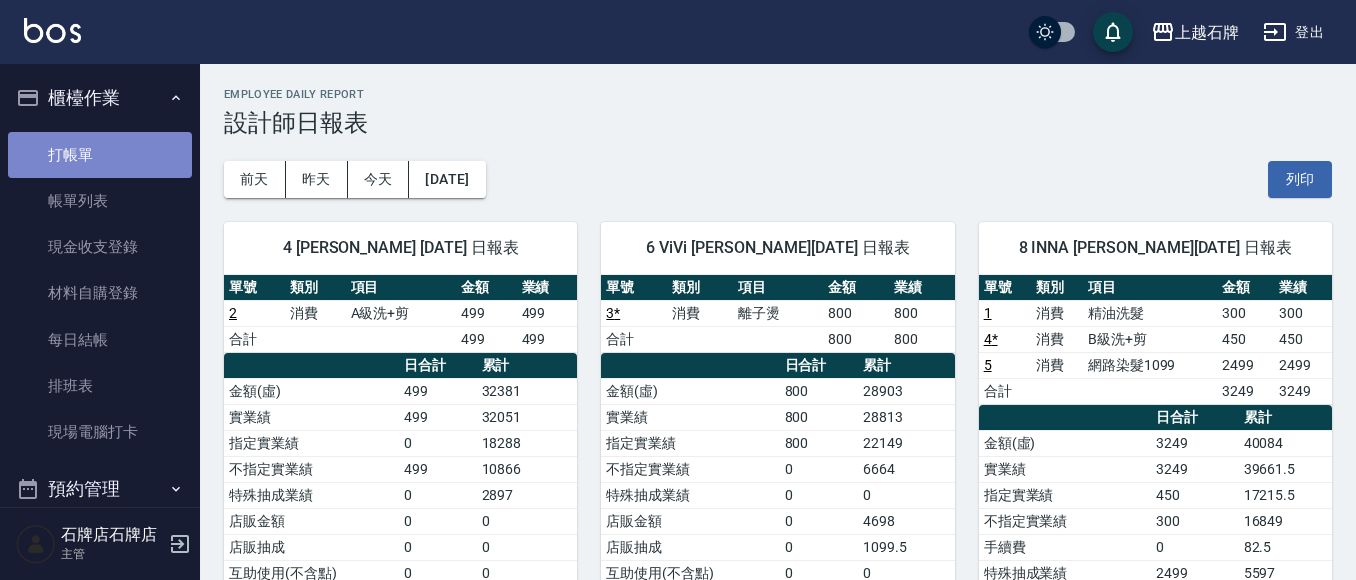 click on "打帳單" at bounding box center (100, 155) 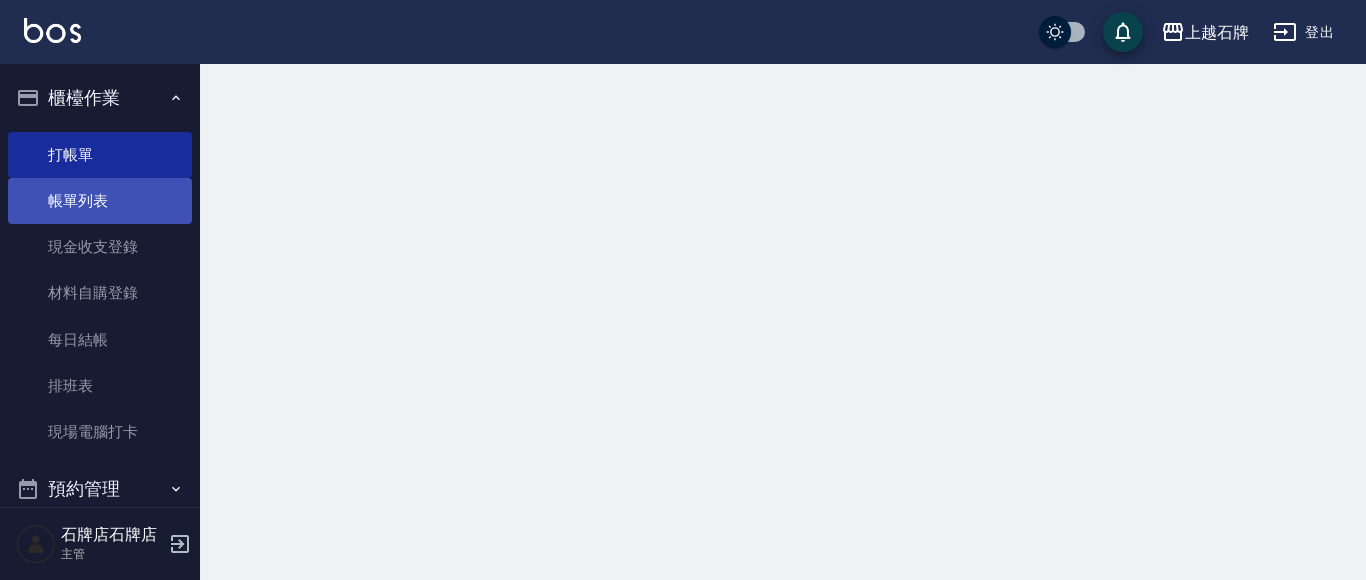 click on "帳單列表" at bounding box center [100, 201] 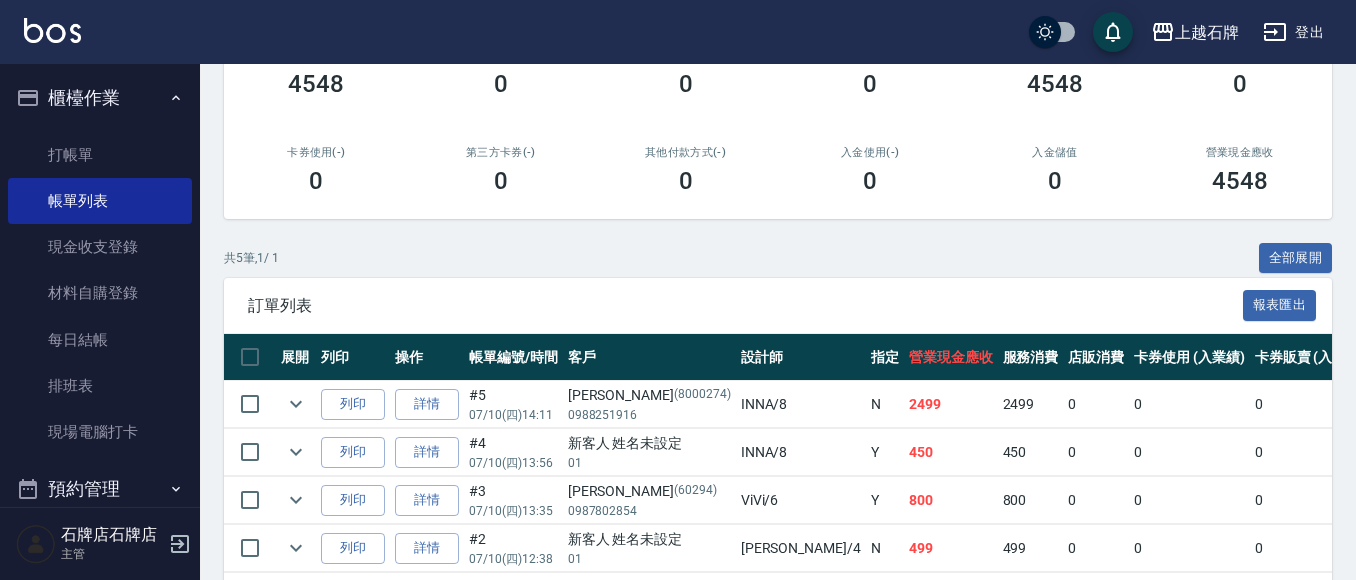 scroll, scrollTop: 400, scrollLeft: 0, axis: vertical 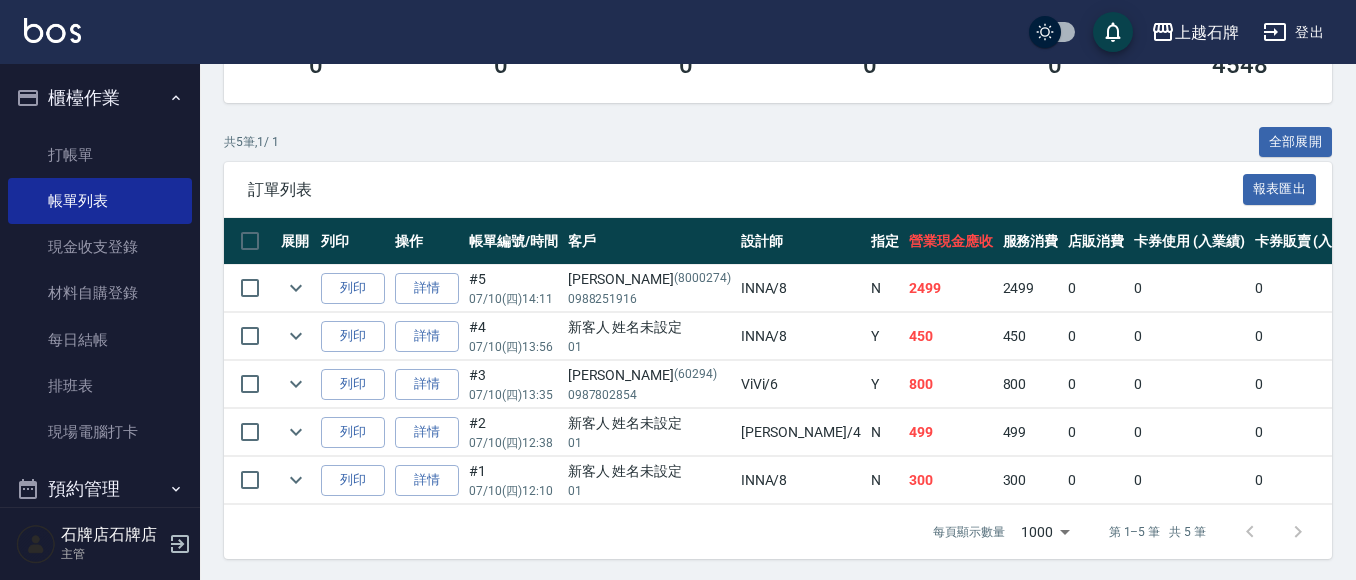 click on "詳情" at bounding box center [427, 288] 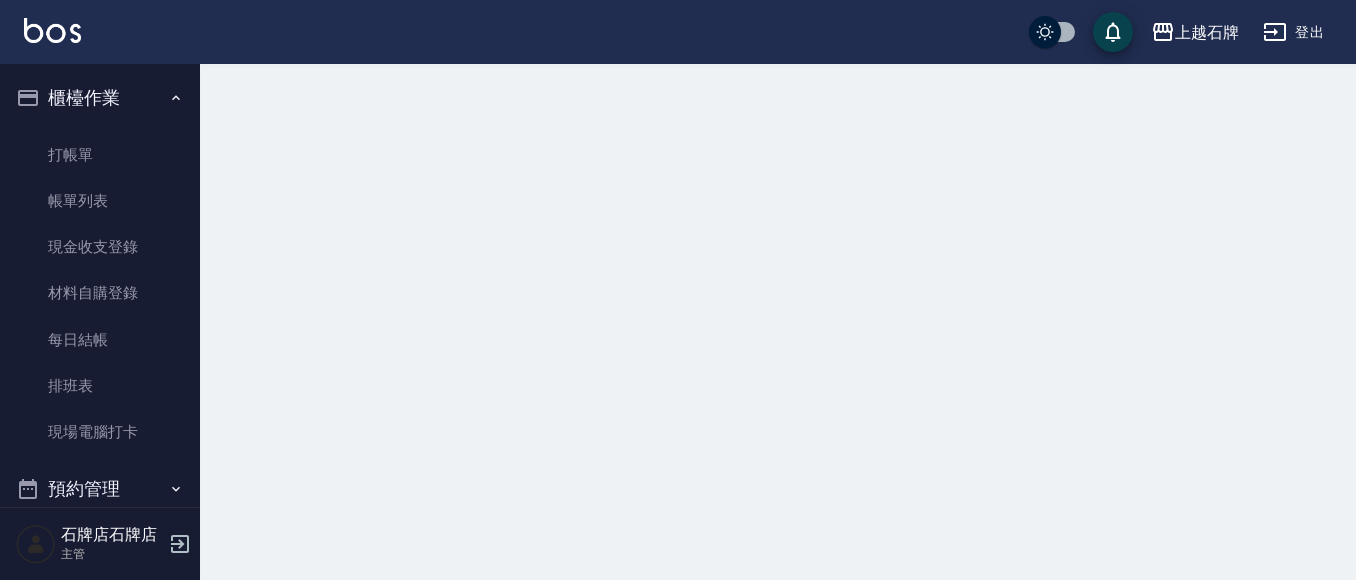 scroll, scrollTop: 0, scrollLeft: 0, axis: both 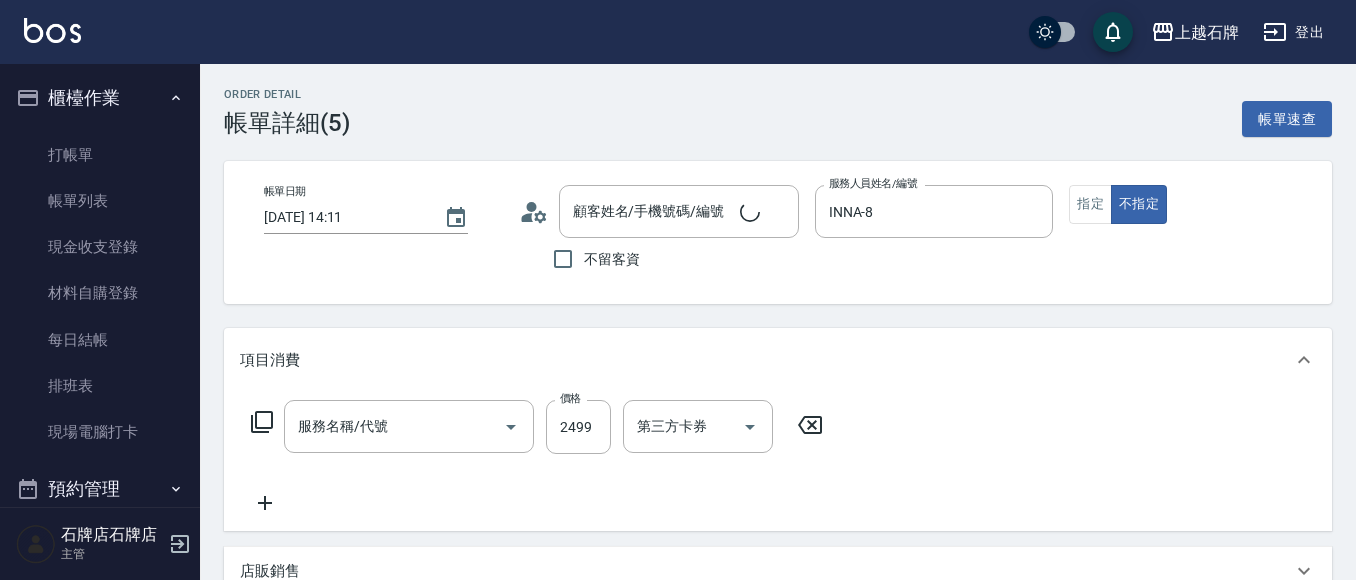 type on "2025/07/10 14:11" 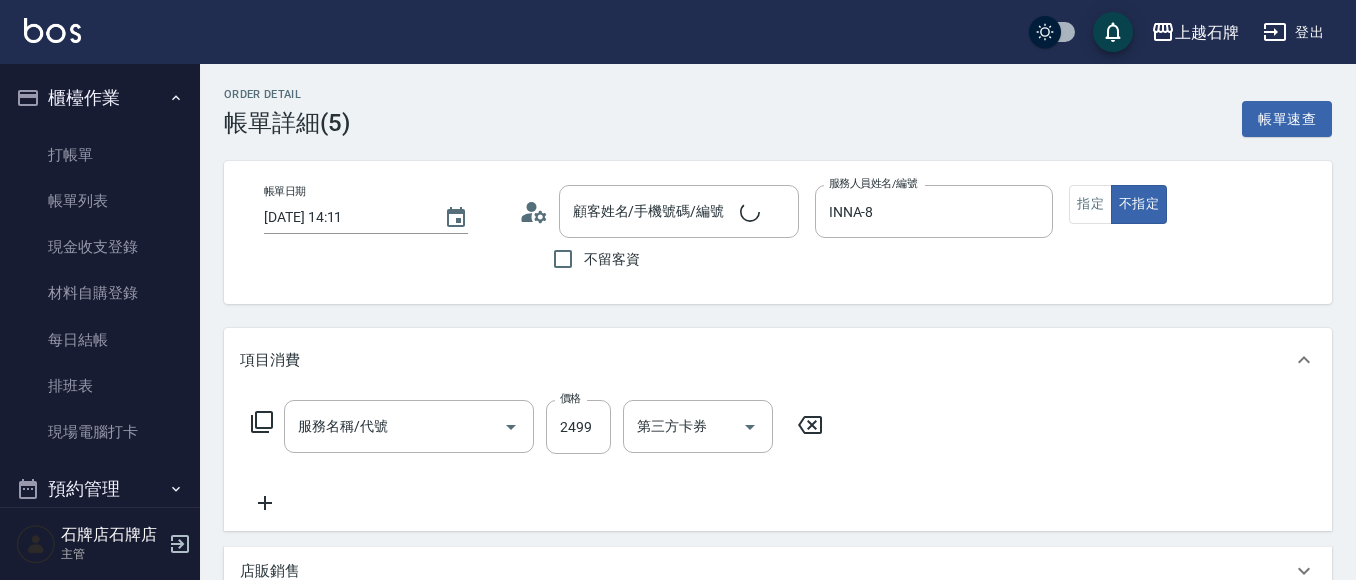 type on "INNA-8" 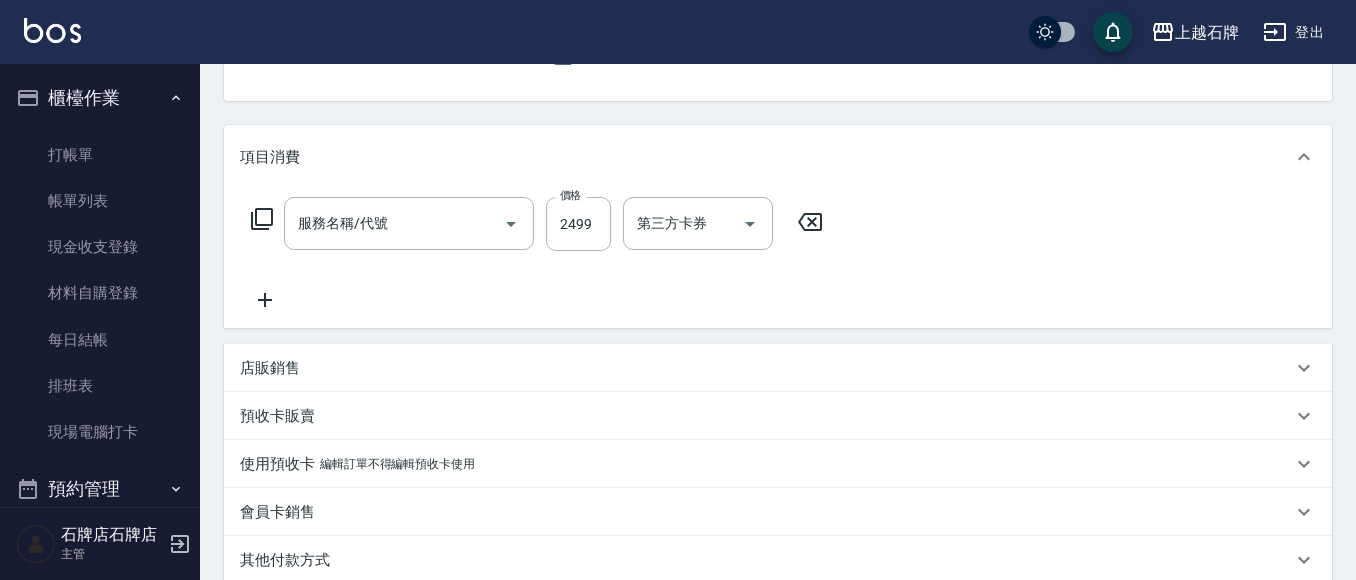 type on "網路染髮1099(410)" 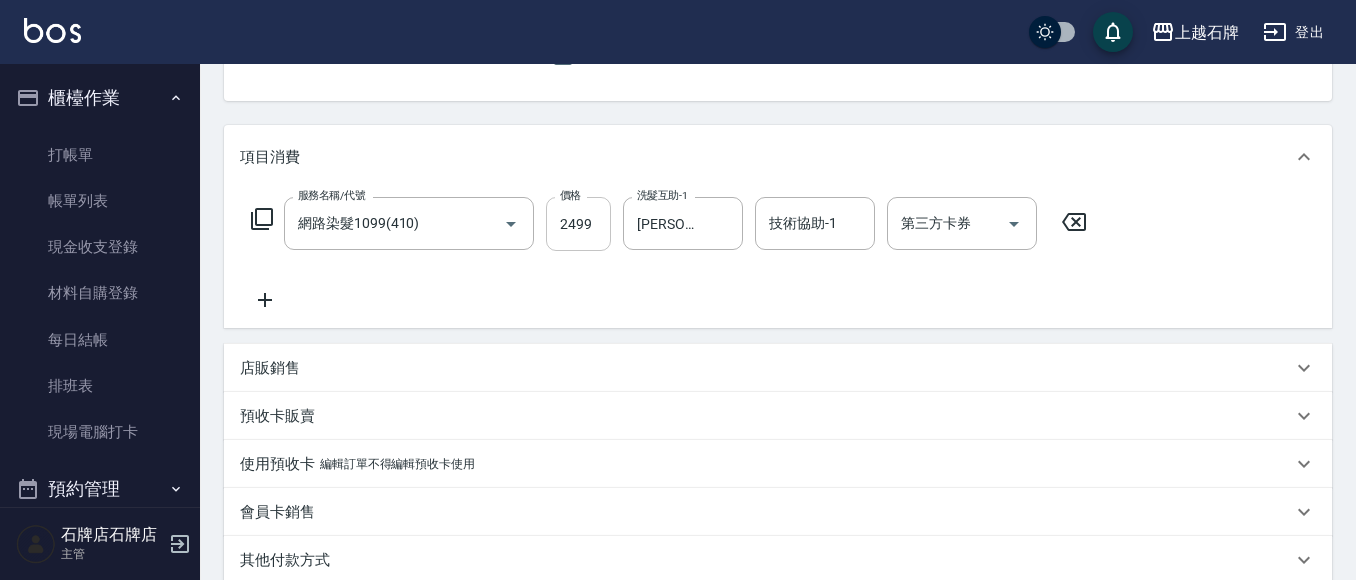 type on "[PERSON_NAME]/0988251916/8000274" 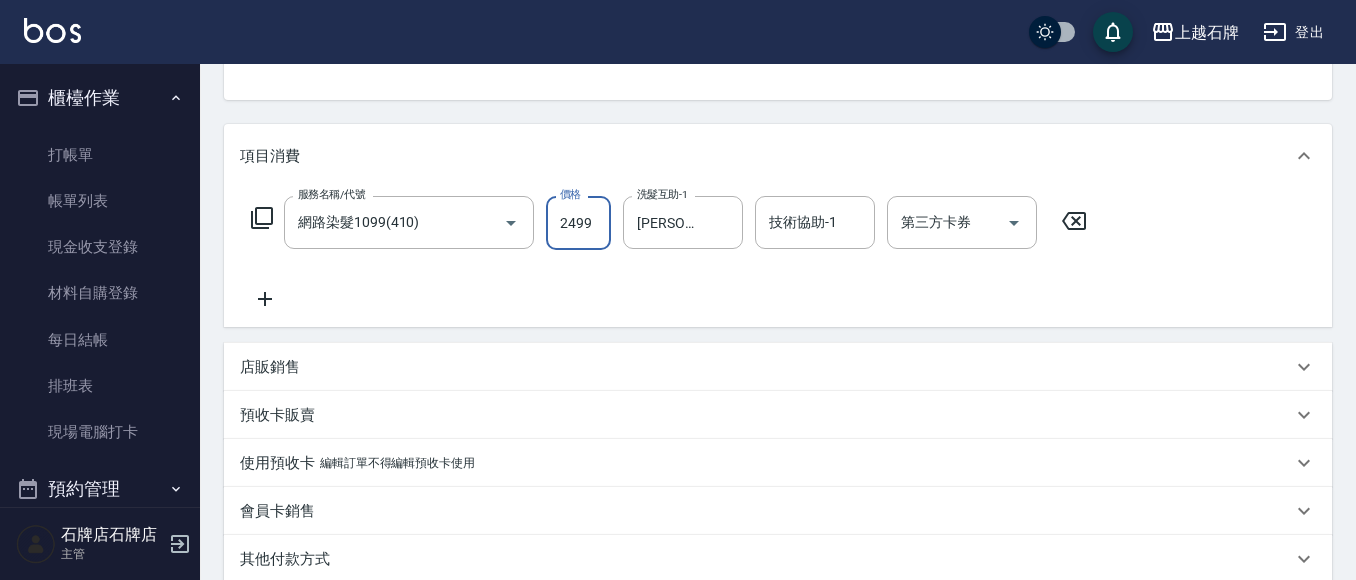 click on "2499" at bounding box center (578, 223) 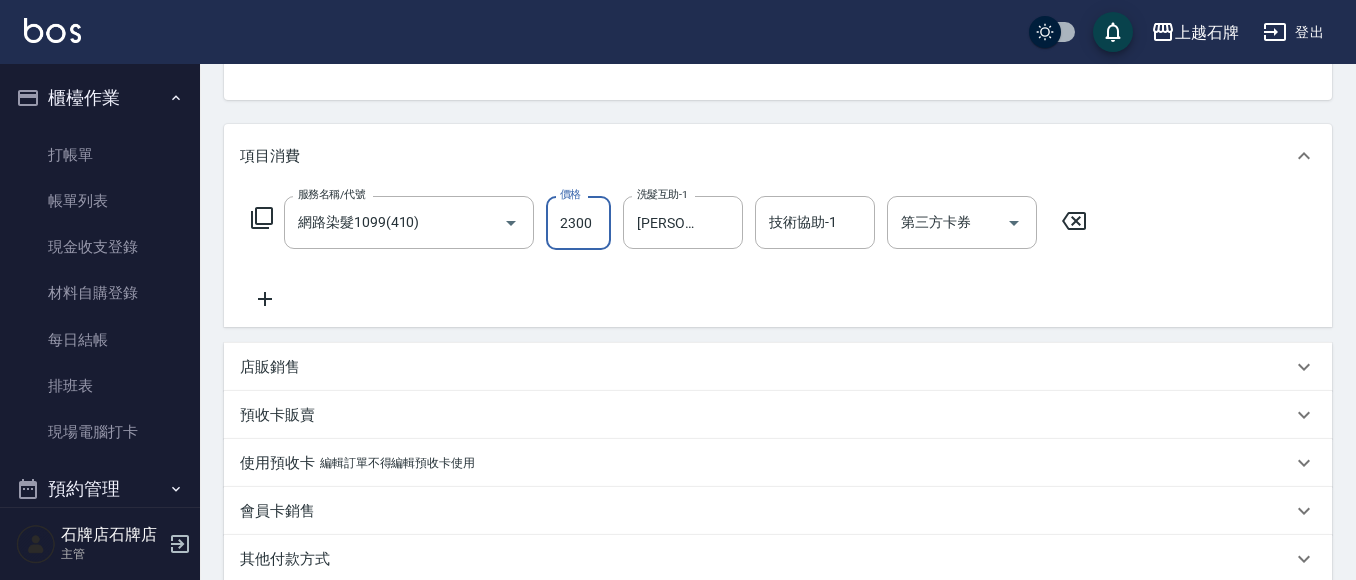 type on "2300" 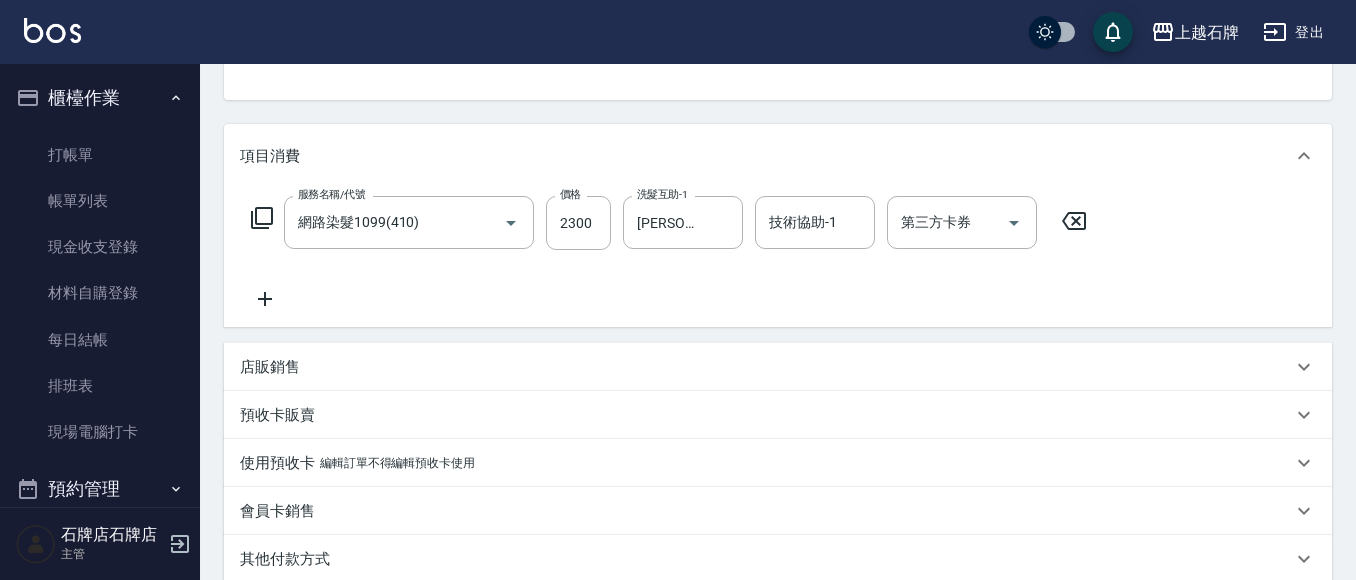 click on "店販銷售" at bounding box center [766, 367] 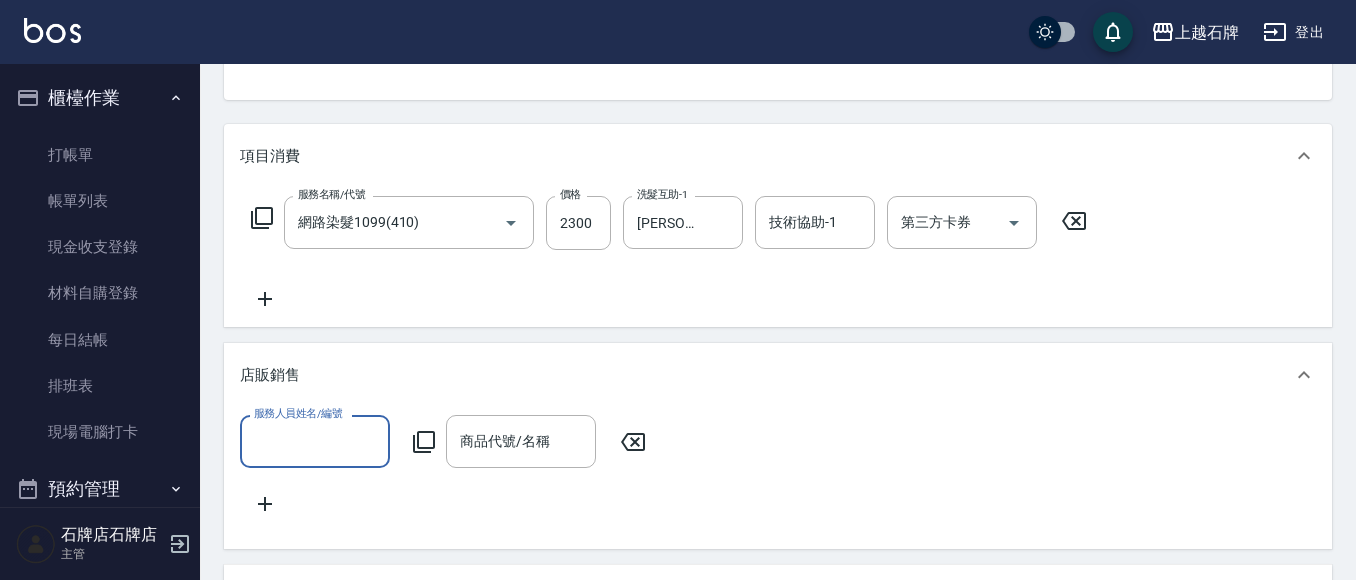 scroll, scrollTop: 0, scrollLeft: 0, axis: both 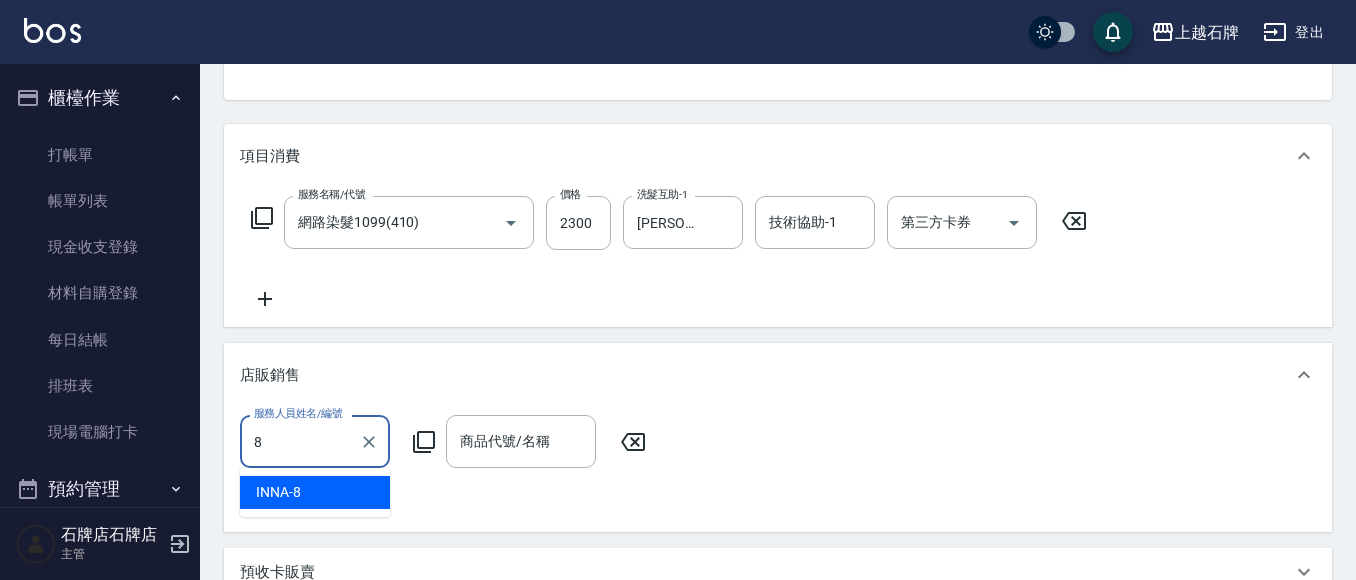 type on "INNA-8" 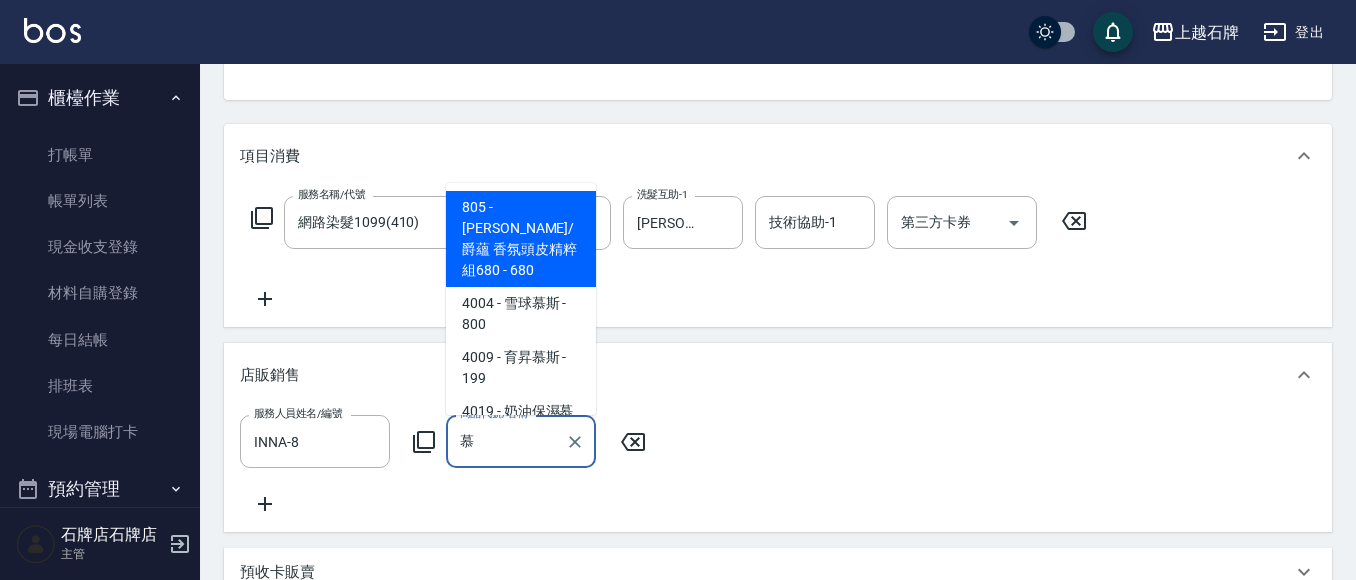 click on "4009 - 育昇慕斯 - 199" at bounding box center [521, 368] 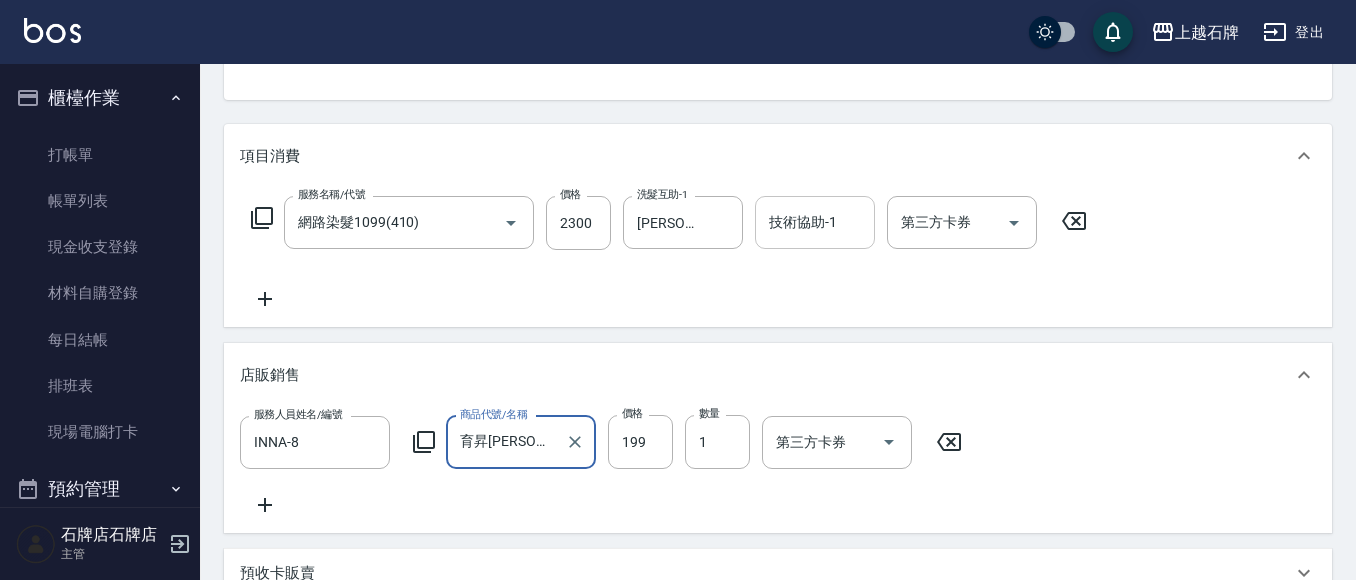 type on "育昇[PERSON_NAME]" 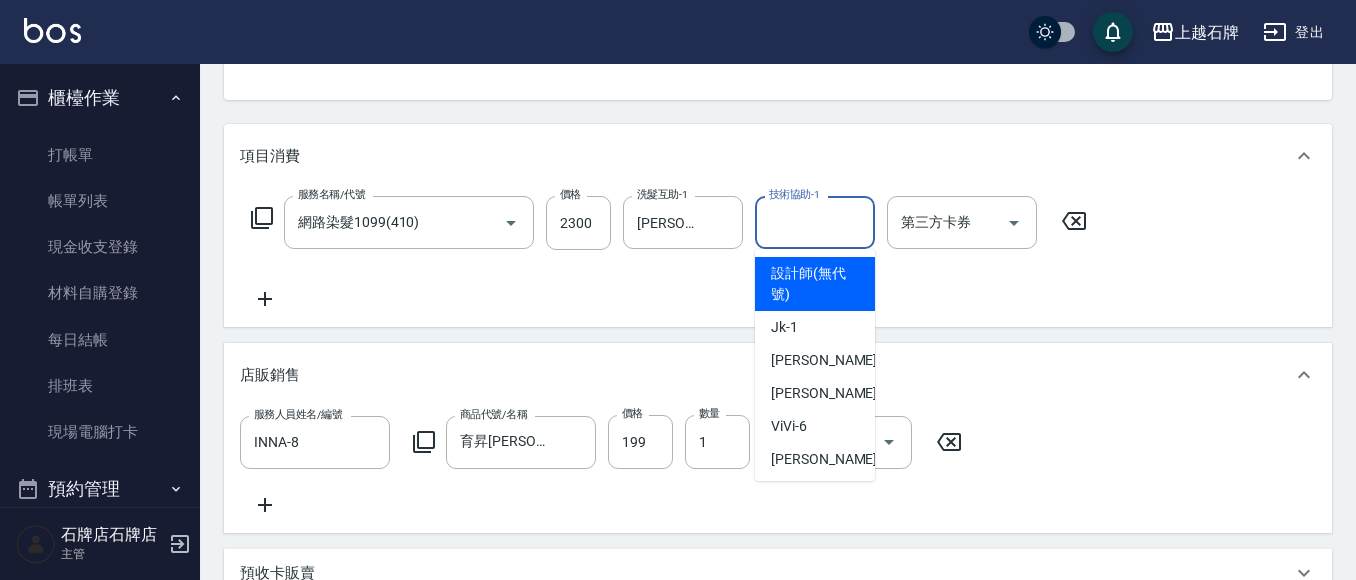 click on "技術協助-1" at bounding box center (815, 222) 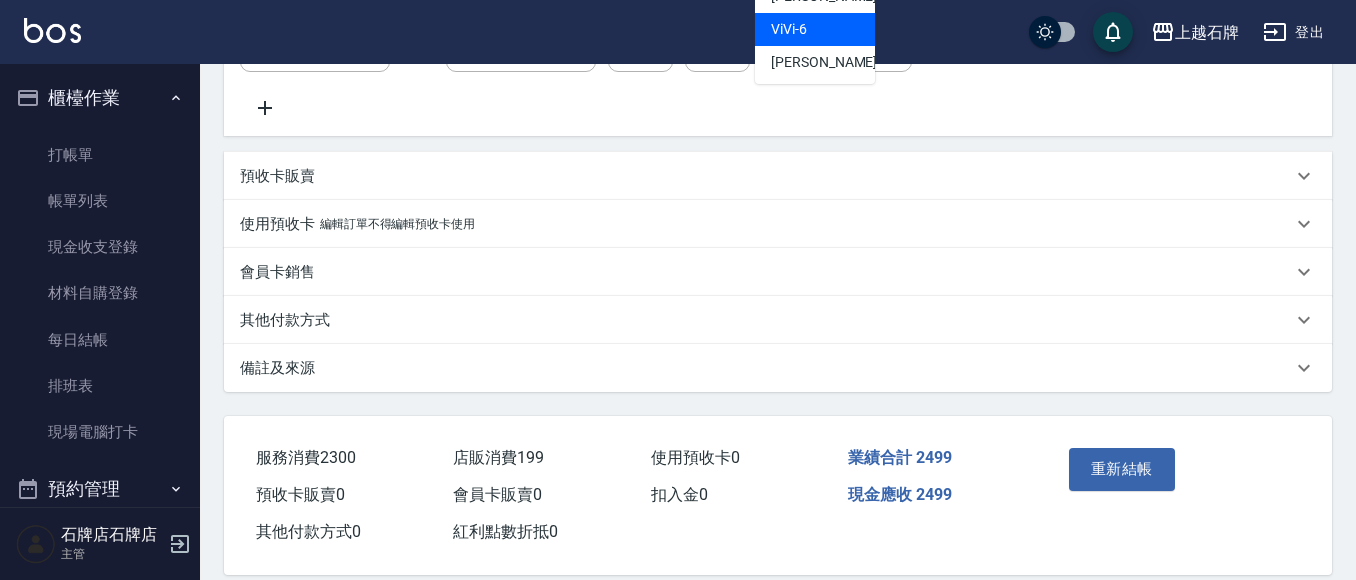 scroll, scrollTop: 604, scrollLeft: 0, axis: vertical 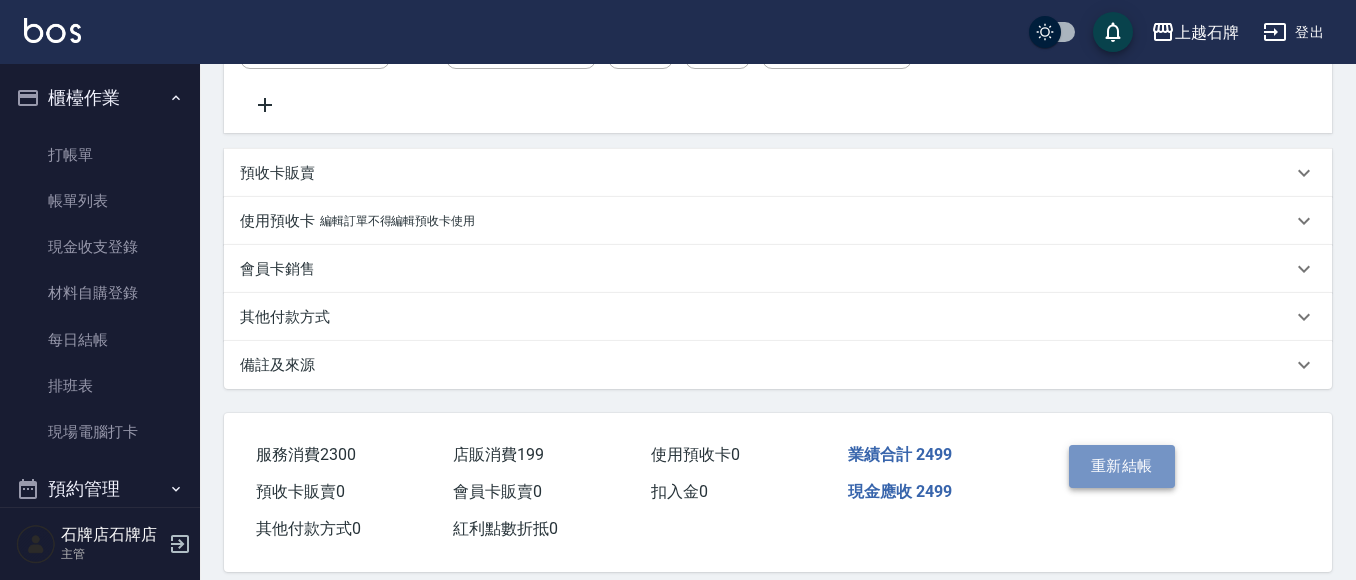 click on "重新結帳" at bounding box center [1122, 466] 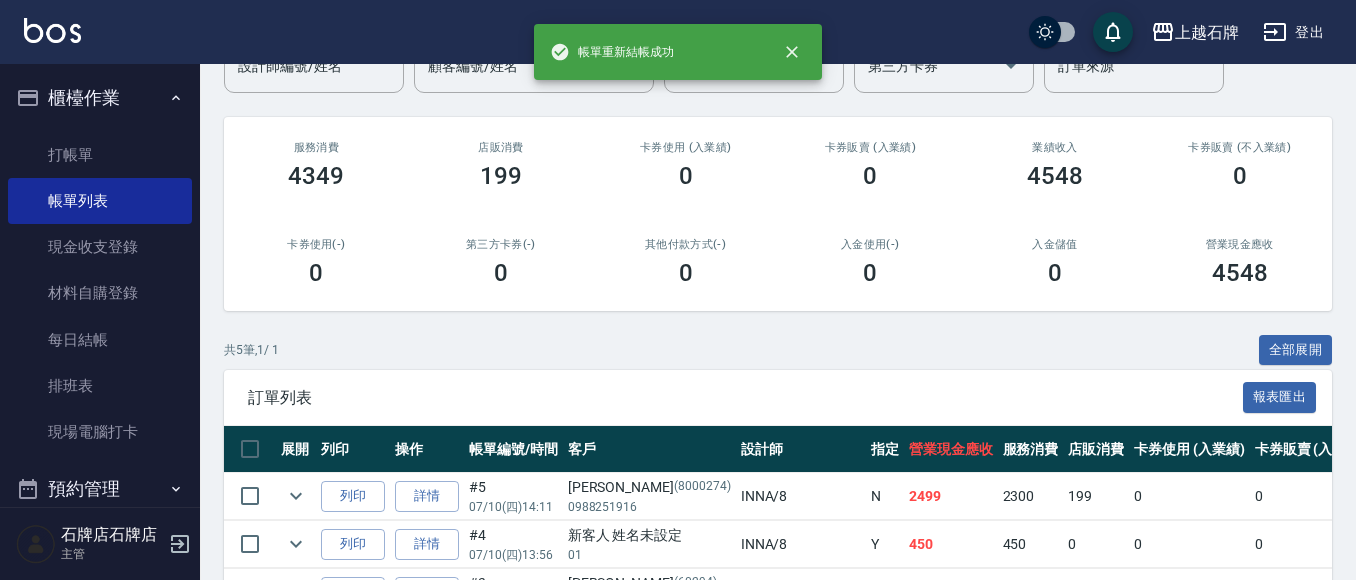 scroll, scrollTop: 200, scrollLeft: 0, axis: vertical 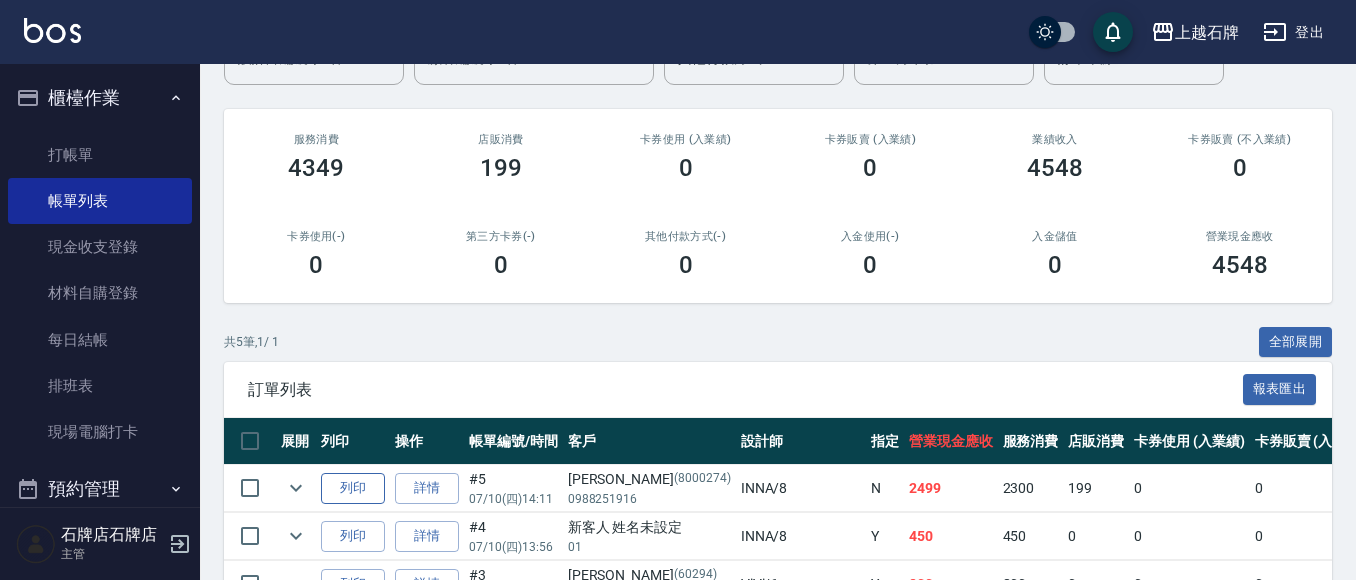 click on "列印" at bounding box center [353, 488] 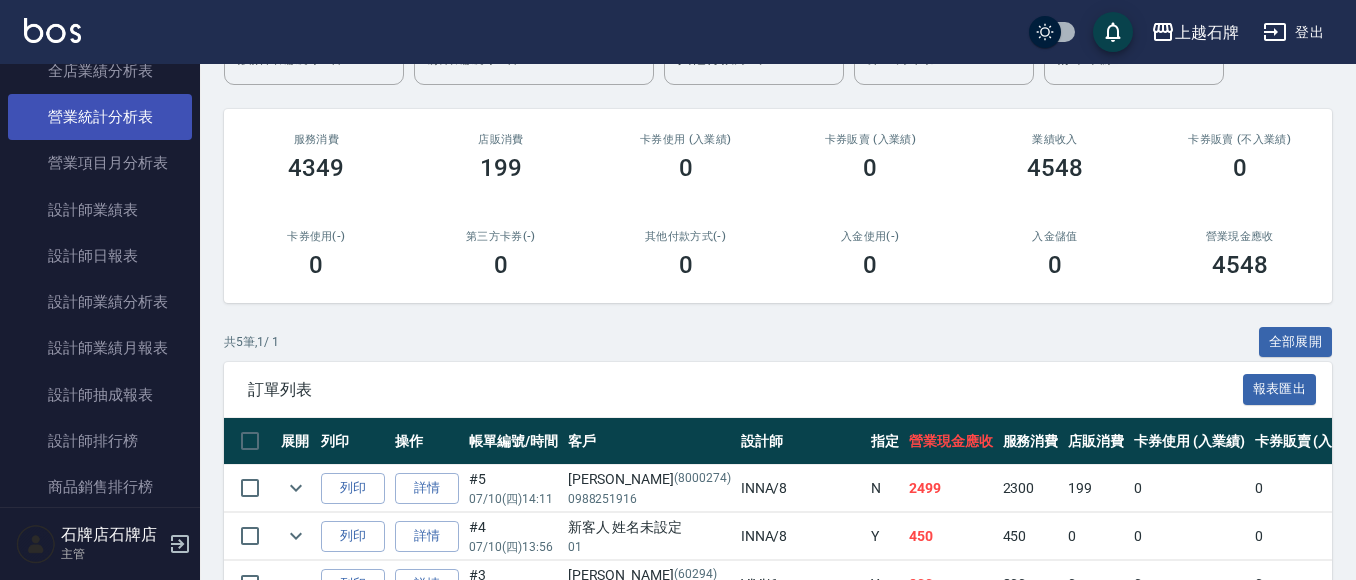 scroll, scrollTop: 1100, scrollLeft: 0, axis: vertical 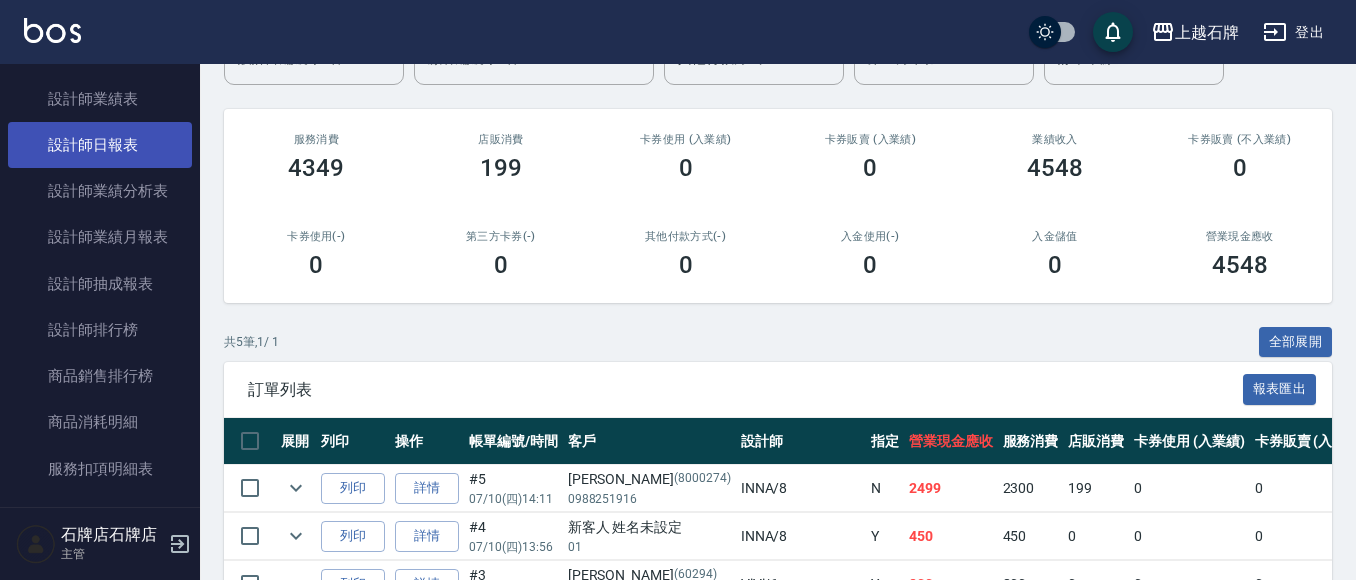 click on "設計師日報表" at bounding box center (100, 145) 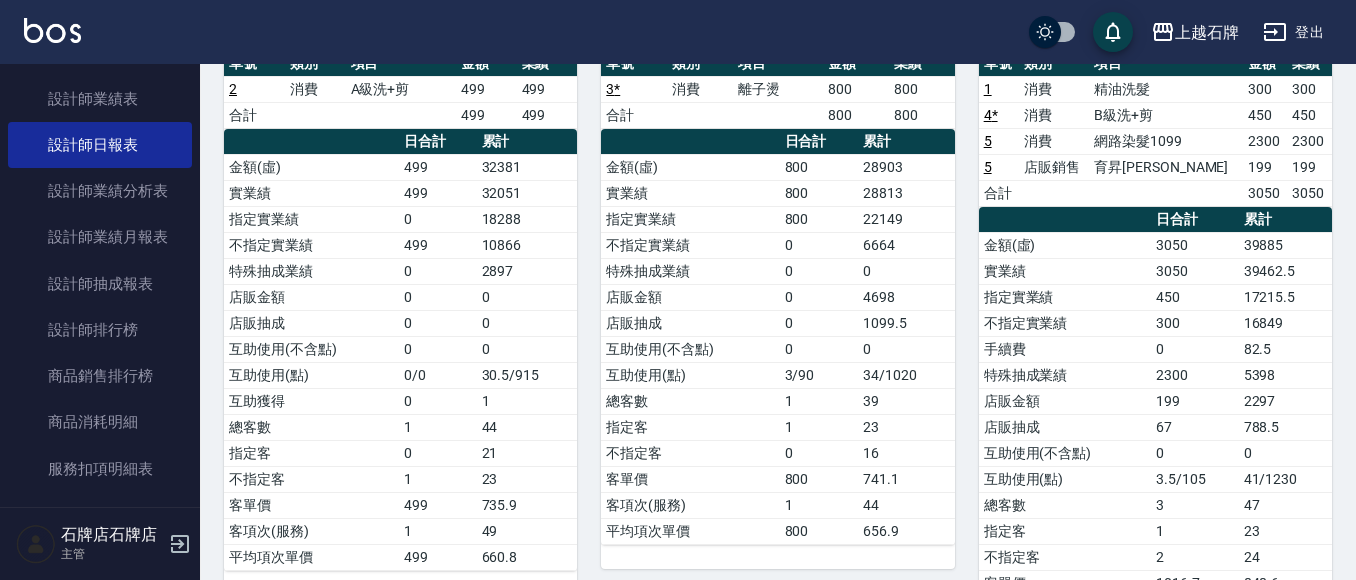 scroll, scrollTop: 0, scrollLeft: 0, axis: both 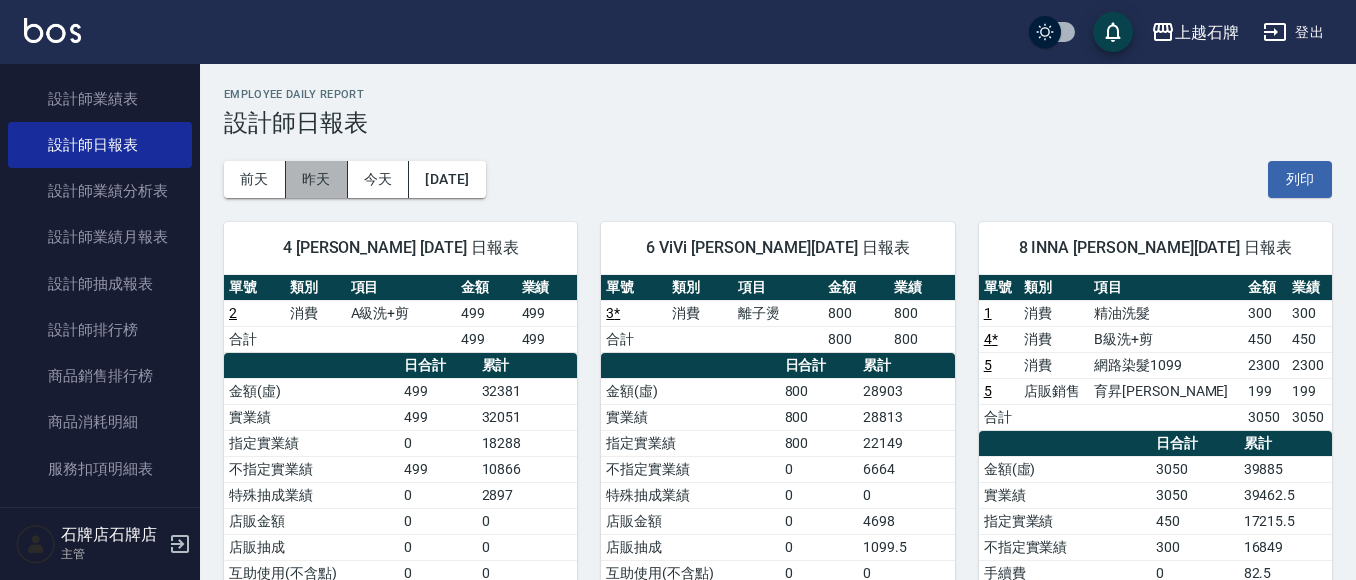 click on "昨天" at bounding box center (317, 179) 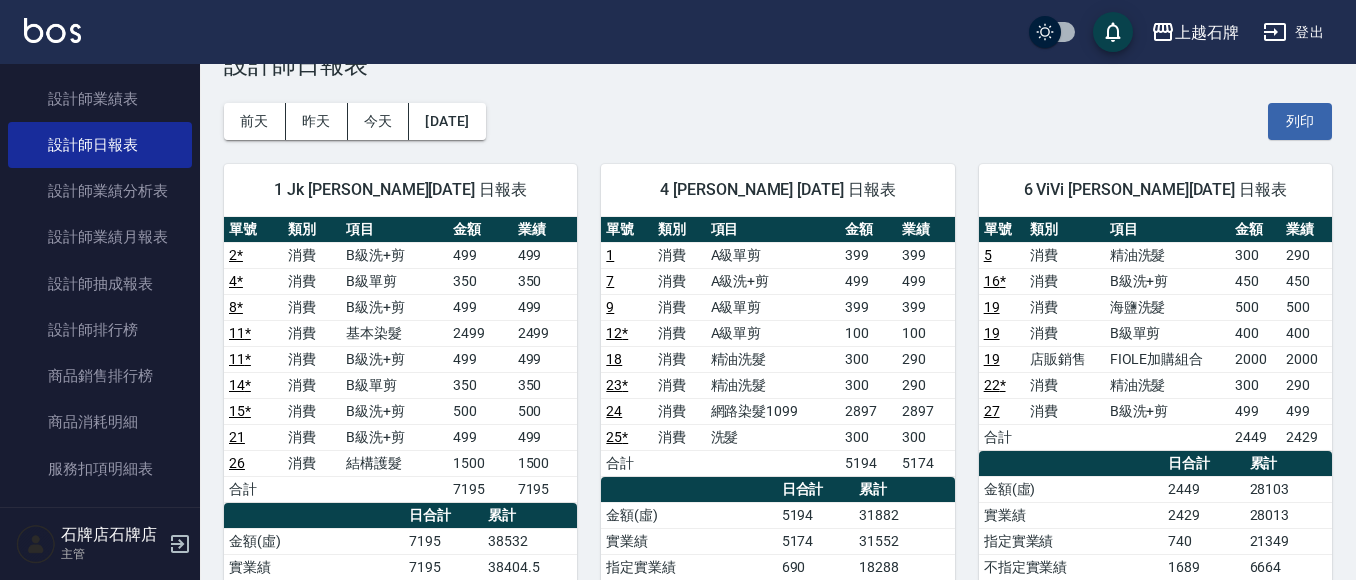 scroll, scrollTop: 0, scrollLeft: 0, axis: both 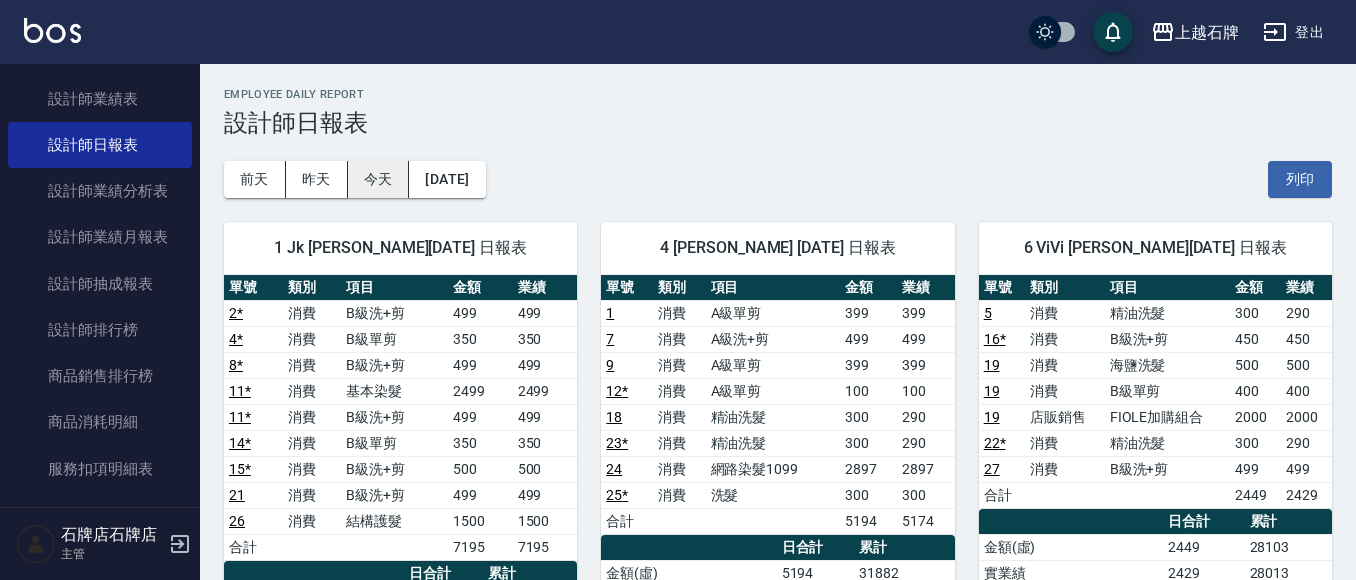 click on "今天" at bounding box center [379, 179] 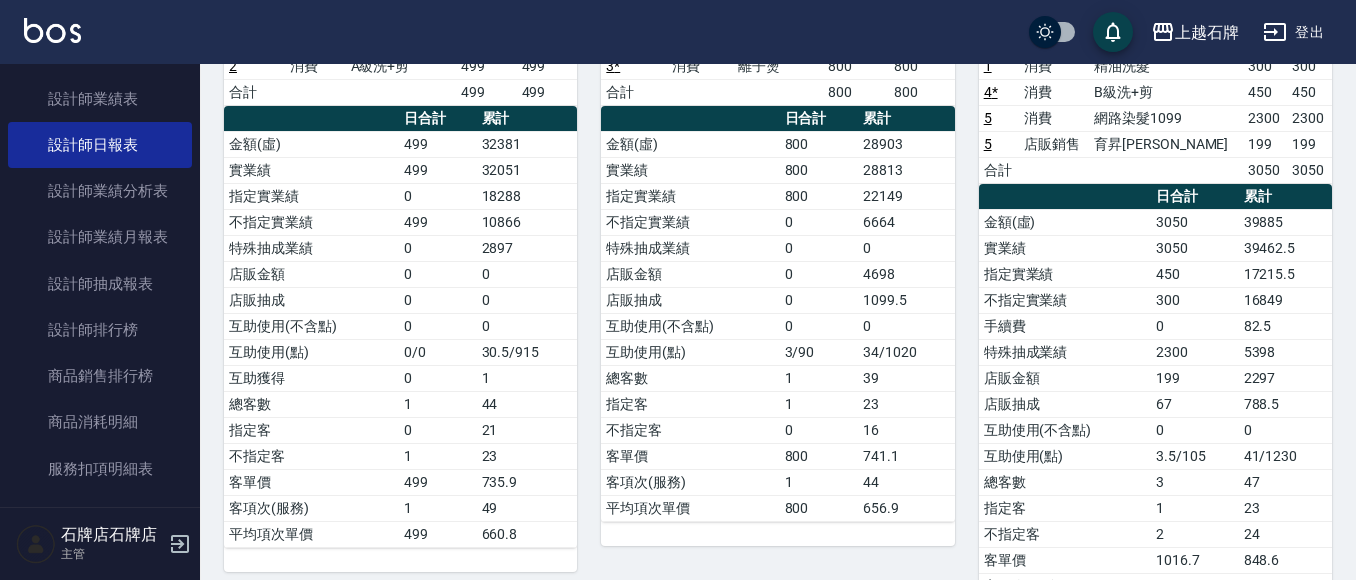 scroll, scrollTop: 300, scrollLeft: 0, axis: vertical 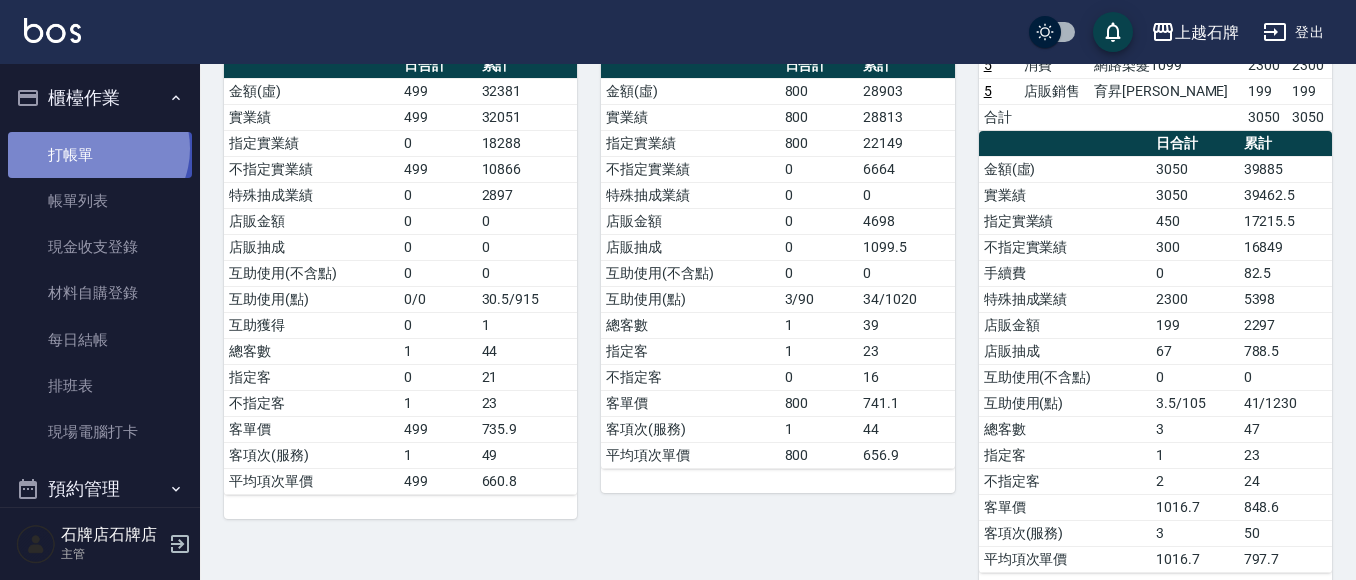 click on "打帳單" at bounding box center [100, 155] 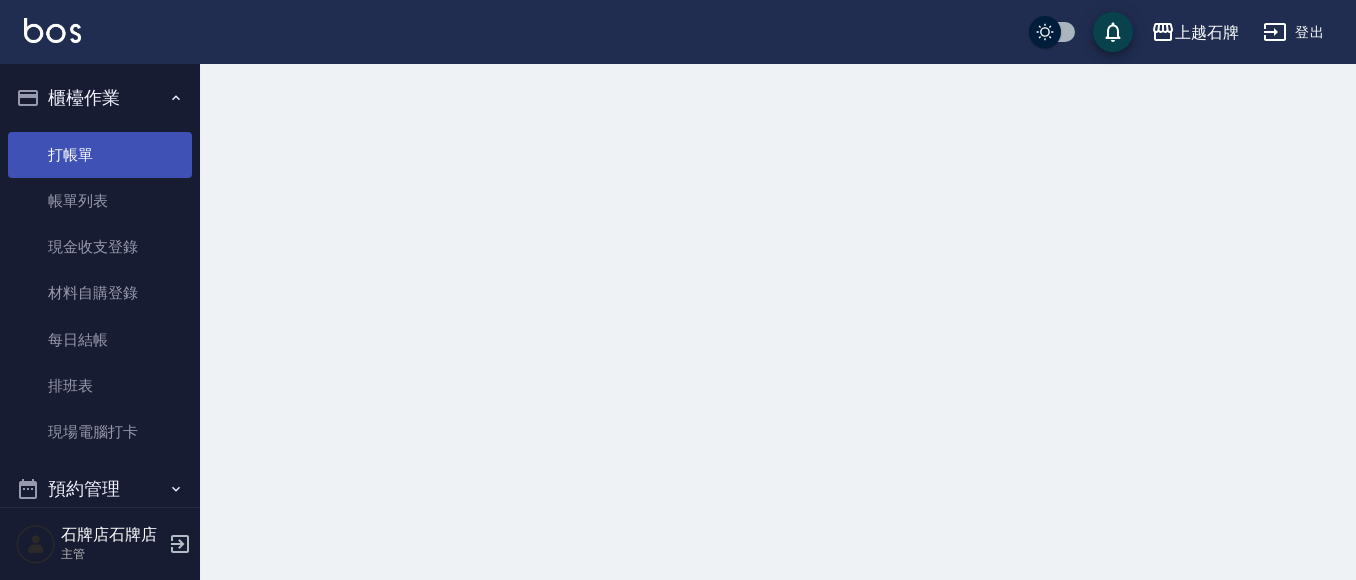 scroll, scrollTop: 0, scrollLeft: 0, axis: both 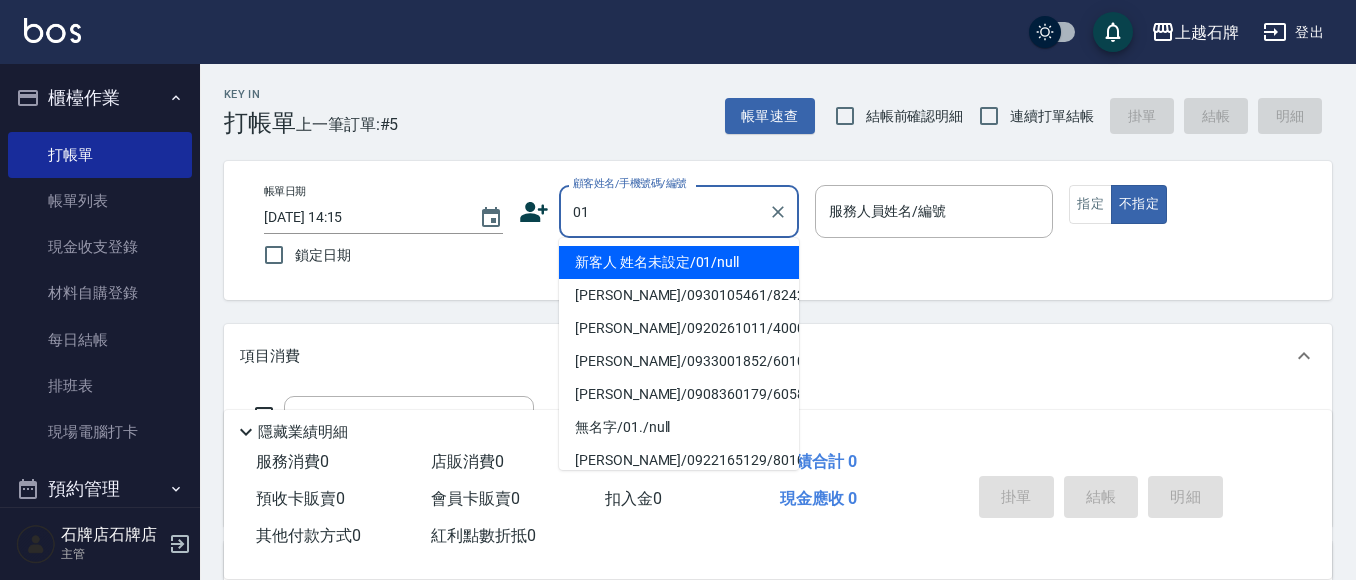 type on "新客人 姓名未設定/01/null" 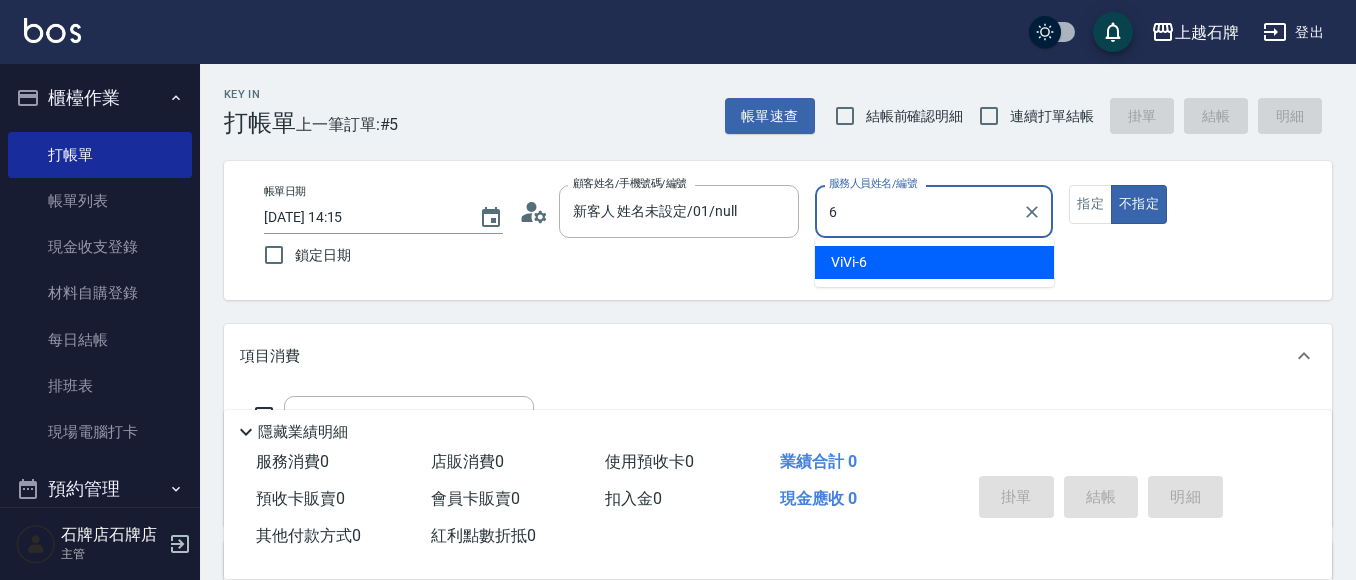 type on "ViVi-6" 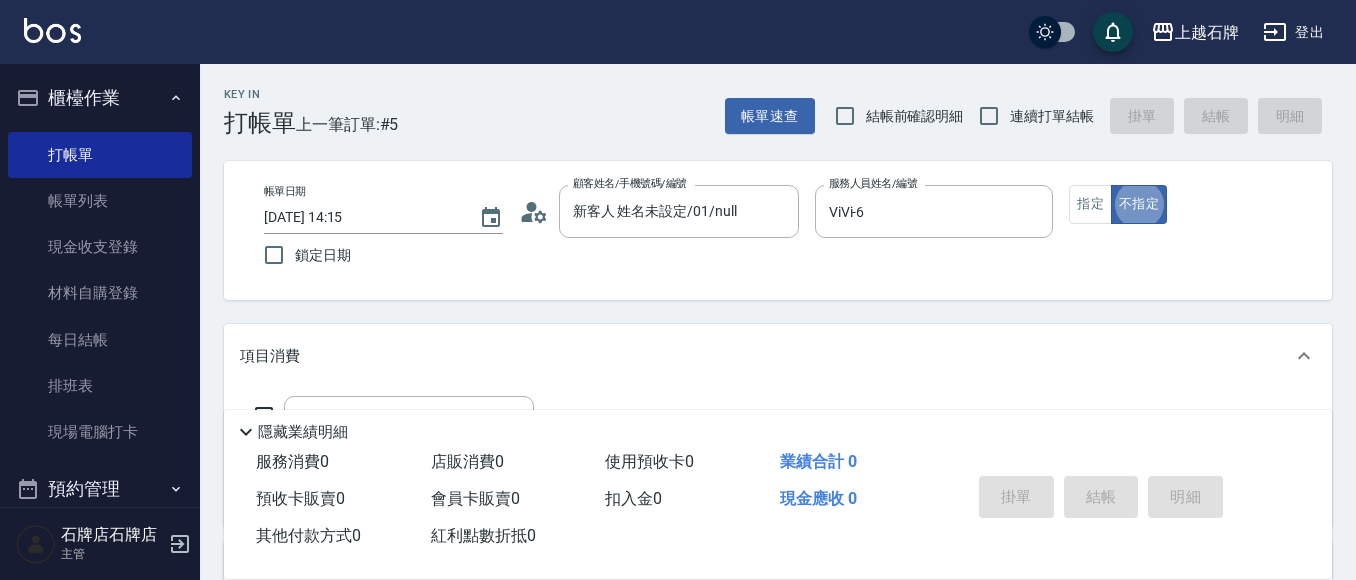 type on "false" 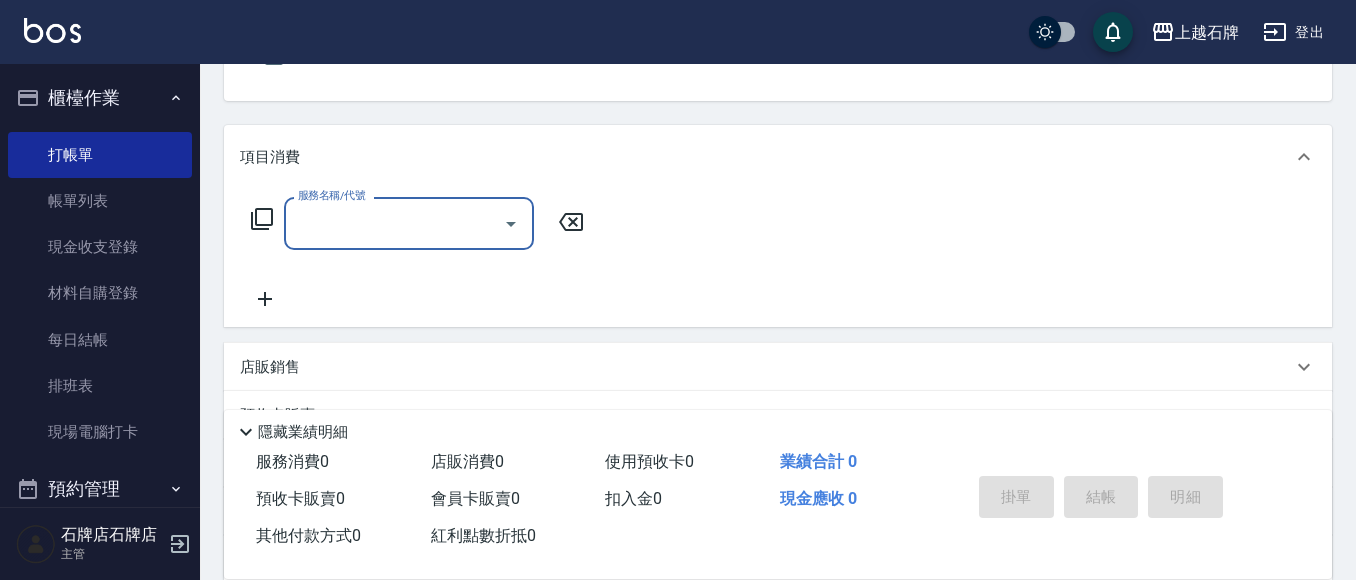 scroll, scrollTop: 200, scrollLeft: 0, axis: vertical 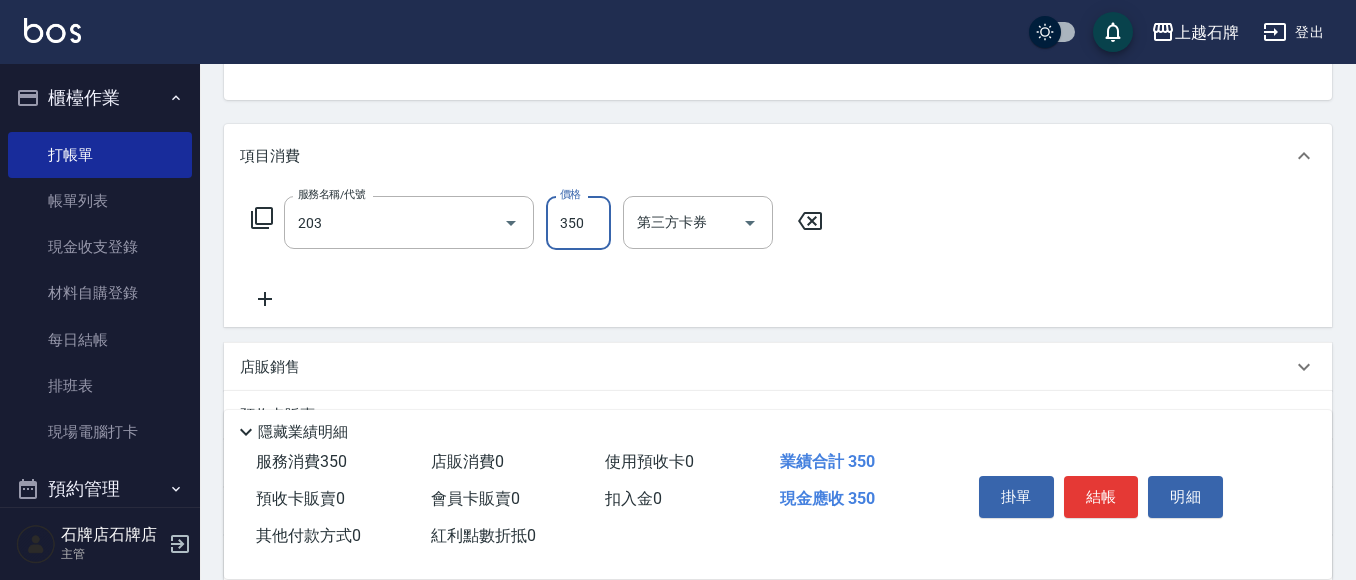type on "B級洗+剪(203)" 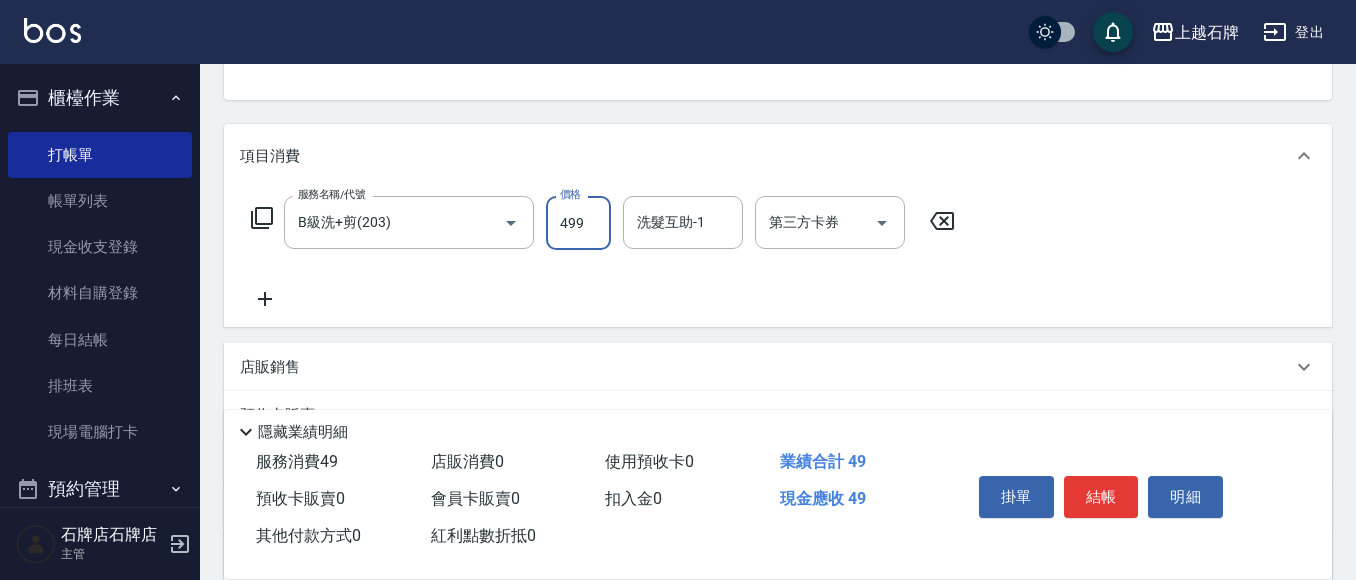 type on "499" 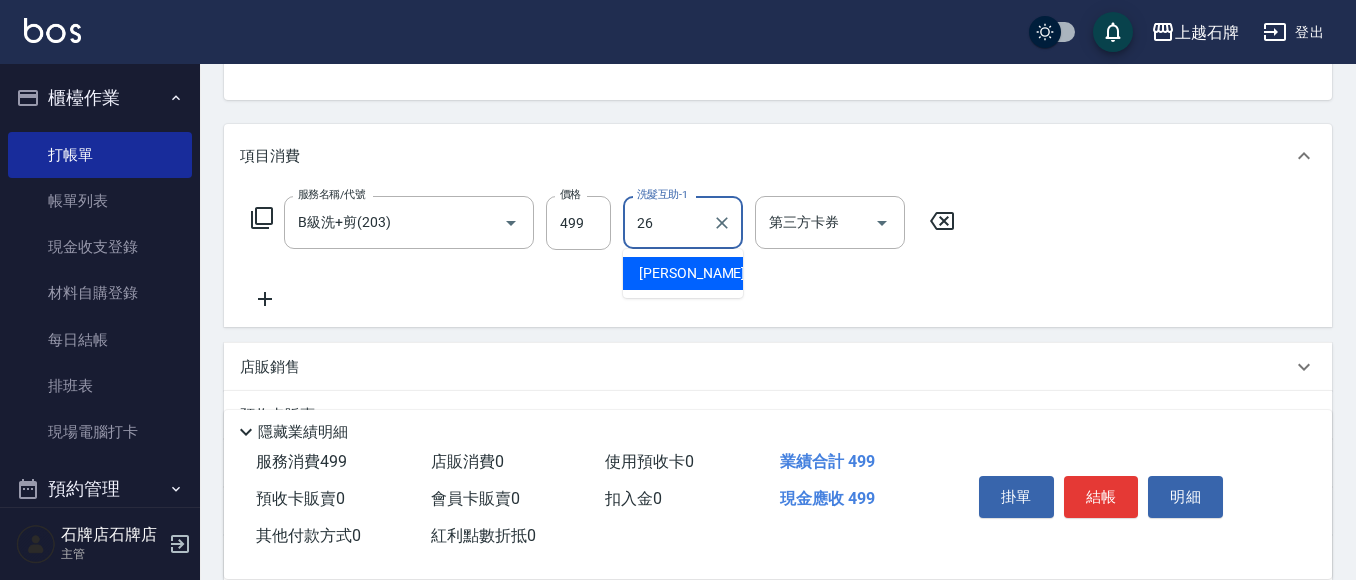 type on "[PERSON_NAME]-26" 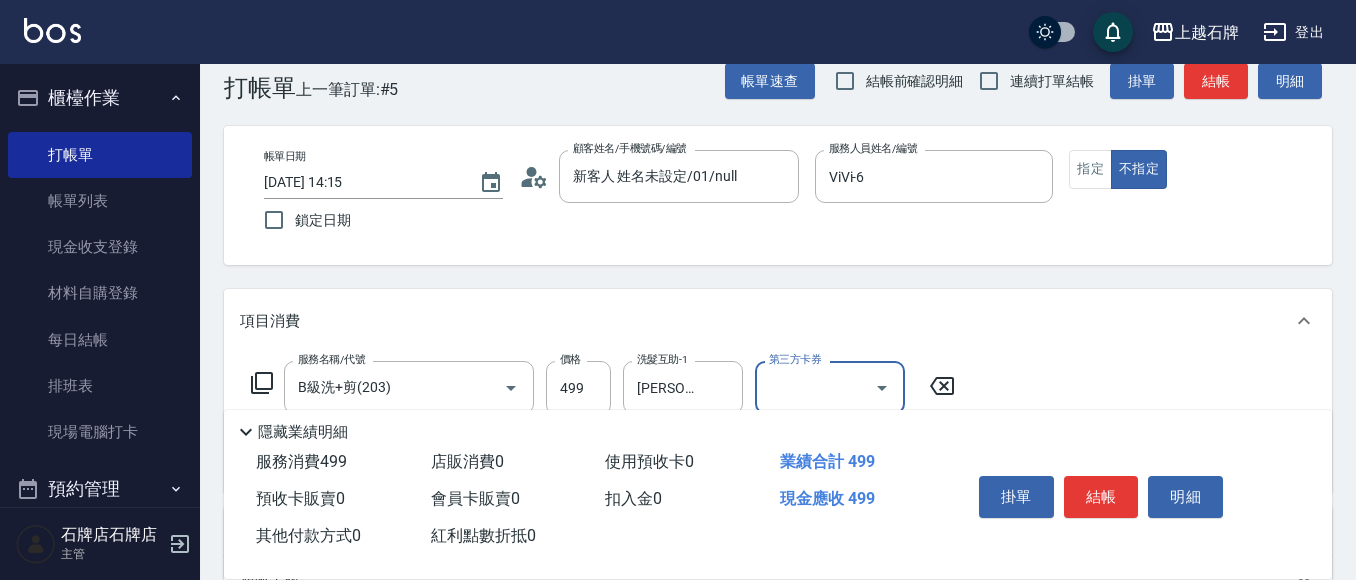 scroll, scrollTop: 0, scrollLeft: 0, axis: both 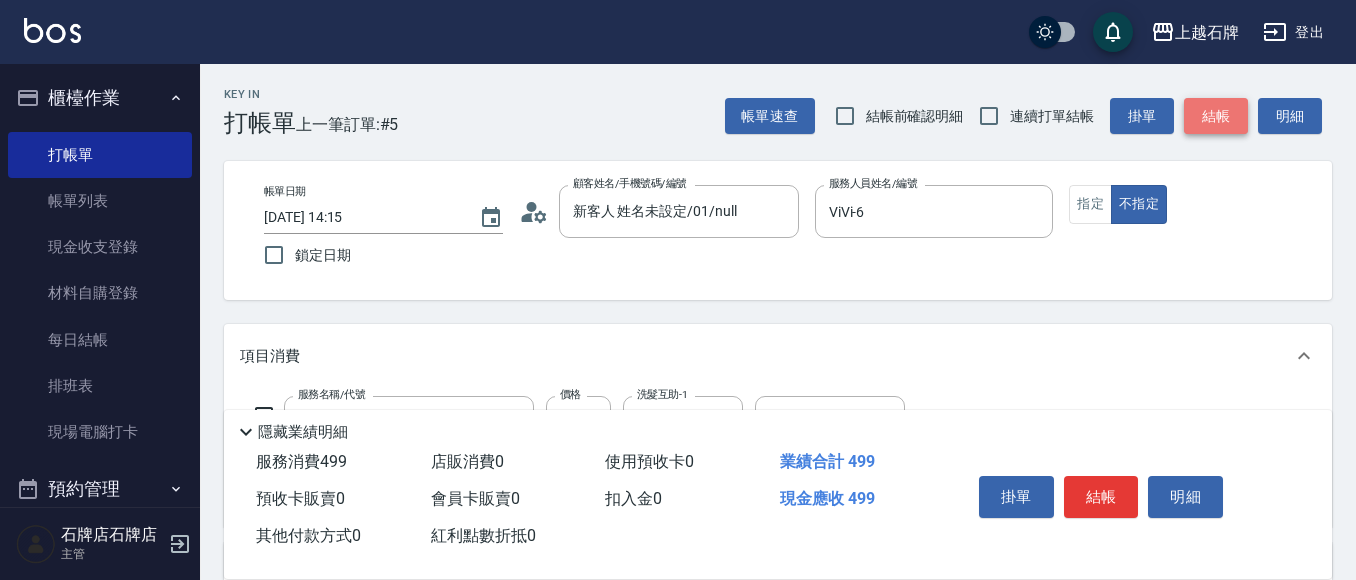 click on "結帳" at bounding box center (1216, 116) 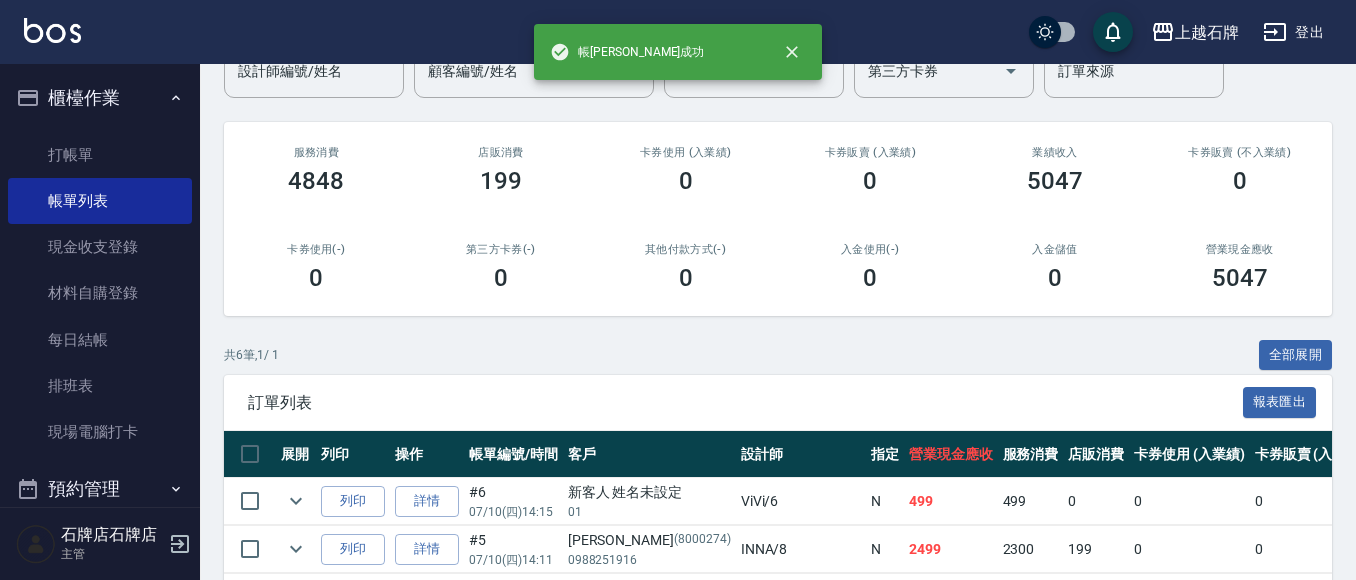scroll, scrollTop: 200, scrollLeft: 0, axis: vertical 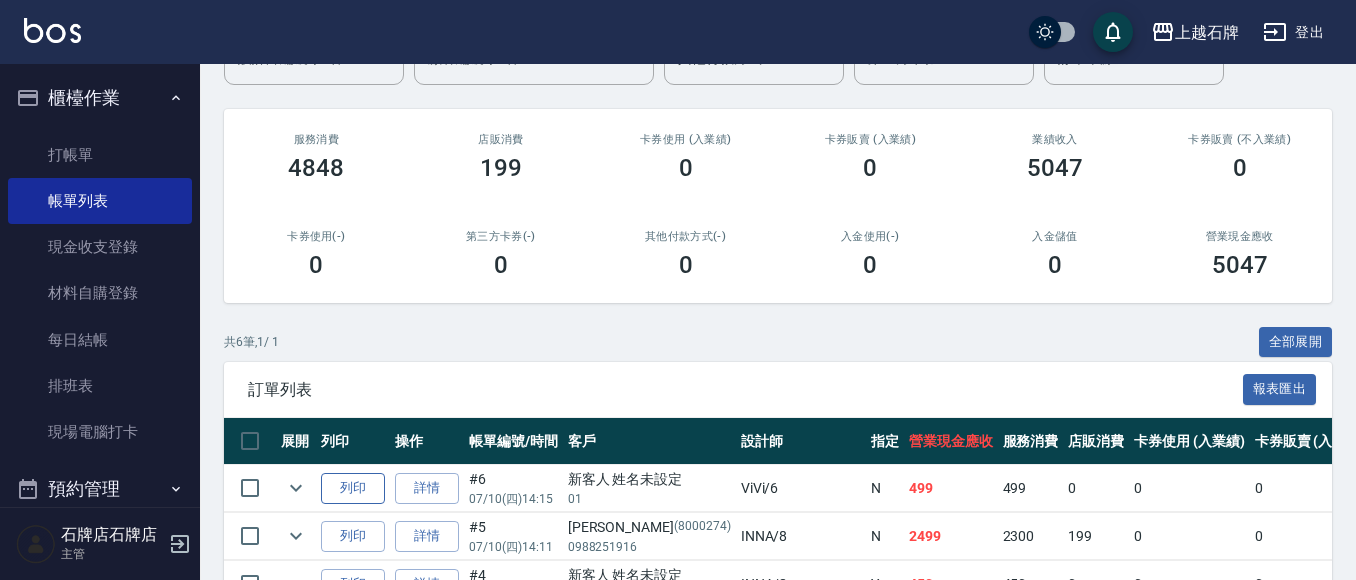 click on "列印" at bounding box center [353, 488] 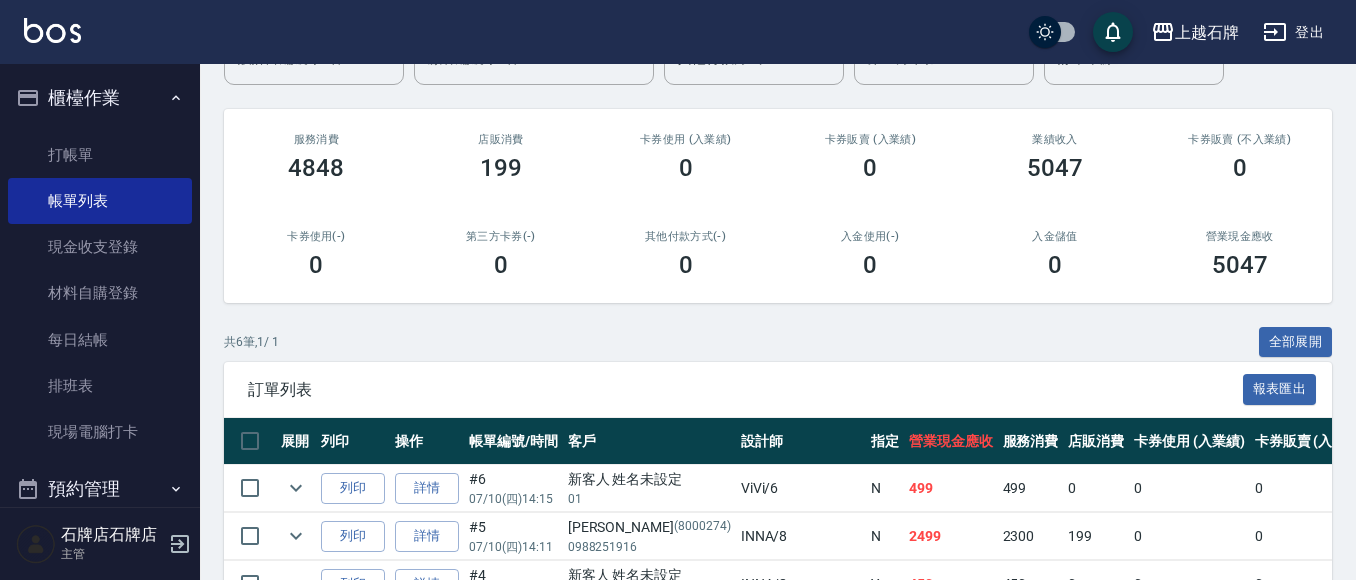 type 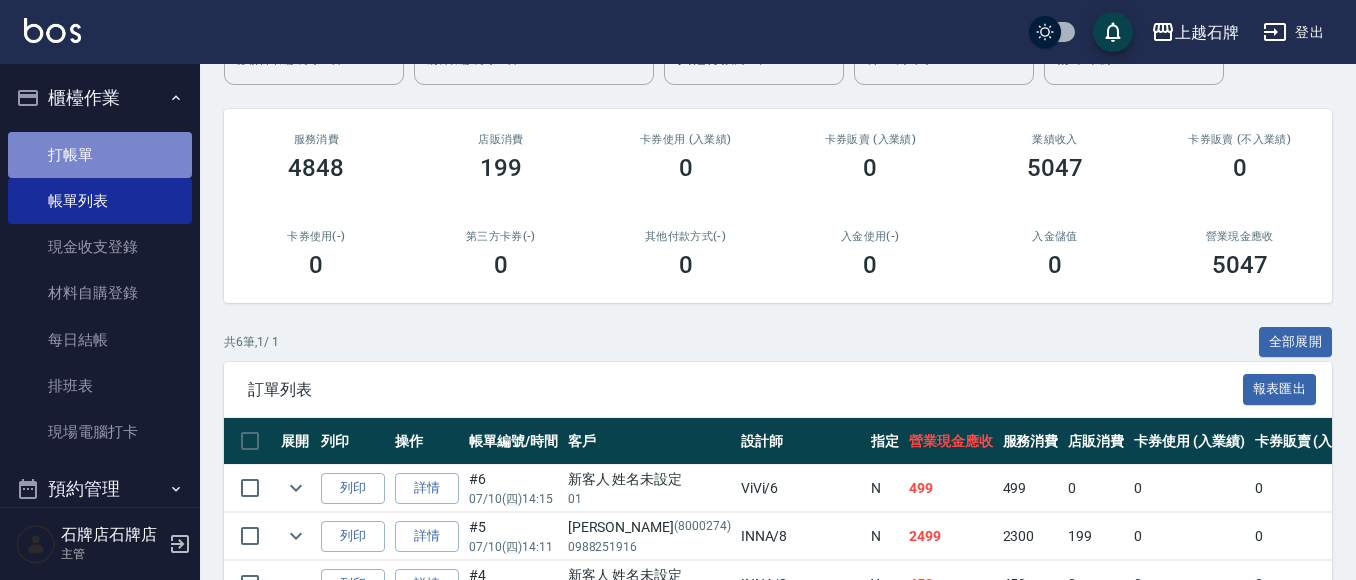 click on "打帳單" at bounding box center [100, 155] 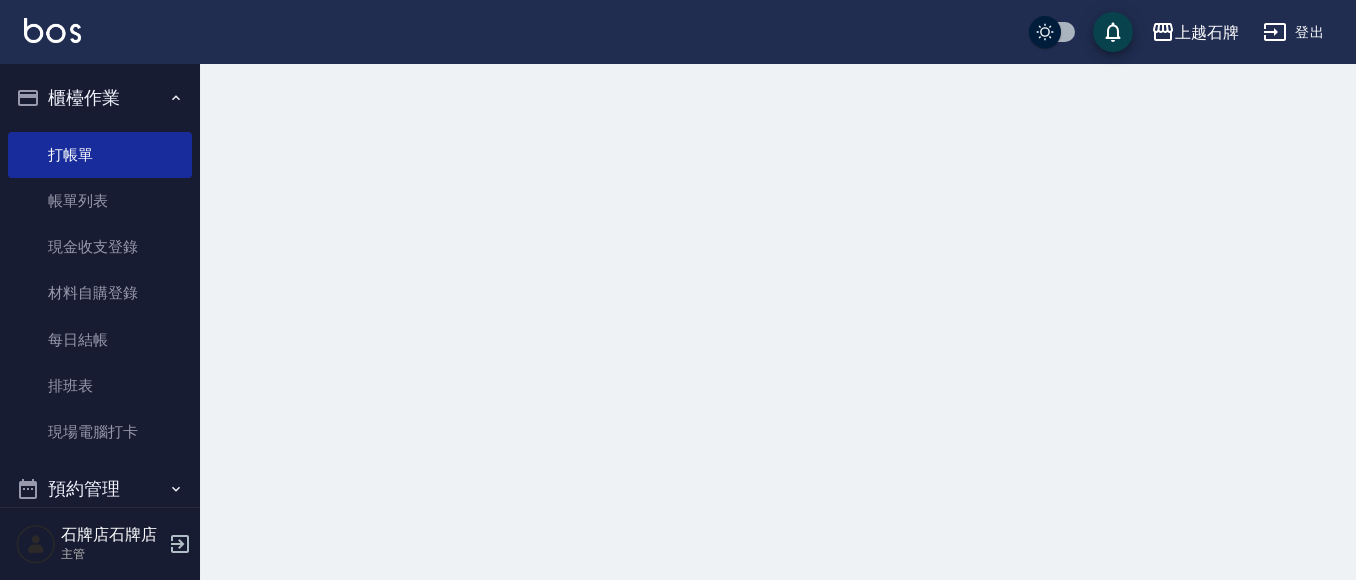 scroll, scrollTop: 0, scrollLeft: 0, axis: both 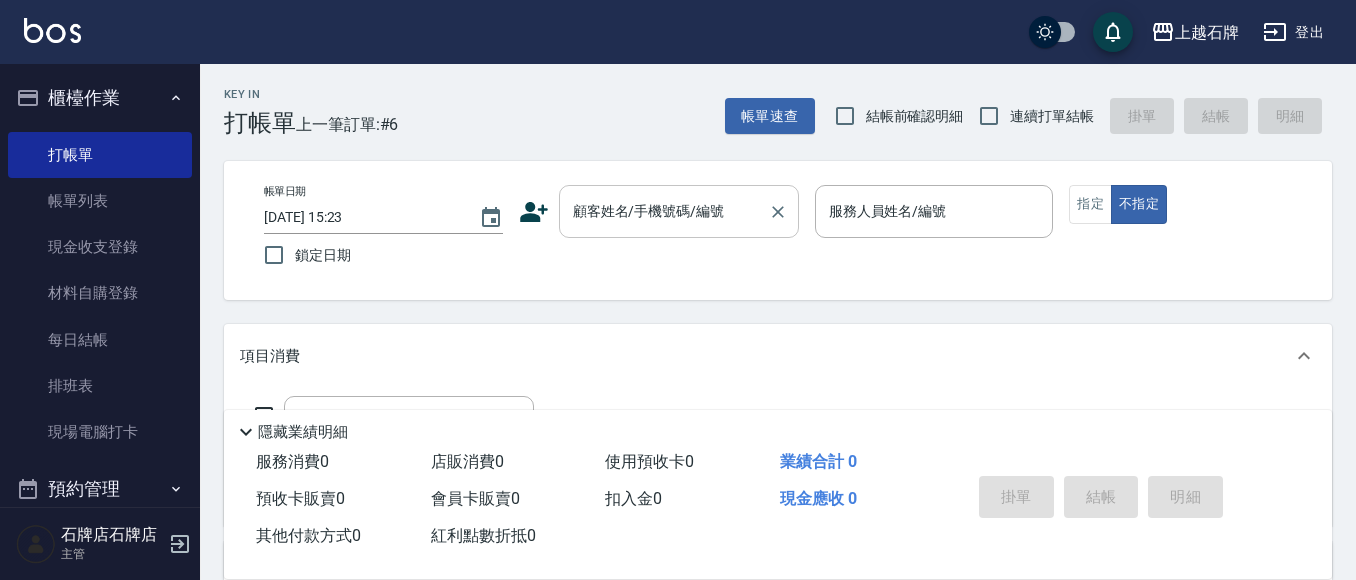 click on "顧客姓名/手機號碼/編號" at bounding box center (679, 211) 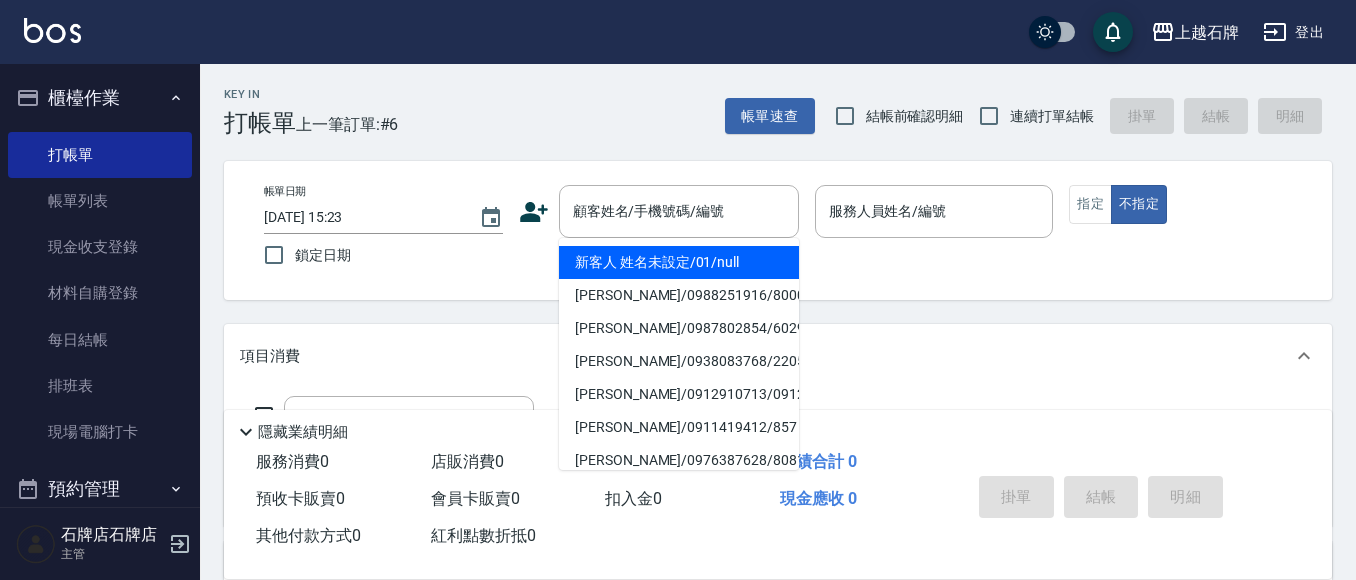 click on "Key In 打帳單 上一筆訂單:#6 帳單速查 結帳前確認明細 連續打單結帳 掛單 結帳 明細" at bounding box center [766, 100] 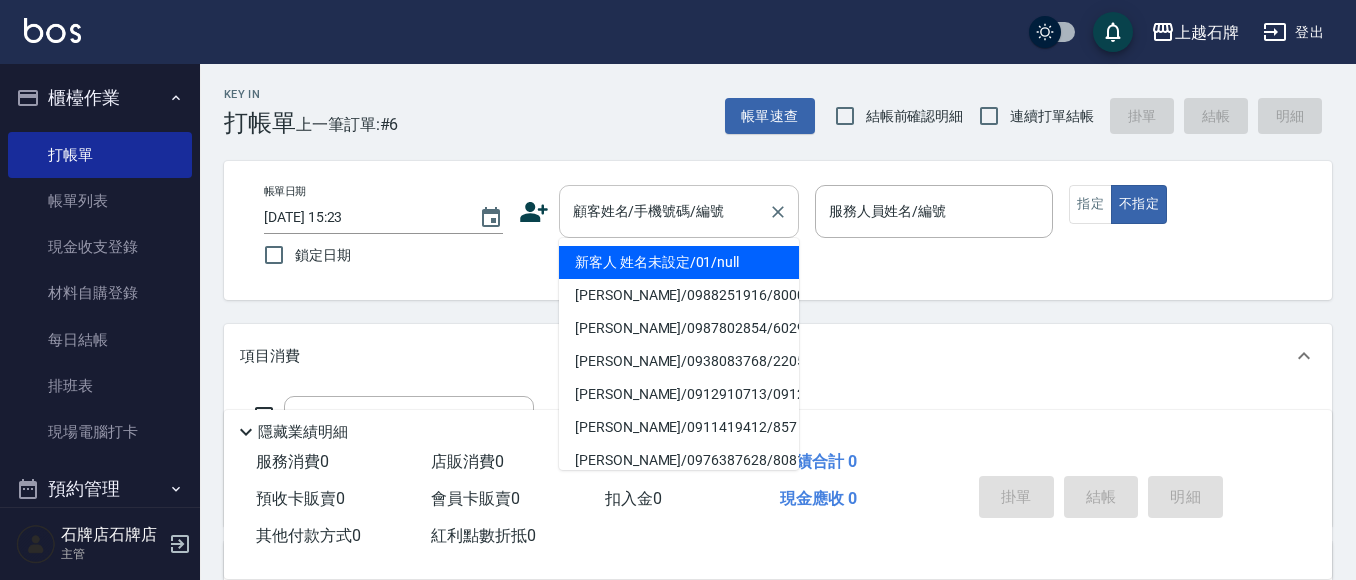 click on "顧客姓名/手機號碼/編號" at bounding box center (664, 211) 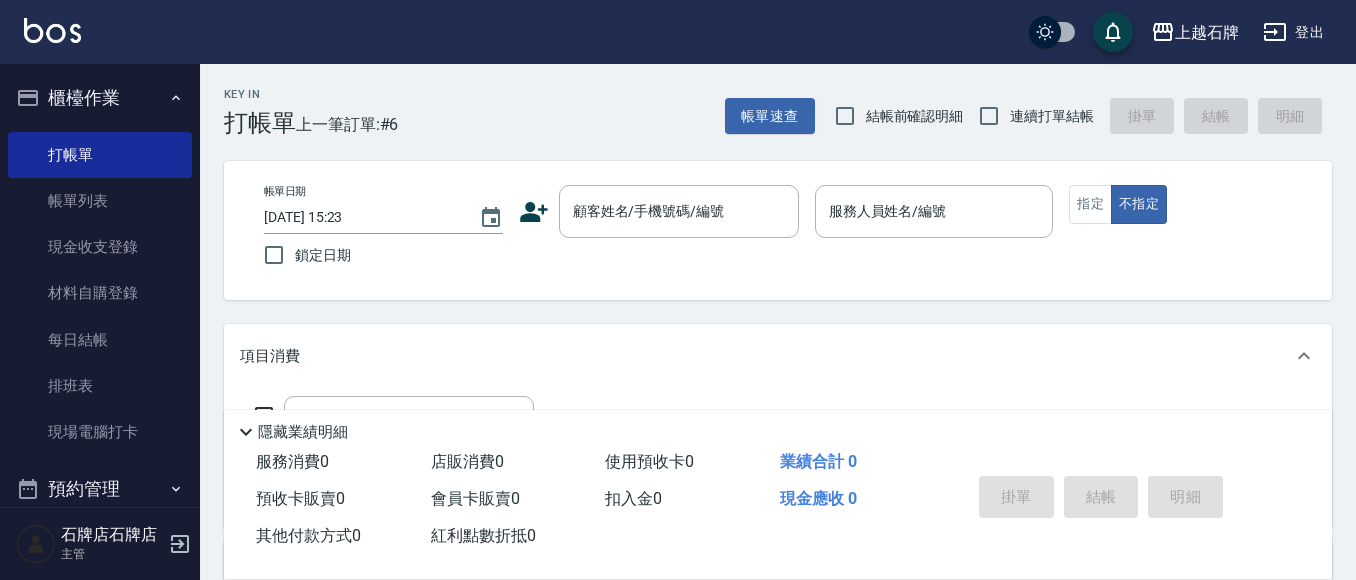 click on "Key In 打帳單 上一筆訂單:#6 帳單速查 結帳前確認明細 連續打單結帳 掛單 結帳 明細" at bounding box center [766, 100] 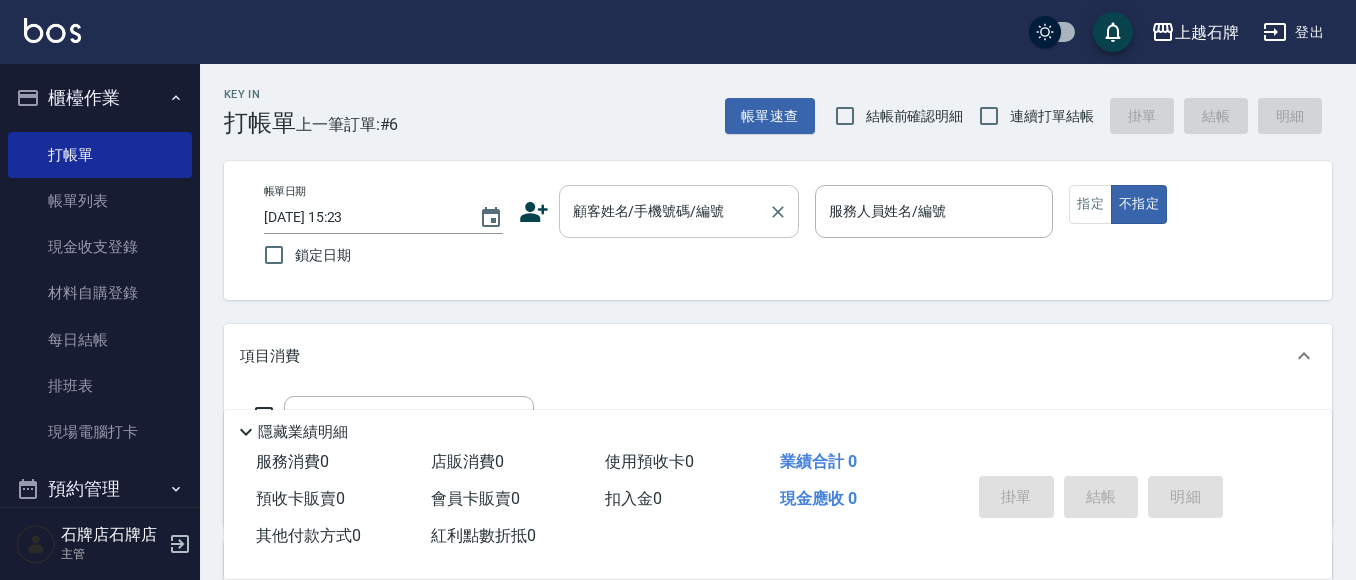 click on "顧客姓名/手機號碼/編號" at bounding box center (664, 211) 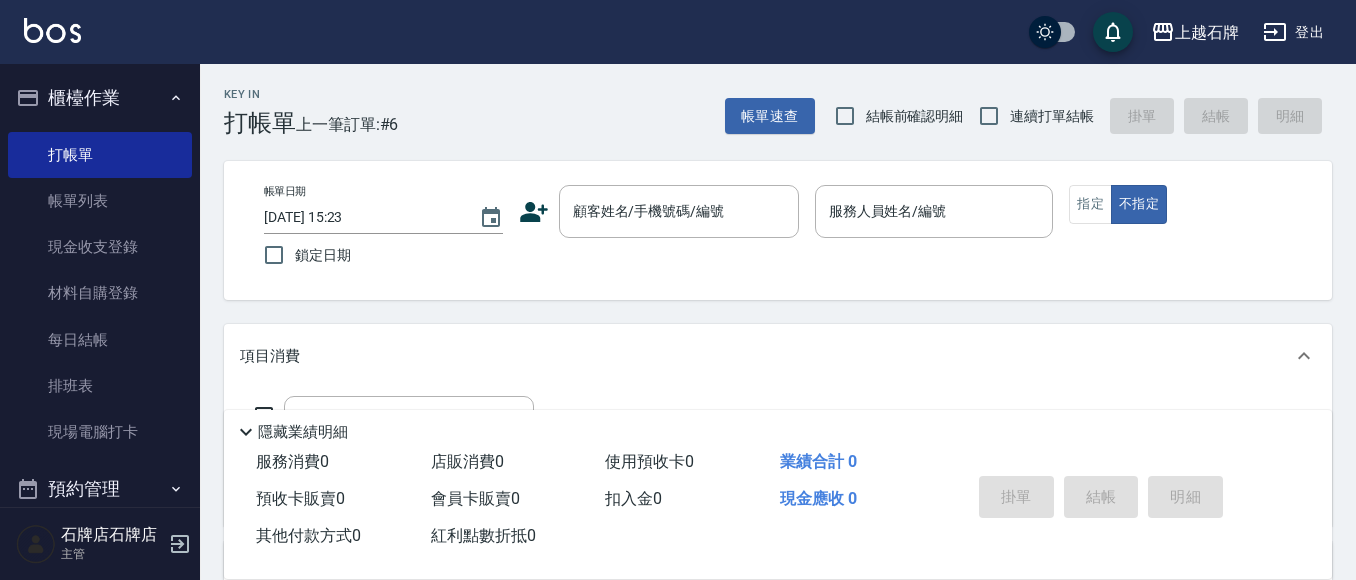 click on "帳單日期 2025/07/10 15:23 鎖定日期 顧客姓名/手機號碼/編號 顧客姓名/手機號碼/編號 服務人員姓名/編號 服務人員姓名/編號 指定 不指定" at bounding box center [778, 230] 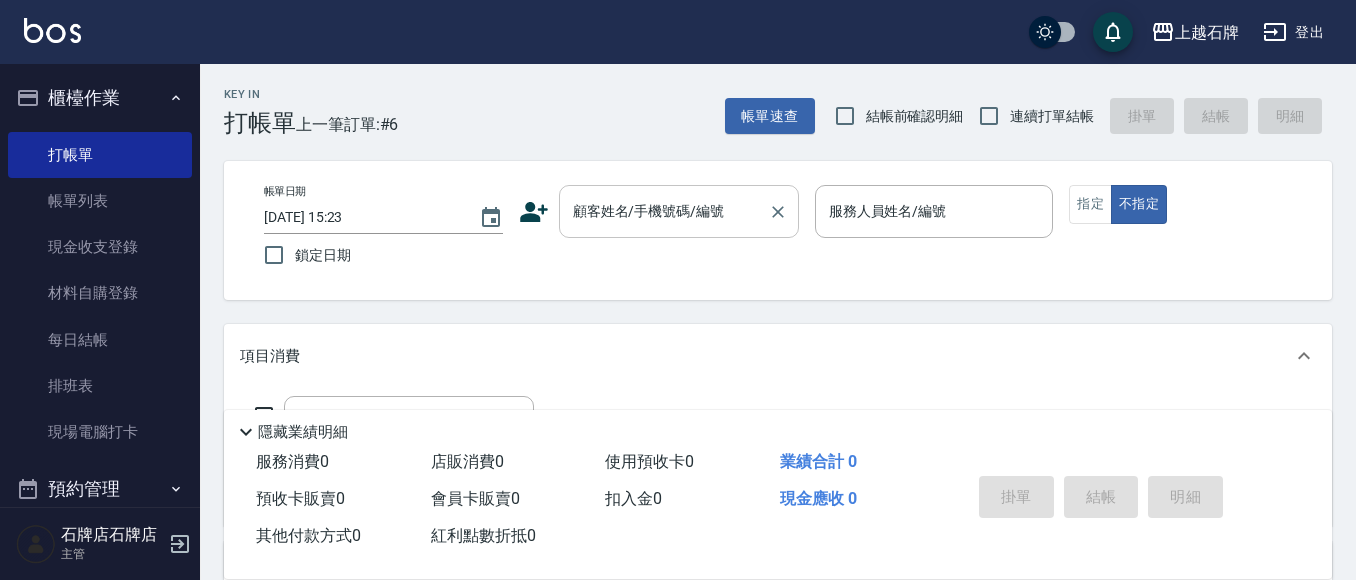 click on "顧客姓名/手機號碼/編號" at bounding box center (664, 211) 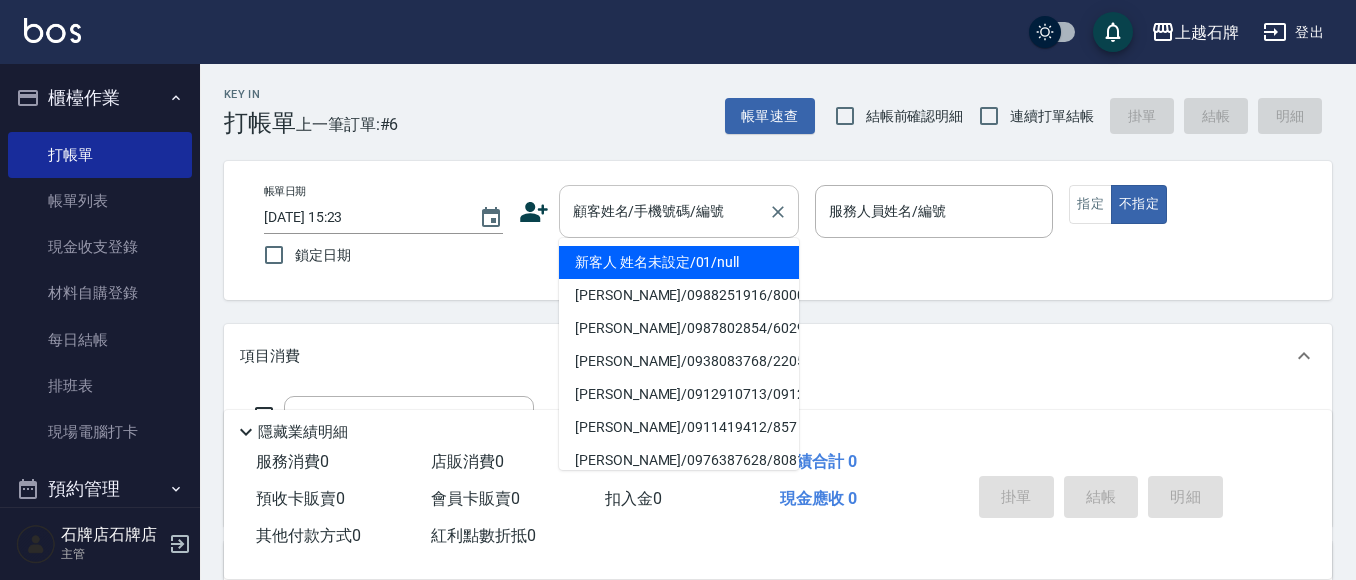 click on "顧客姓名/手機號碼/編號" at bounding box center [664, 211] 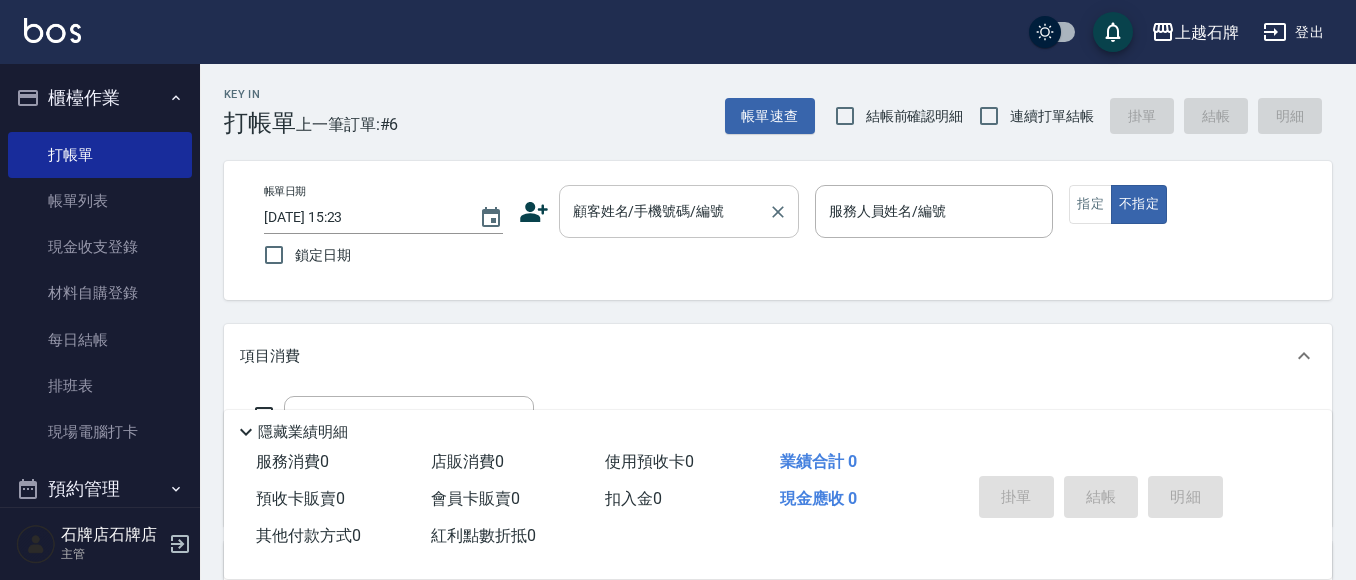 click on "顧客姓名/手機號碼/編號" at bounding box center (664, 211) 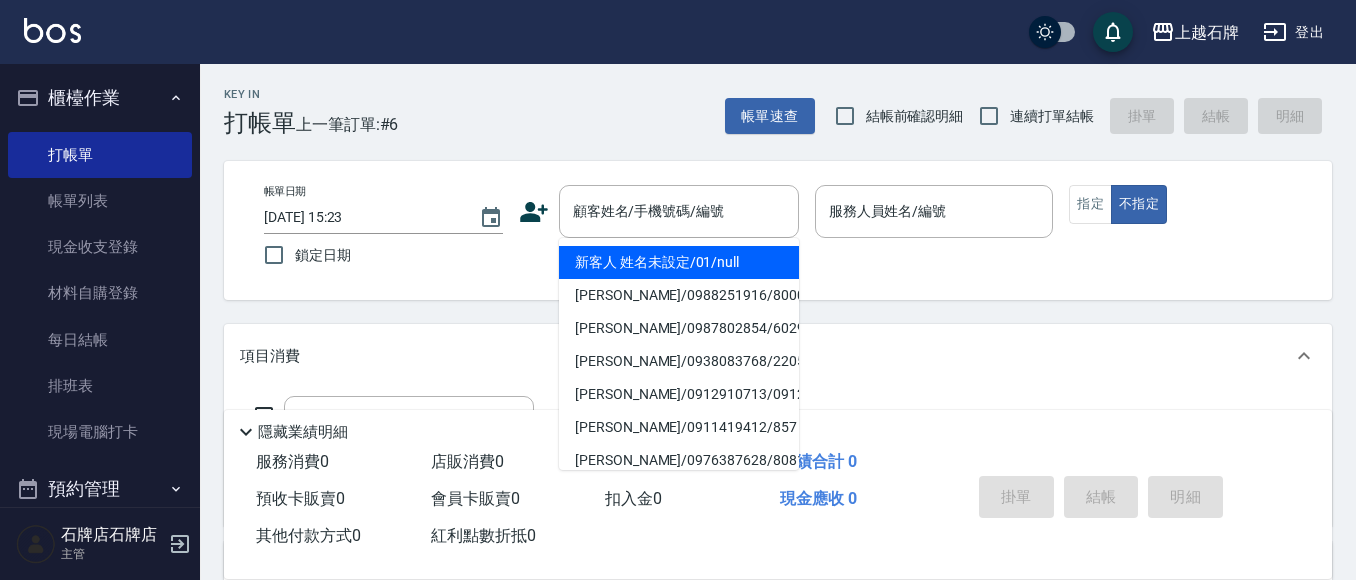 click on "項目消費" at bounding box center [778, 356] 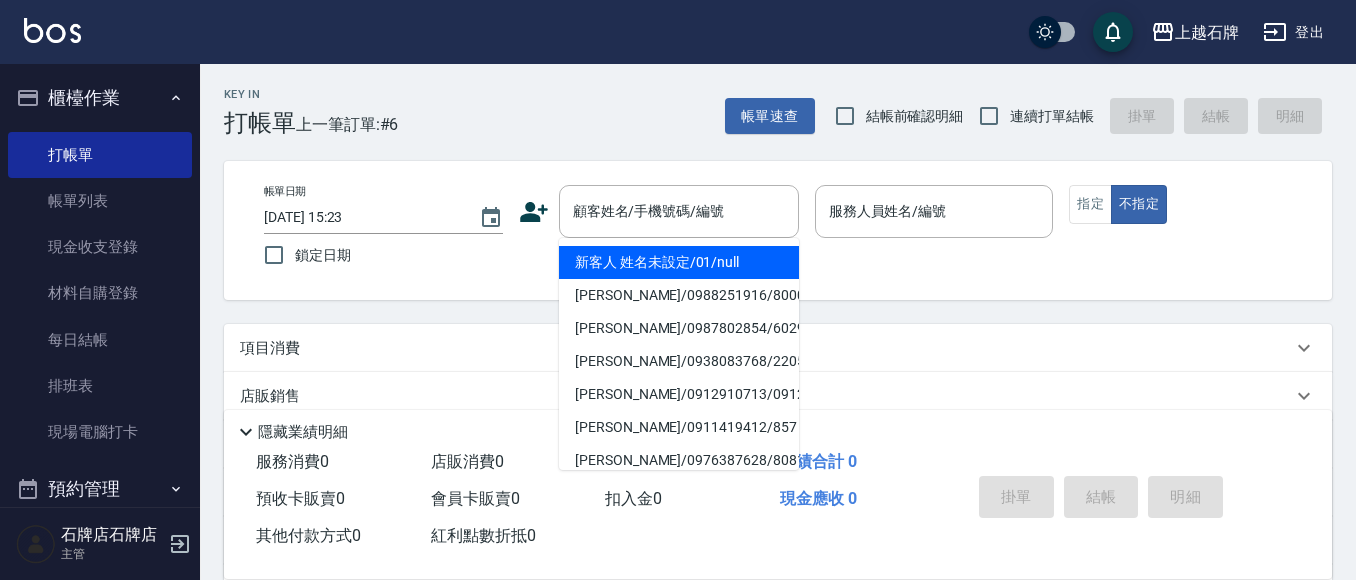 drag, startPoint x: 1005, startPoint y: 357, endPoint x: 1022, endPoint y: 360, distance: 17.262676 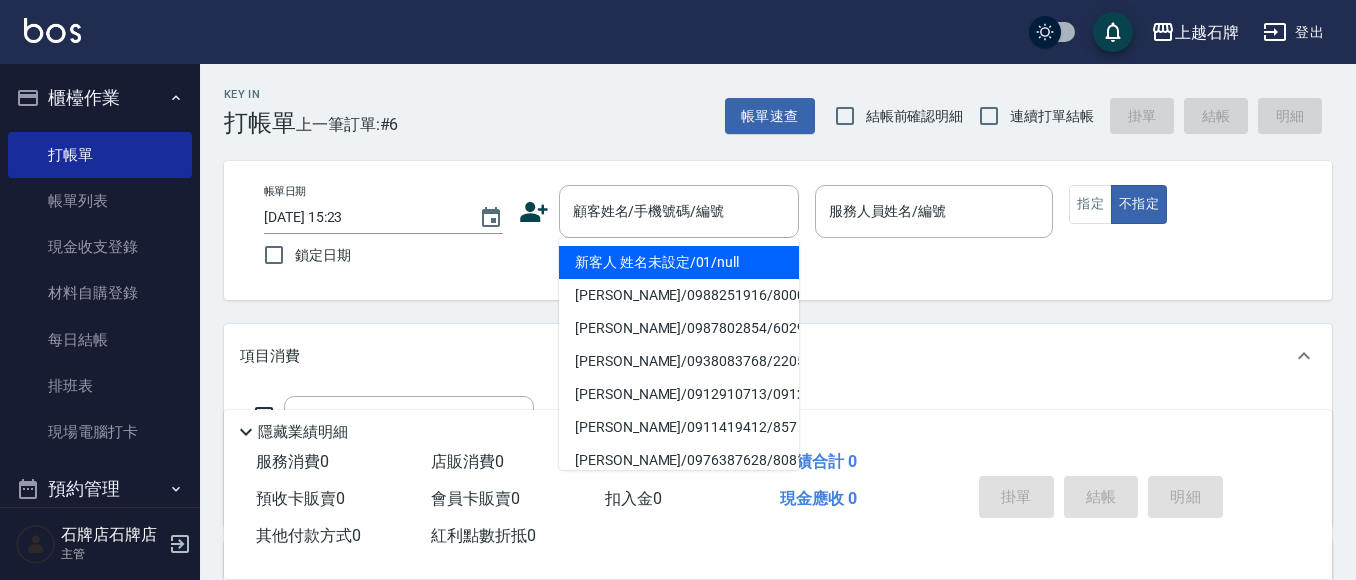 click on "Key In 打帳單 上一筆訂單:#6 帳單速查 結帳前確認明細 連續打單結帳 掛單 結帳 明細 帳單日期 2025/07/10 15:23 鎖定日期 顧客姓名/手機號碼/編號 顧客姓名/手機號碼/編號 服務人員姓名/編號 服務人員姓名/編號 指定 不指定 項目消費 服務名稱/代號 服務名稱/代號 店販銷售 服務人員姓名/編號 服務人員姓名/編號 商品代號/名稱 商品代號/名稱 預收卡販賣 卡券名稱/代號 卡券名稱/代號 使用預收卡 其他付款方式 其他付款方式 其他付款方式 備註及來源 備註 備註 訂單來源 ​ 訂單來源 隱藏業績明細 服務消費  0 店販消費  0 使用預收卡  0 業績合計   0 預收卡販賣  0 會員卡販賣  0 扣入金  0 現金應收   0 其他付款方式  0 紅利點數折抵  0 掛單 結帳 明細" at bounding box center [778, 519] 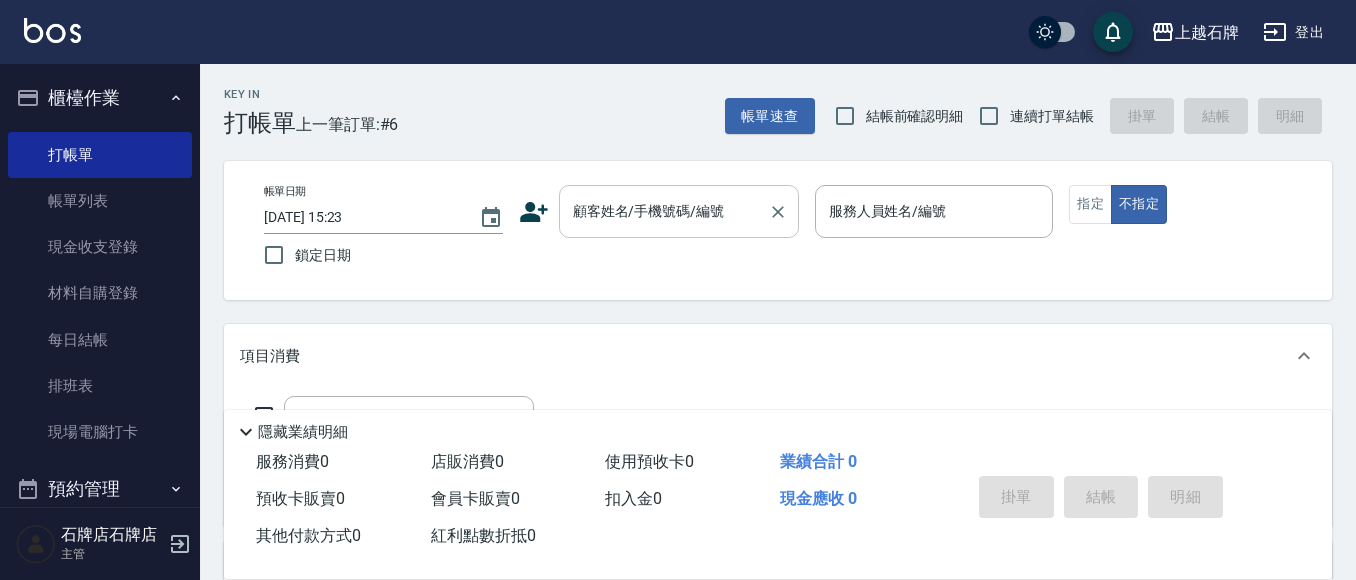 drag, startPoint x: 744, startPoint y: 209, endPoint x: 755, endPoint y: 221, distance: 16.27882 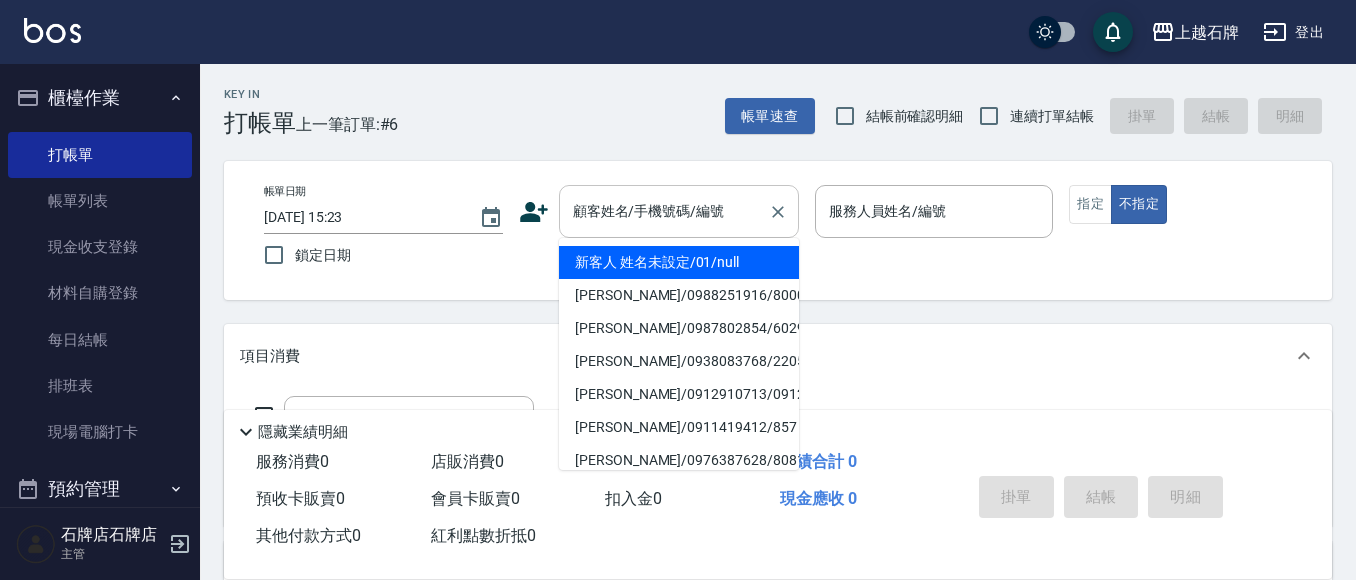 click on "顧客姓名/手機號碼/編號" at bounding box center [664, 211] 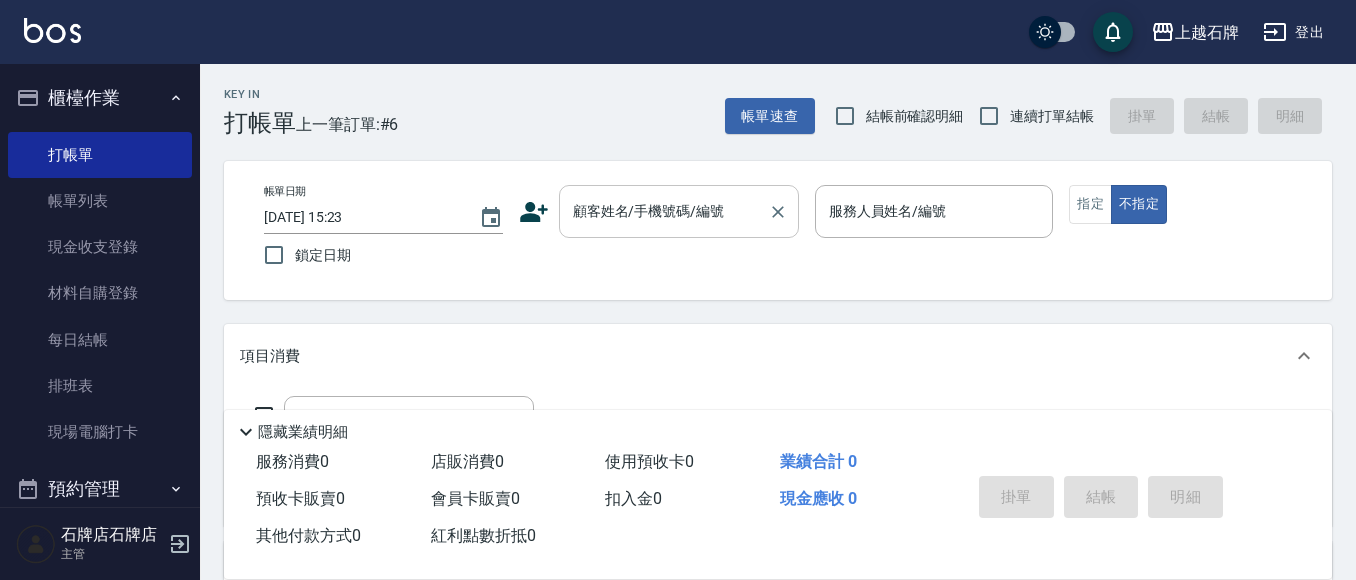click on "顧客姓名/手機號碼/編號" at bounding box center (664, 211) 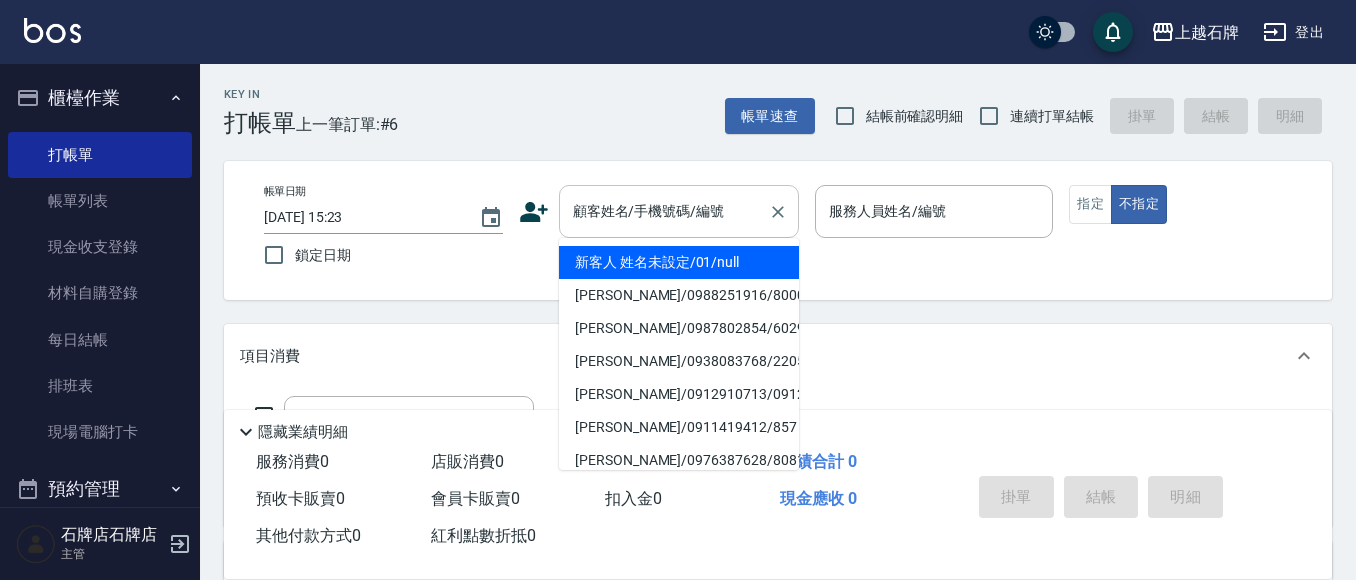 click on "顧客姓名/手機號碼/編號" at bounding box center (664, 211) 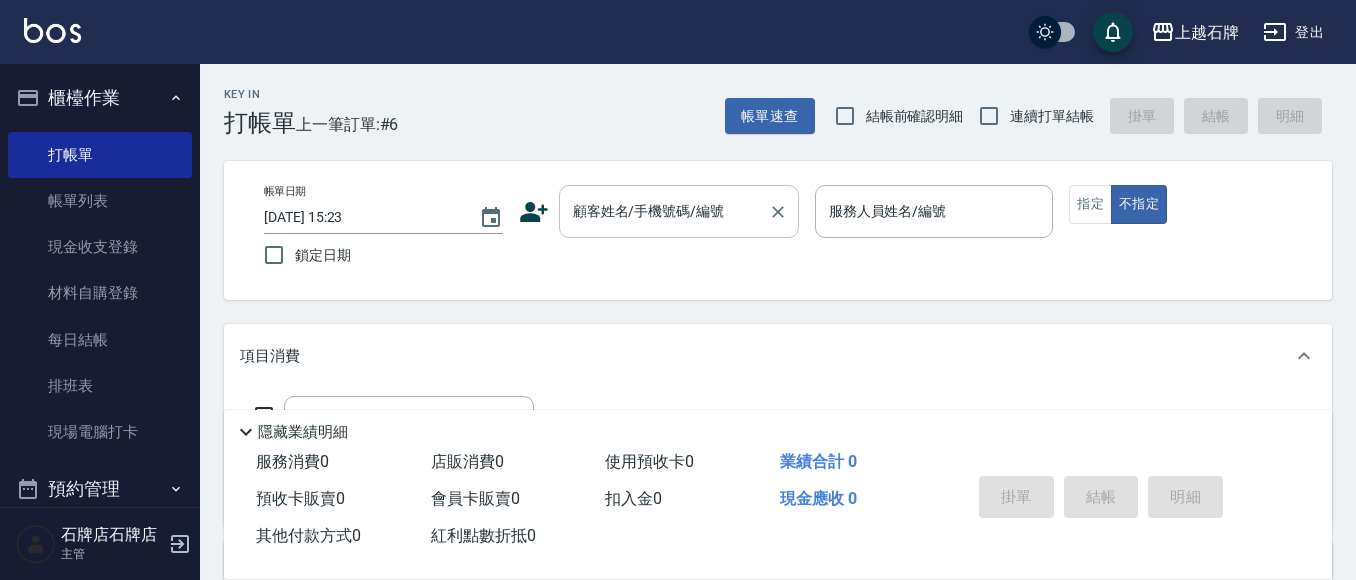 click on "顧客姓名/手機號碼/編號" at bounding box center [664, 211] 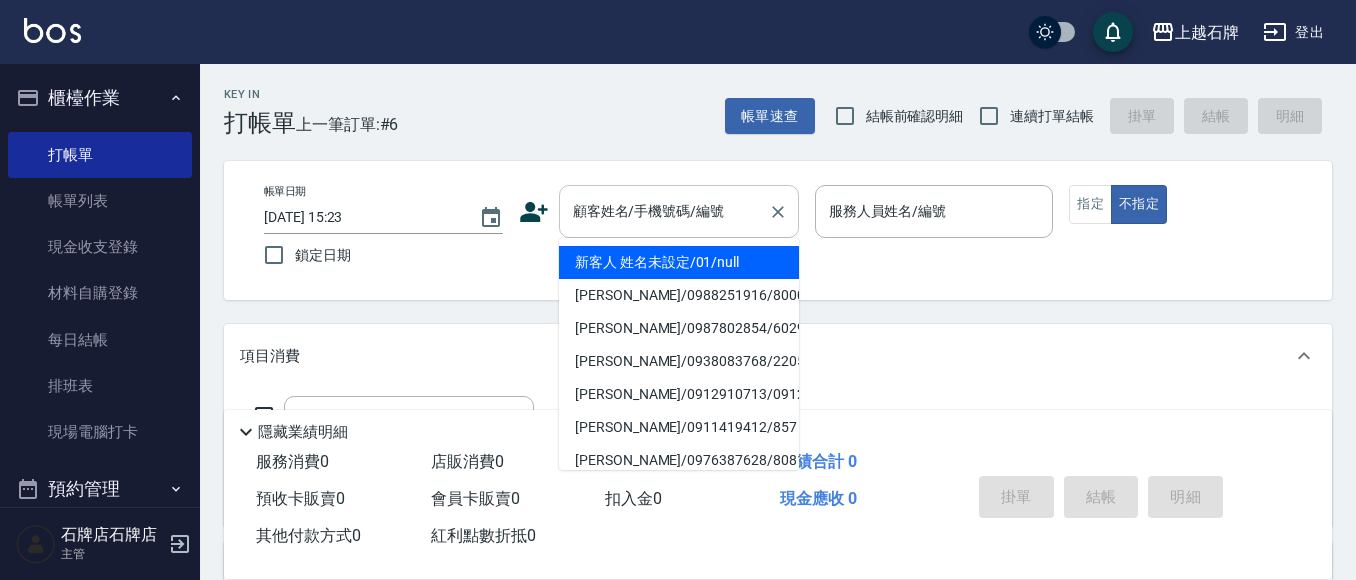 click on "顧客姓名/手機號碼/編號" at bounding box center [664, 211] 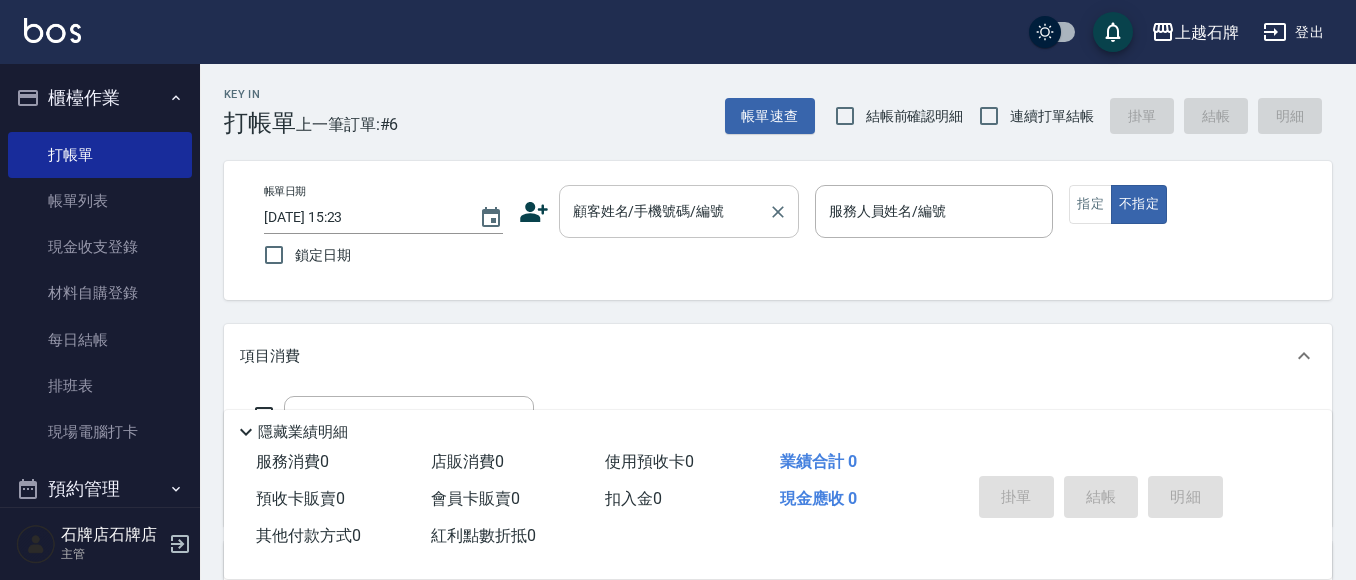 click on "顧客姓名/手機號碼/編號" at bounding box center (664, 211) 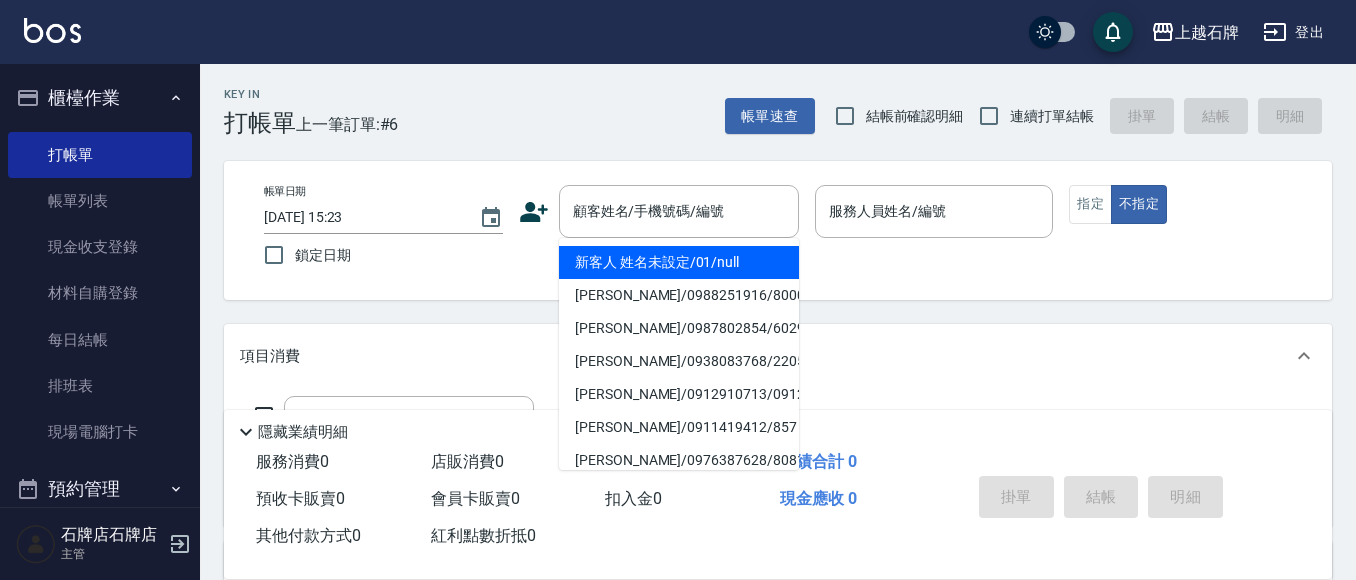 click on "掛單 結帳 明細" at bounding box center [1101, 499] 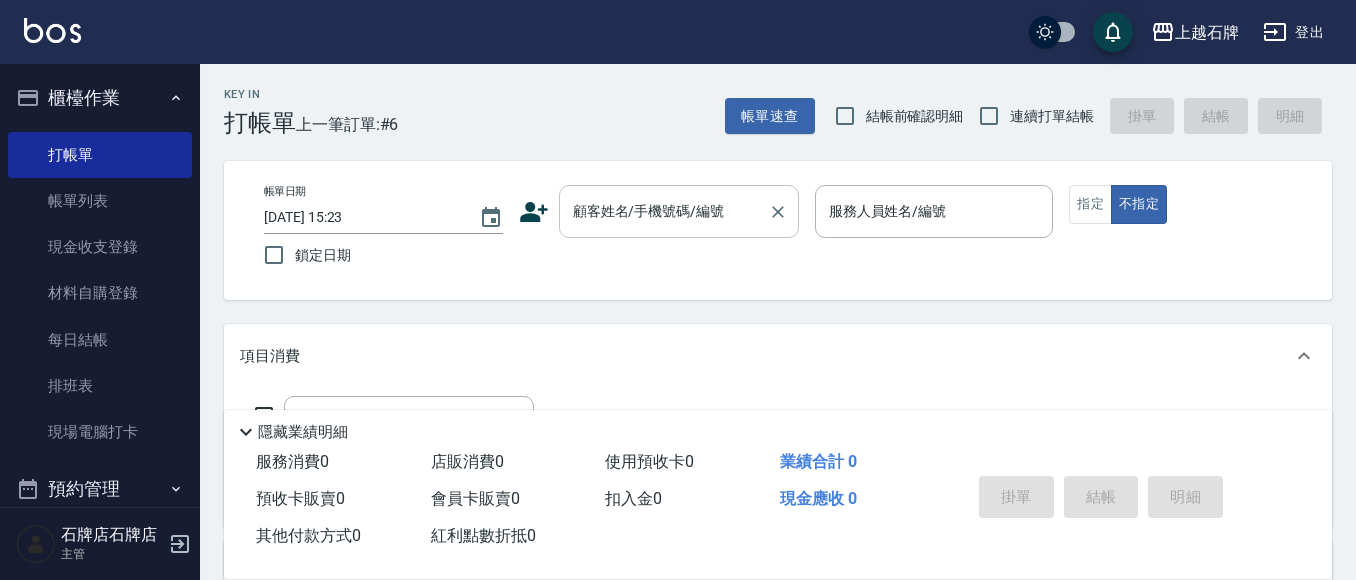 click on "顧客姓名/手機號碼/編號" at bounding box center (664, 211) 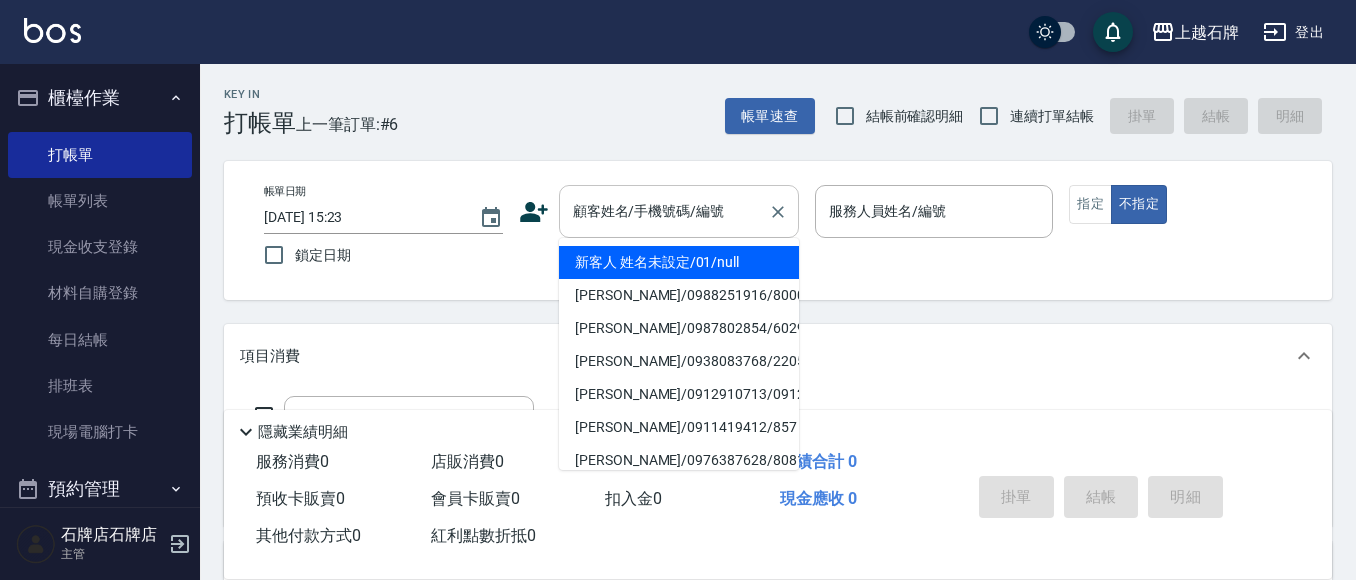 click on "顧客姓名/手機號碼/編號" at bounding box center (679, 211) 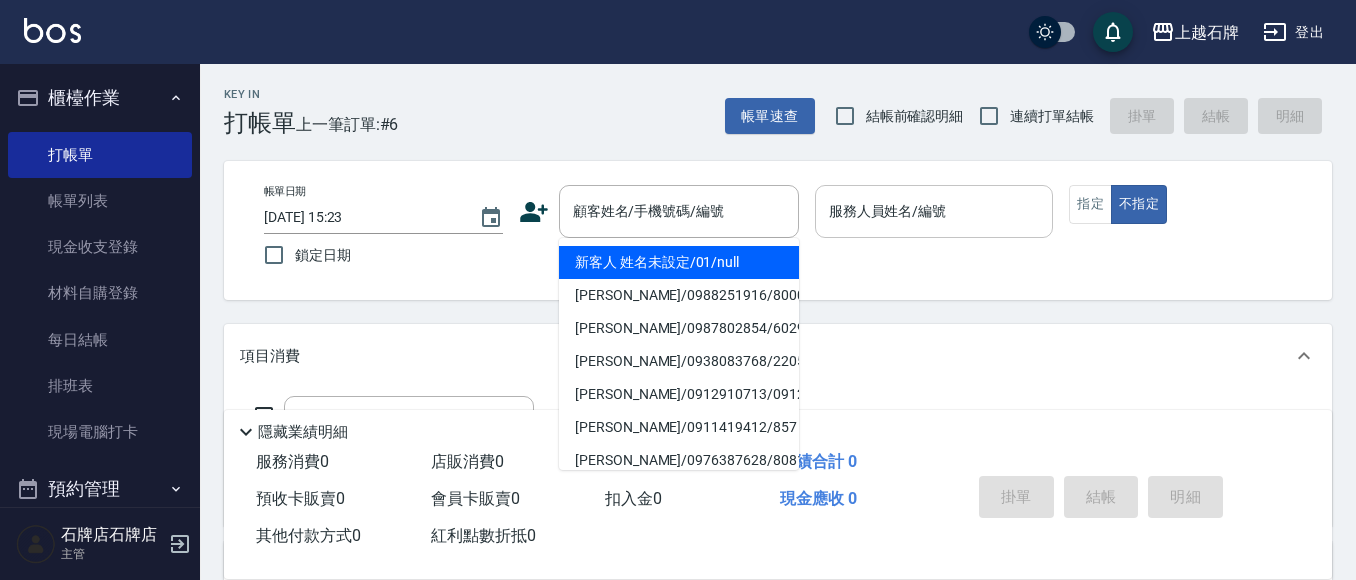drag, startPoint x: 736, startPoint y: 255, endPoint x: 849, endPoint y: 233, distance: 115.12167 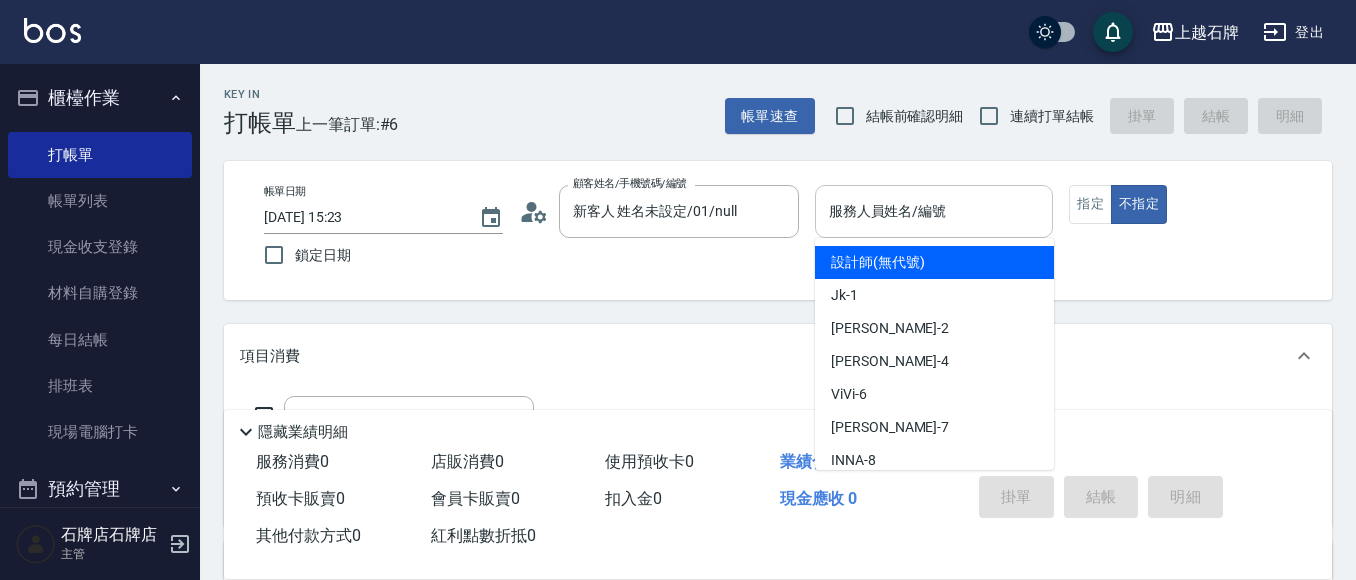 drag, startPoint x: 870, startPoint y: 217, endPoint x: 882, endPoint y: 219, distance: 12.165525 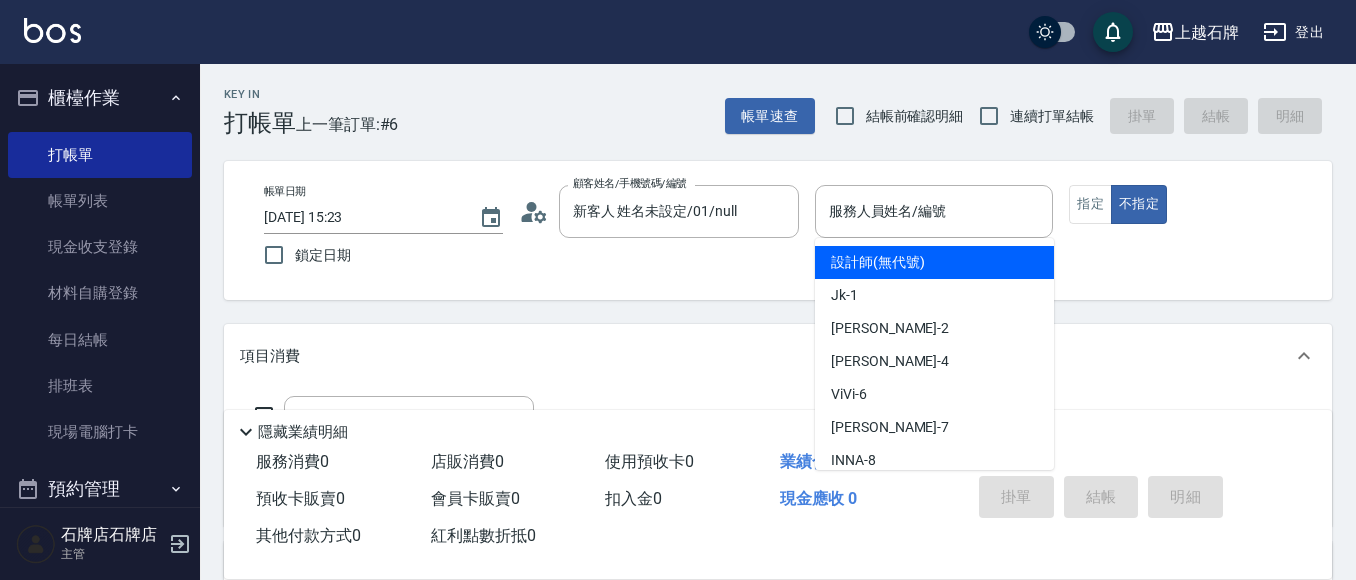 type on "false" 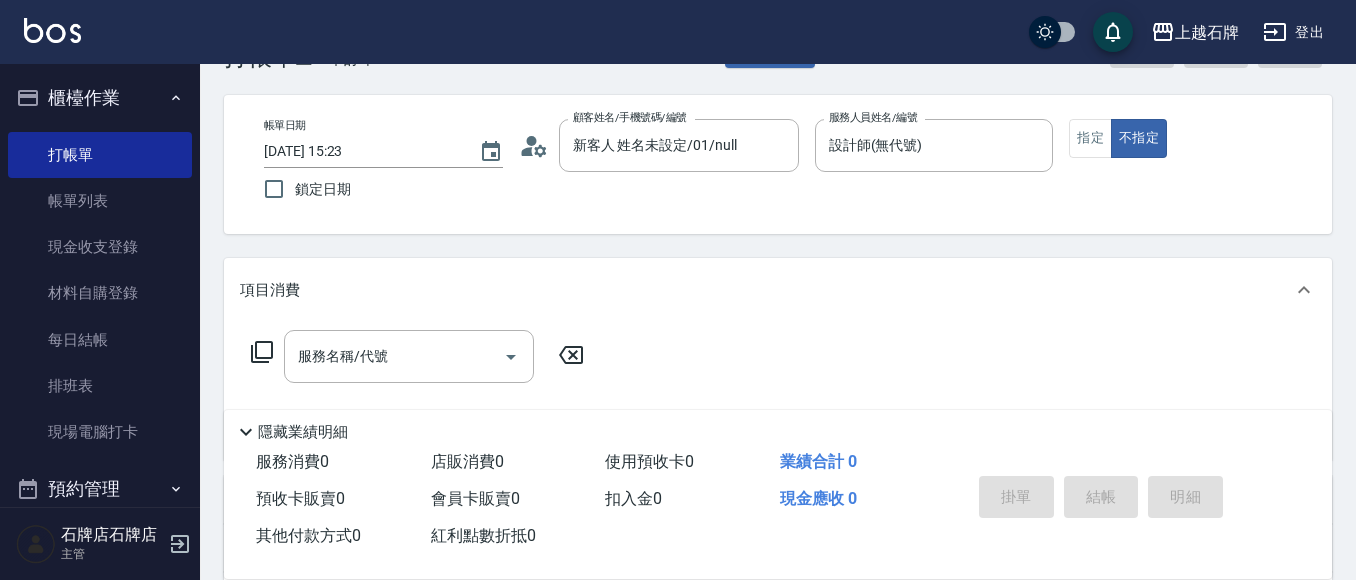 scroll, scrollTop: 100, scrollLeft: 0, axis: vertical 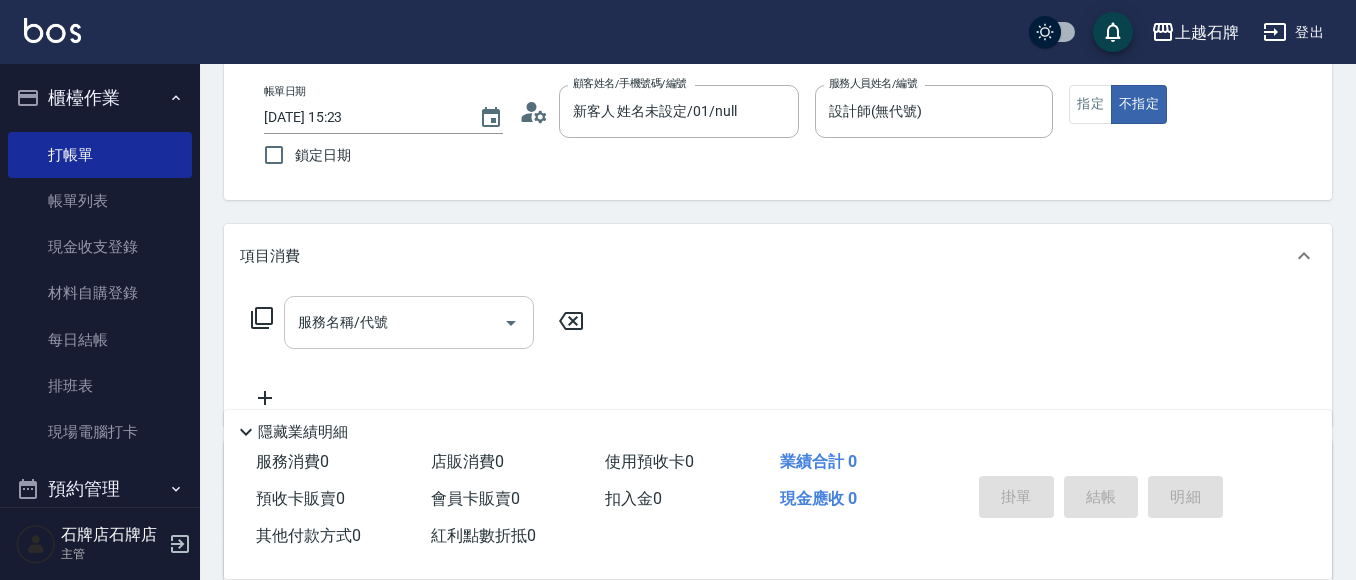 click on "服務名稱/代號" at bounding box center [409, 322] 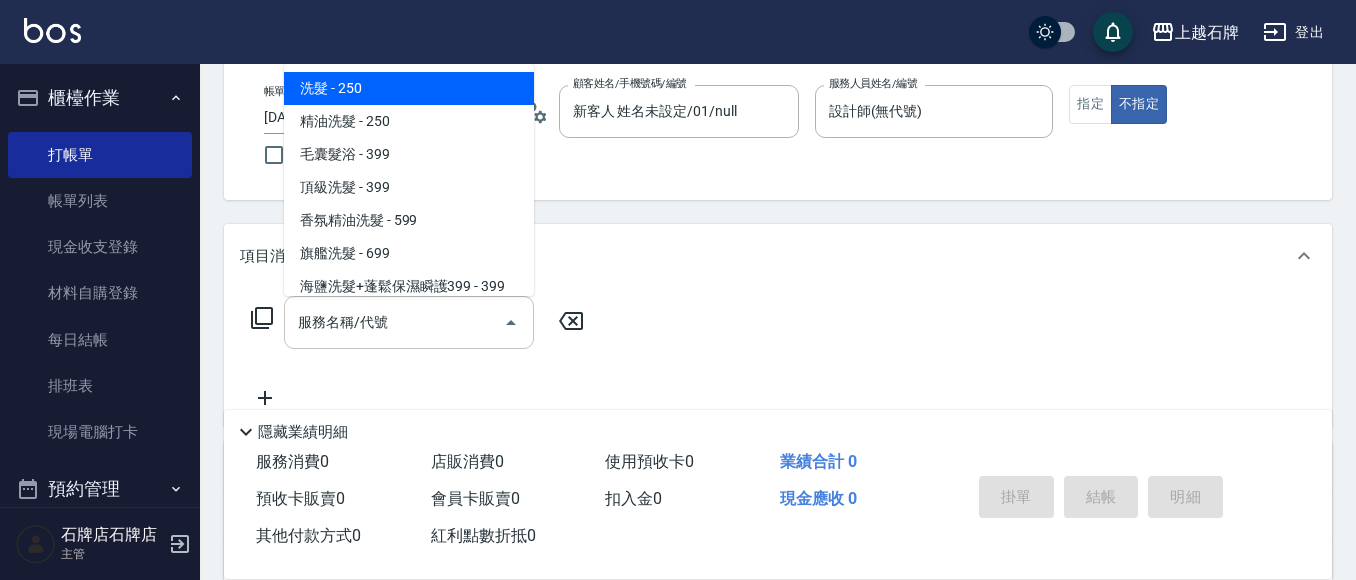 type on "洗髮(101)" 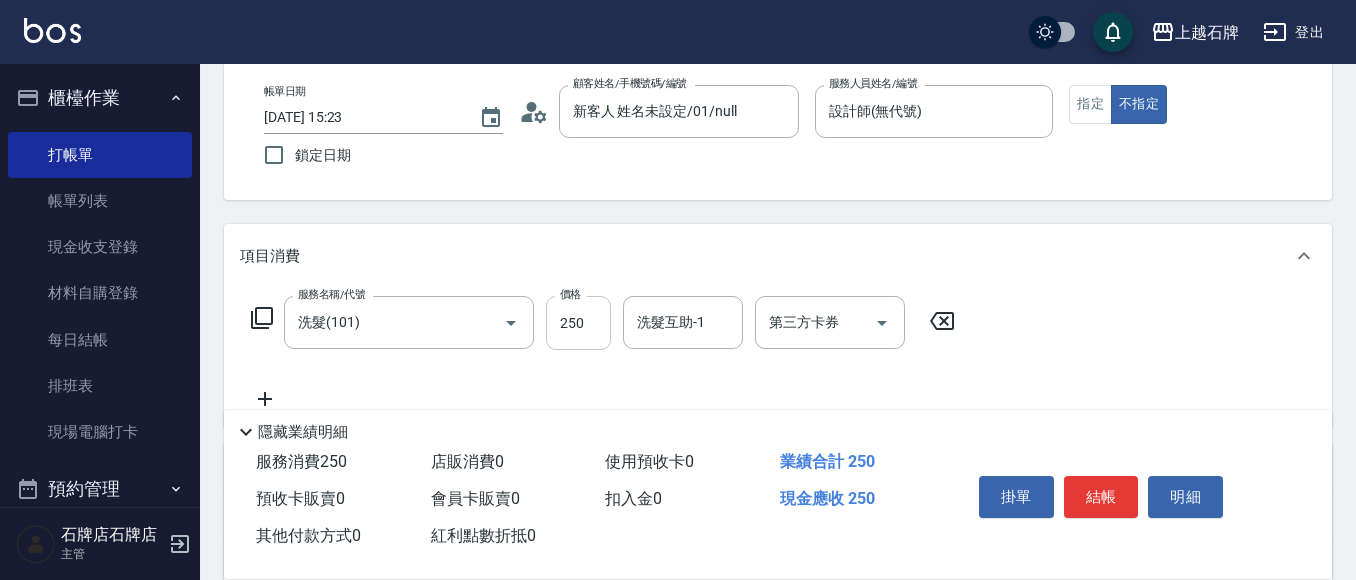 click on "250" at bounding box center [578, 323] 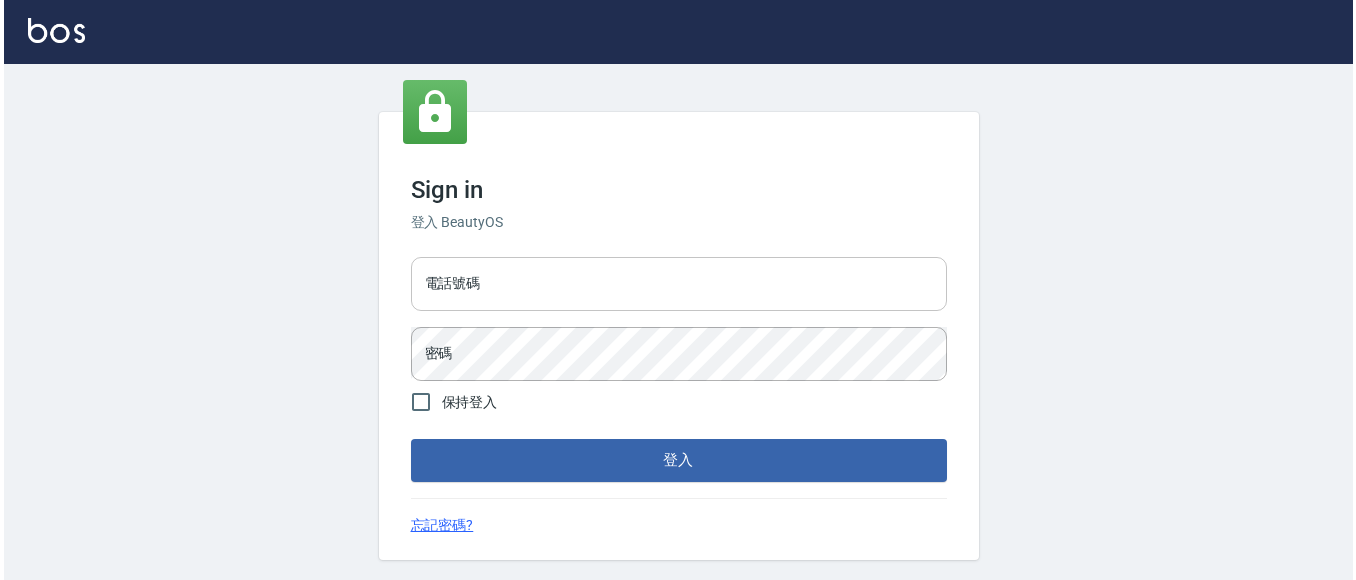 scroll, scrollTop: 0, scrollLeft: 0, axis: both 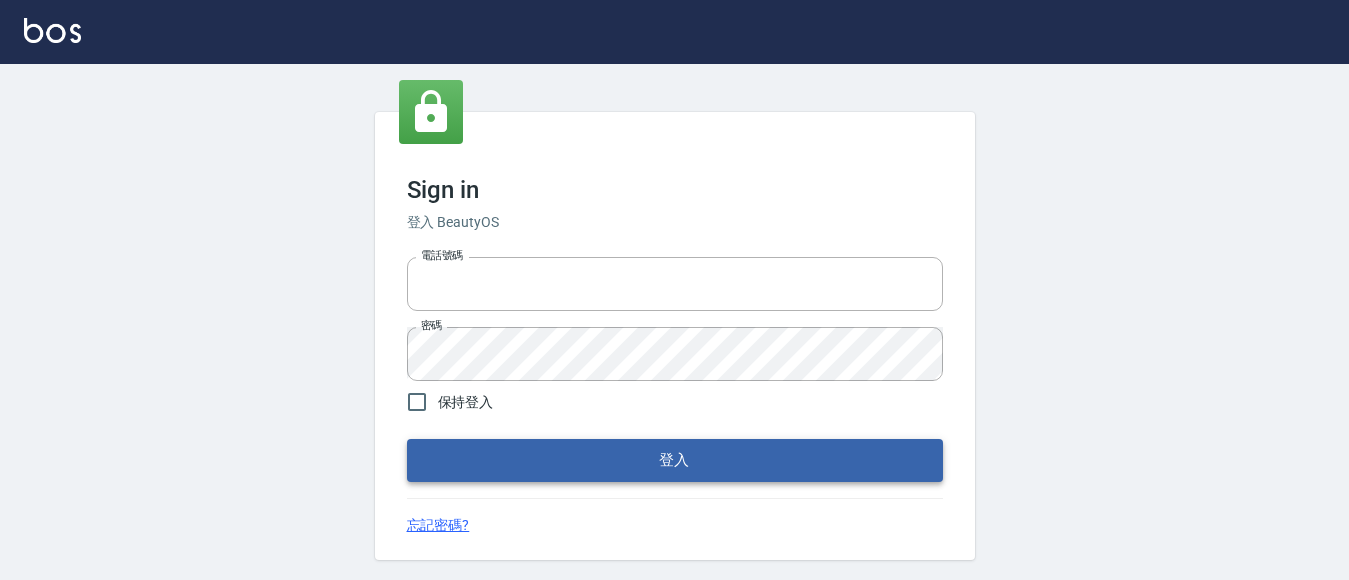 type on "0228278166" 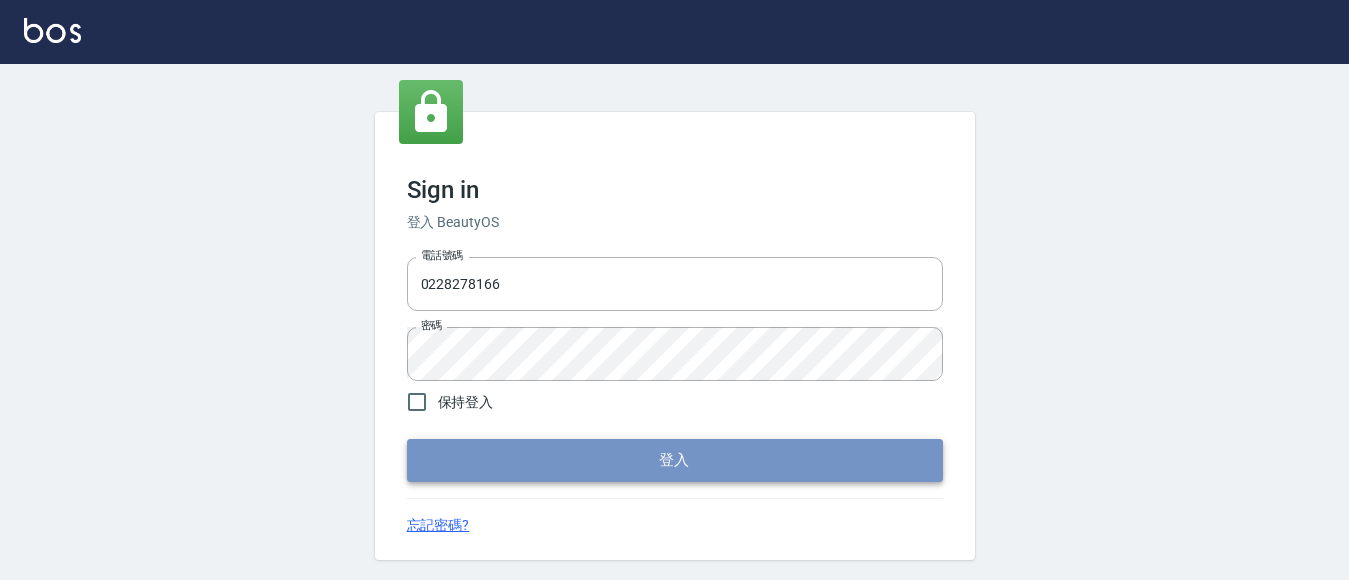 click on "登入" at bounding box center (675, 460) 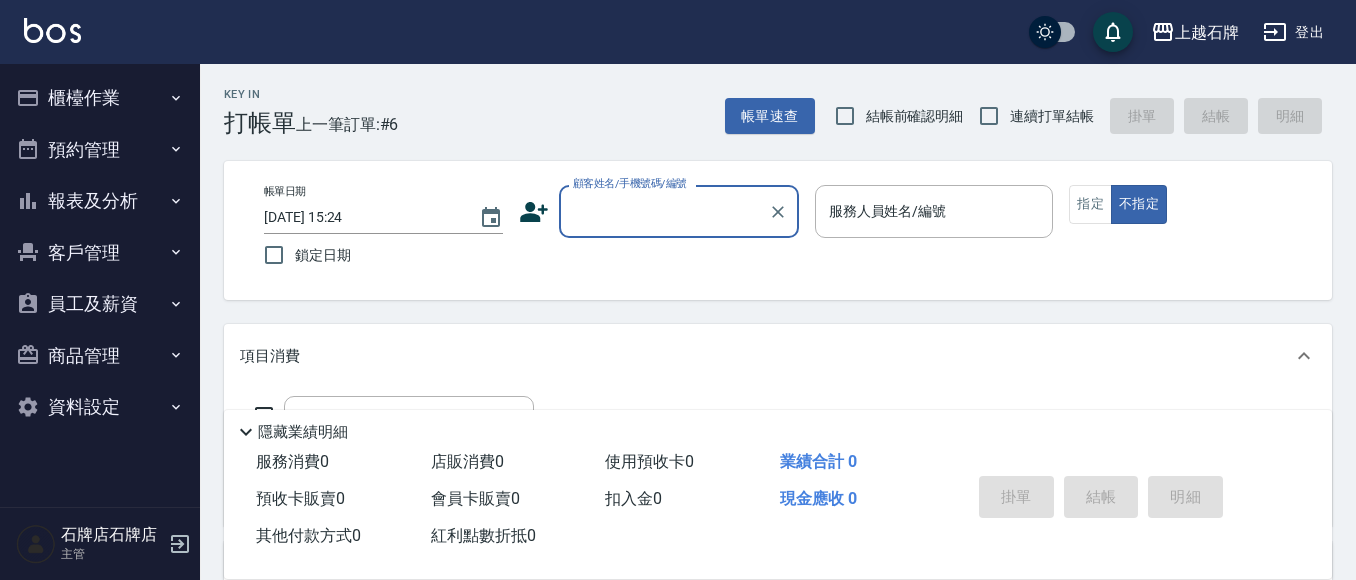 click on "顧客姓名/手機號碼/編號" at bounding box center (664, 211) 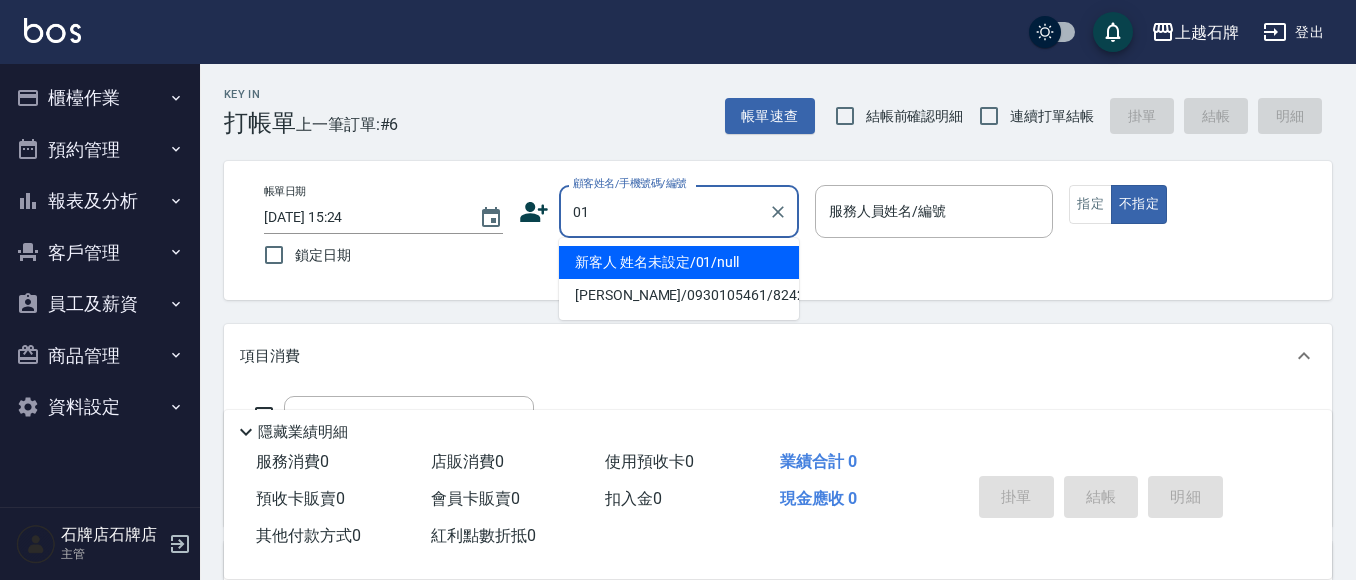 type on "01" 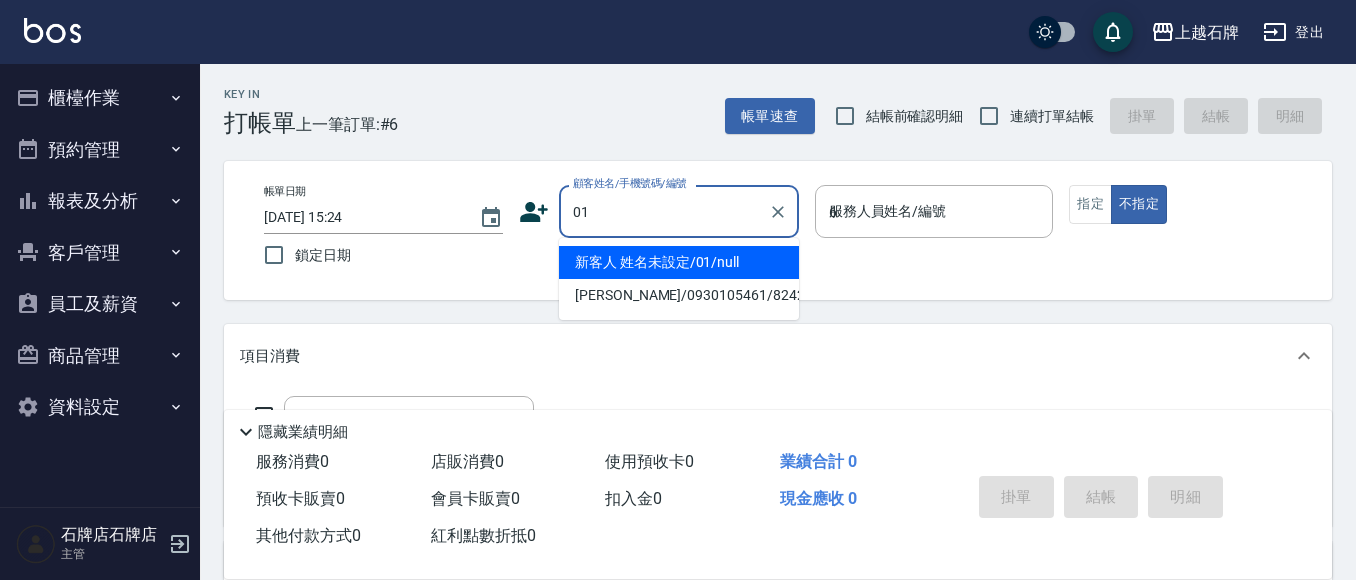 type on "新客人 姓名未設定/01/null" 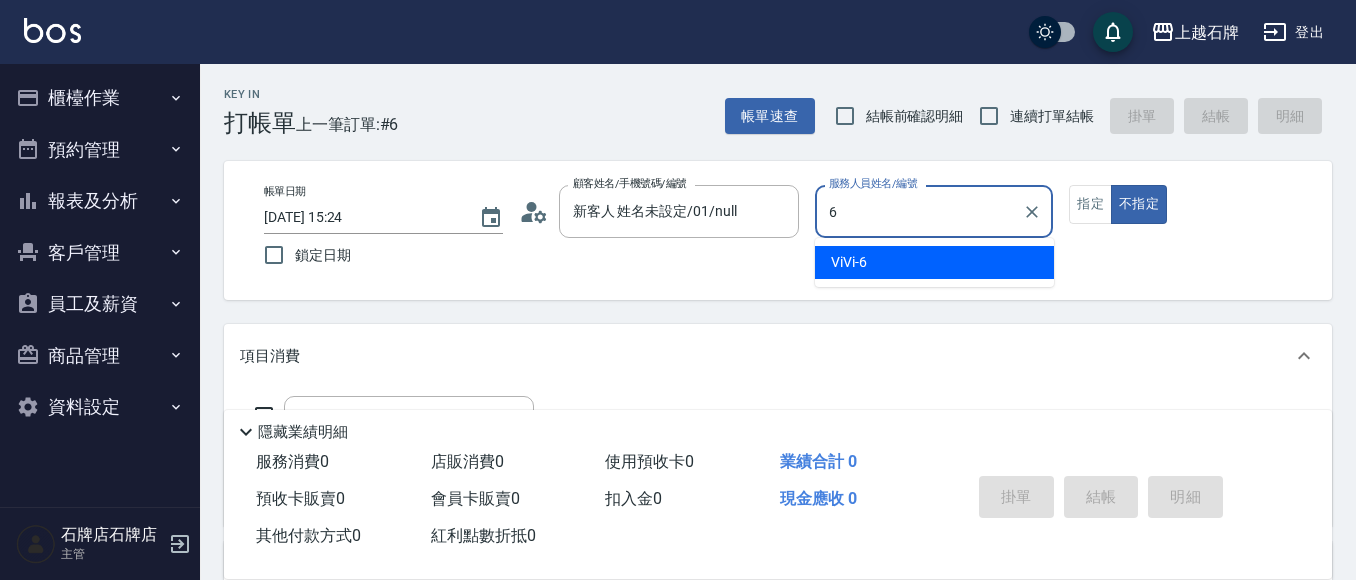 type on "6" 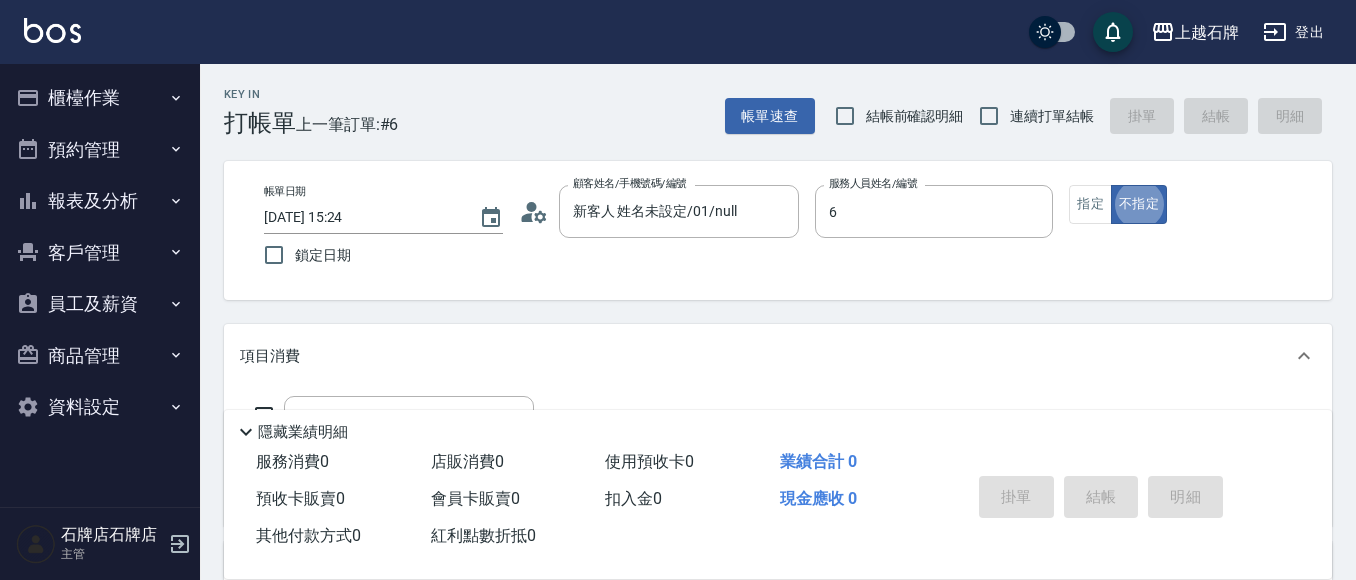 type on "false" 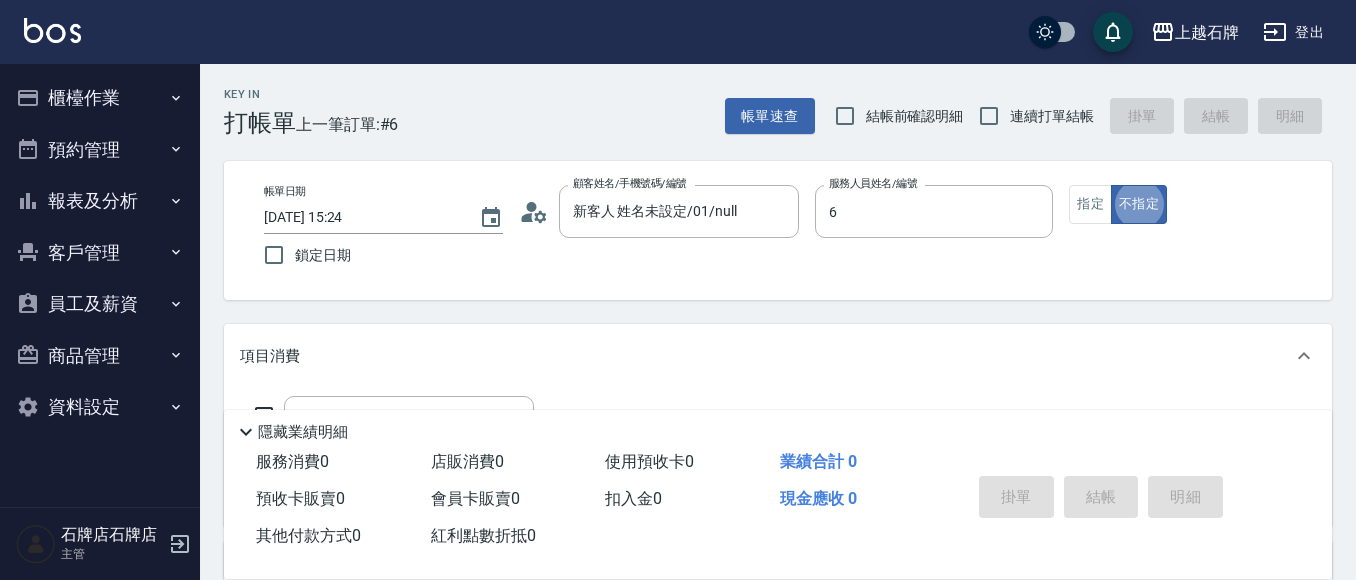 type on "ViVi-6" 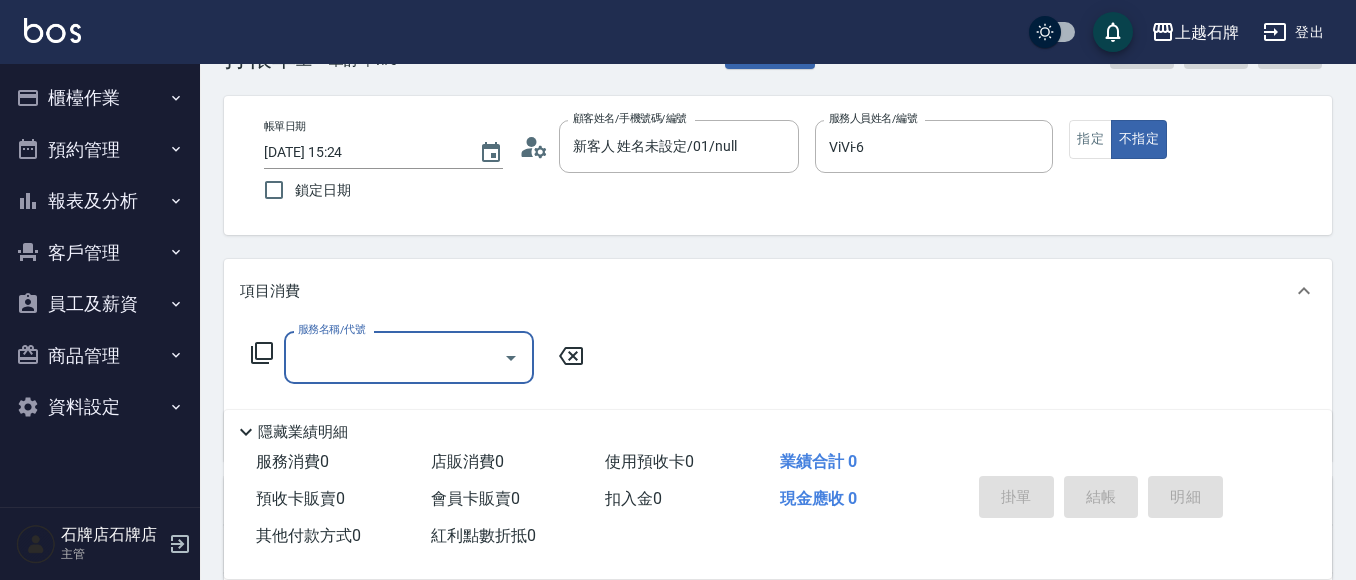 scroll, scrollTop: 100, scrollLeft: 0, axis: vertical 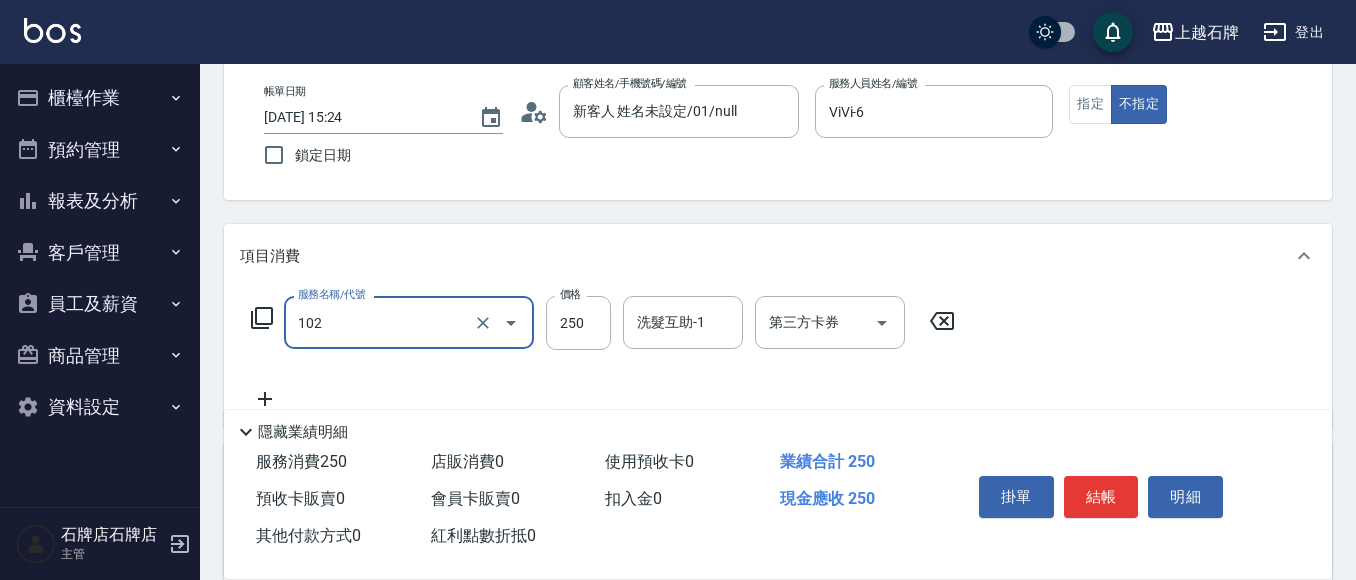 type on "精油洗髮(102)" 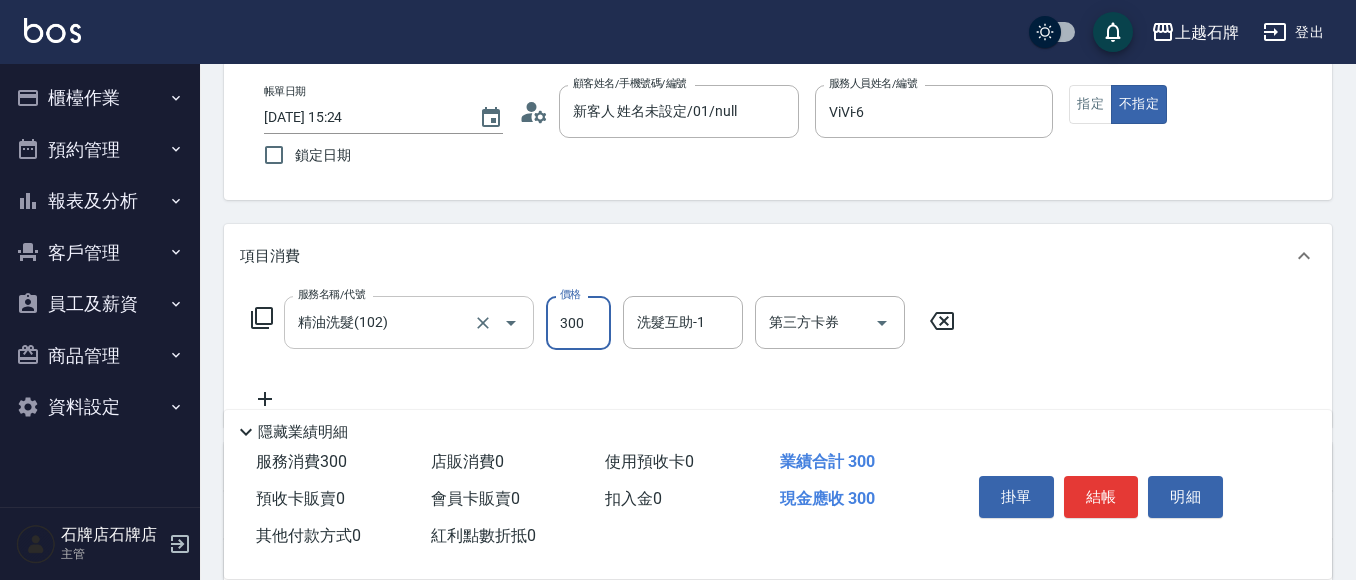 type on "300" 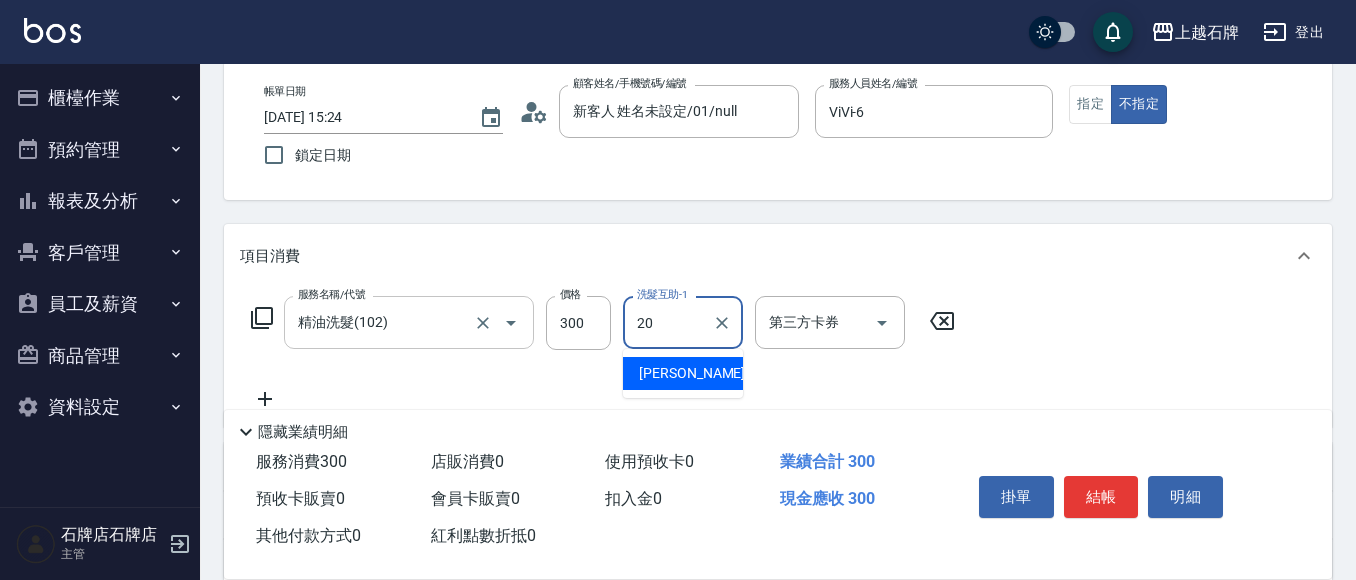 type on "[PERSON_NAME]-20" 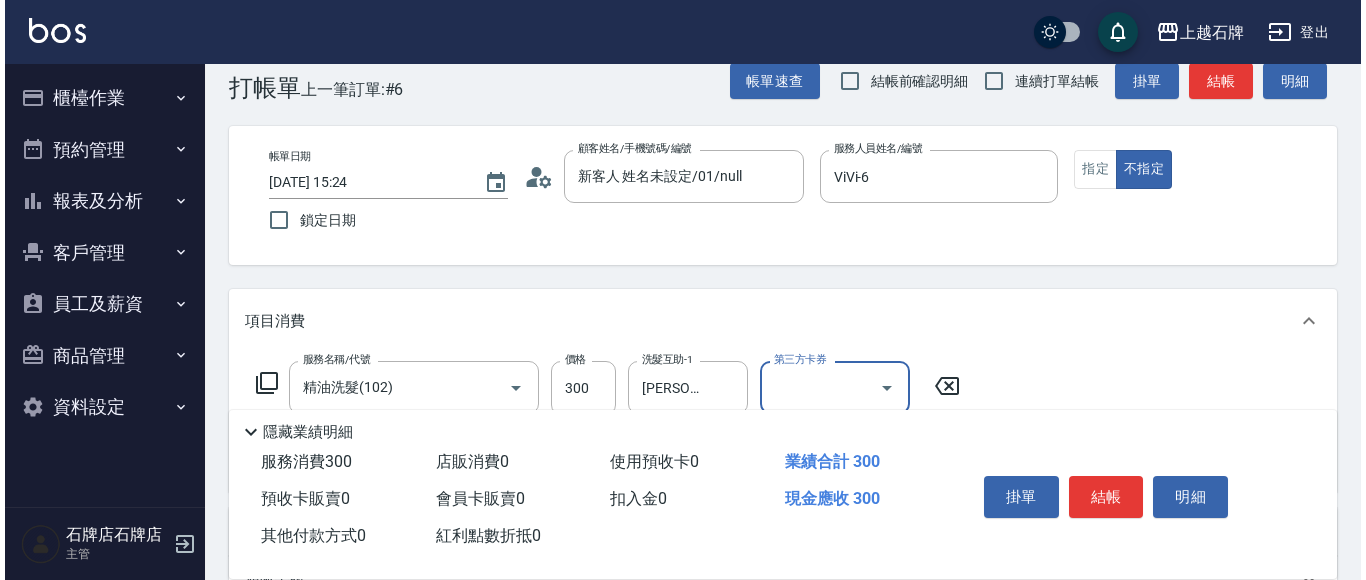 scroll, scrollTop: 0, scrollLeft: 0, axis: both 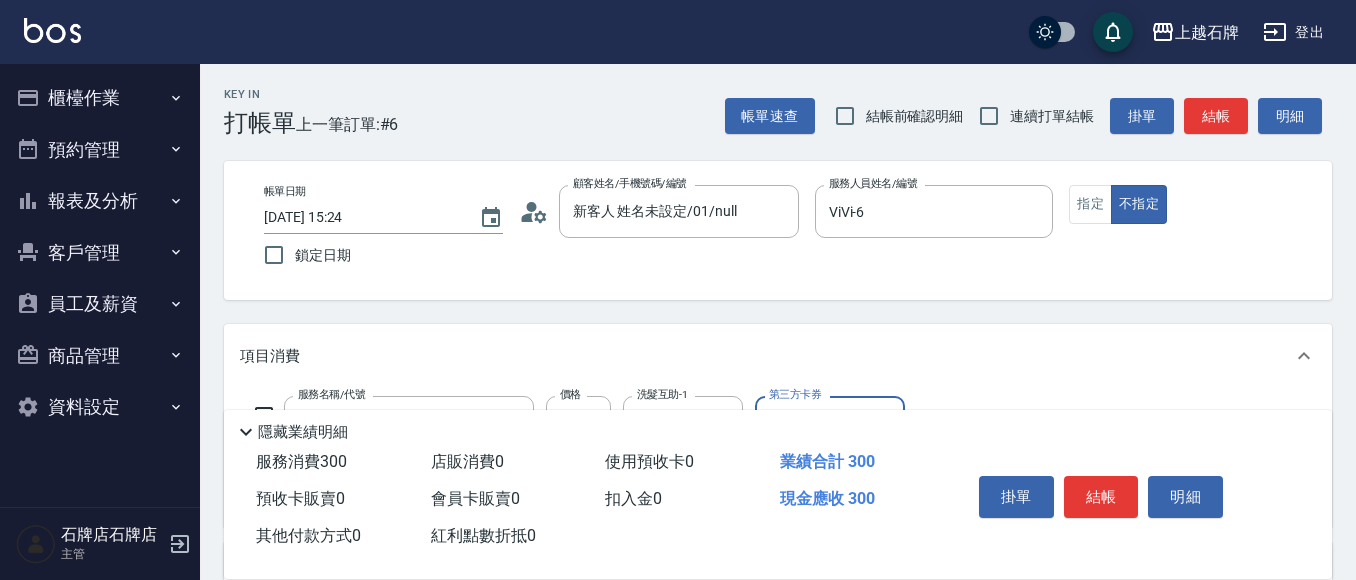 drag, startPoint x: 1093, startPoint y: 208, endPoint x: 1149, endPoint y: 141, distance: 87.32124 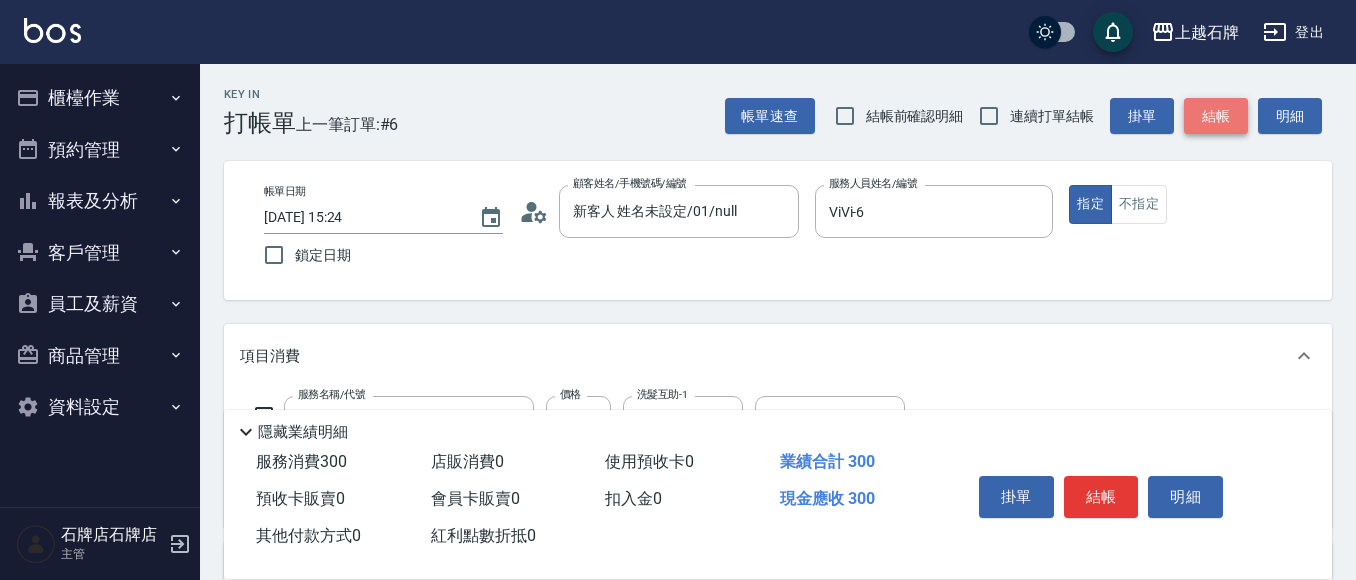 click on "結帳" at bounding box center (1216, 116) 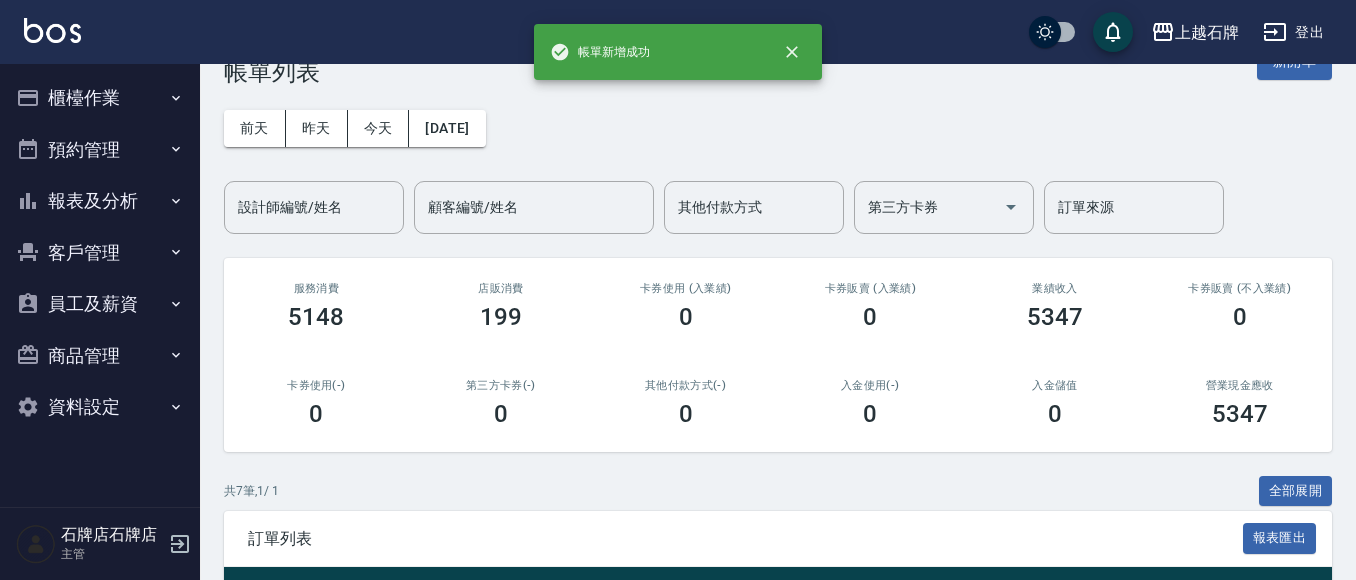 scroll, scrollTop: 300, scrollLeft: 0, axis: vertical 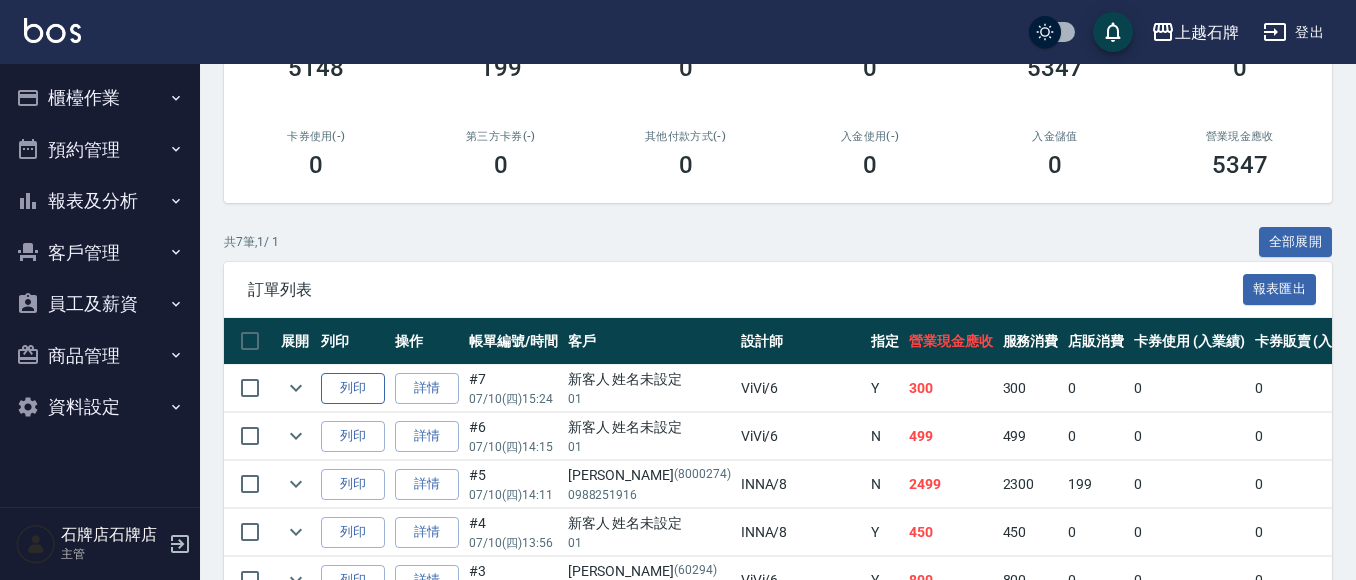 click on "列印" at bounding box center [353, 388] 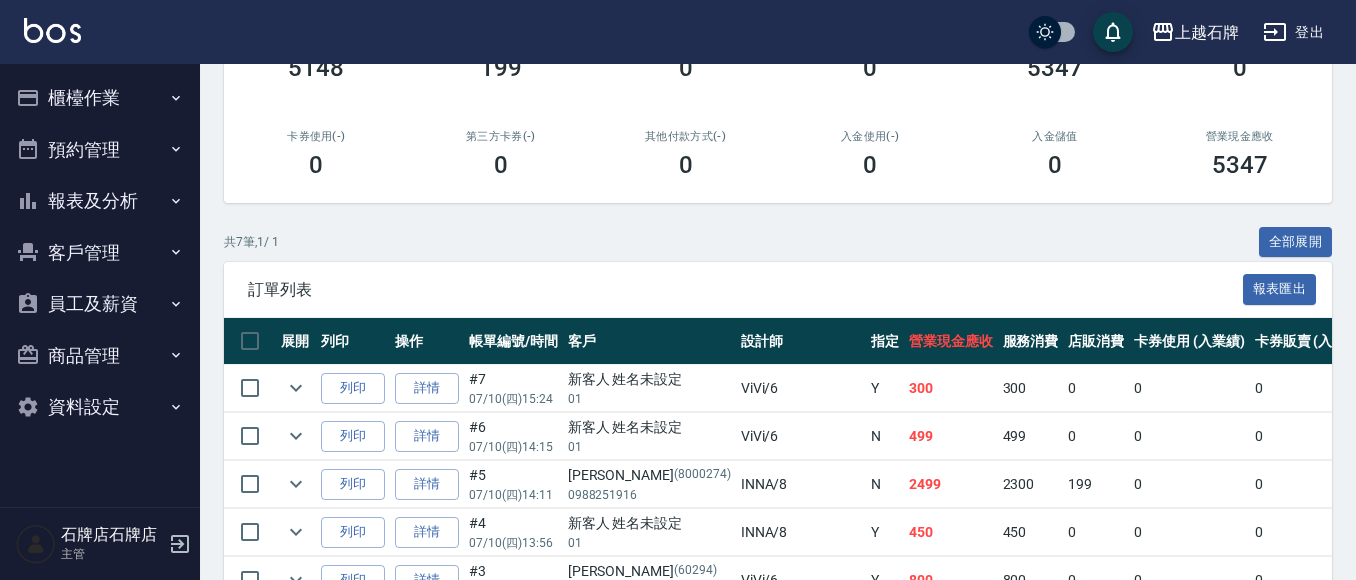 click on "櫃檯作業" at bounding box center (100, 98) 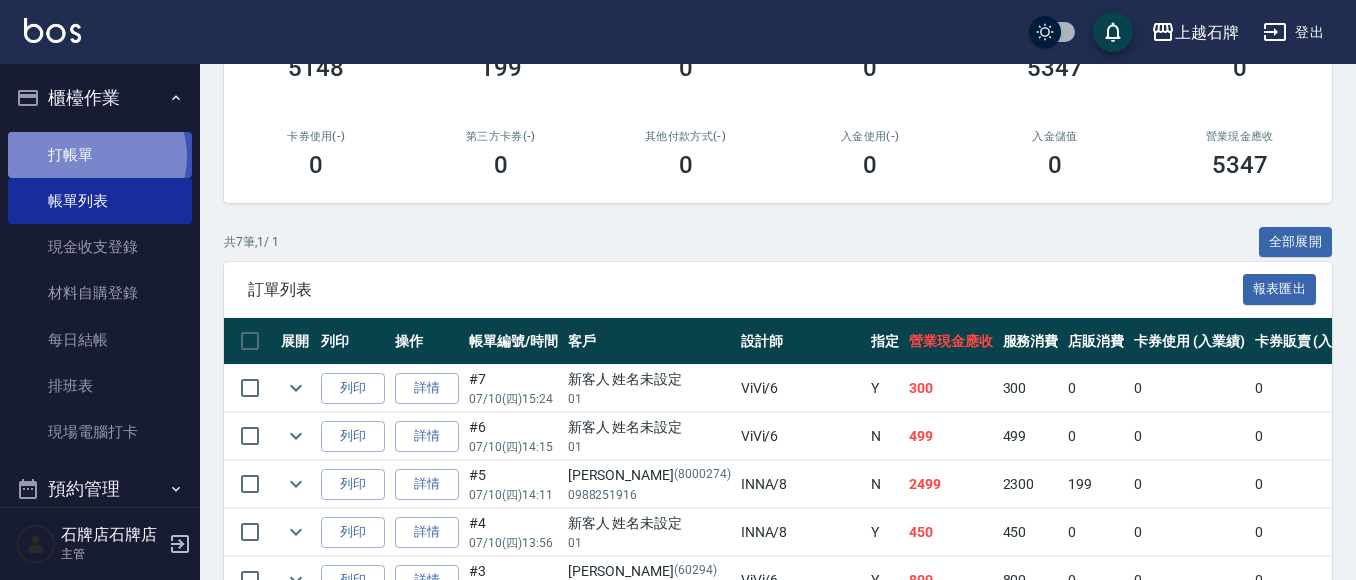 click on "打帳單" at bounding box center [100, 155] 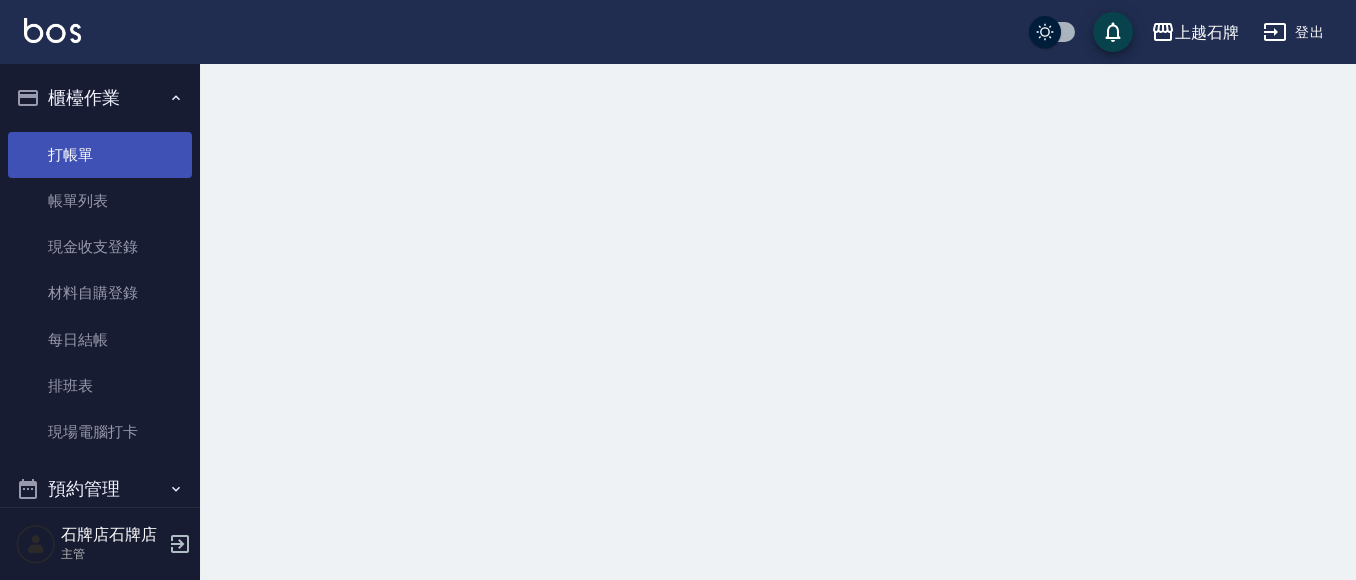 scroll, scrollTop: 0, scrollLeft: 0, axis: both 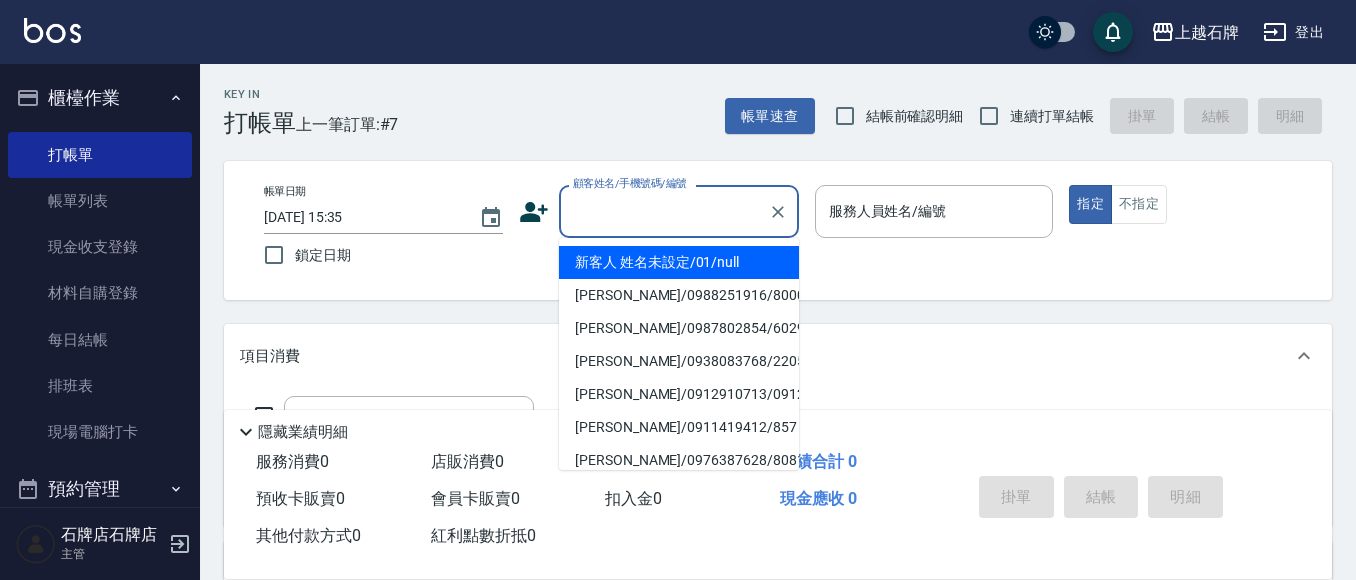click on "顧客姓名/手機號碼/編號" at bounding box center (664, 211) 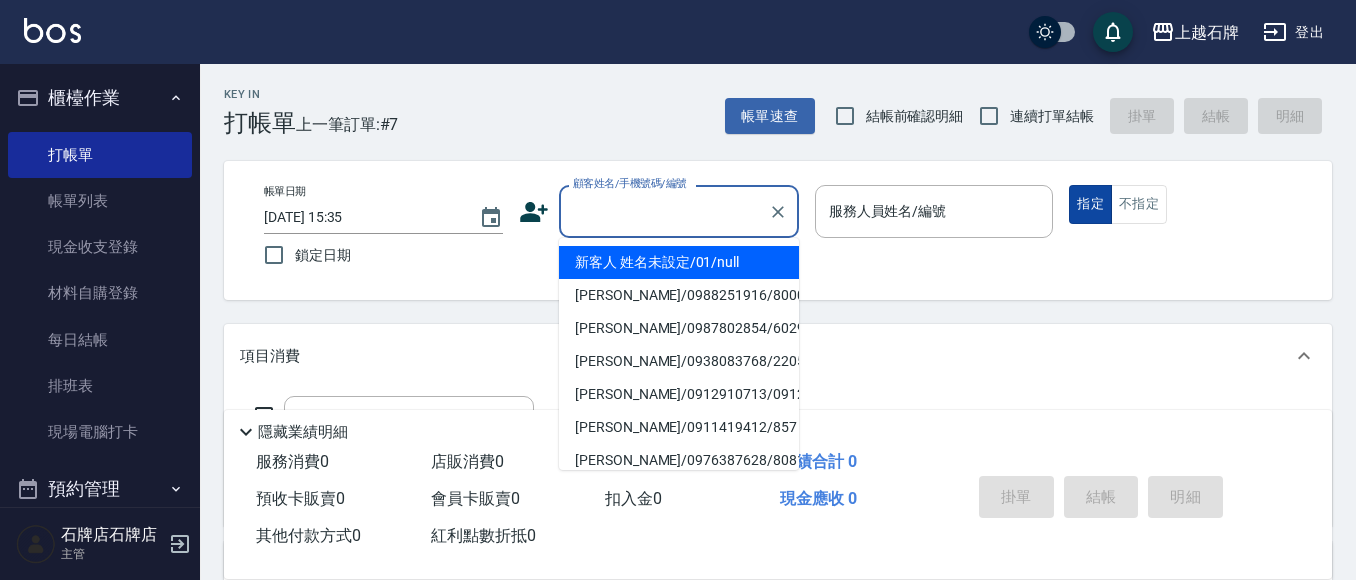 type on "新客人 姓名未設定/01/null" 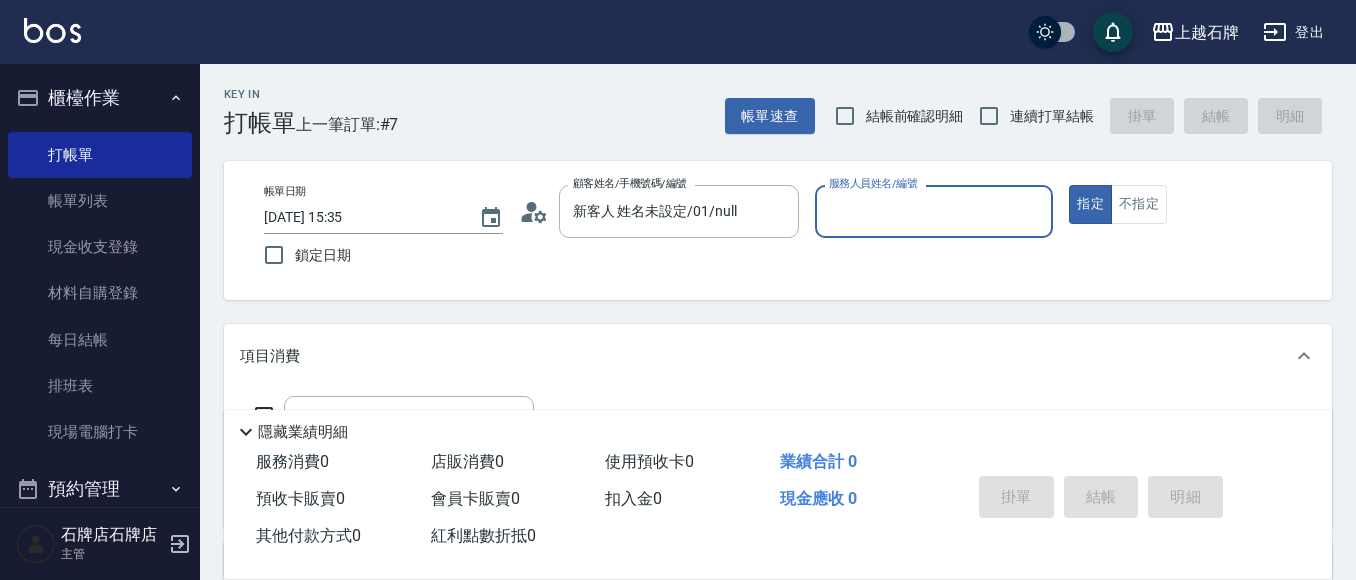 click on "服務人員姓名/編號" at bounding box center [934, 211] 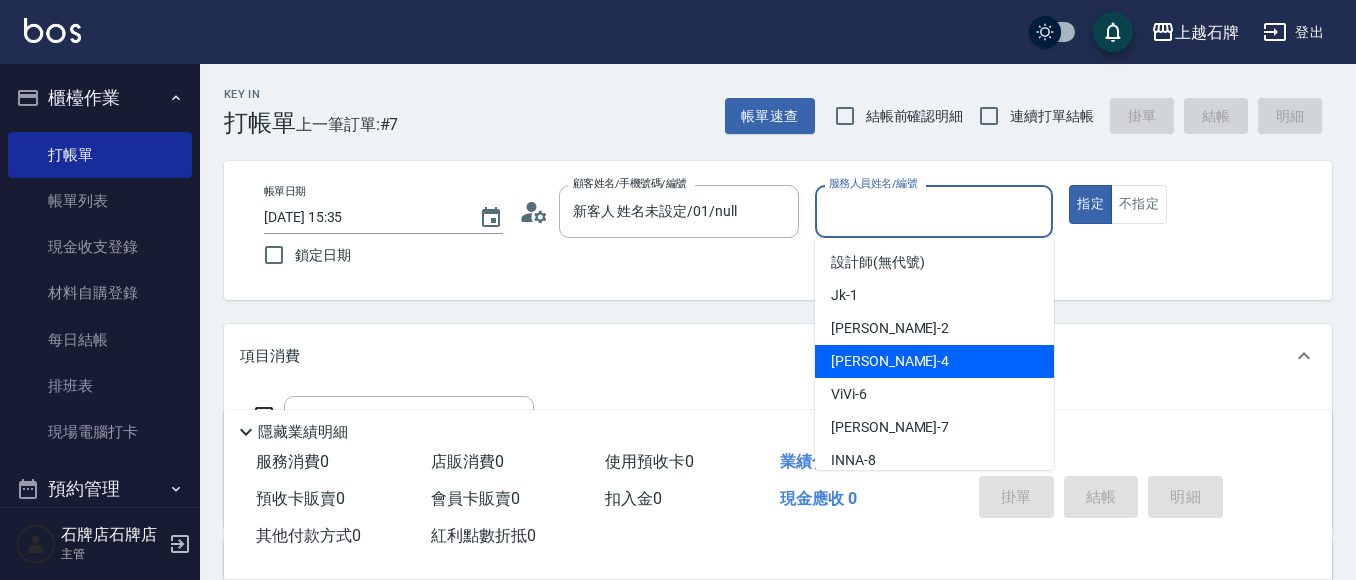 click on "[PERSON_NAME] -4" at bounding box center (934, 361) 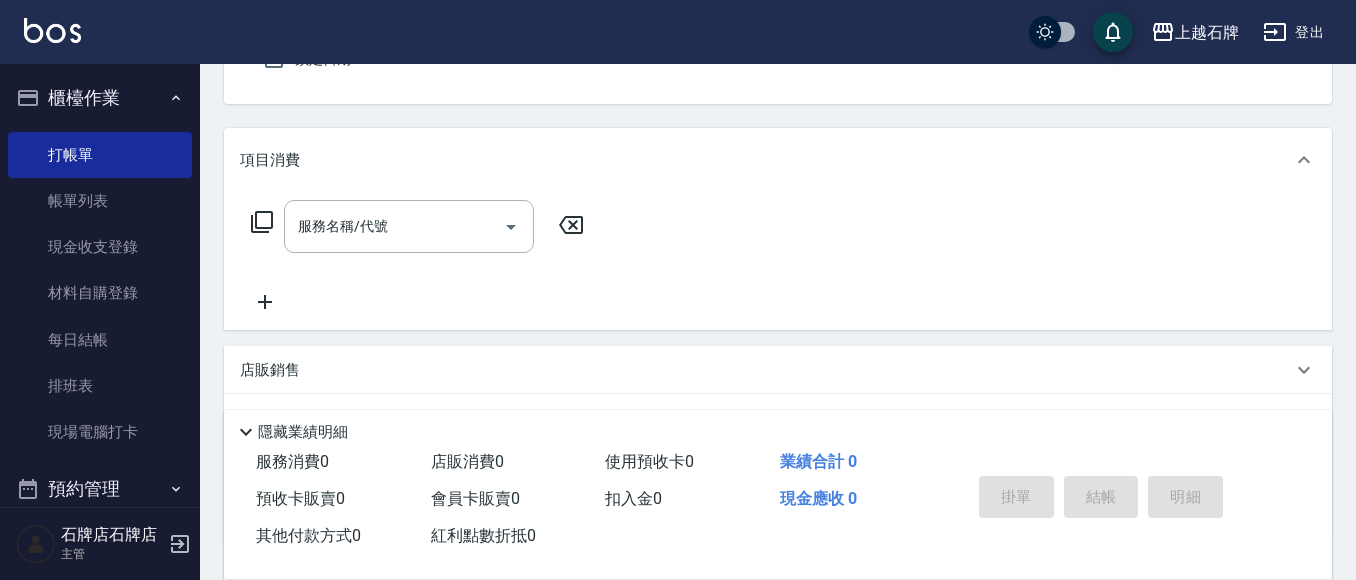 scroll, scrollTop: 200, scrollLeft: 0, axis: vertical 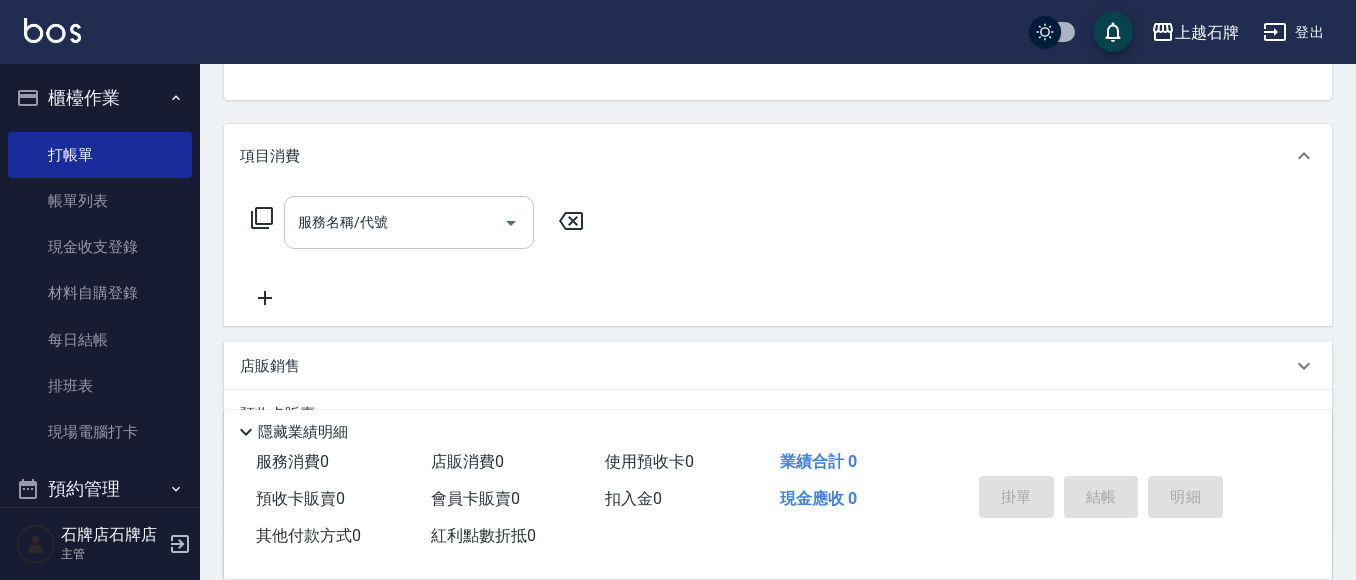 click on "服務名稱/代號" at bounding box center [394, 222] 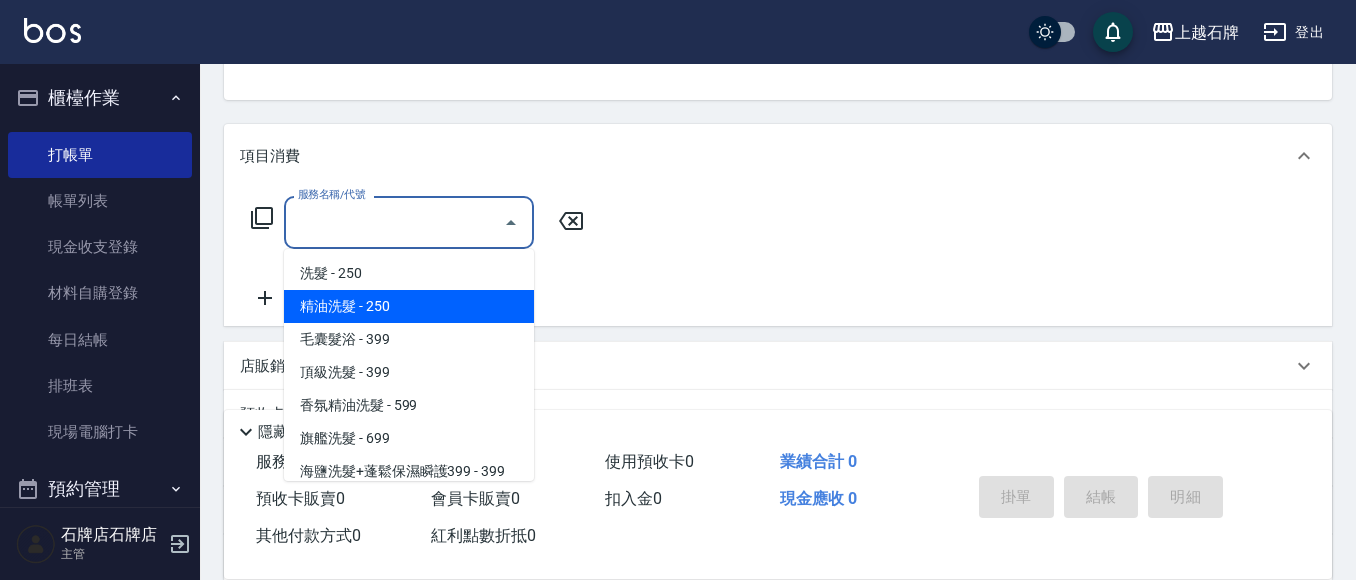 drag, startPoint x: 413, startPoint y: 303, endPoint x: 519, endPoint y: 274, distance: 109.89541 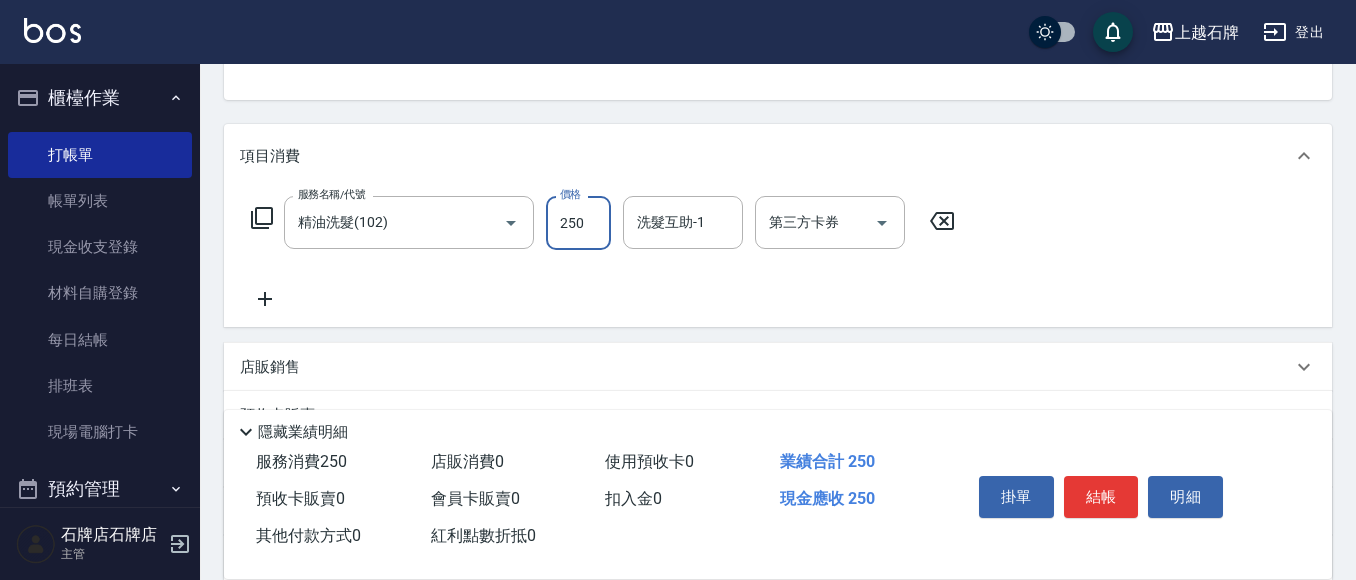 click on "250" at bounding box center (578, 223) 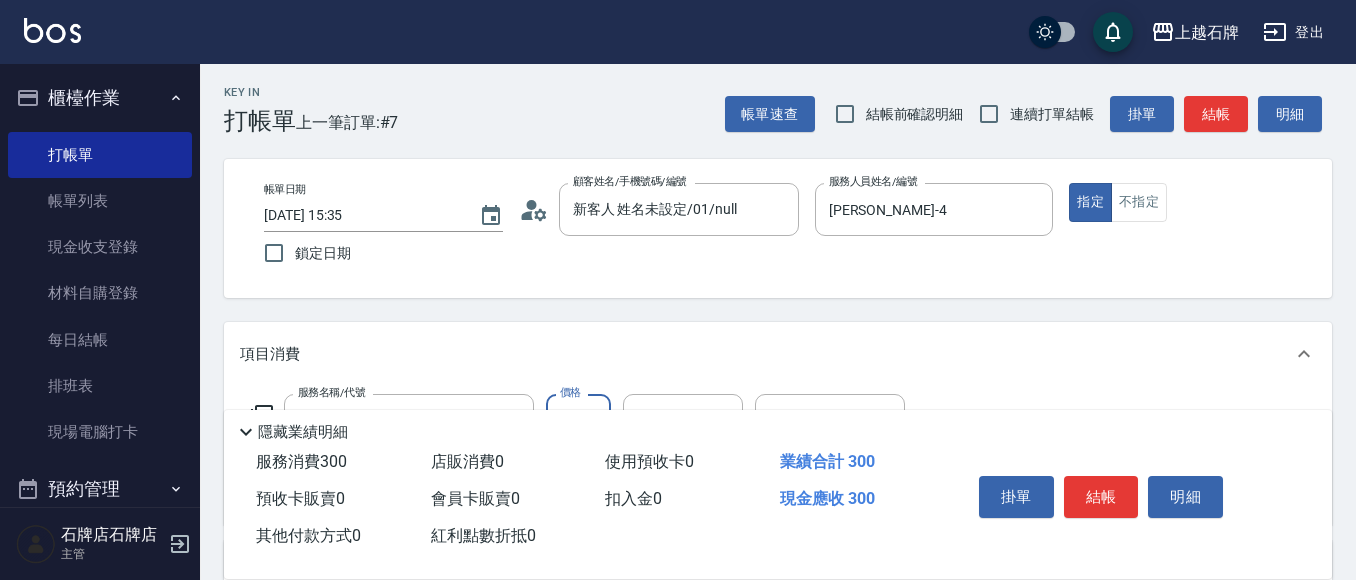 scroll, scrollTop: 0, scrollLeft: 0, axis: both 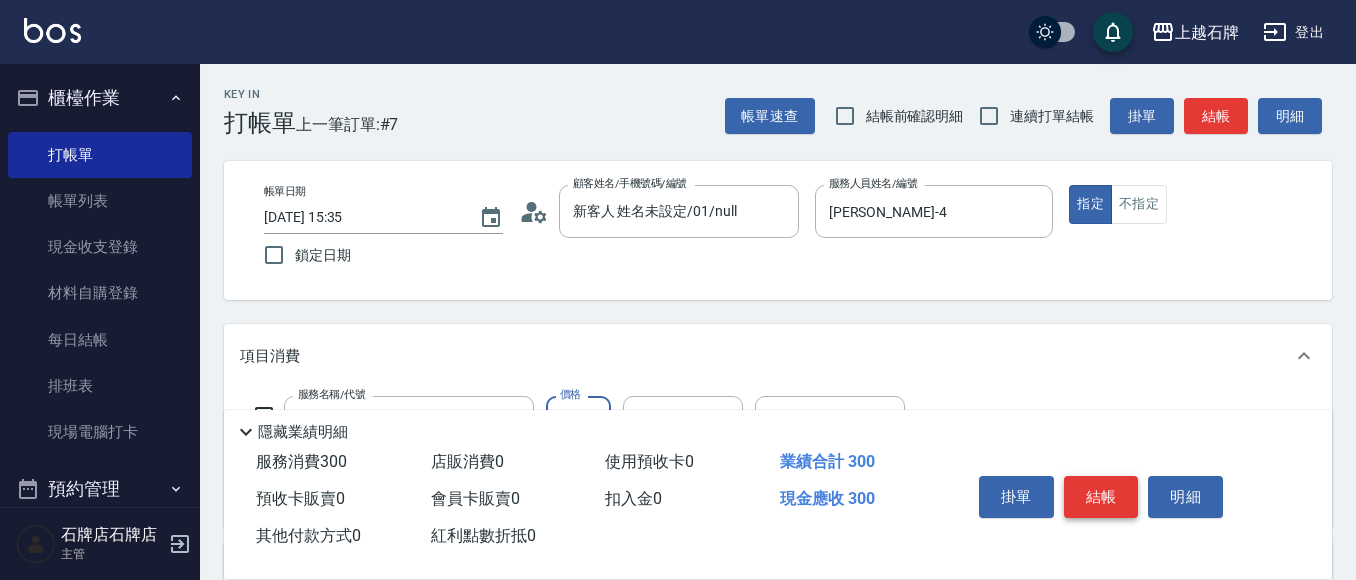 type on "300" 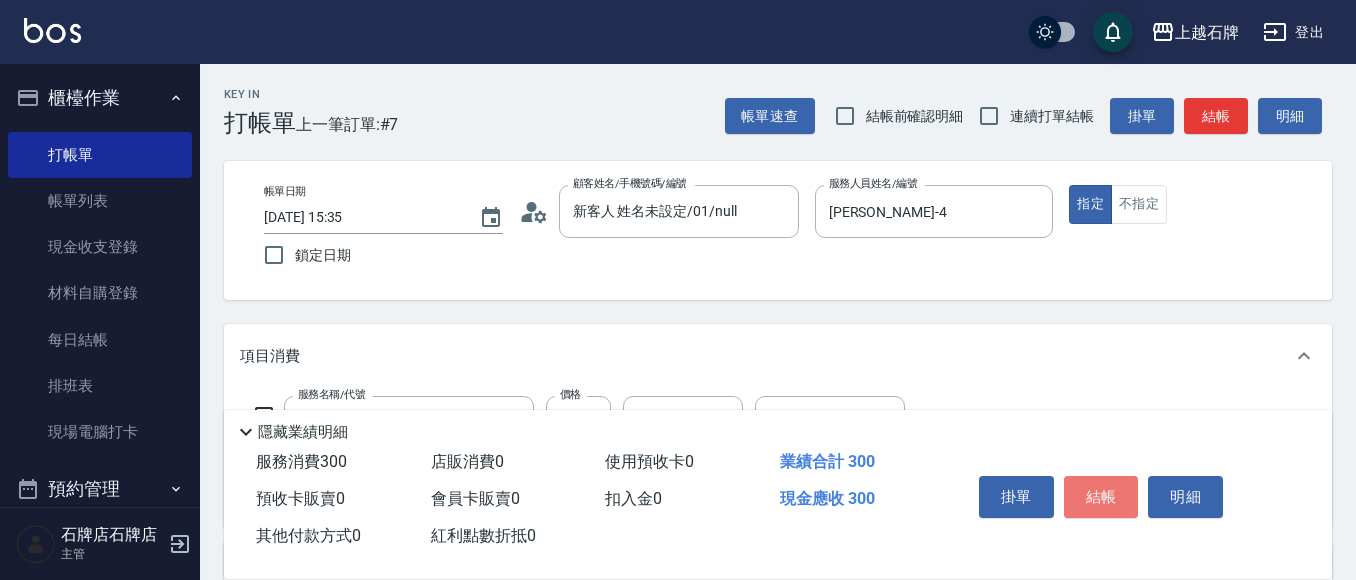 click on "結帳" at bounding box center [1101, 497] 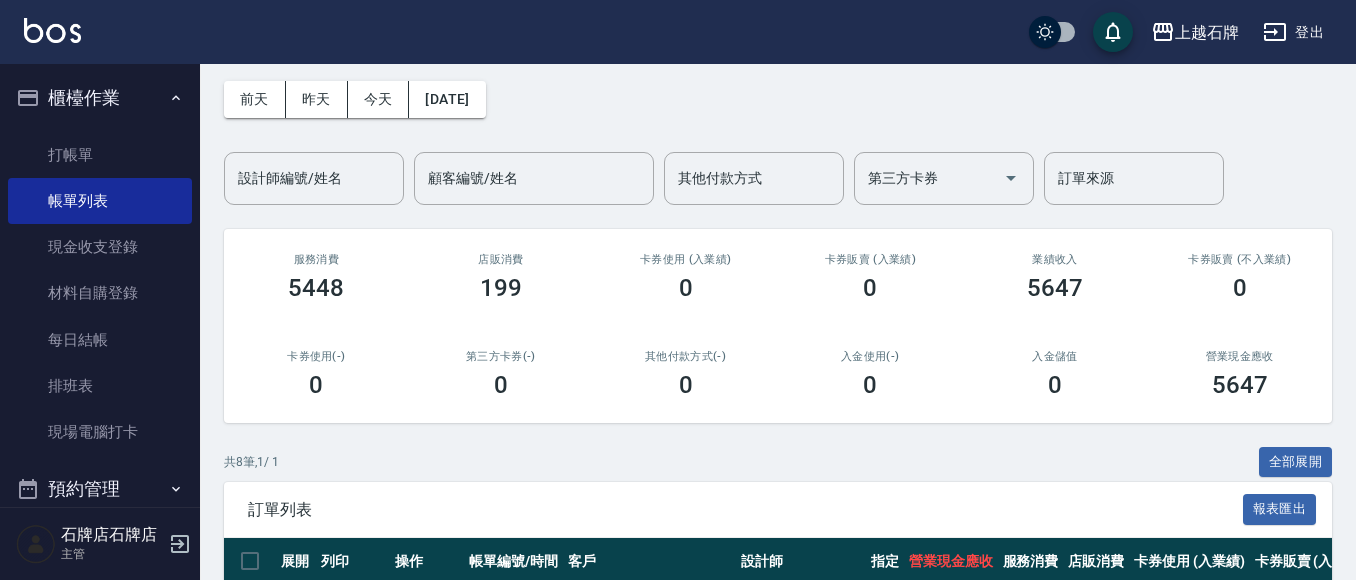 scroll, scrollTop: 200, scrollLeft: 0, axis: vertical 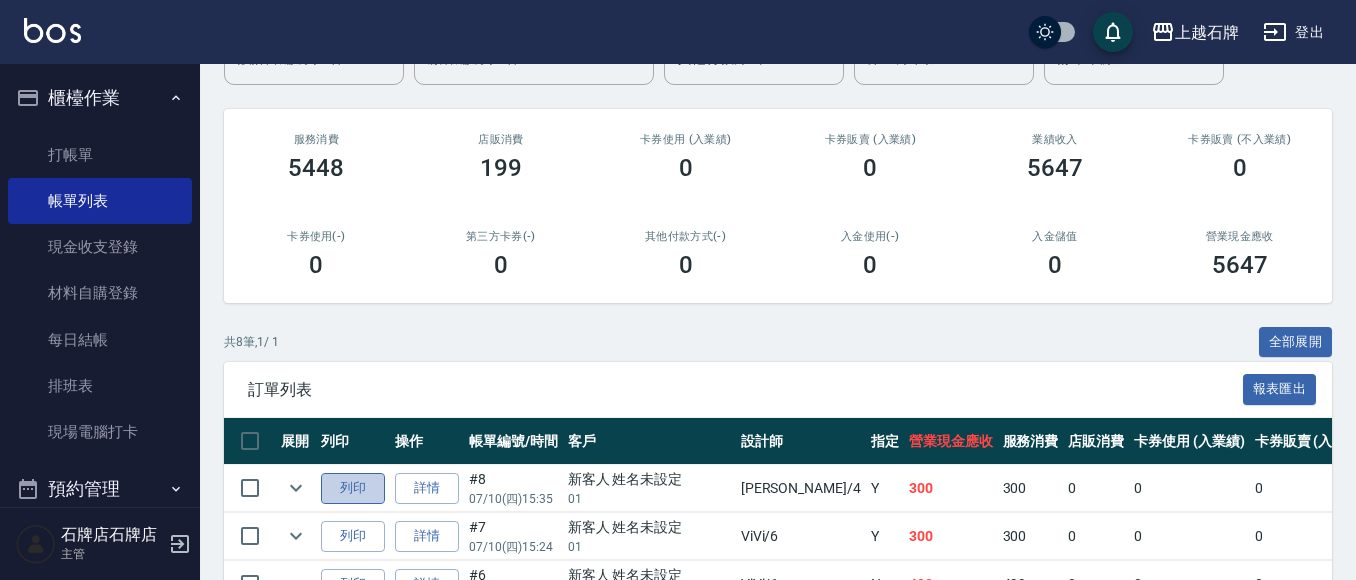 click on "列印" at bounding box center [353, 488] 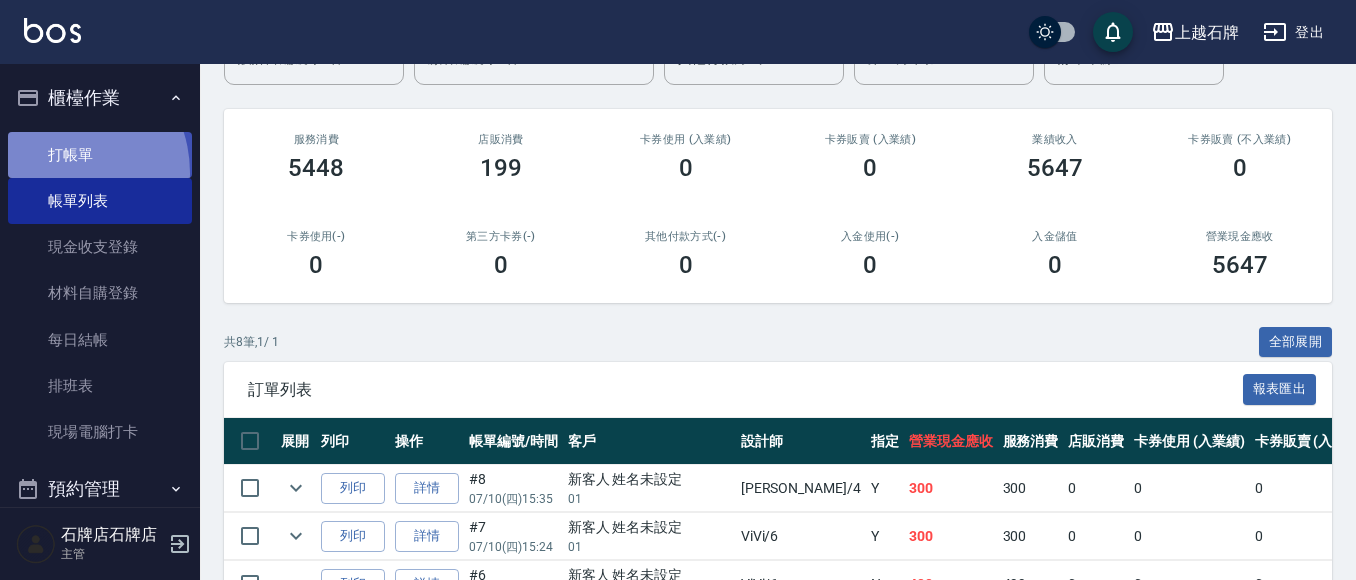 click on "打帳單" at bounding box center [100, 155] 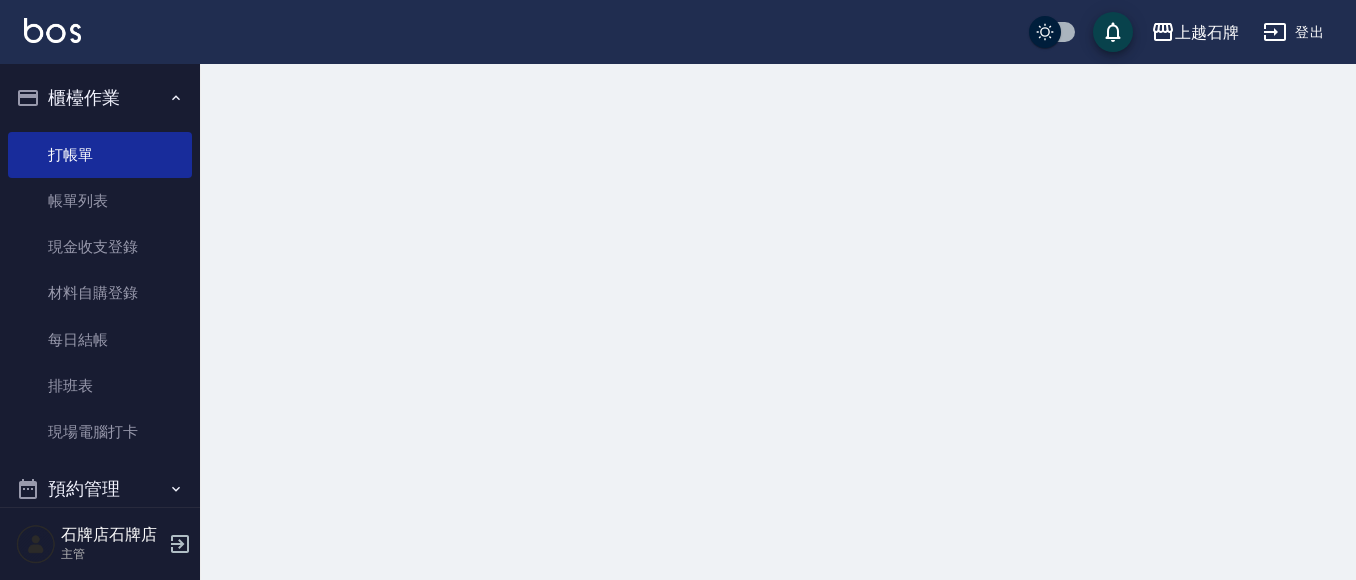 scroll, scrollTop: 0, scrollLeft: 0, axis: both 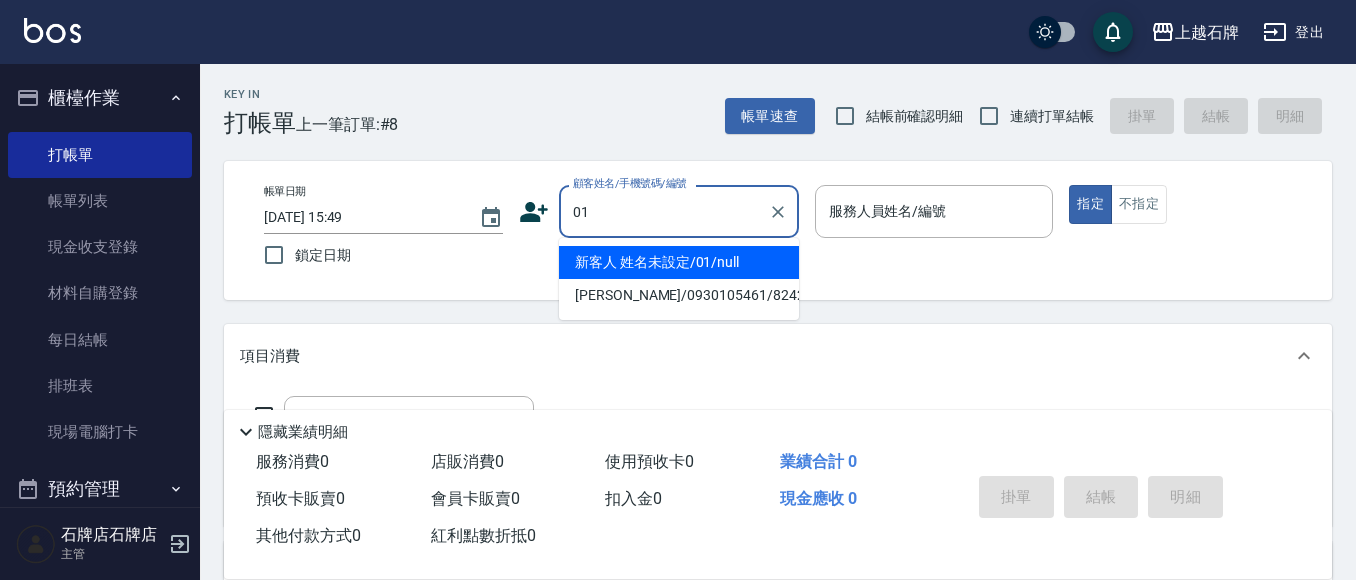 type on "新客人 姓名未設定/01/null" 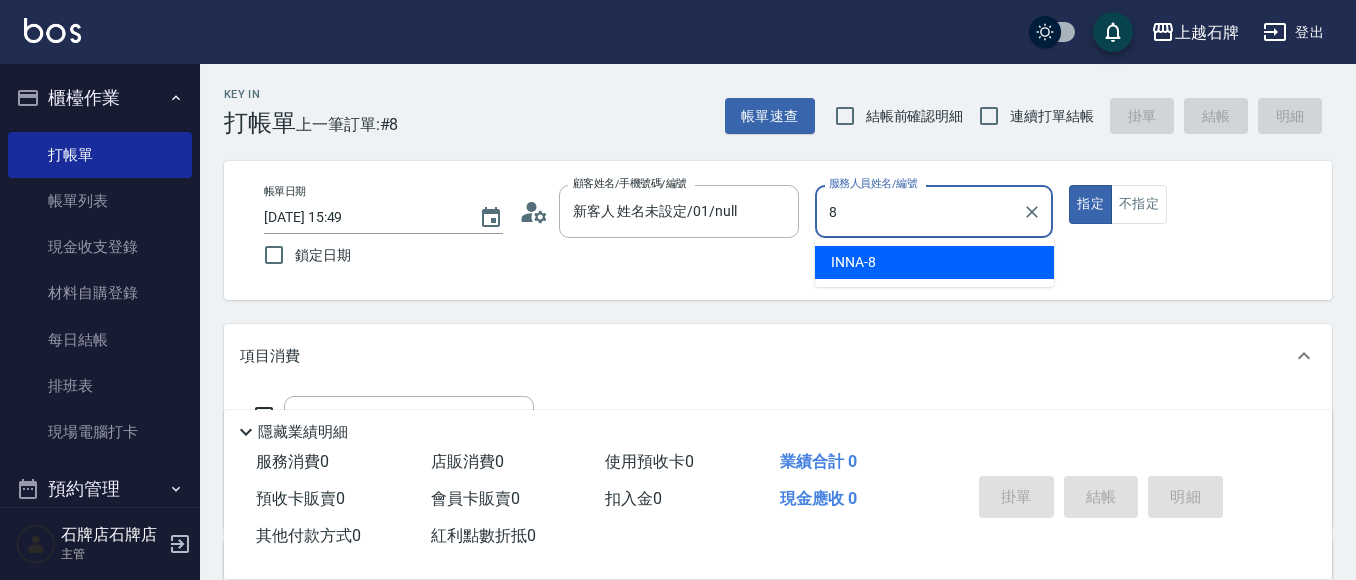 type on "INNA-8" 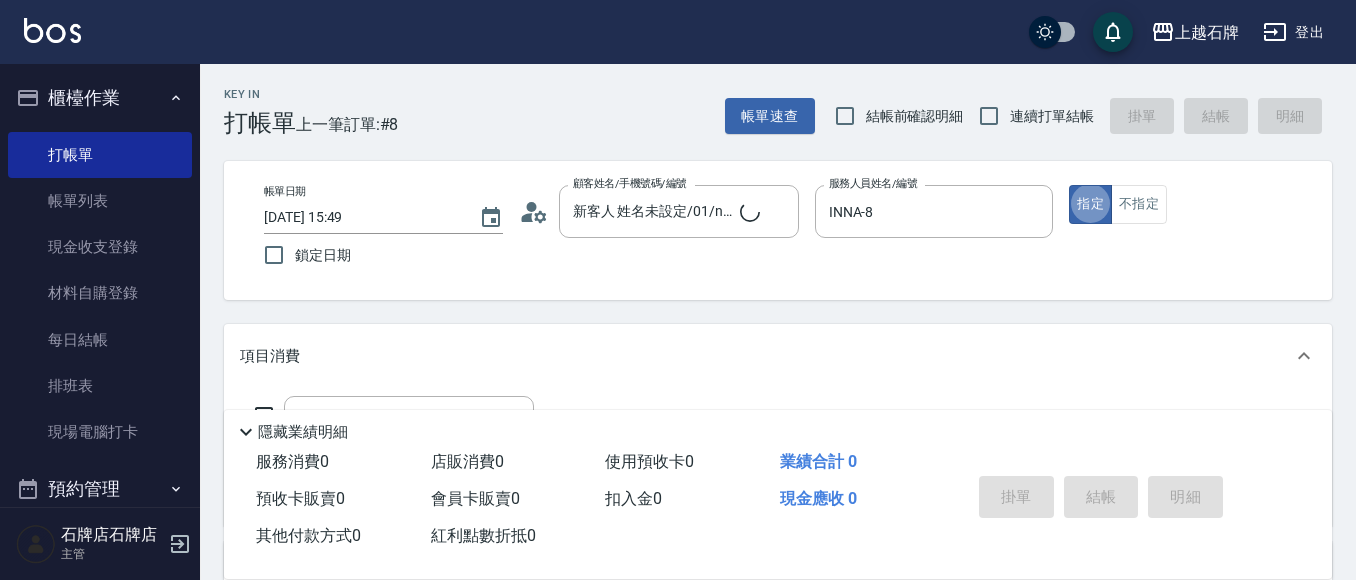 type on "true" 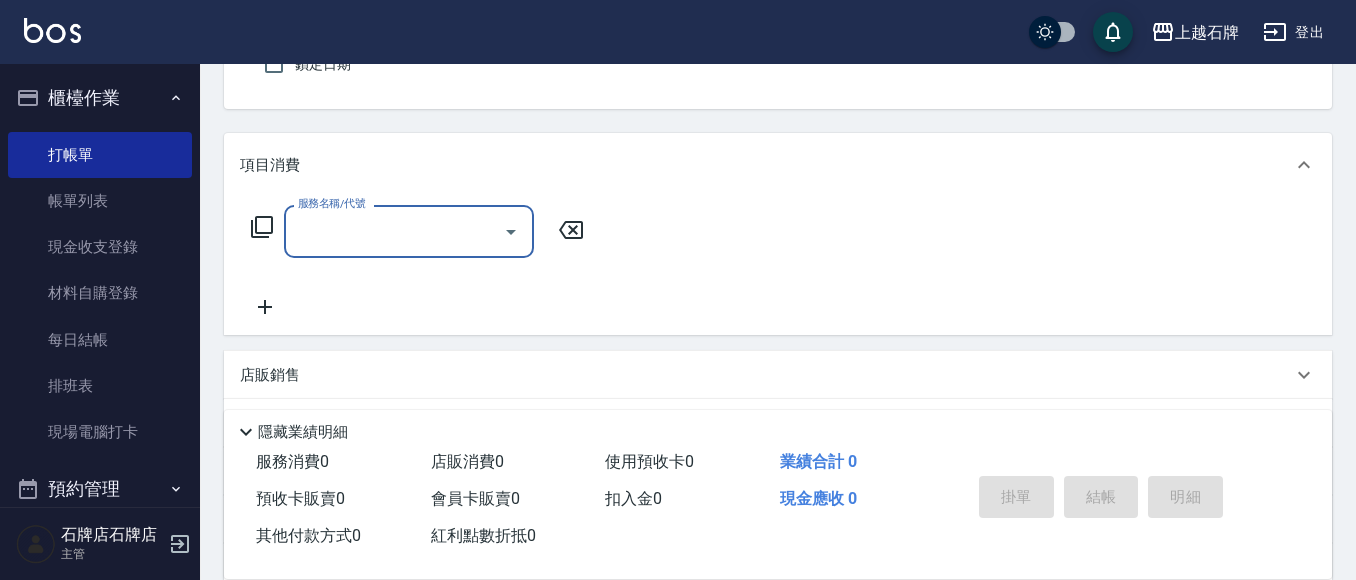 scroll, scrollTop: 200, scrollLeft: 0, axis: vertical 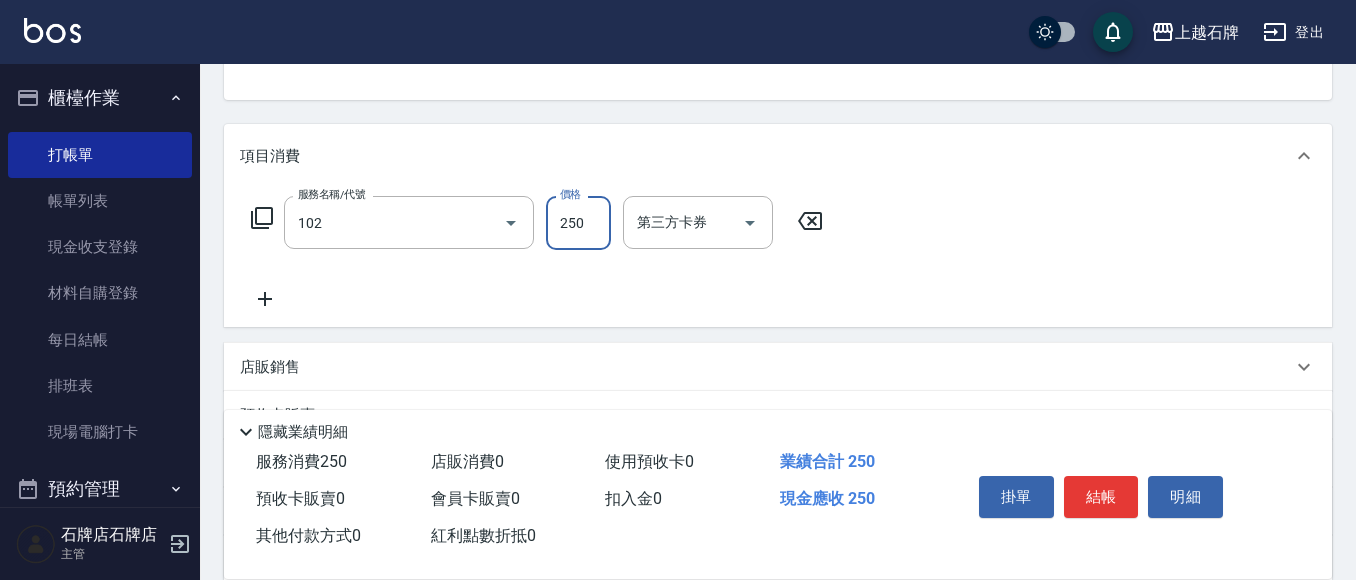 type on "精油洗髮(102)" 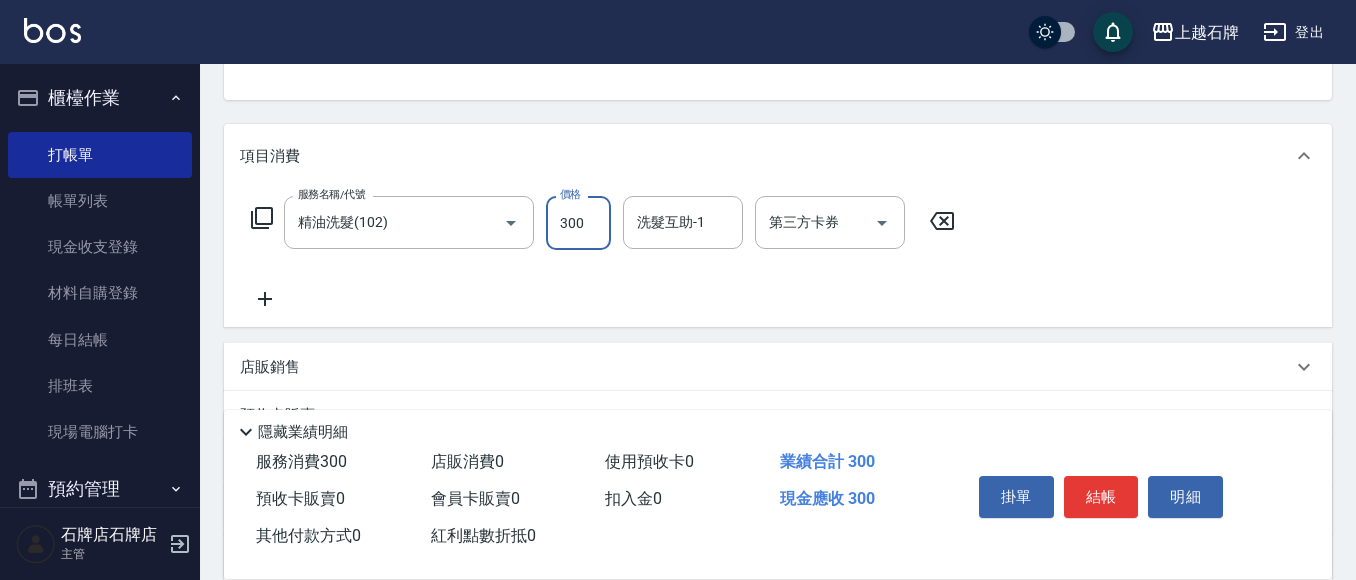 type on "300" 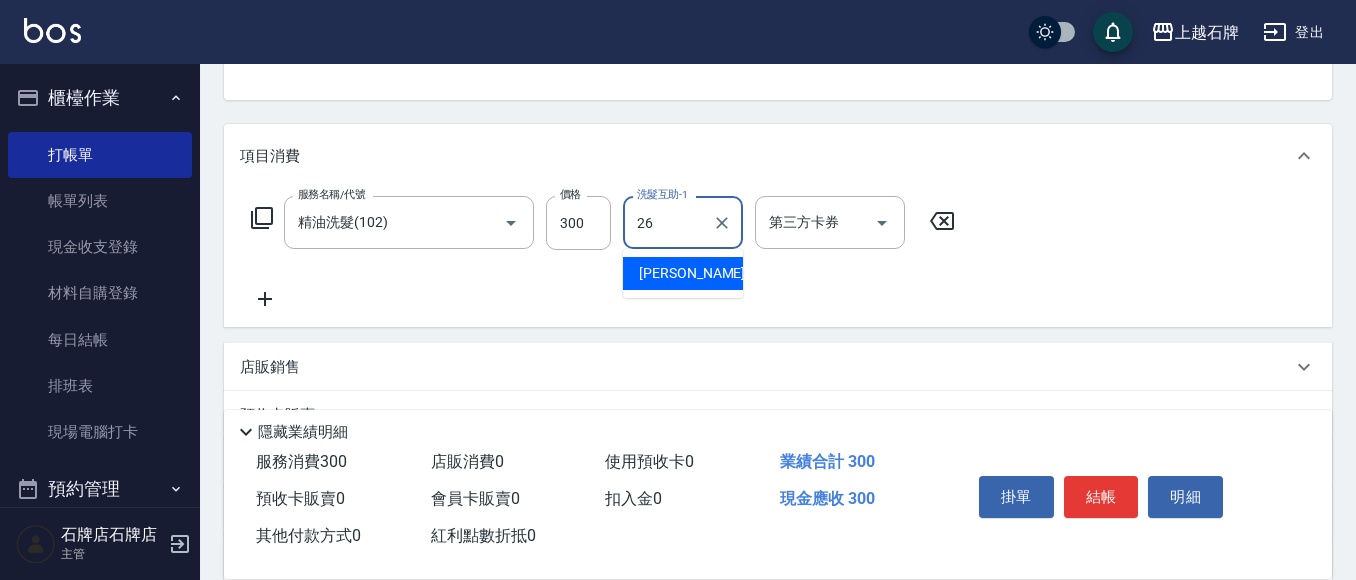 type on "[PERSON_NAME]-26" 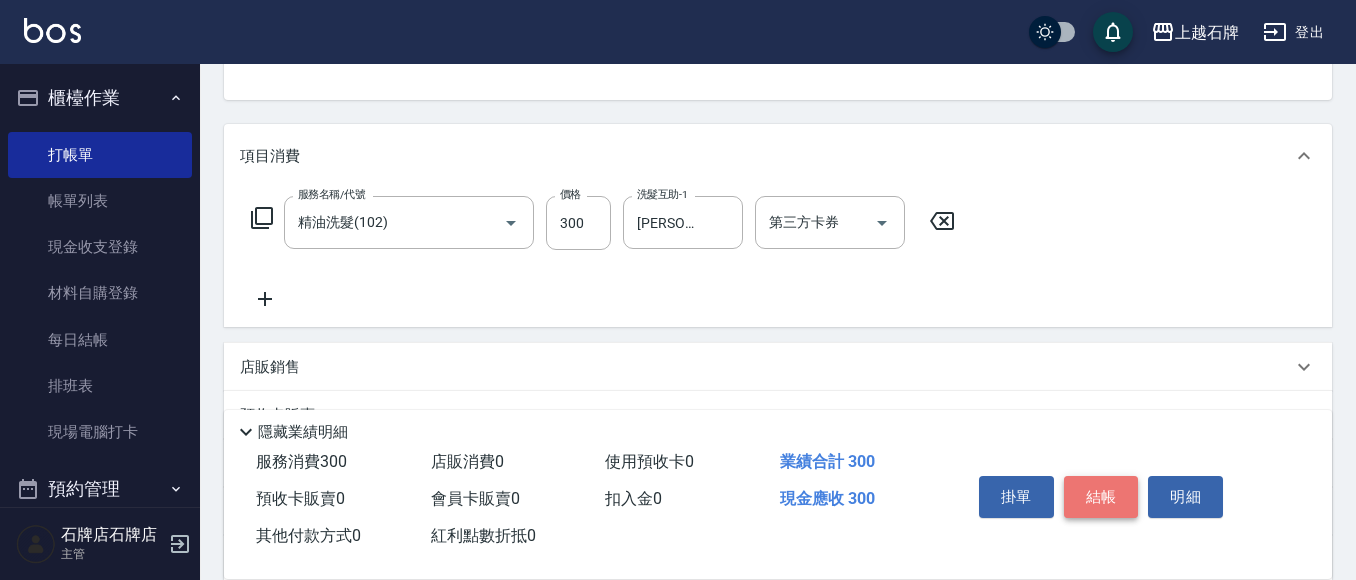 click on "結帳" at bounding box center (1101, 497) 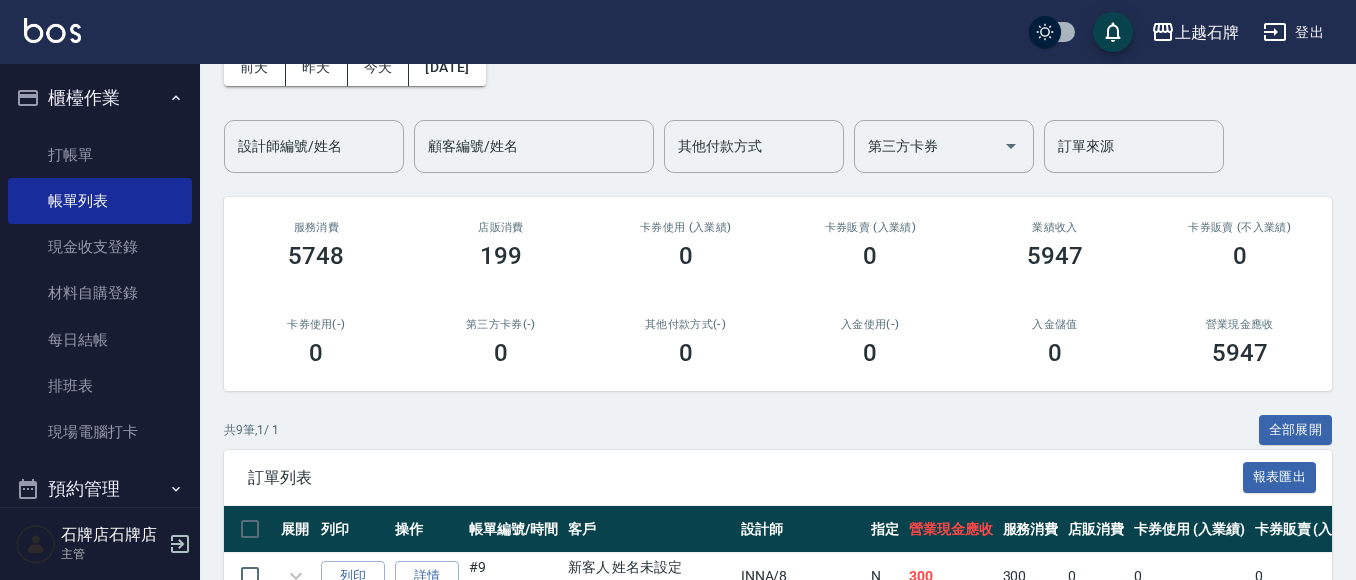 scroll, scrollTop: 200, scrollLeft: 0, axis: vertical 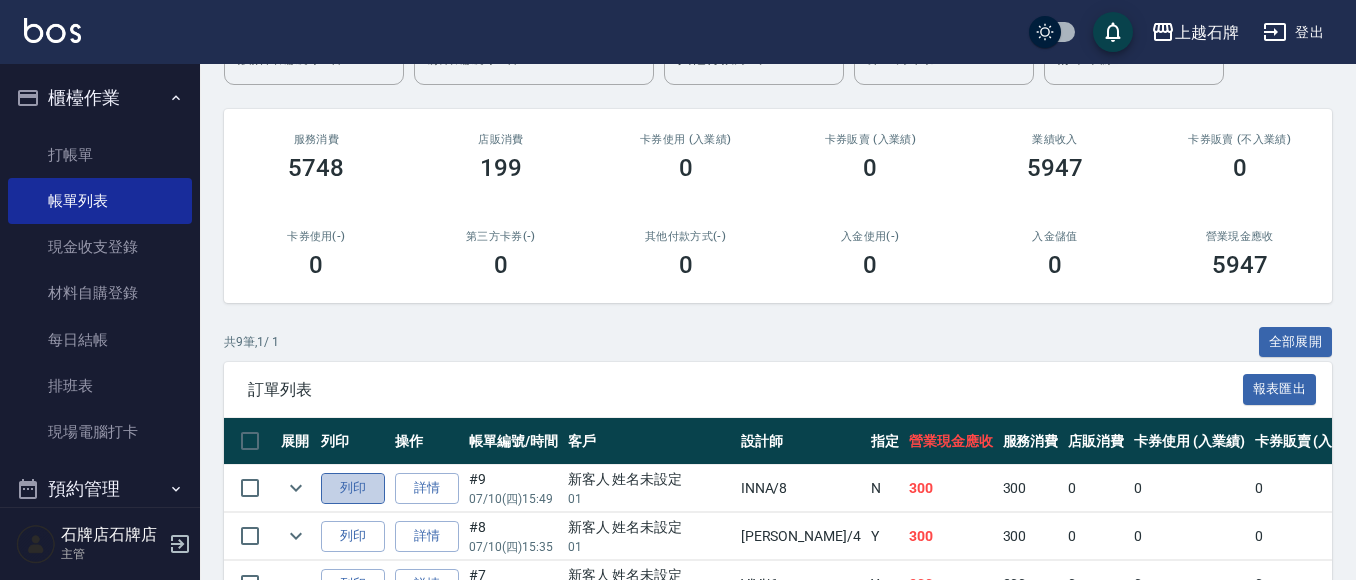 click on "列印" at bounding box center (353, 488) 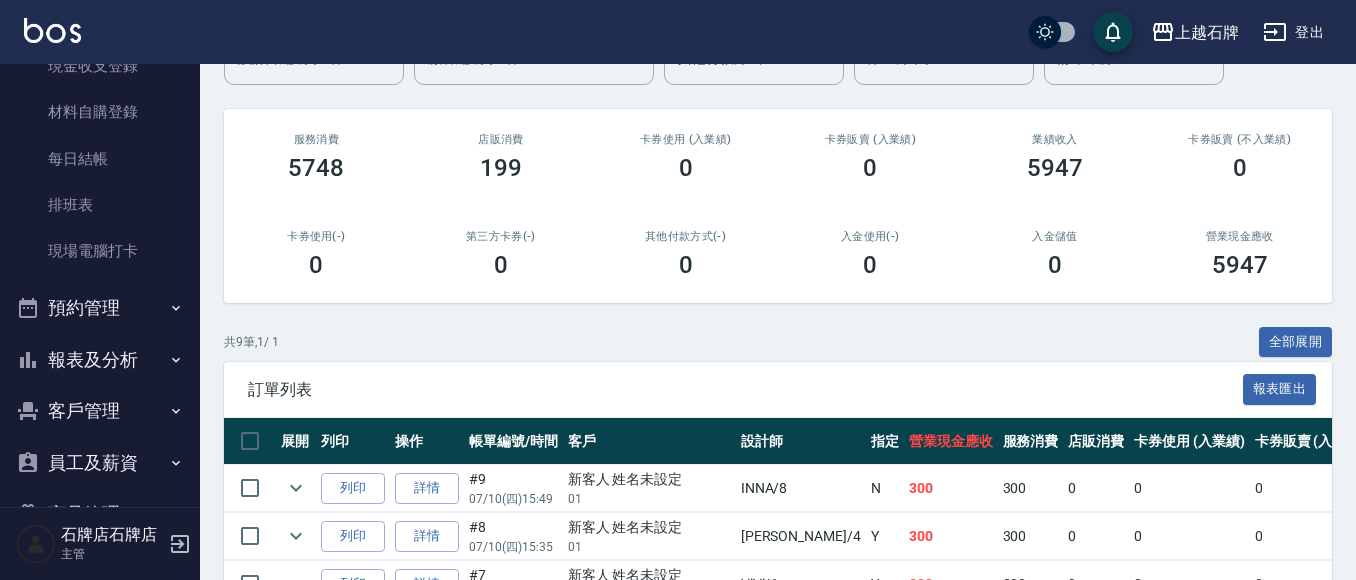 scroll, scrollTop: 289, scrollLeft: 0, axis: vertical 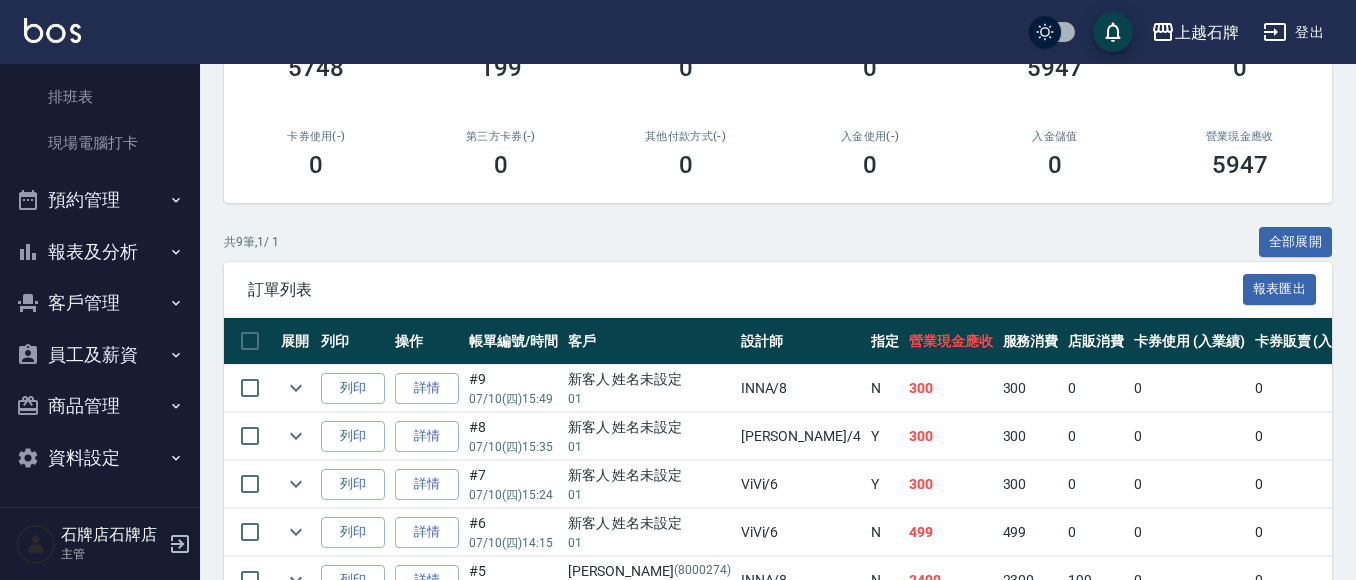 click on "報表及分析" at bounding box center [100, 252] 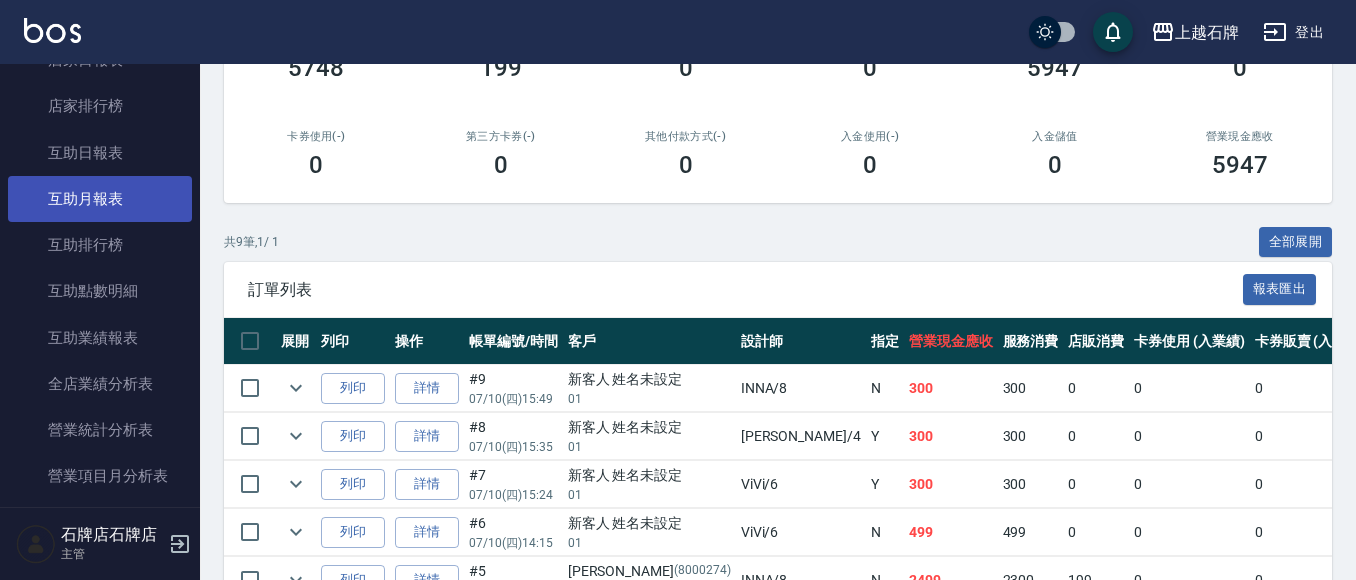 scroll, scrollTop: 889, scrollLeft: 0, axis: vertical 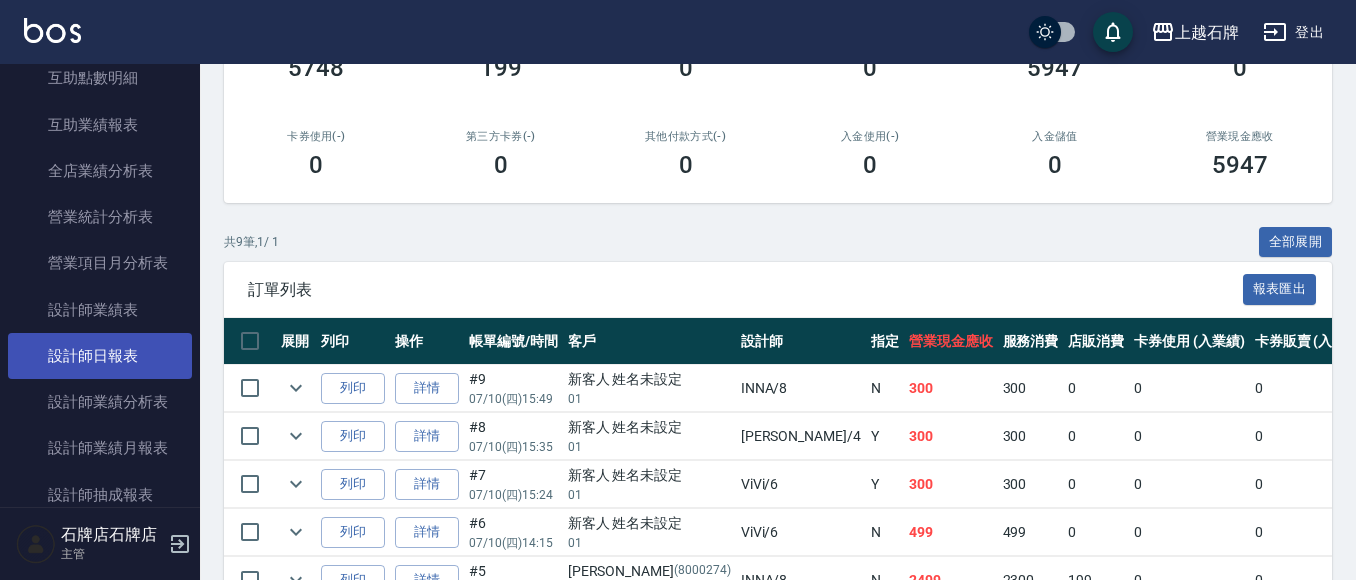click on "設計師日報表" at bounding box center (100, 356) 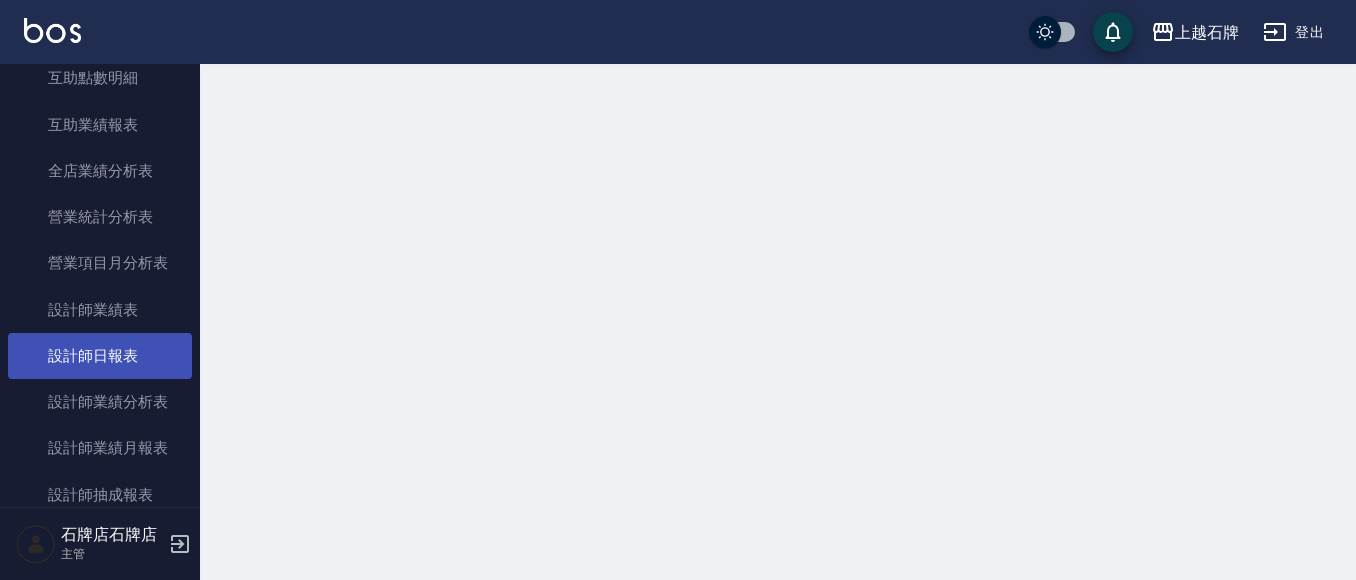 scroll, scrollTop: 0, scrollLeft: 0, axis: both 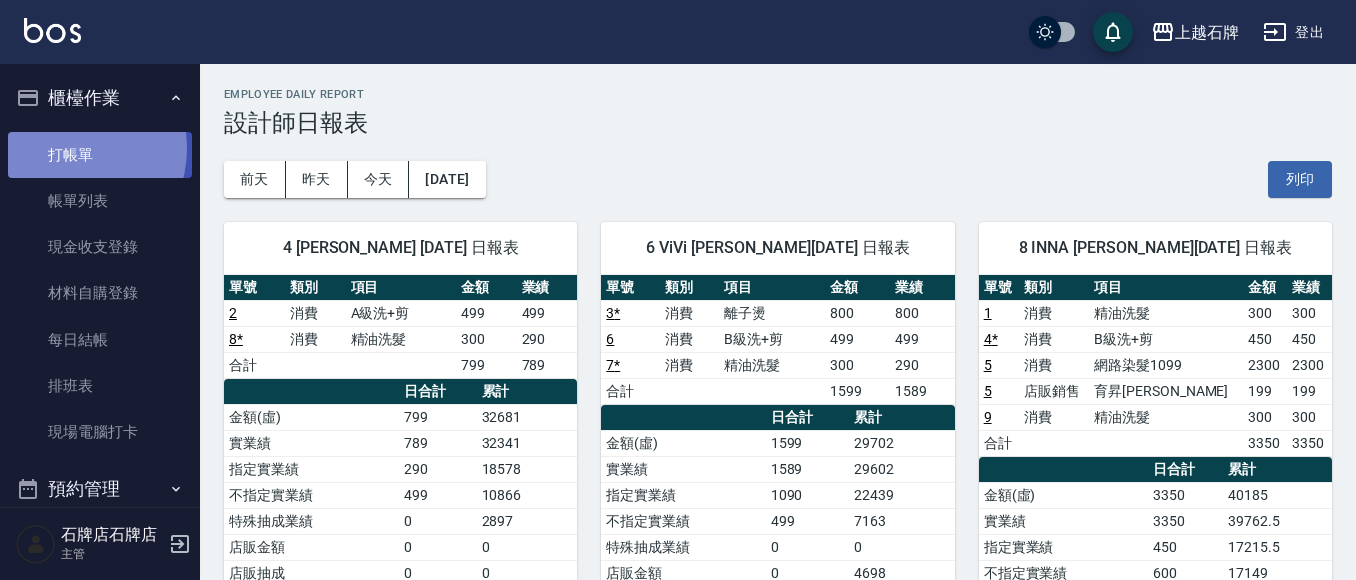 click on "打帳單" at bounding box center [100, 155] 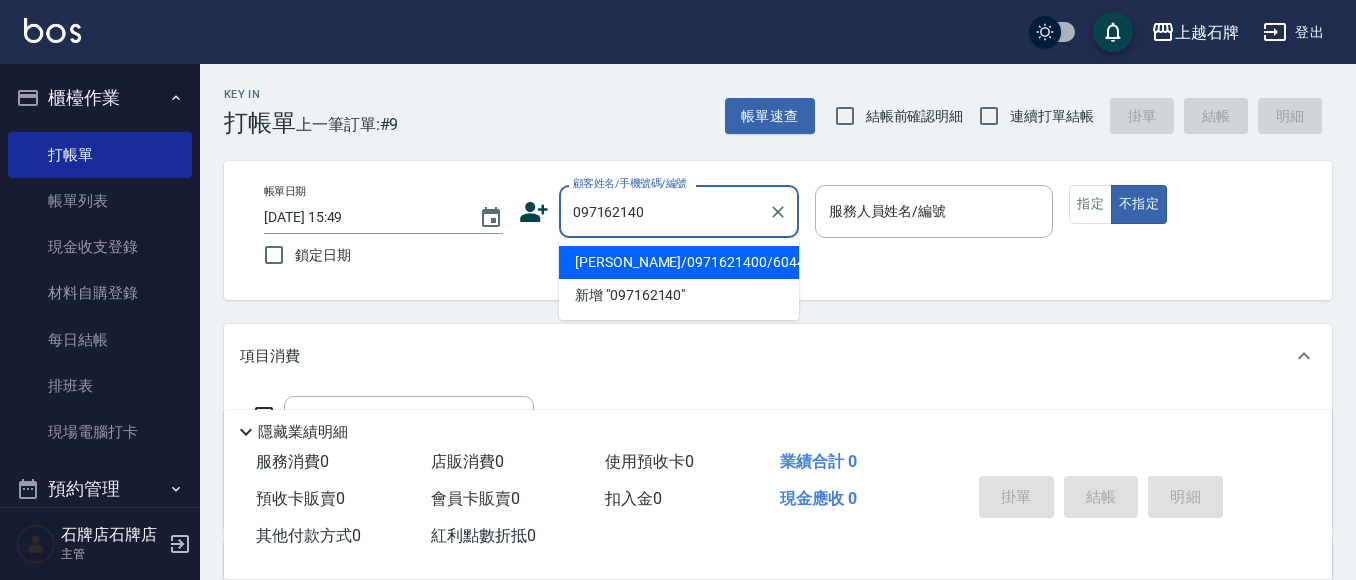 type on "0971621400" 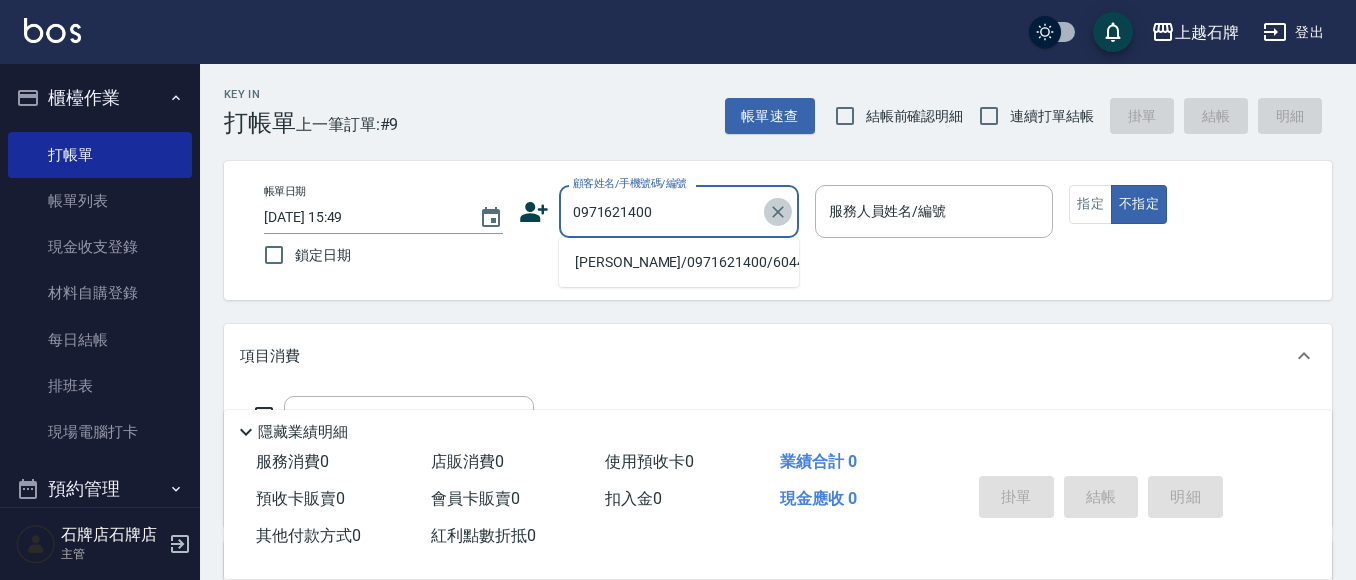 click 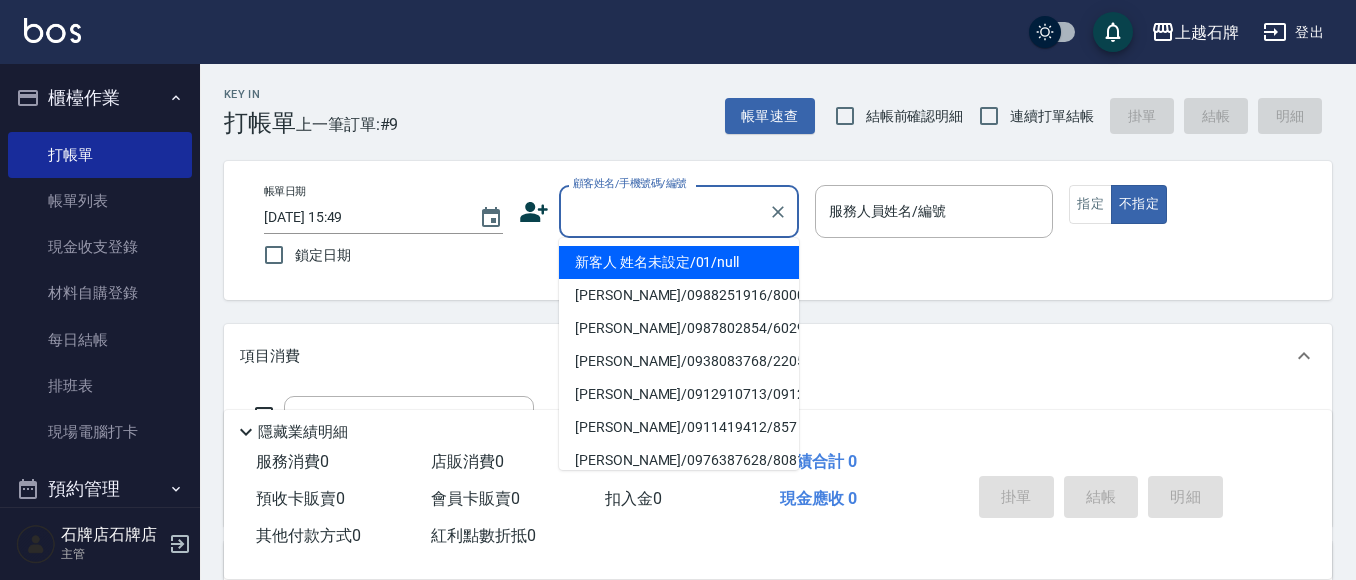 click on "新客人 姓名未設定/01/null" at bounding box center (679, 262) 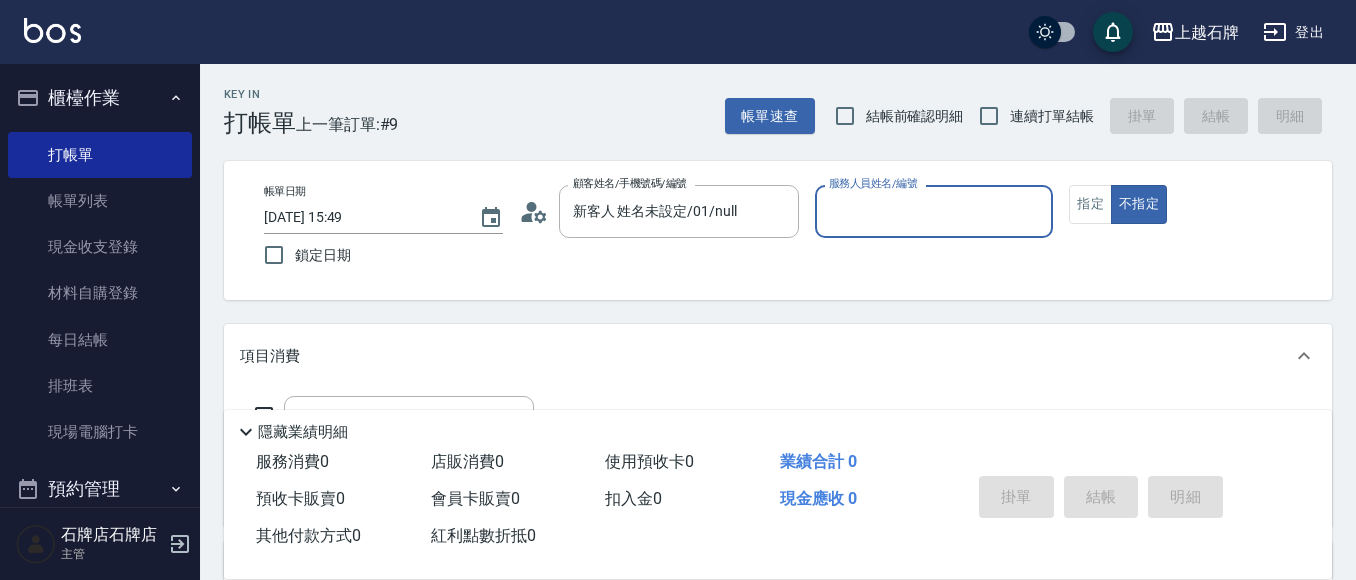 click on "服務人員姓名/編號" at bounding box center [934, 211] 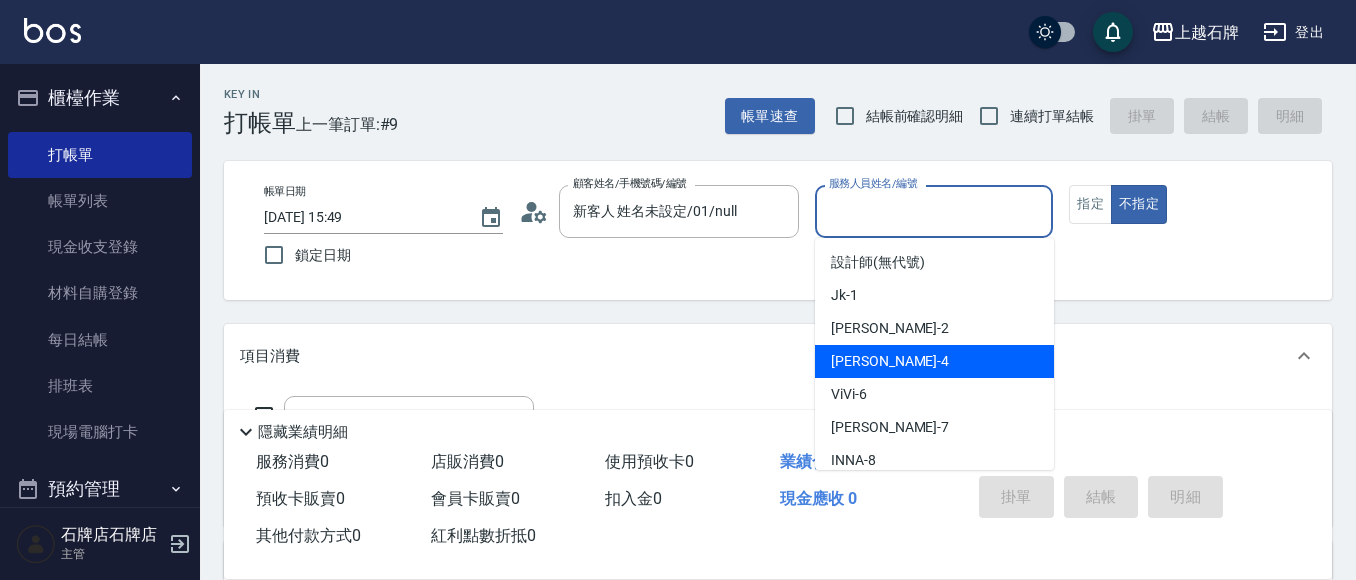 click on "[PERSON_NAME] -4" at bounding box center (934, 361) 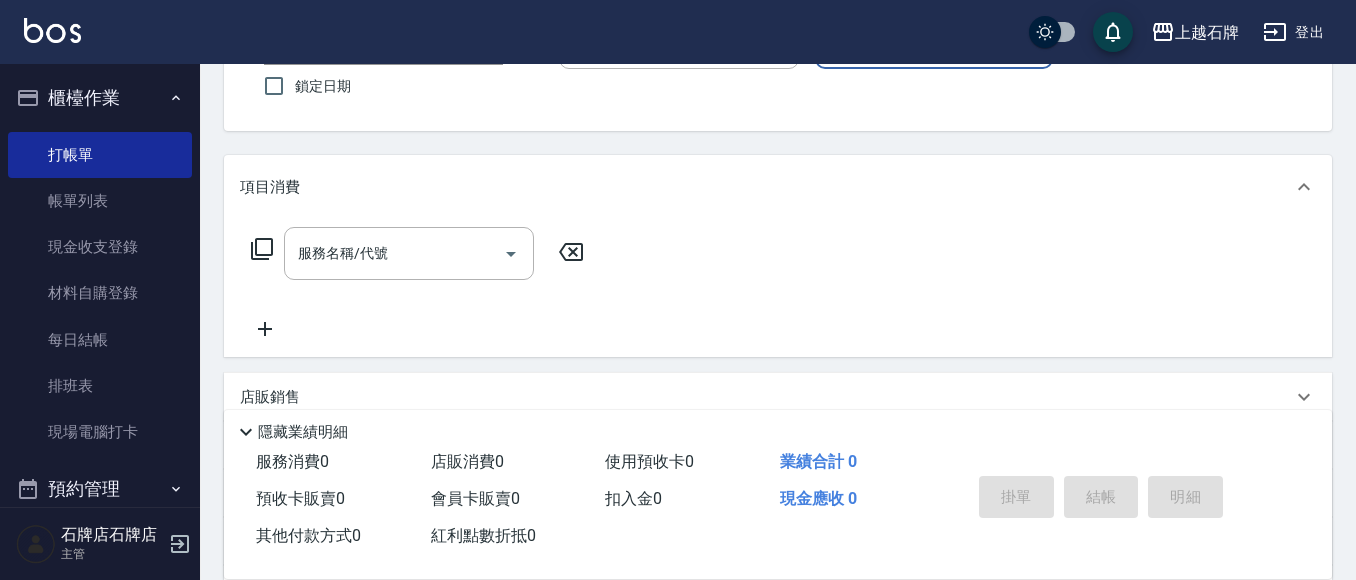 scroll, scrollTop: 200, scrollLeft: 0, axis: vertical 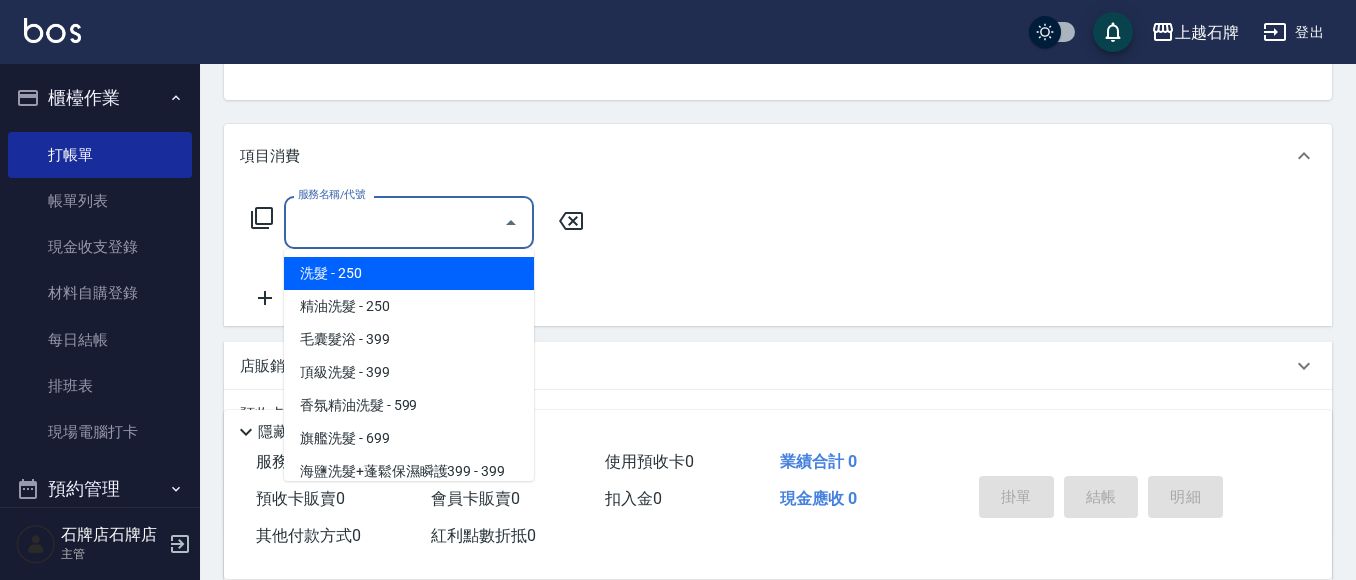click on "服務名稱/代號" at bounding box center [394, 222] 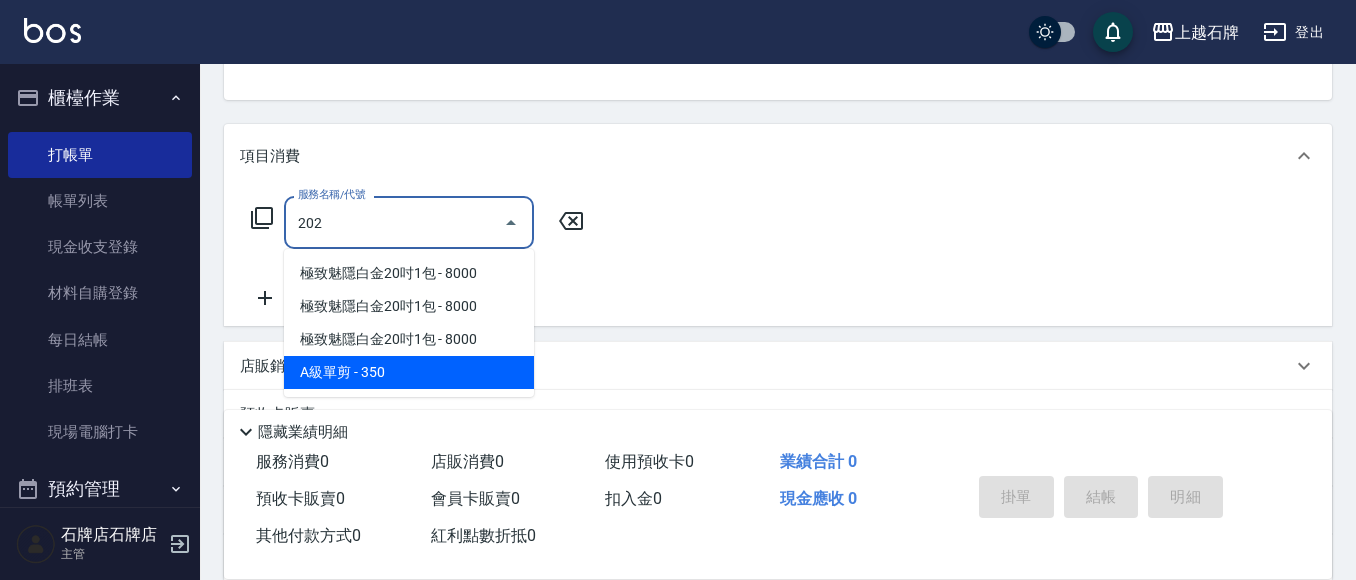 drag, startPoint x: 450, startPoint y: 364, endPoint x: 695, endPoint y: 194, distance: 298.20294 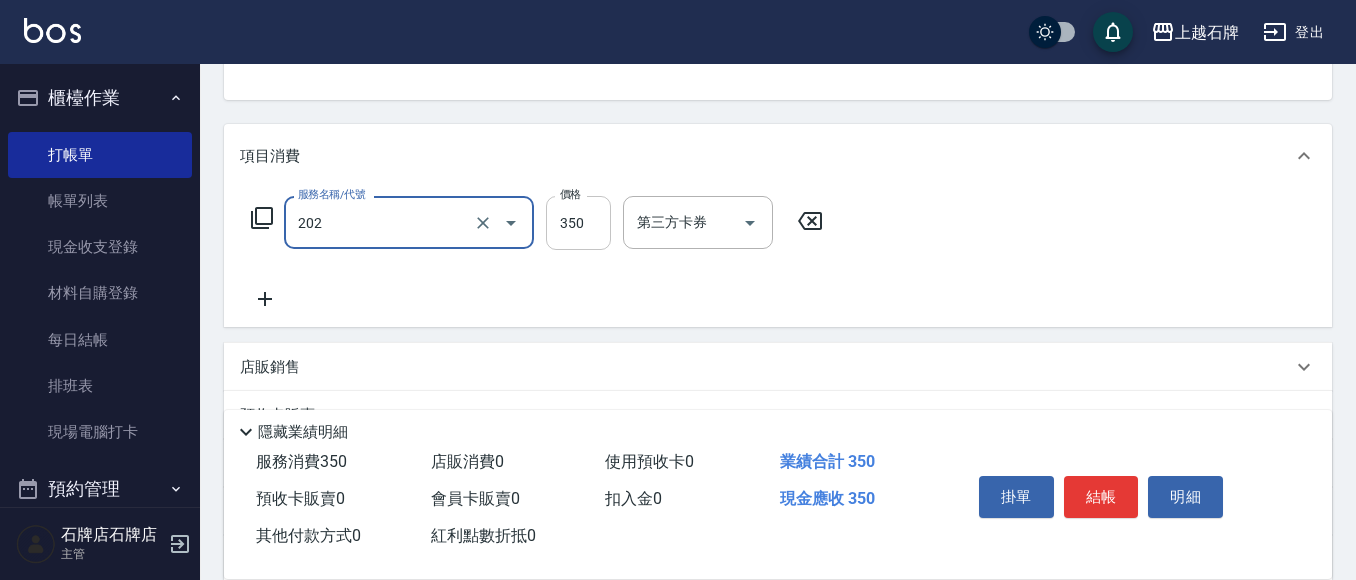 type on "A級單剪(202)" 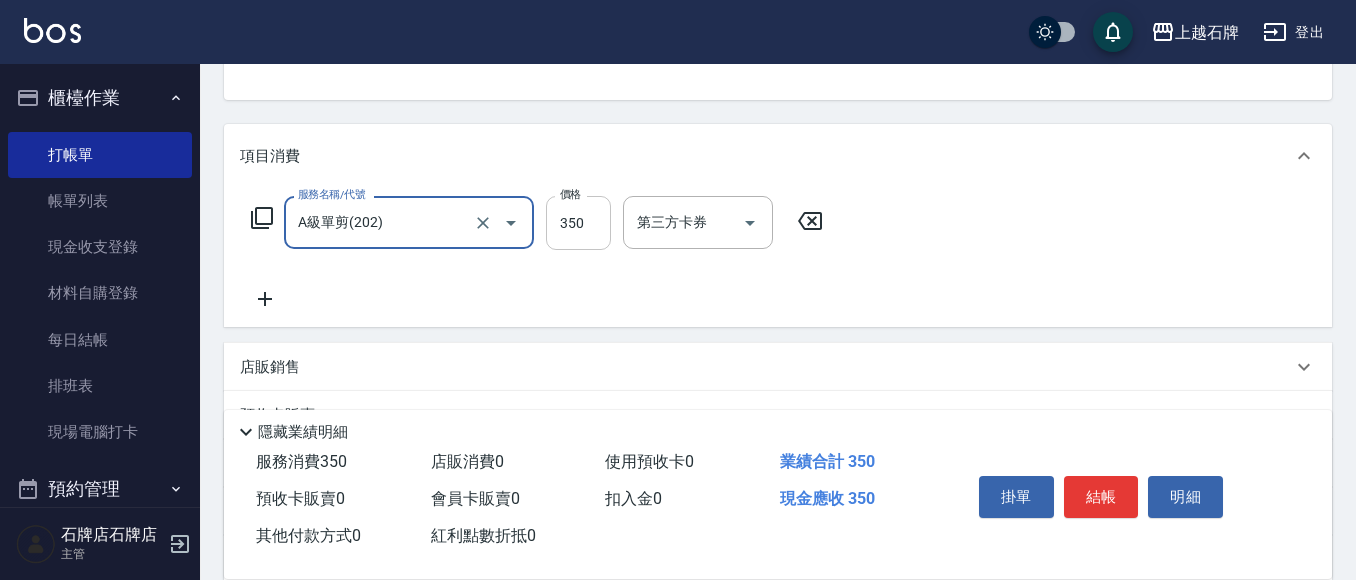 click on "350" at bounding box center [578, 223] 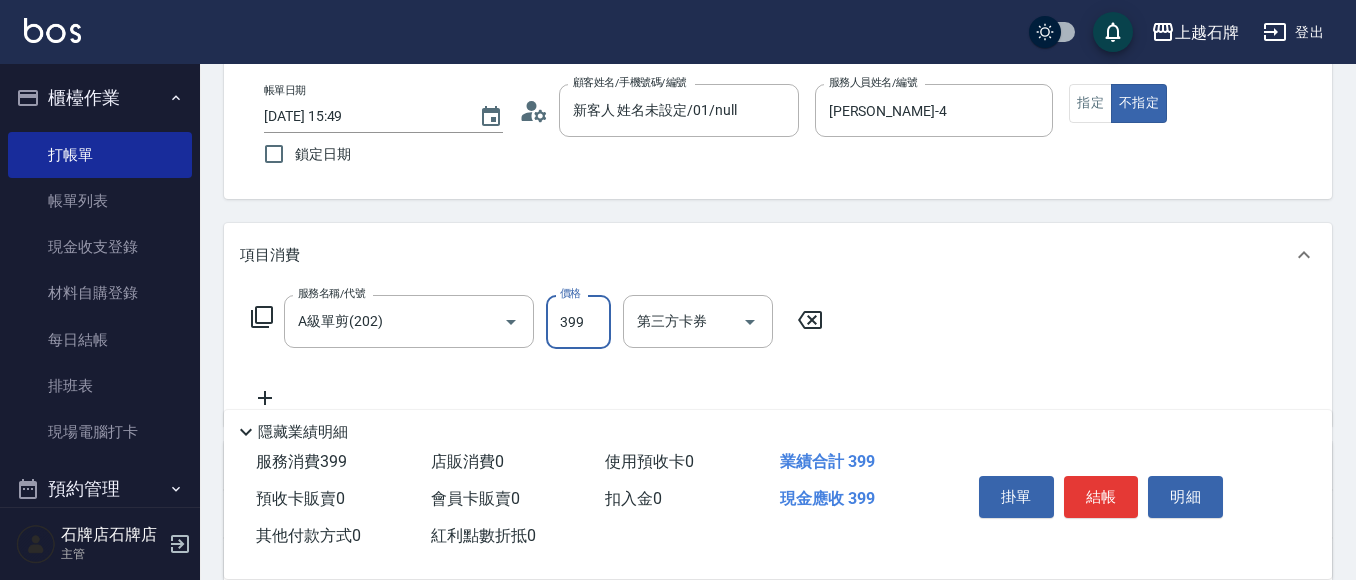 scroll, scrollTop: 100, scrollLeft: 0, axis: vertical 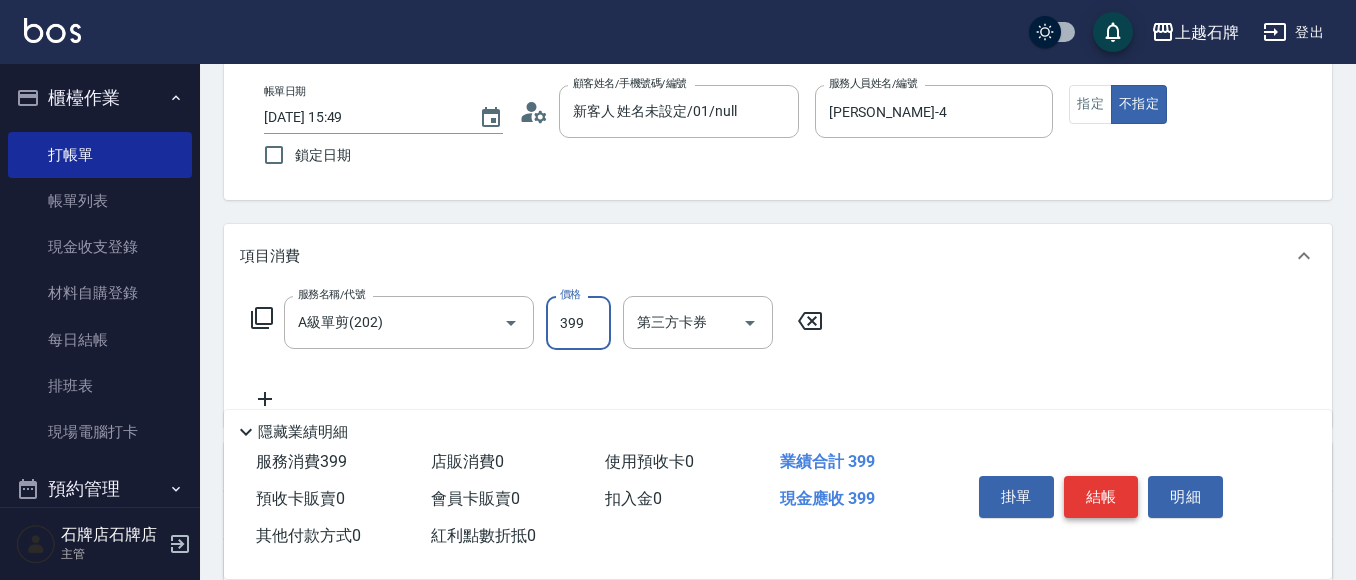 type on "399" 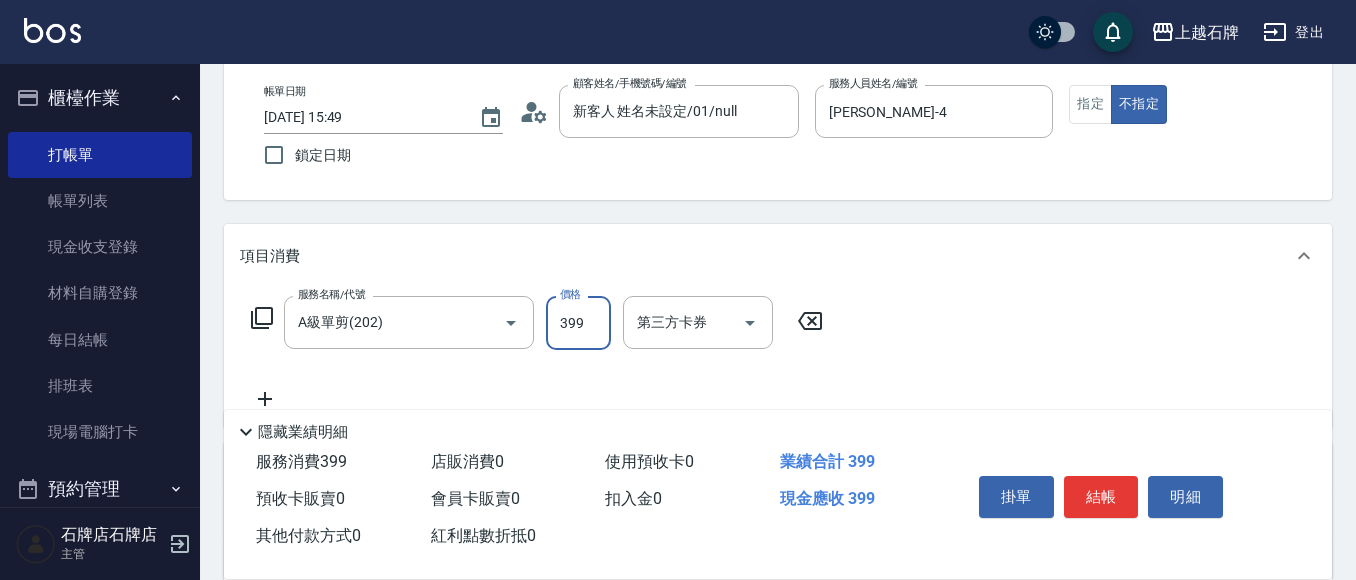 drag, startPoint x: 1090, startPoint y: 488, endPoint x: 1111, endPoint y: 437, distance: 55.154327 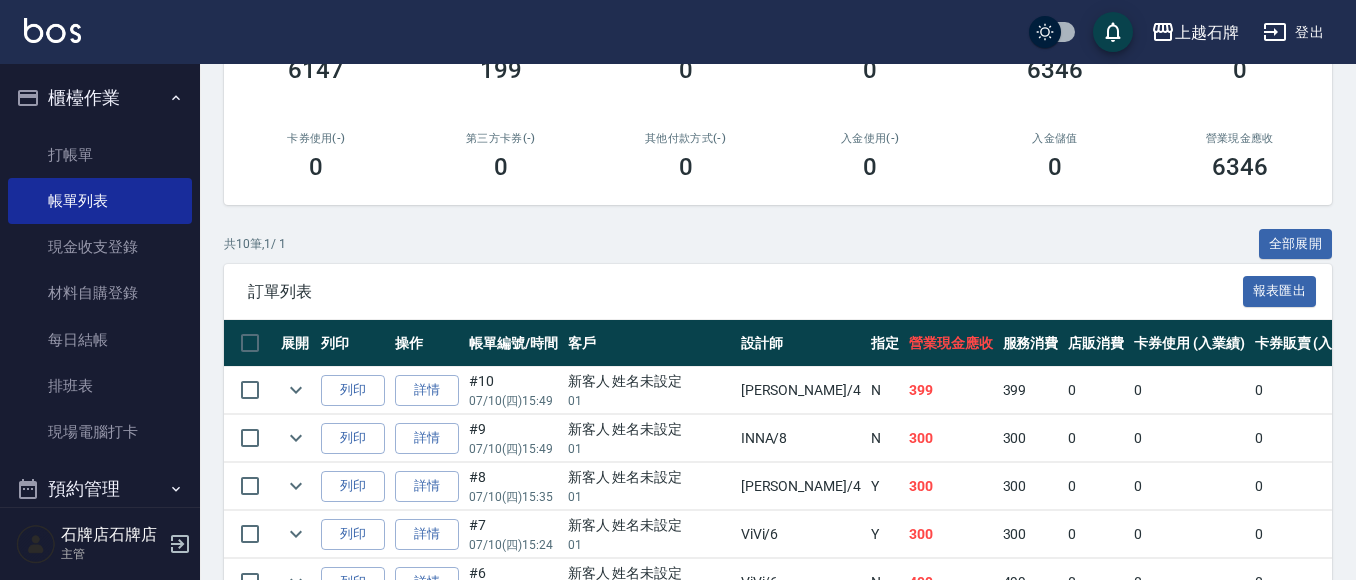 scroll, scrollTop: 300, scrollLeft: 0, axis: vertical 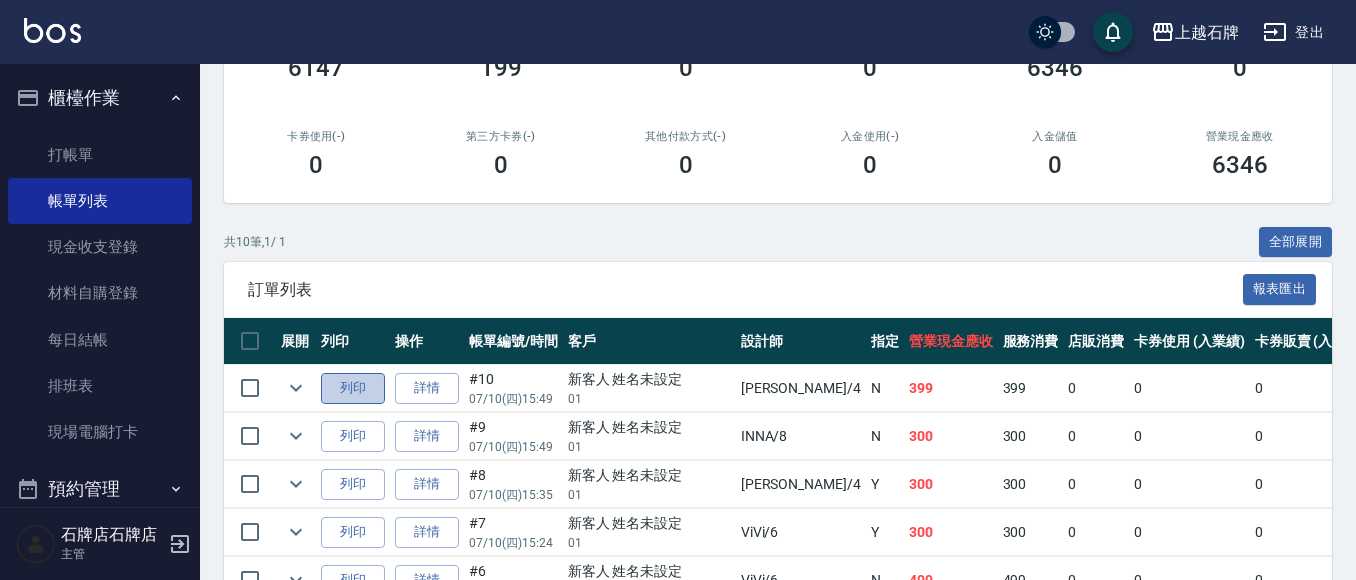 click on "列印" at bounding box center (353, 388) 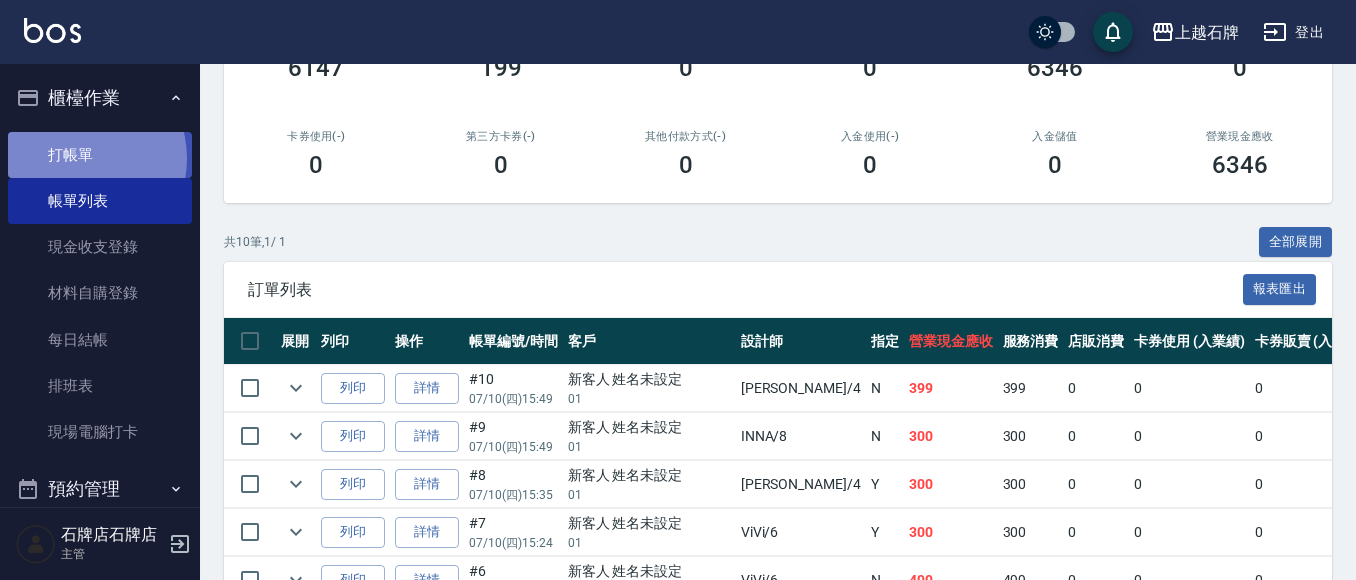 click on "打帳單" at bounding box center (100, 155) 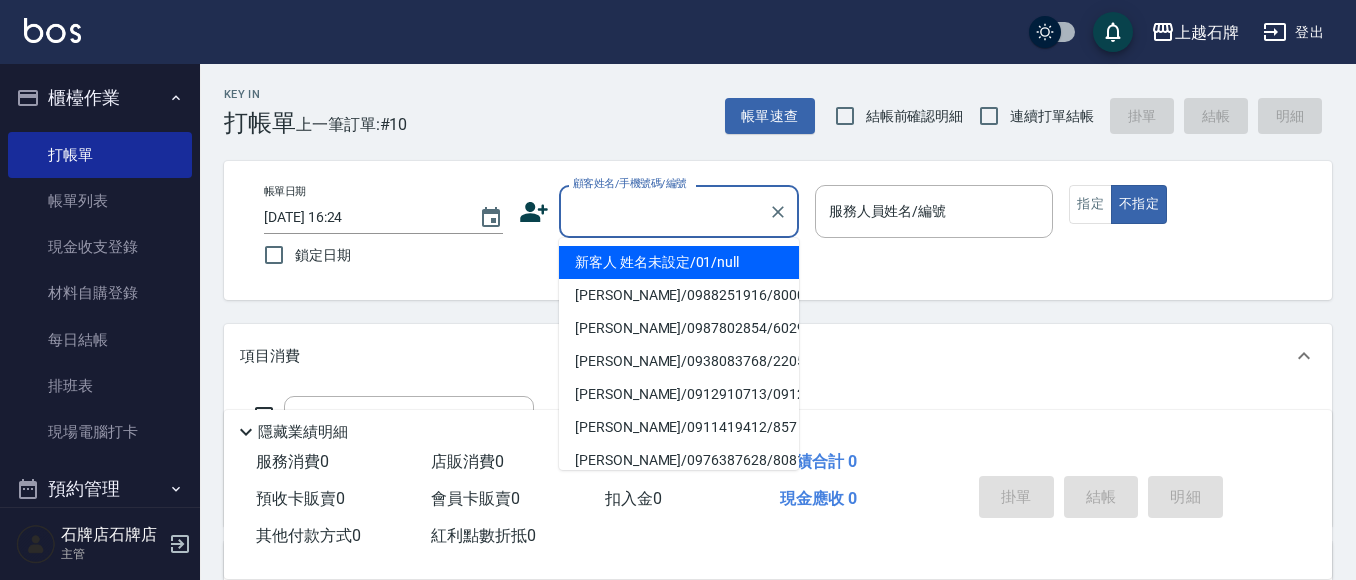 click on "顧客姓名/手機號碼/編號" at bounding box center (664, 211) 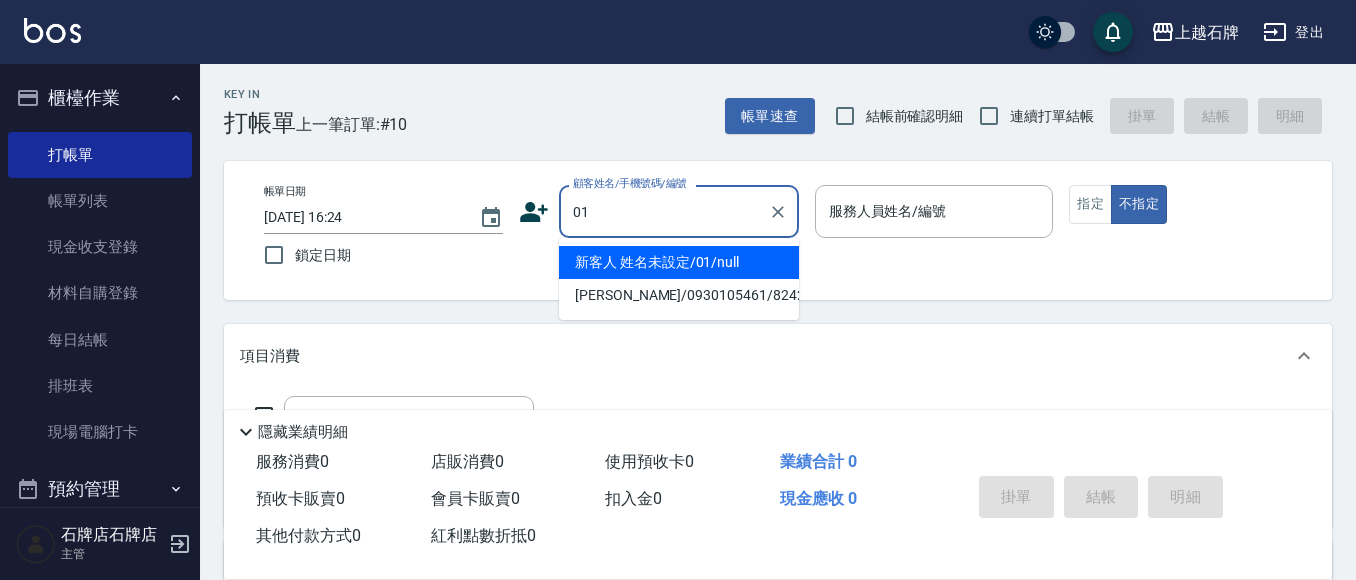 type on "01" 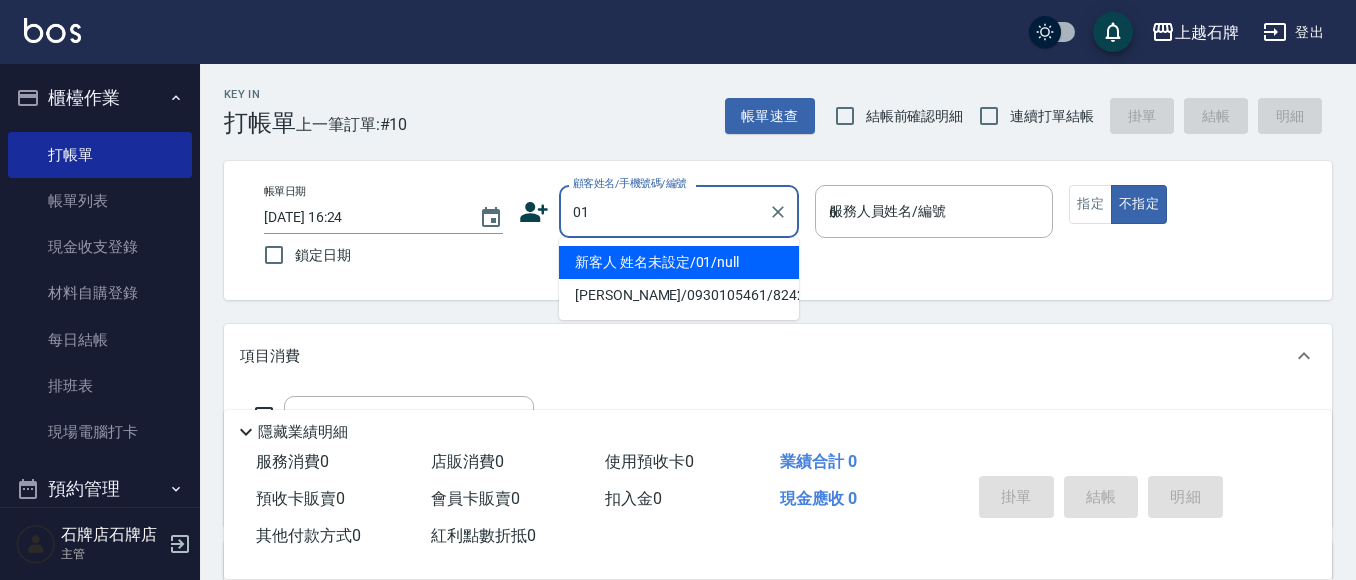 type on "新客人 姓名未設定/01/null" 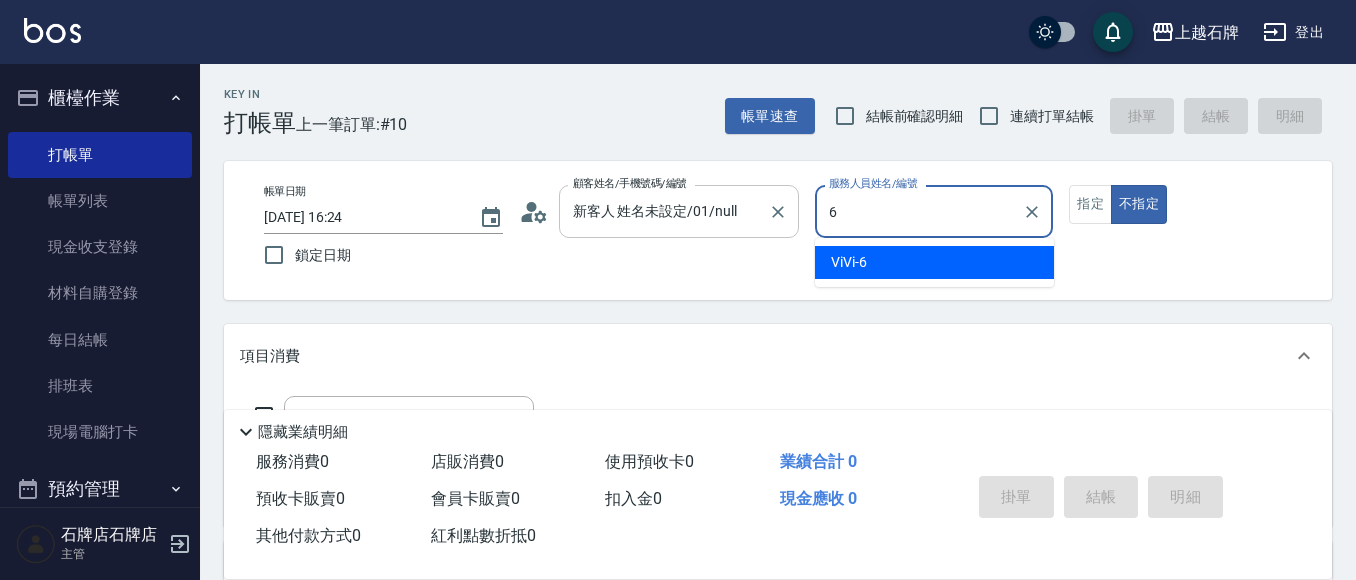 type on "6" 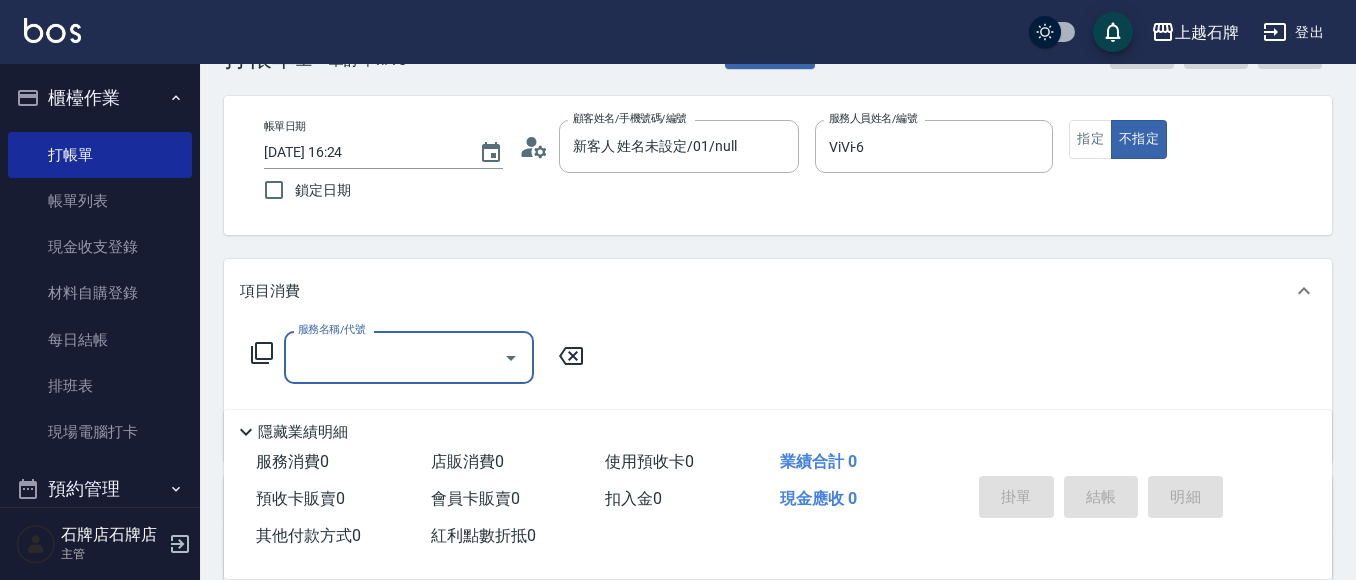 scroll, scrollTop: 100, scrollLeft: 0, axis: vertical 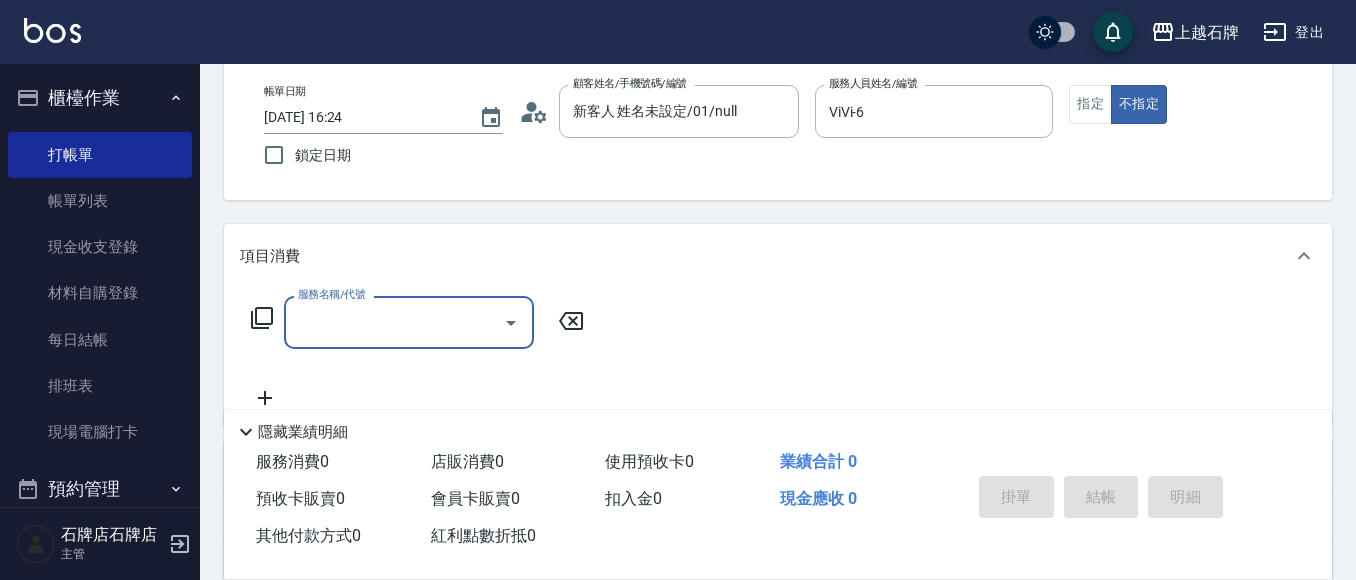click 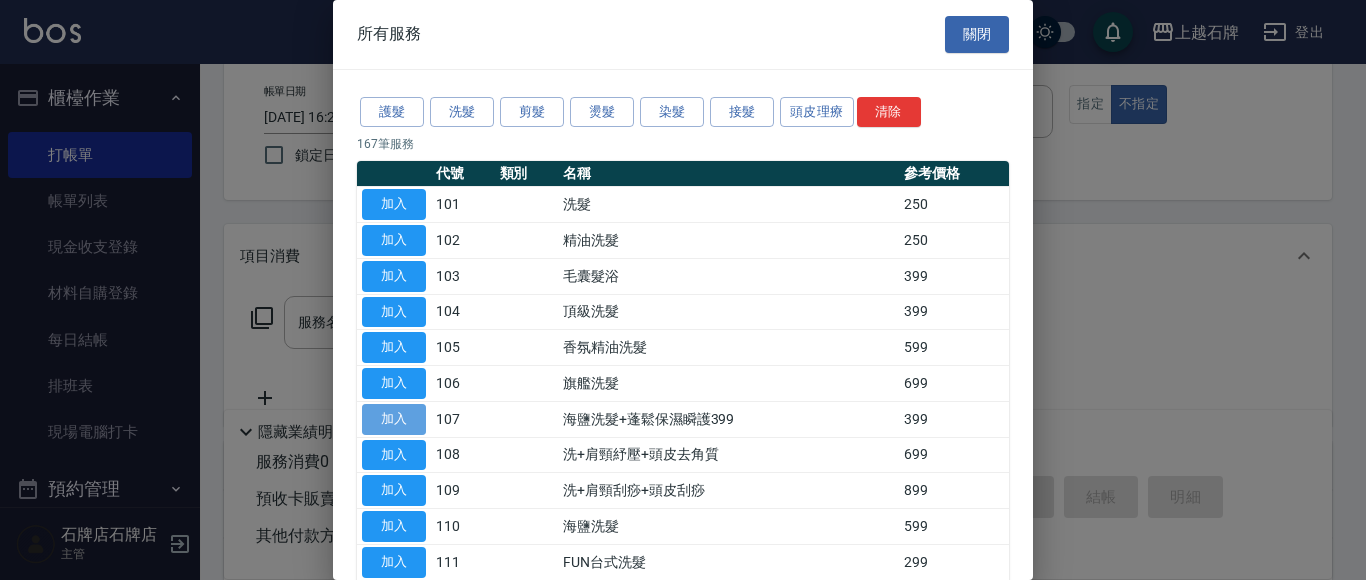click on "加入" at bounding box center (394, 419) 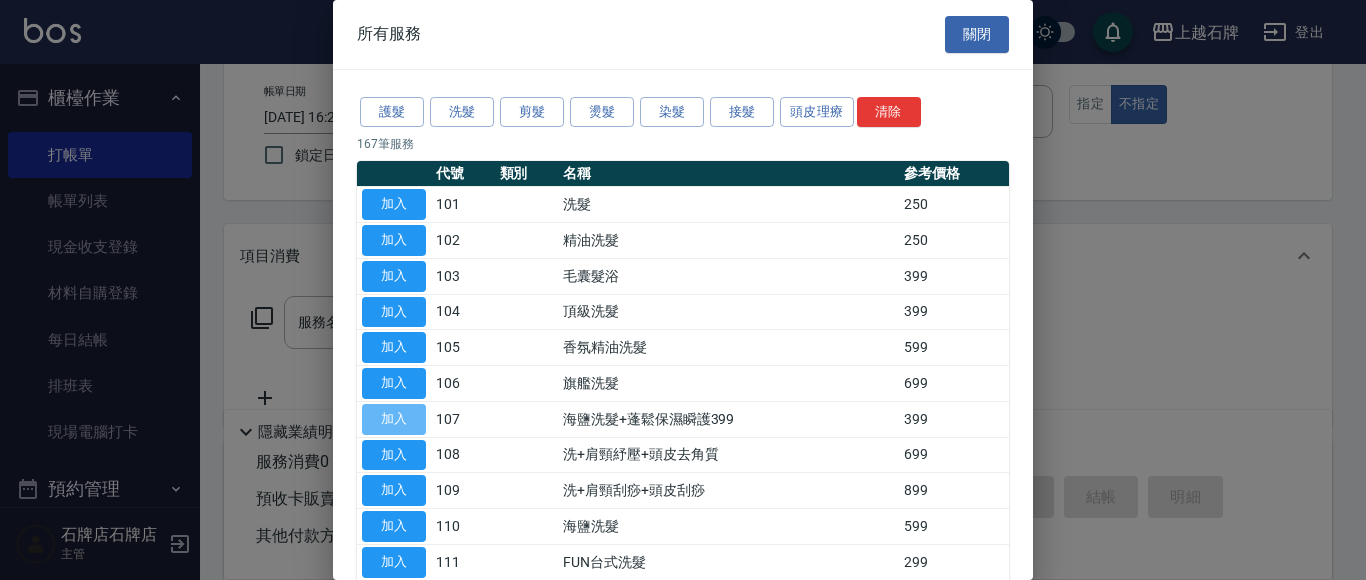 type on "海鹽洗髮+蓬鬆保濕瞬護399(107)" 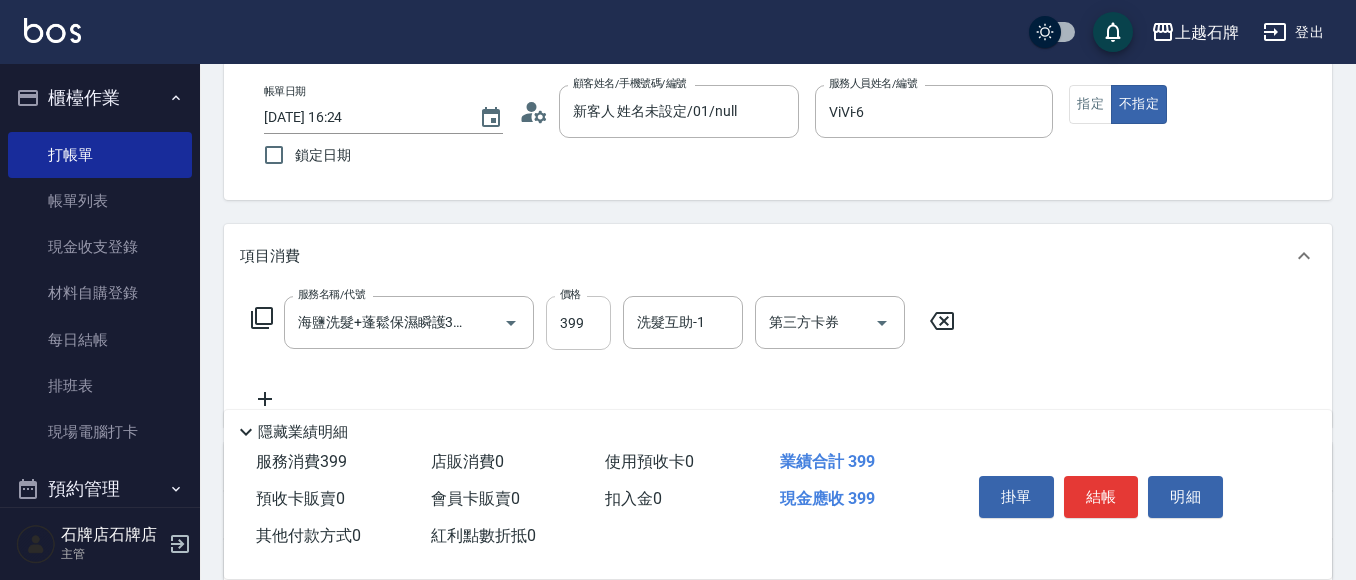 click on "399" at bounding box center [578, 323] 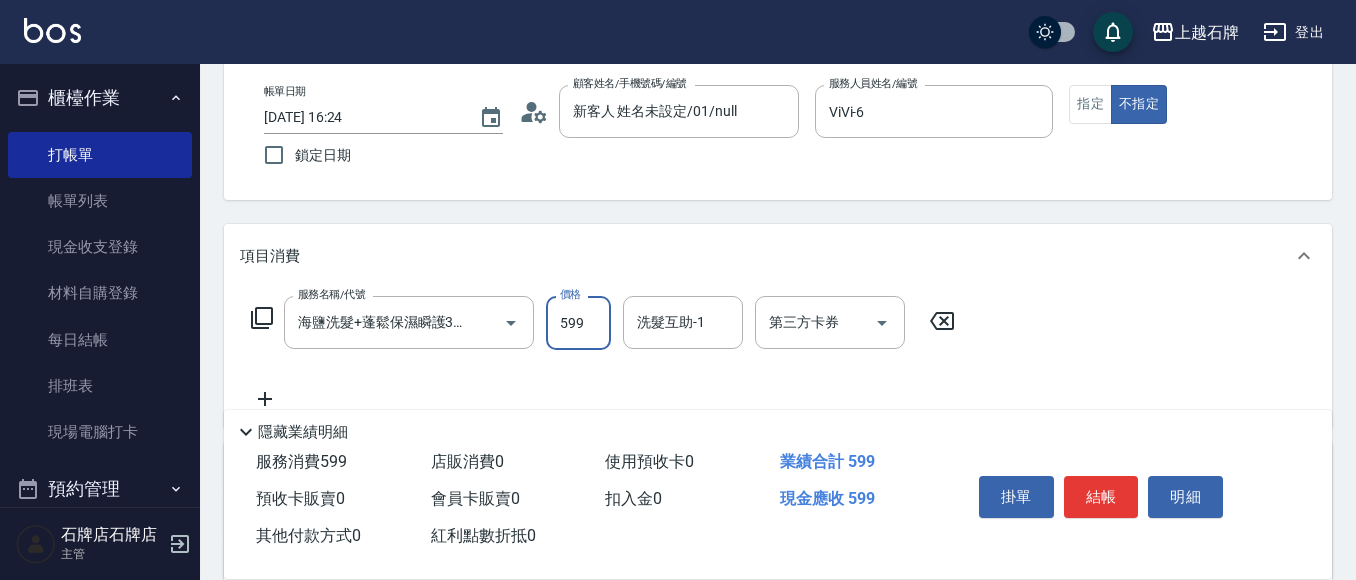 type on "599" 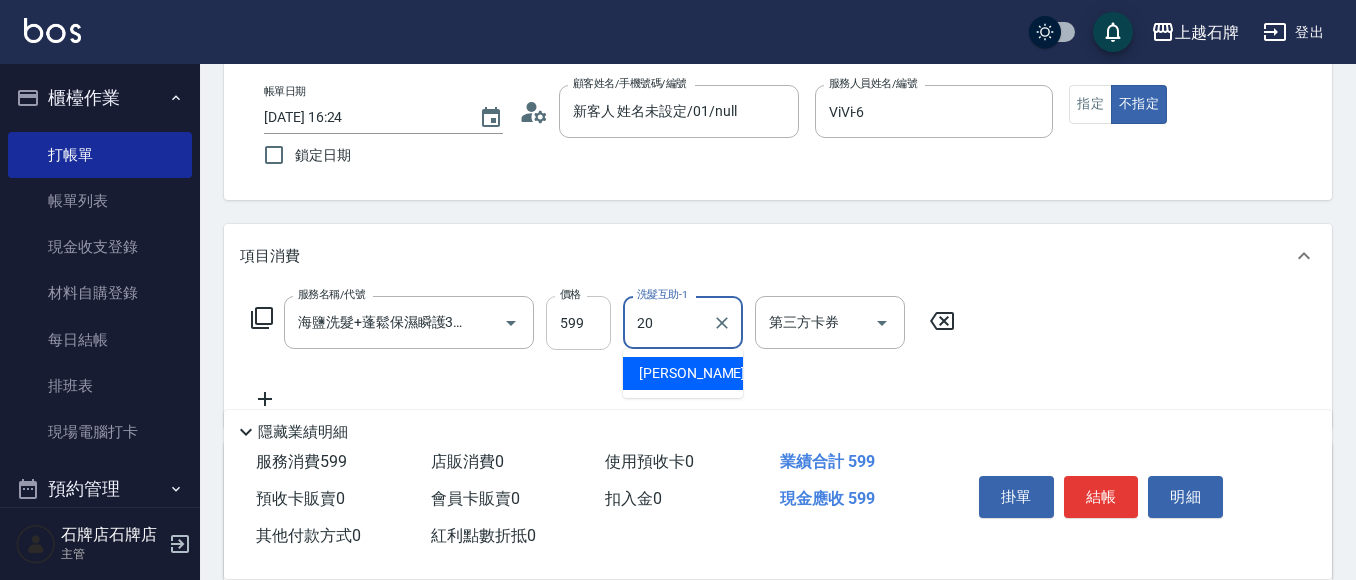 type on "[PERSON_NAME]-20" 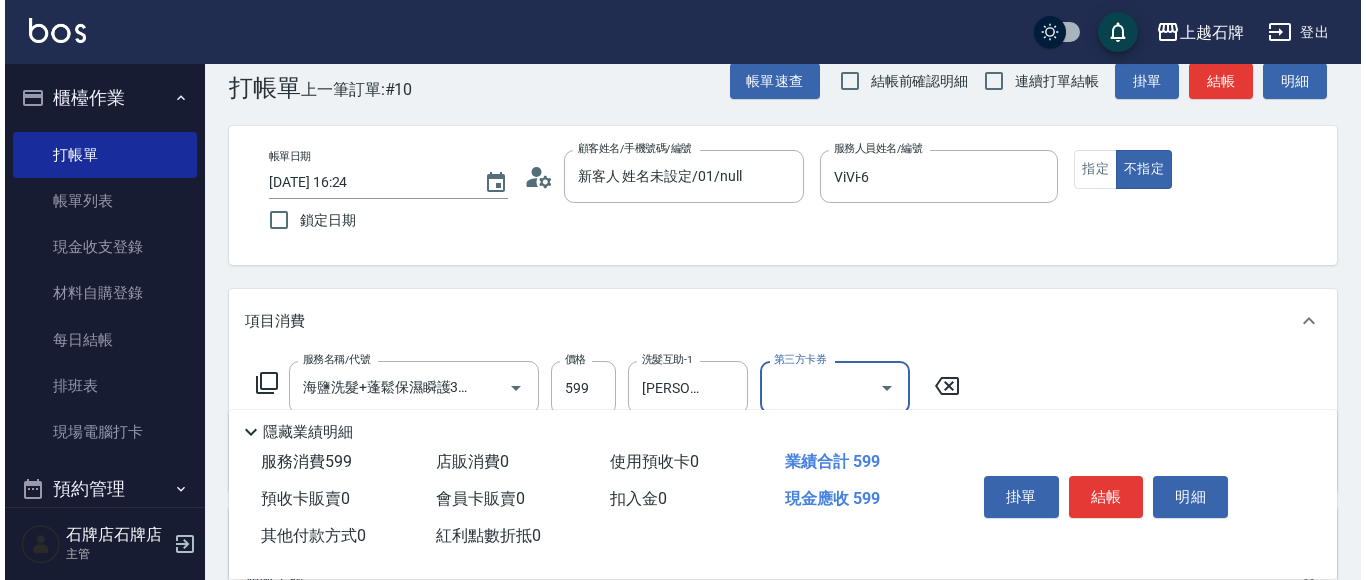 scroll, scrollTop: 0, scrollLeft: 0, axis: both 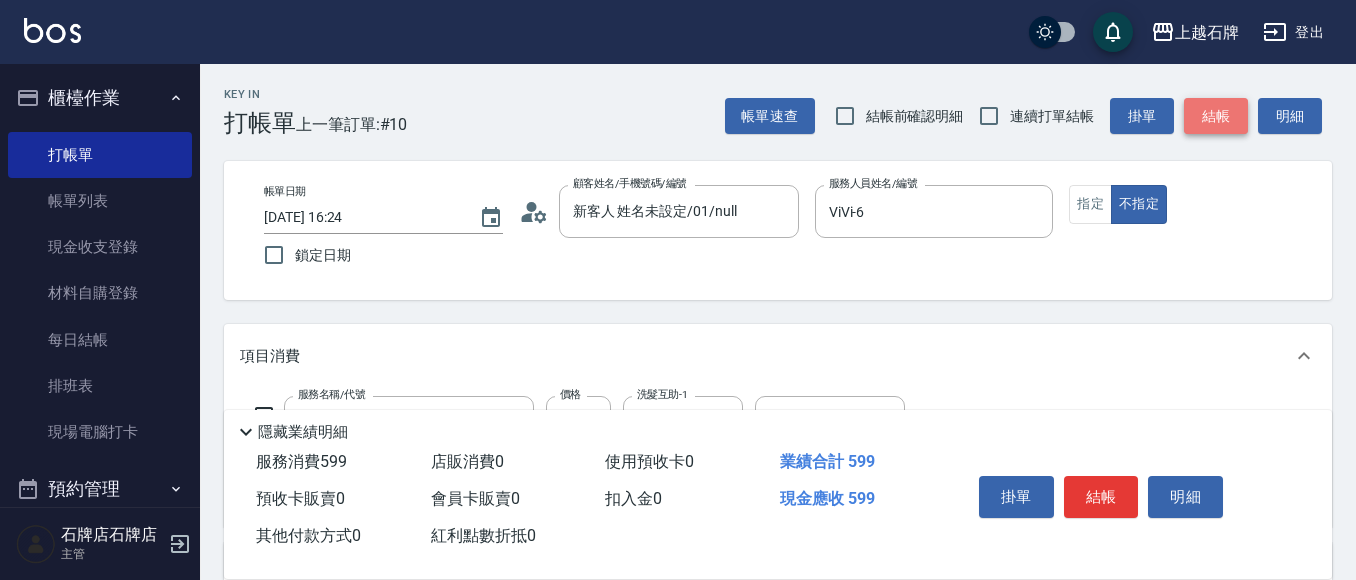 click on "結帳" at bounding box center [1216, 116] 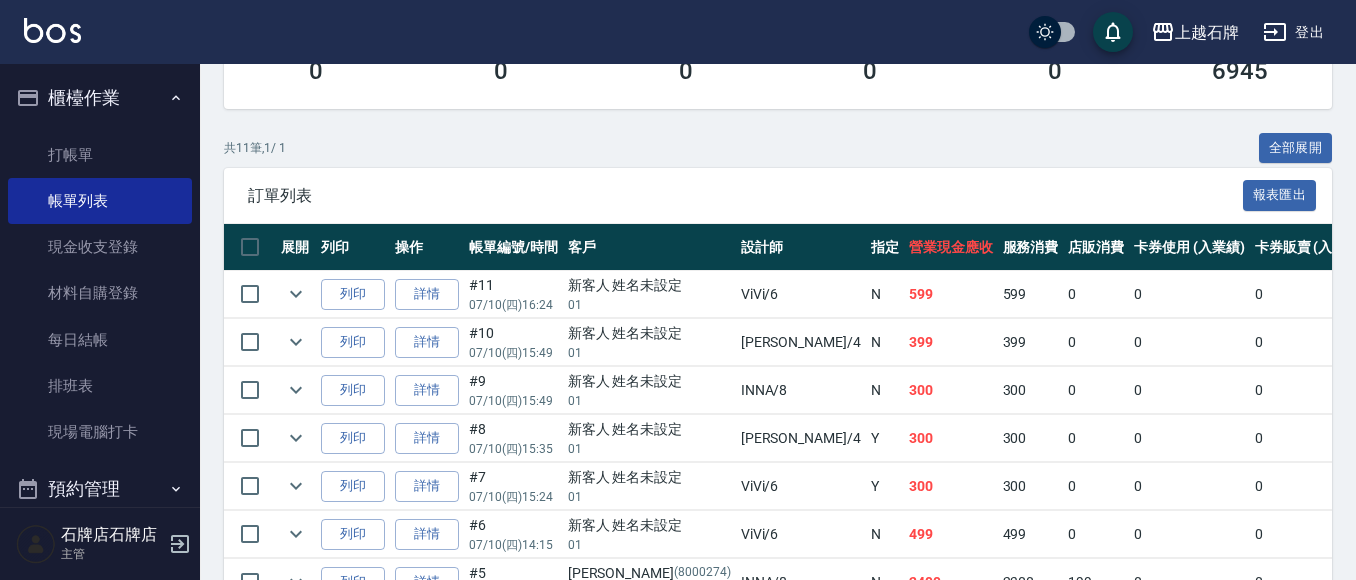 scroll, scrollTop: 400, scrollLeft: 0, axis: vertical 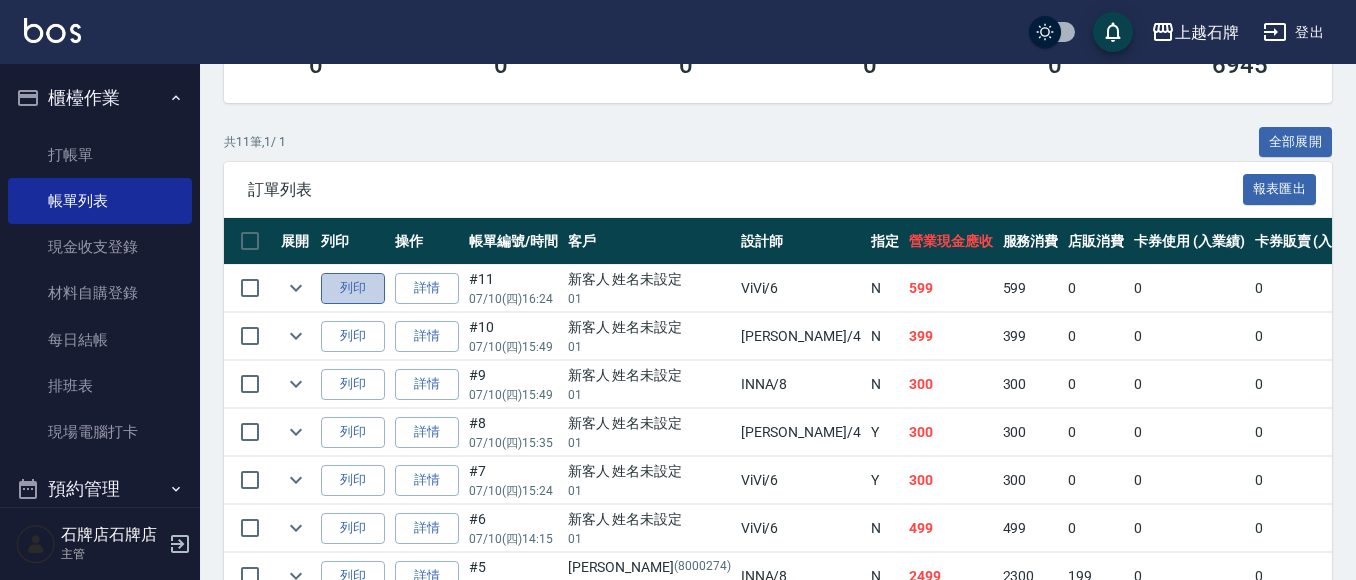 click on "列印" at bounding box center [353, 288] 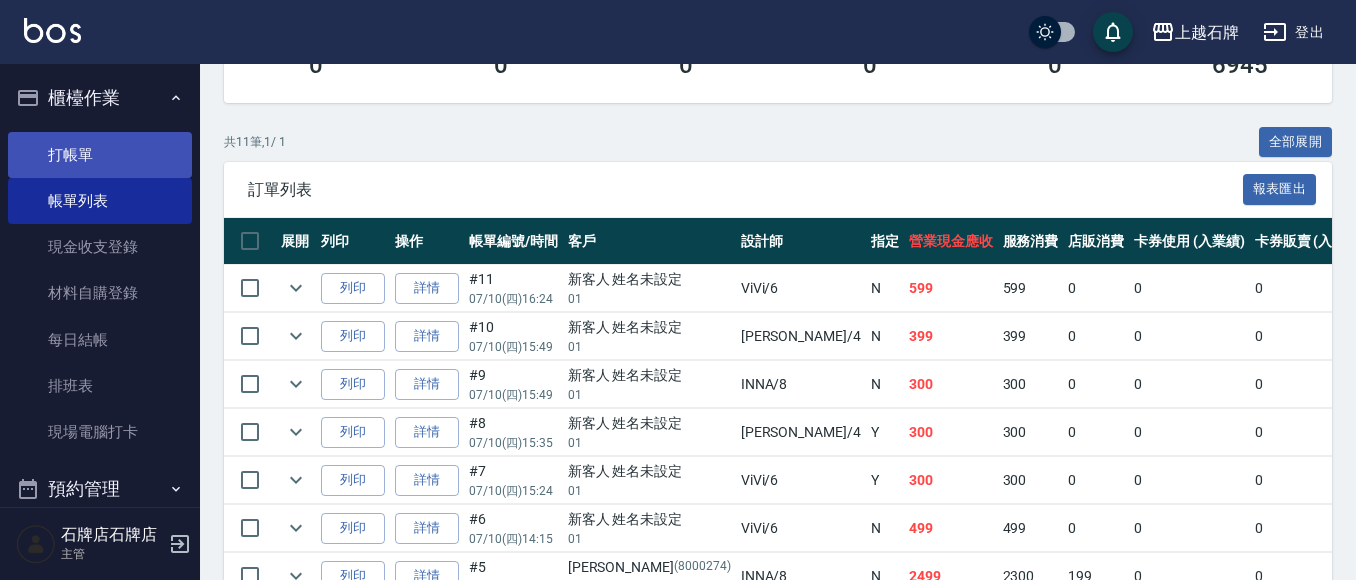 click on "打帳單" at bounding box center [100, 155] 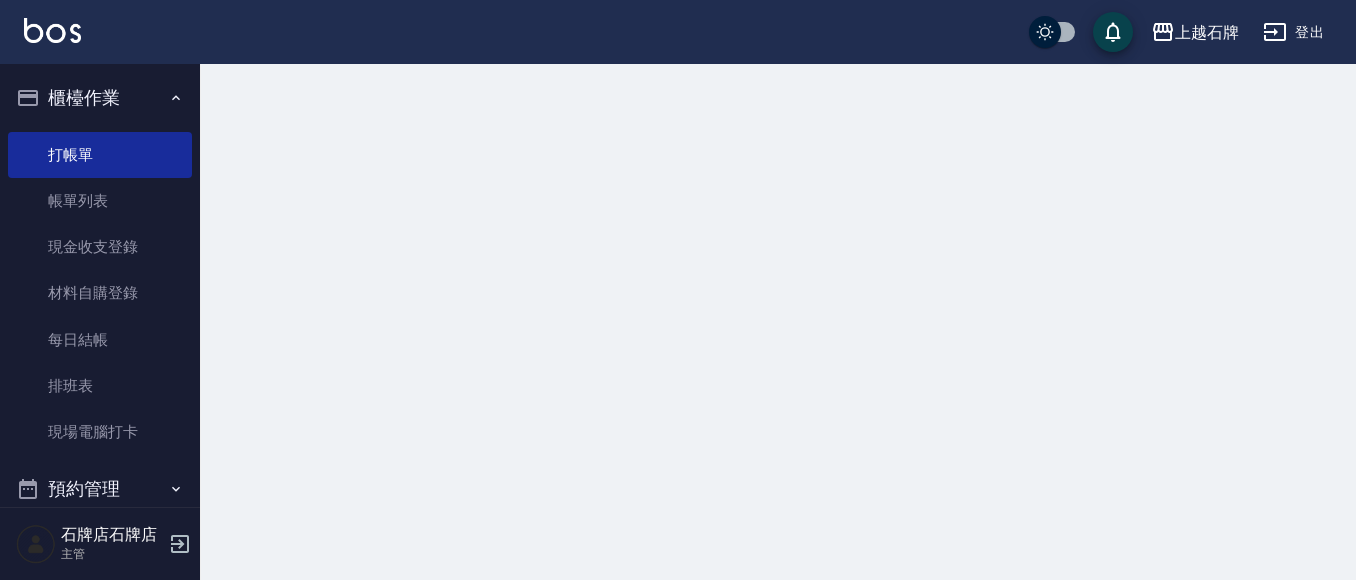 scroll, scrollTop: 0, scrollLeft: 0, axis: both 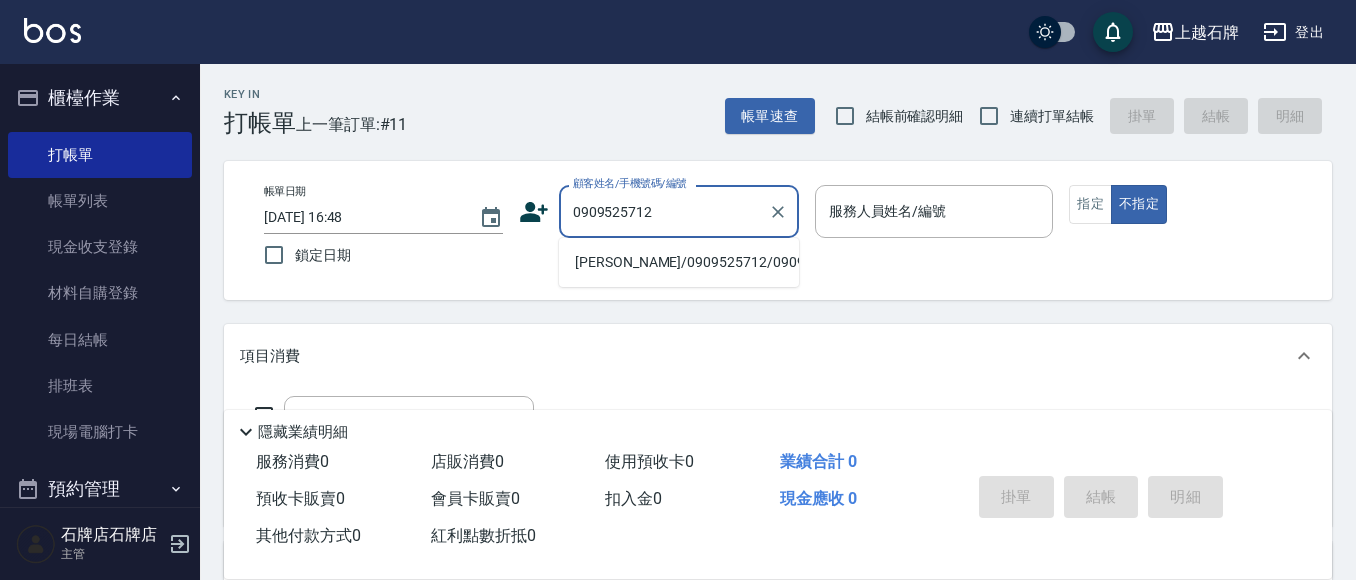 click on "[PERSON_NAME]/0909525712/0909525712" at bounding box center [679, 262] 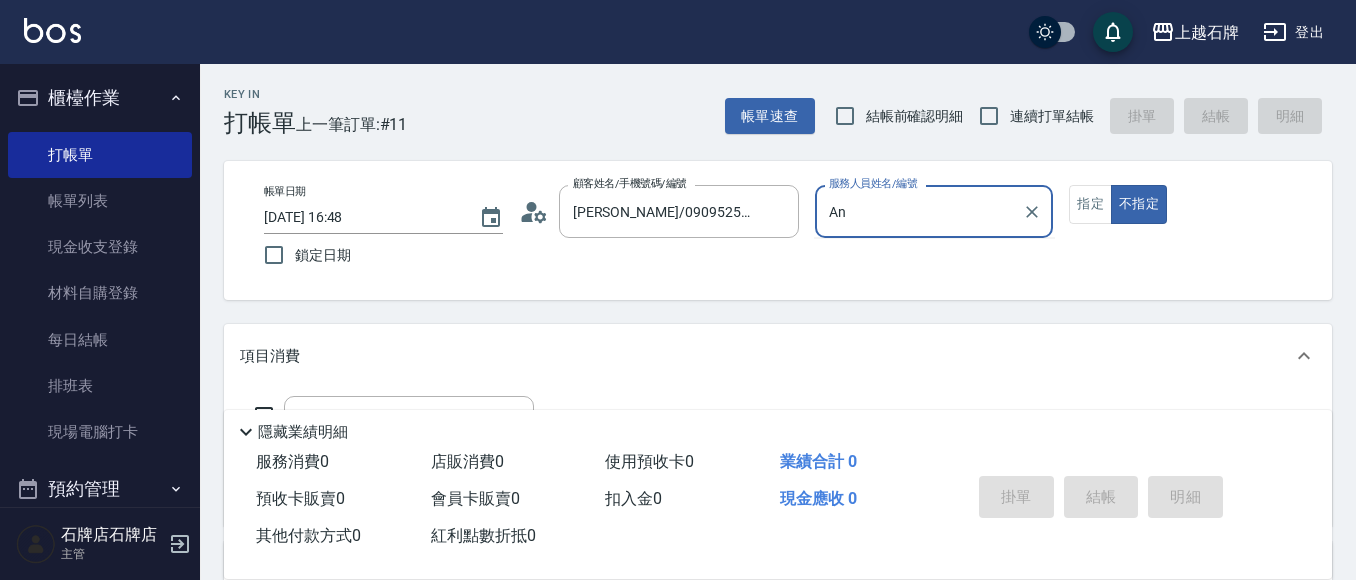 type on "A" 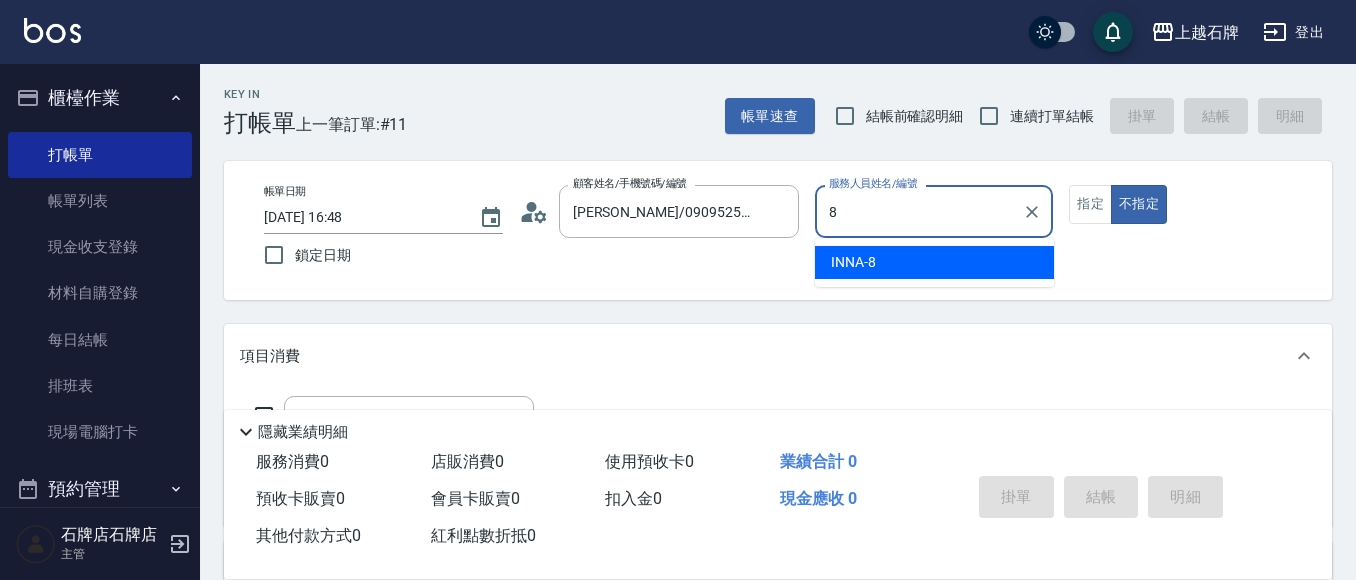 type on "INNA-8" 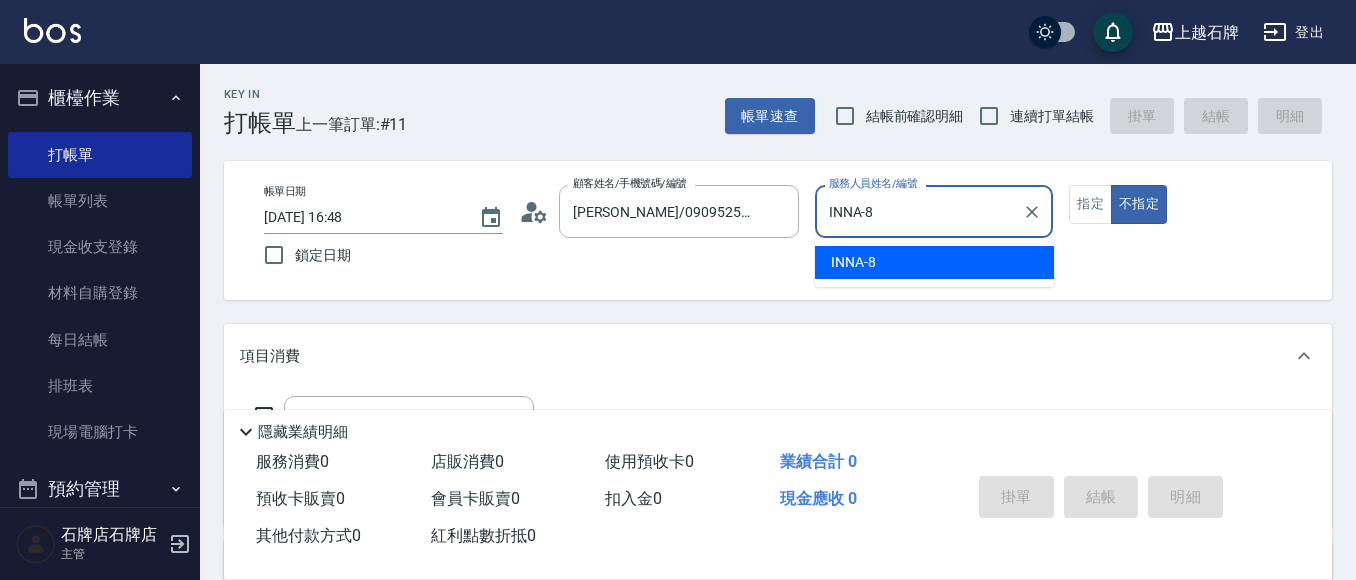 type on "false" 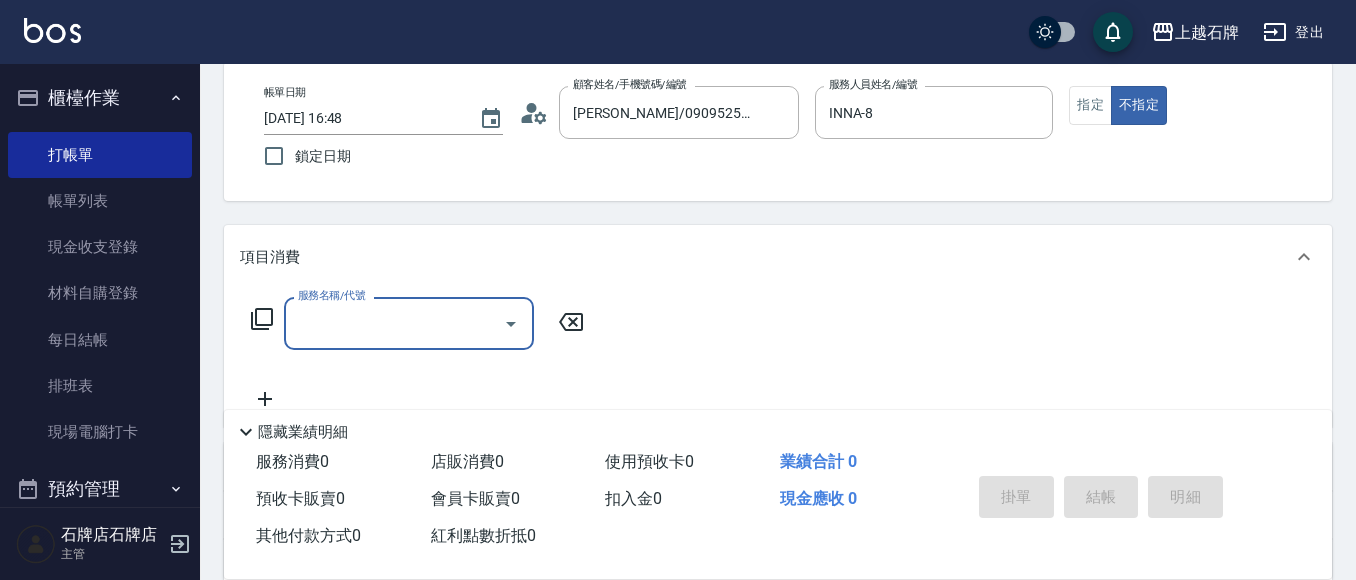 scroll, scrollTop: 100, scrollLeft: 0, axis: vertical 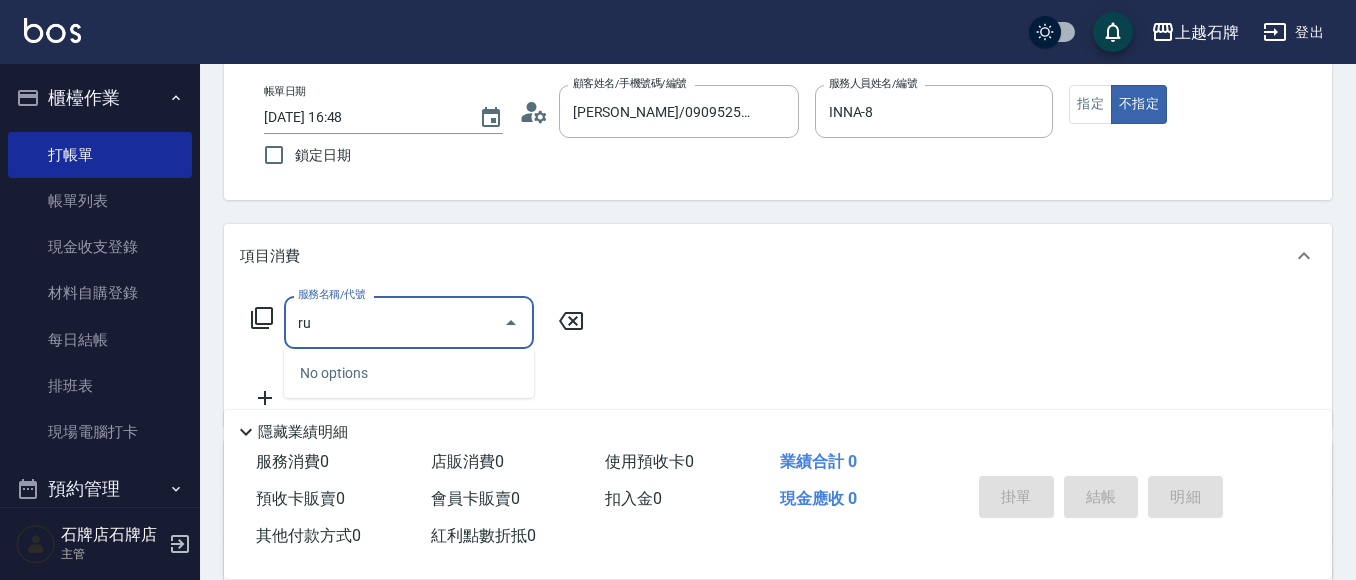 type on "r" 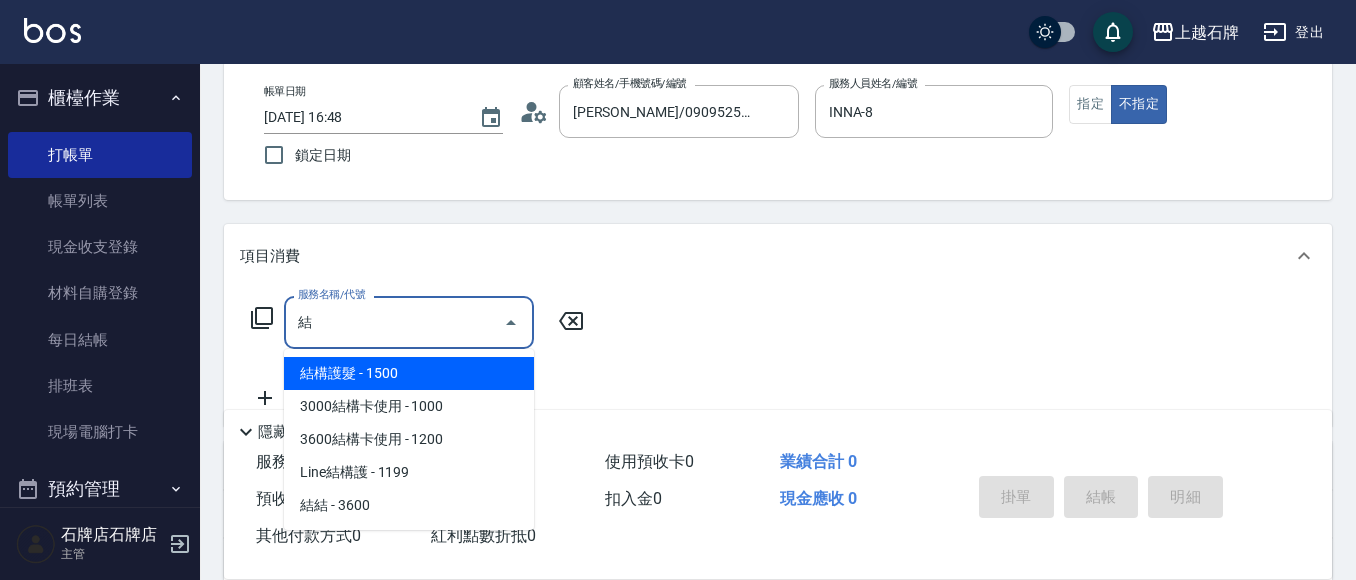 click on "結構護髮 - 1500" at bounding box center [409, 373] 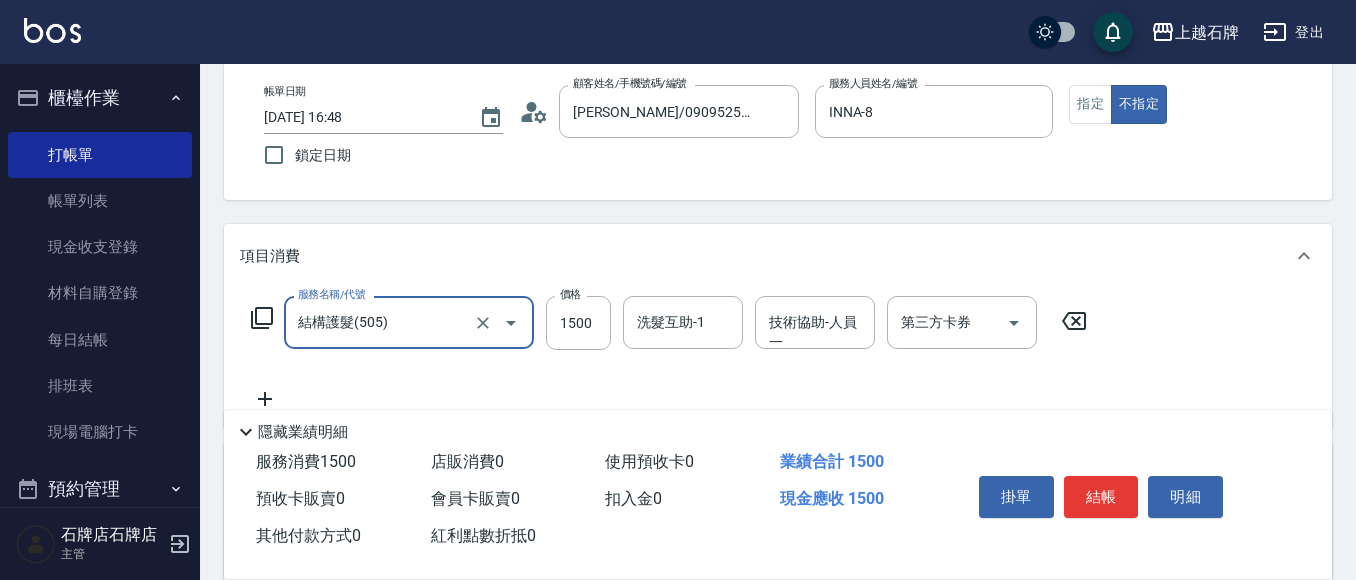 type on "結構護髮(505)" 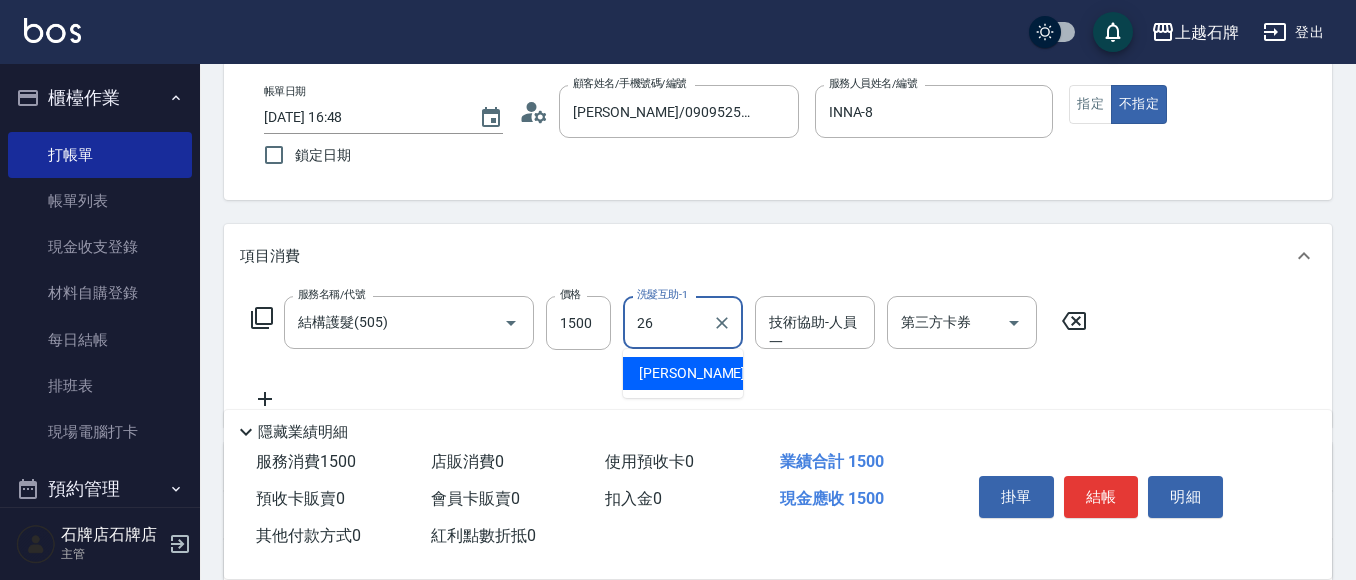 type on "[PERSON_NAME]-26" 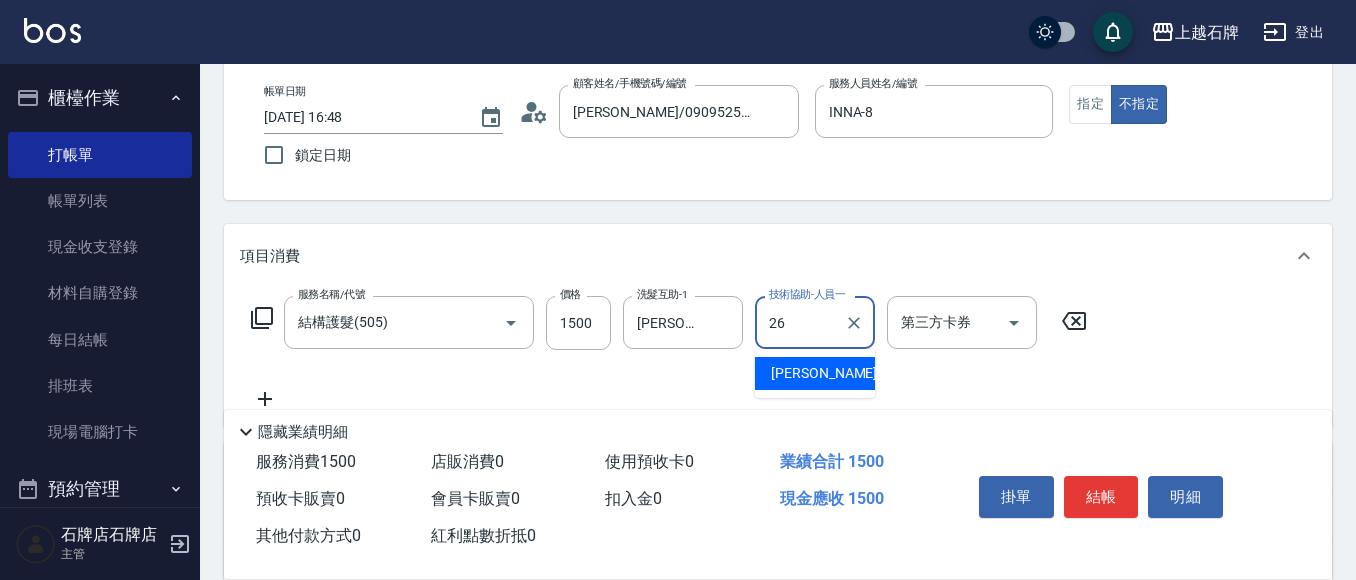 type on "[PERSON_NAME]-26" 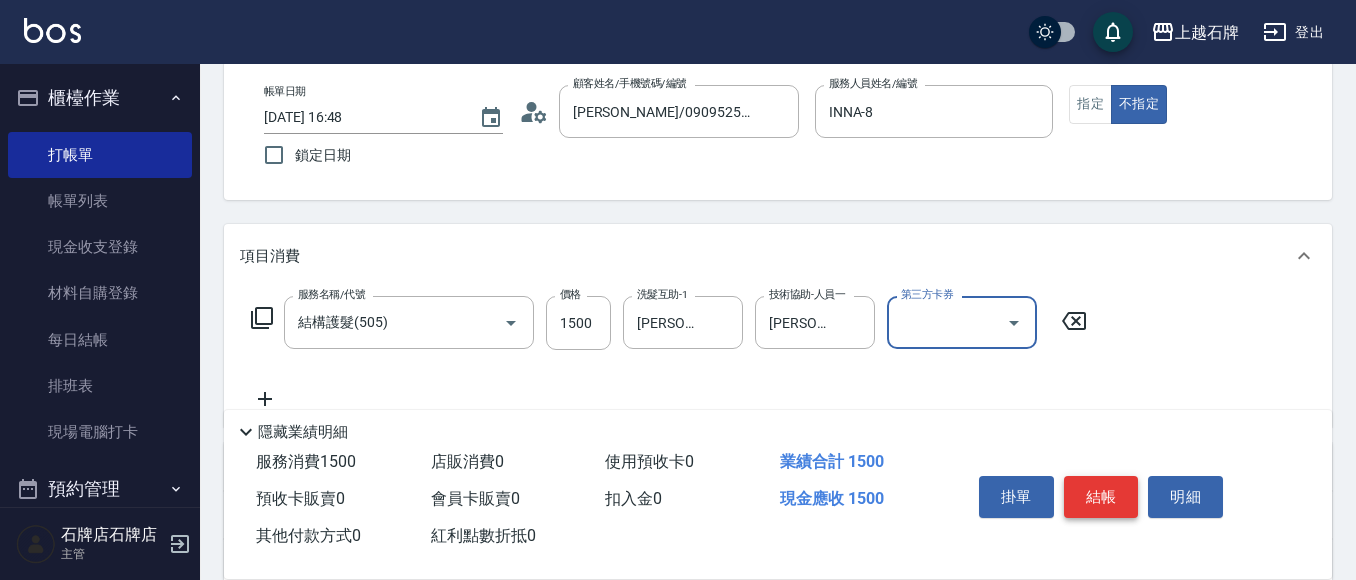click on "結帳" at bounding box center [1101, 497] 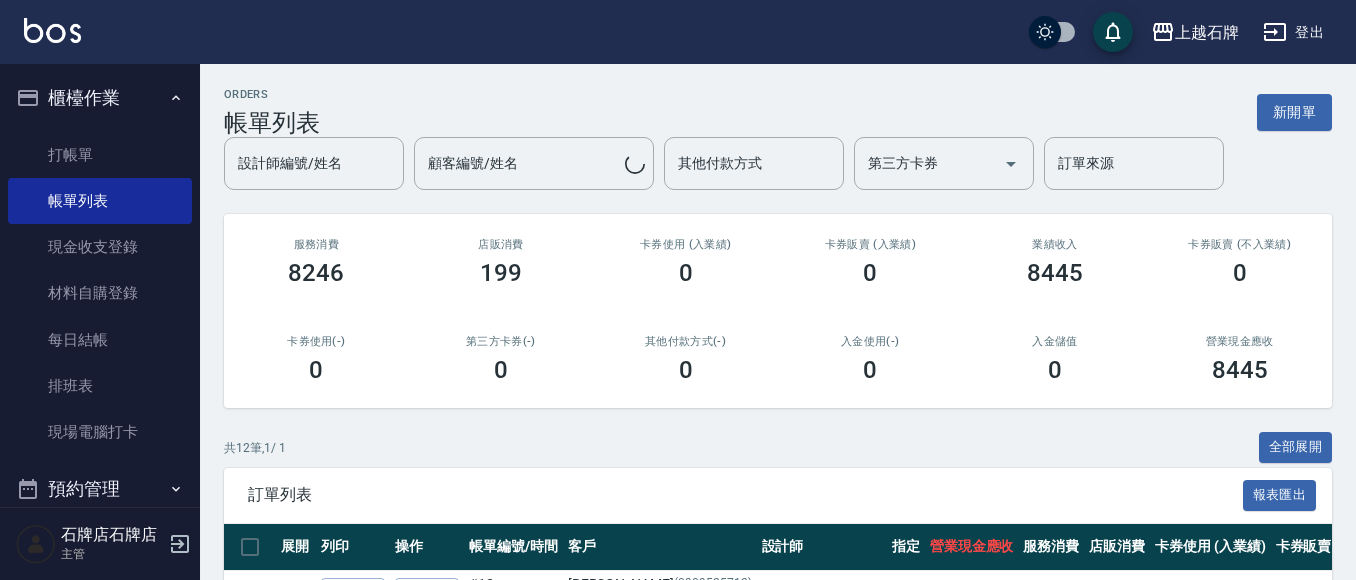 scroll, scrollTop: 295, scrollLeft: 0, axis: vertical 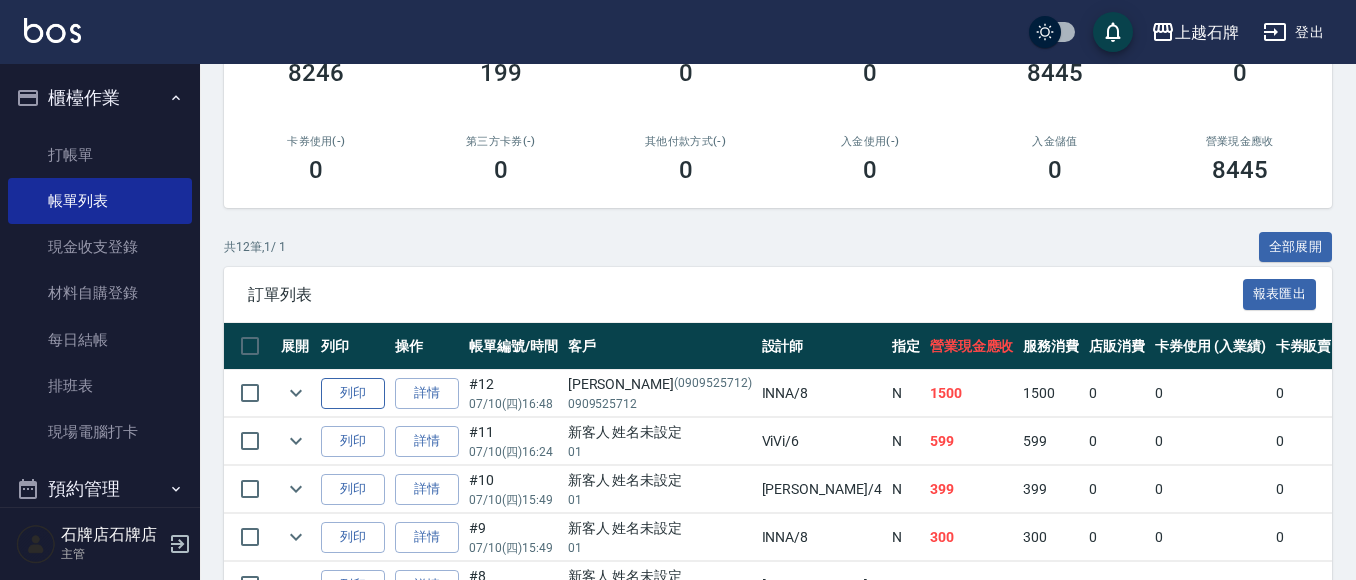 click on "列印" at bounding box center [353, 393] 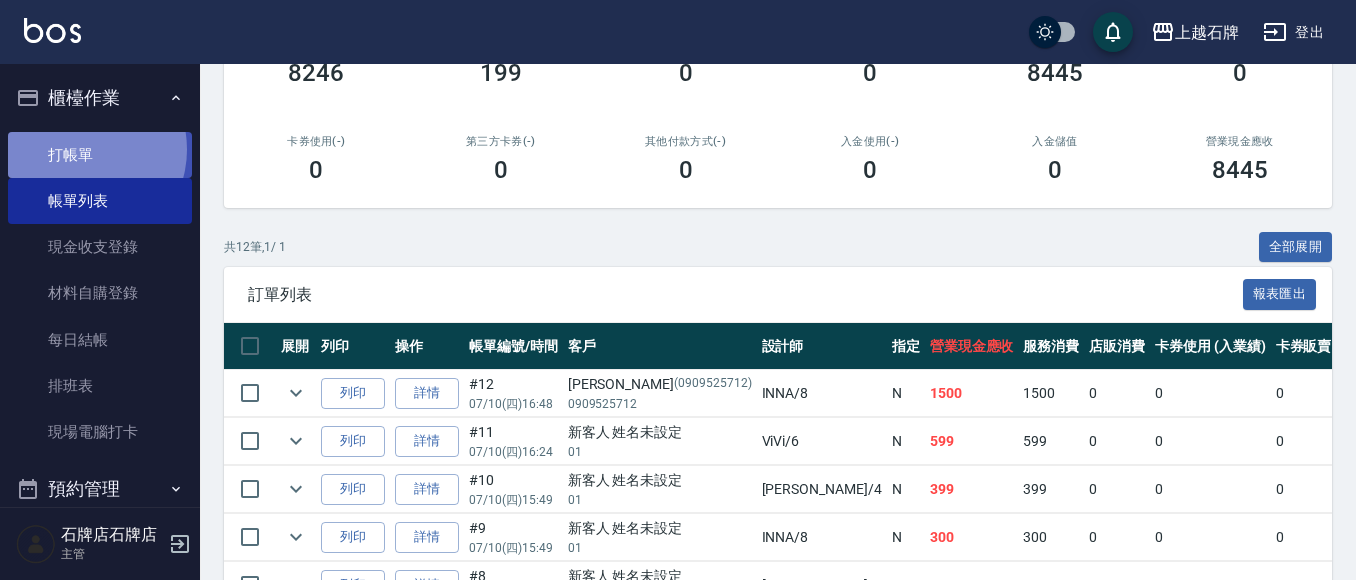 click on "打帳單" at bounding box center [100, 155] 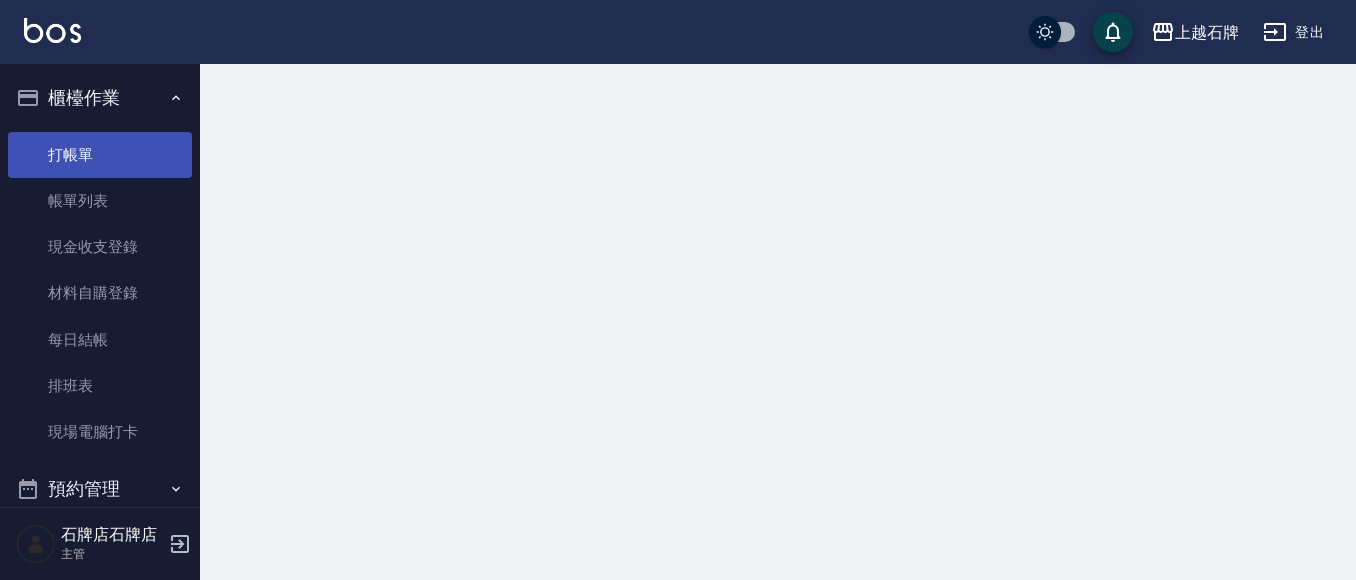 scroll, scrollTop: 0, scrollLeft: 0, axis: both 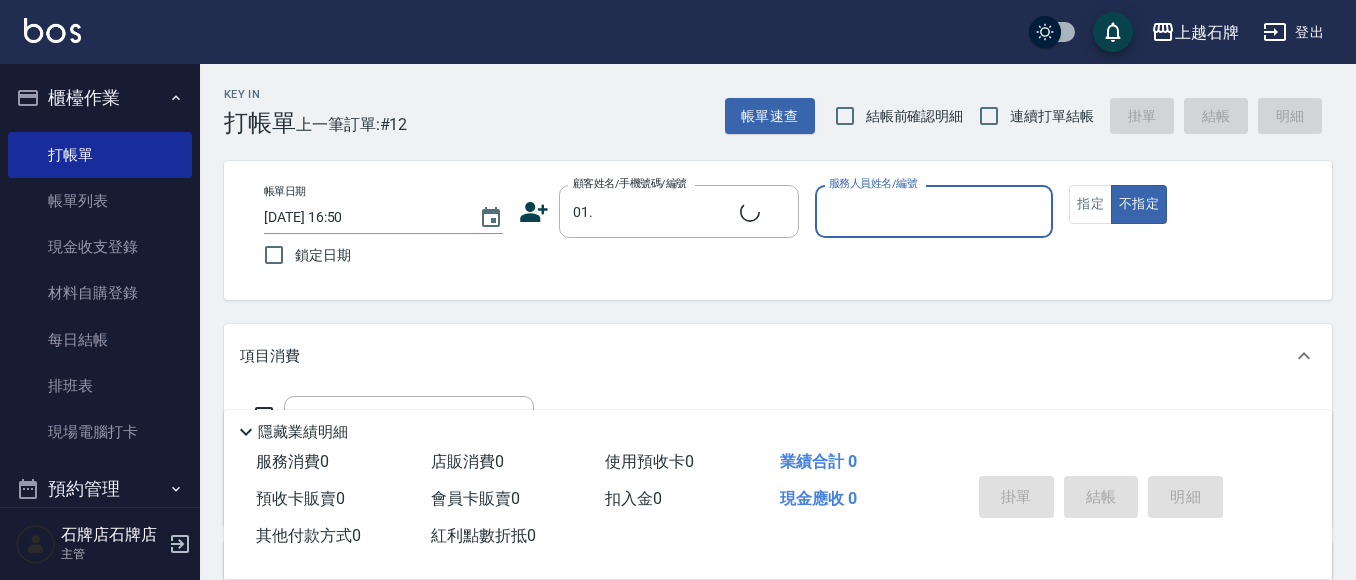 type on "無名字/01./null" 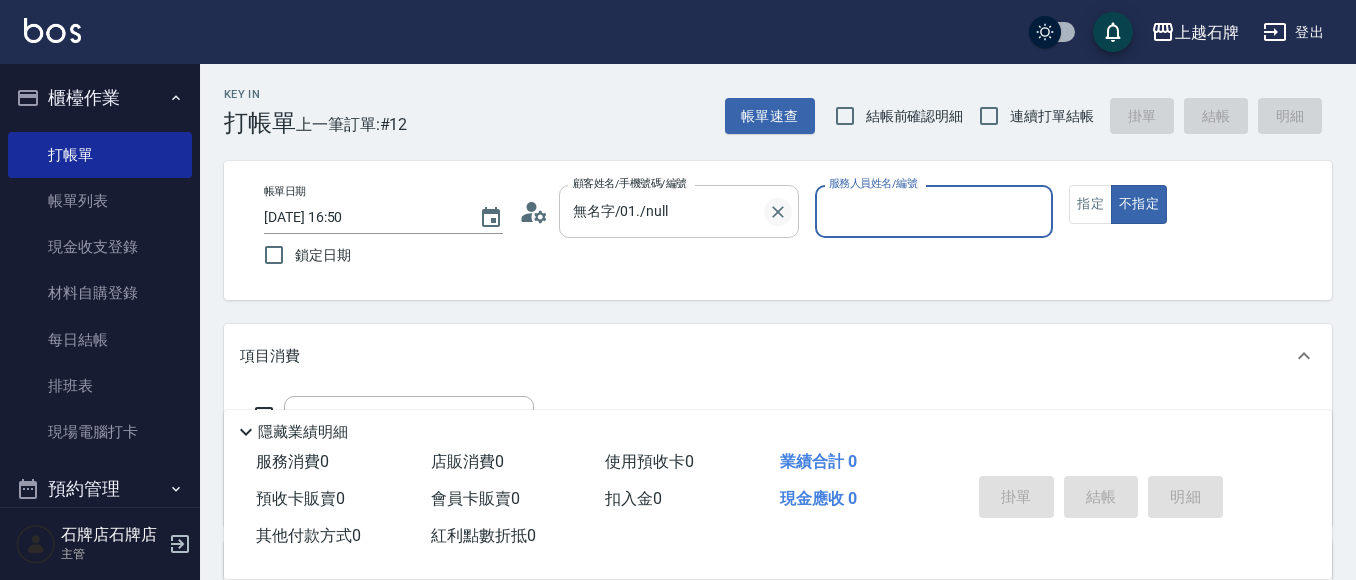 click 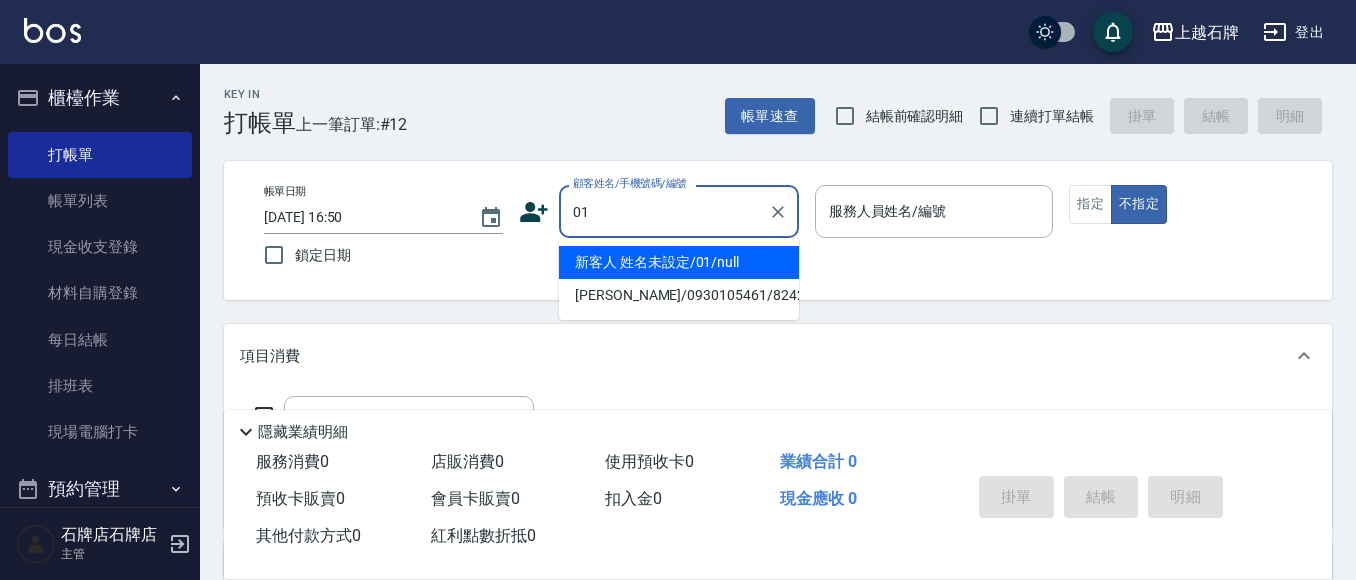 type on "新客人 姓名未設定/01/null" 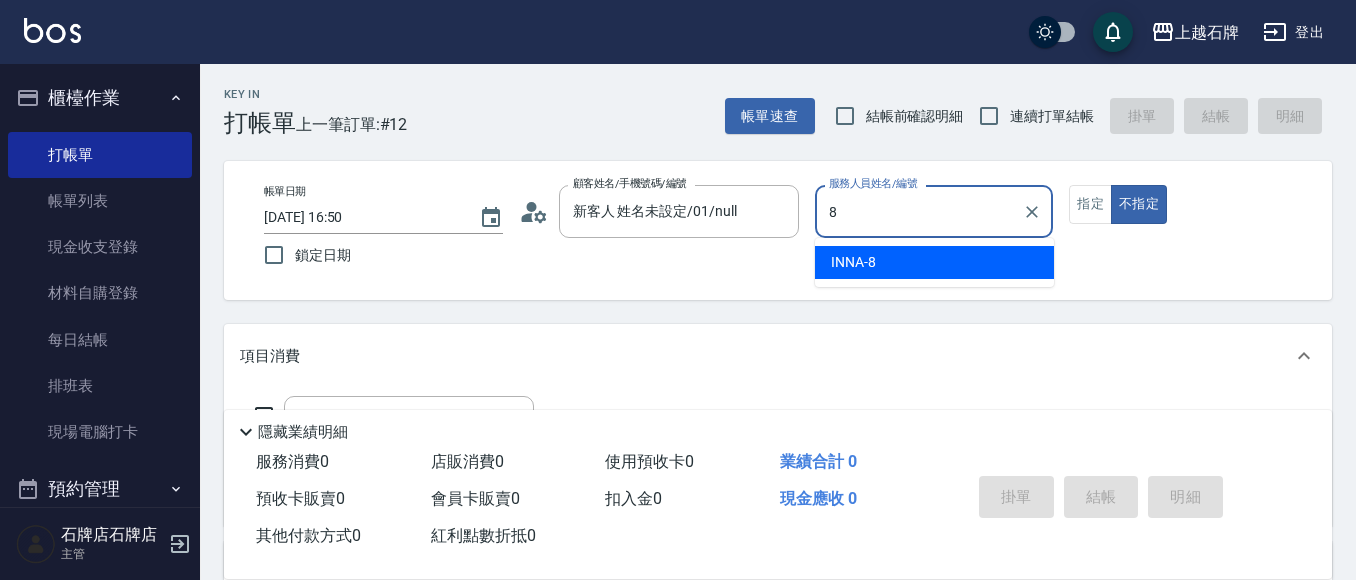 type on "INNA-8" 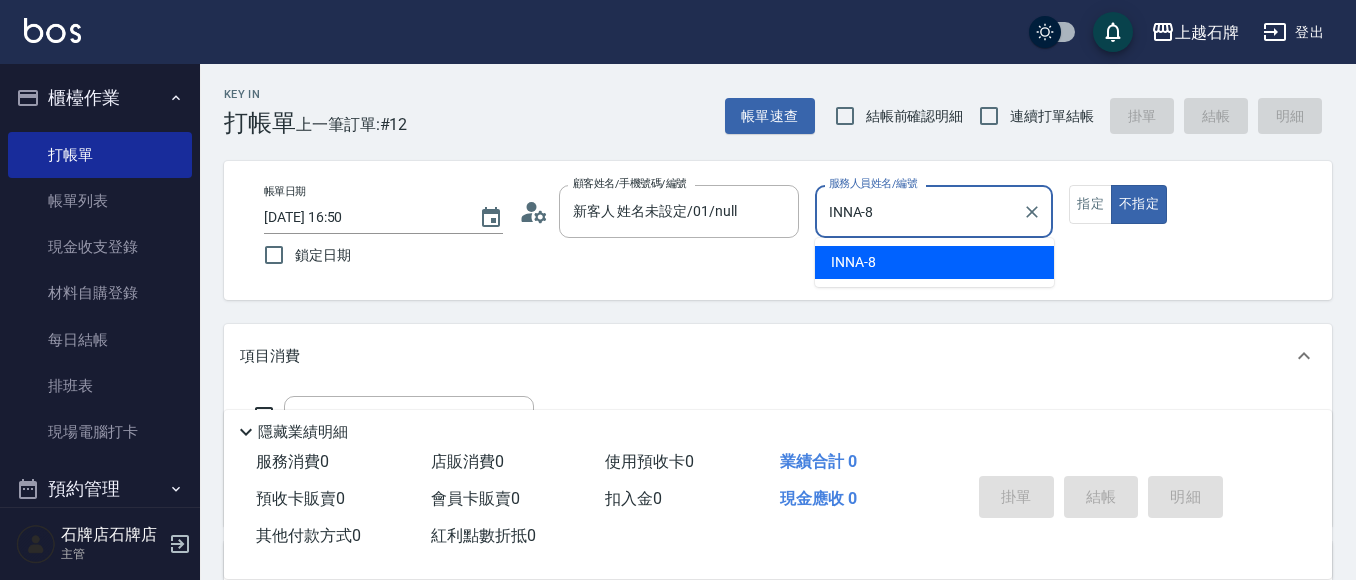 type on "false" 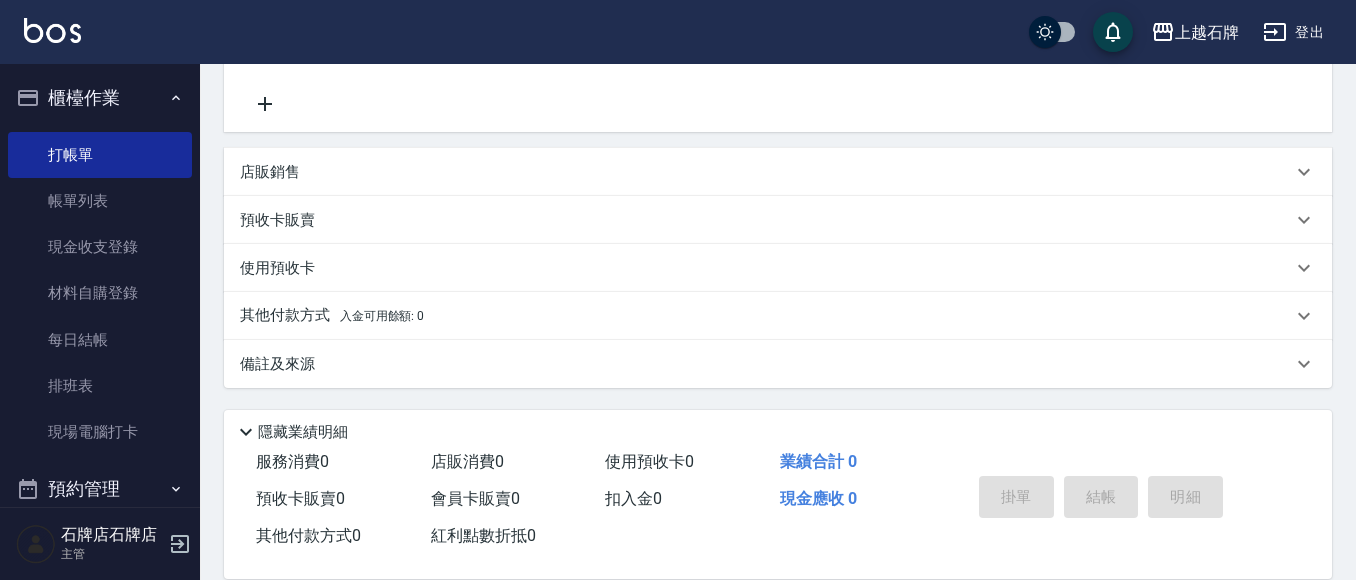 scroll, scrollTop: 294, scrollLeft: 0, axis: vertical 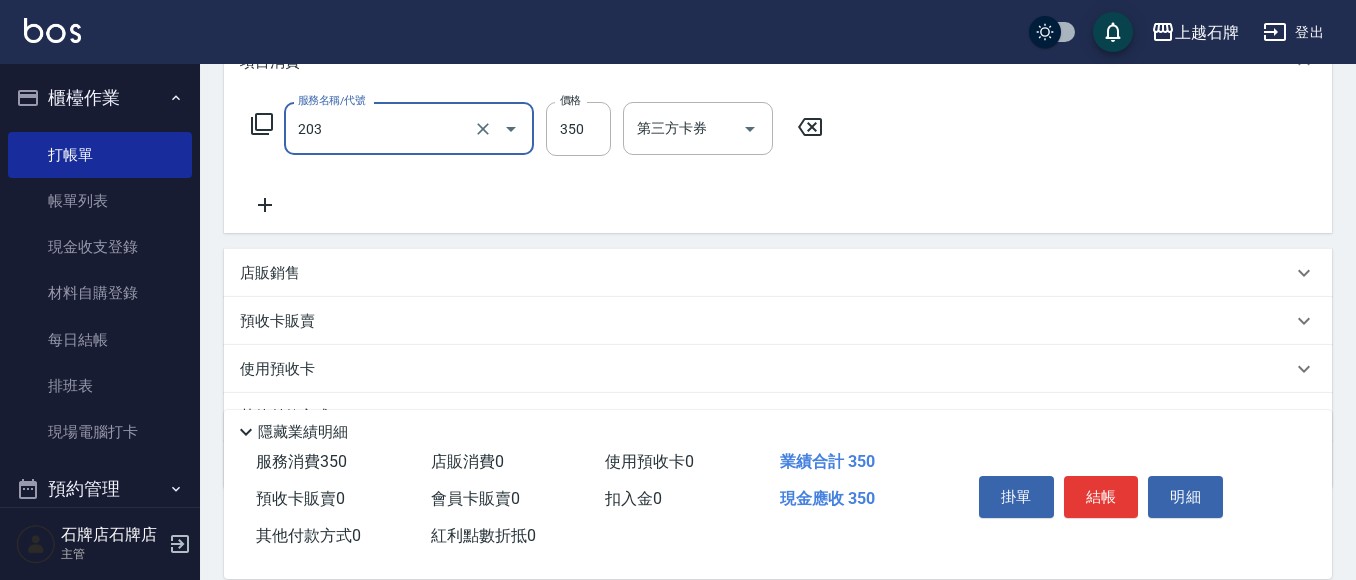 type on "B級洗+剪(203)" 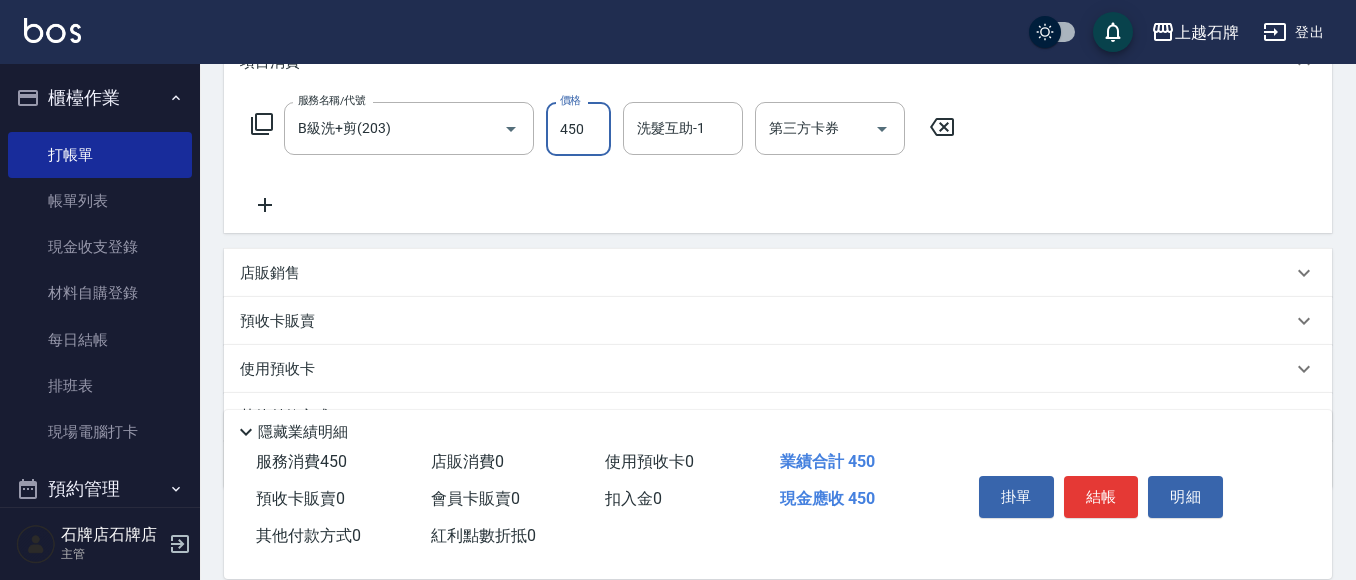 type on "450" 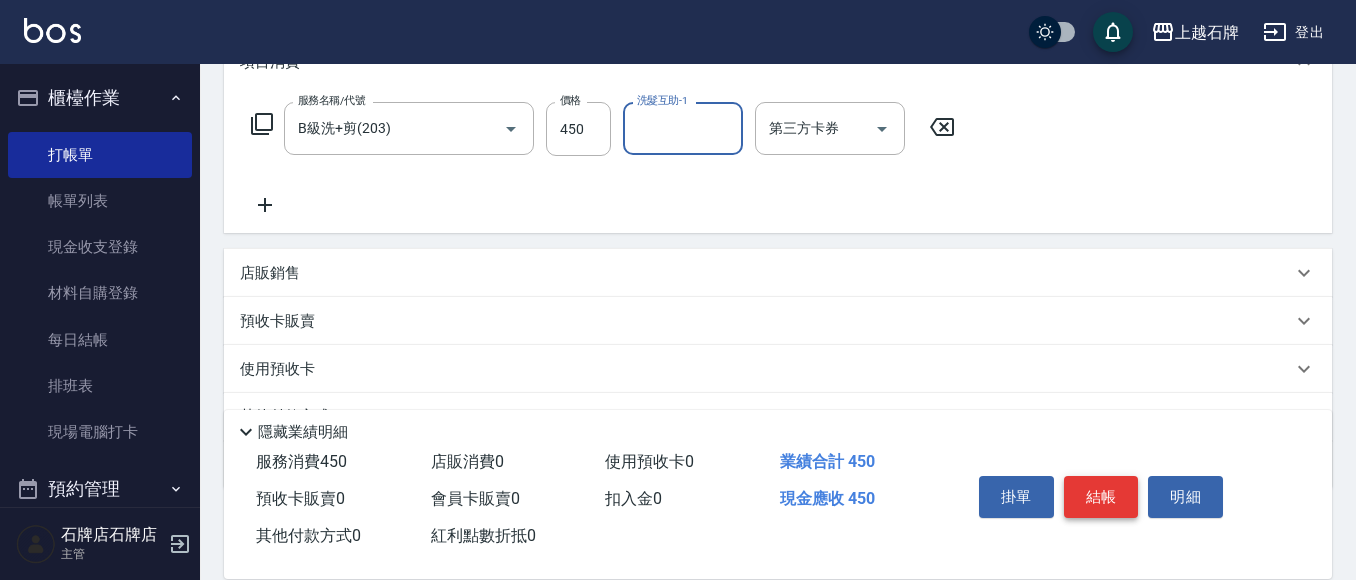 click on "結帳" at bounding box center [1101, 497] 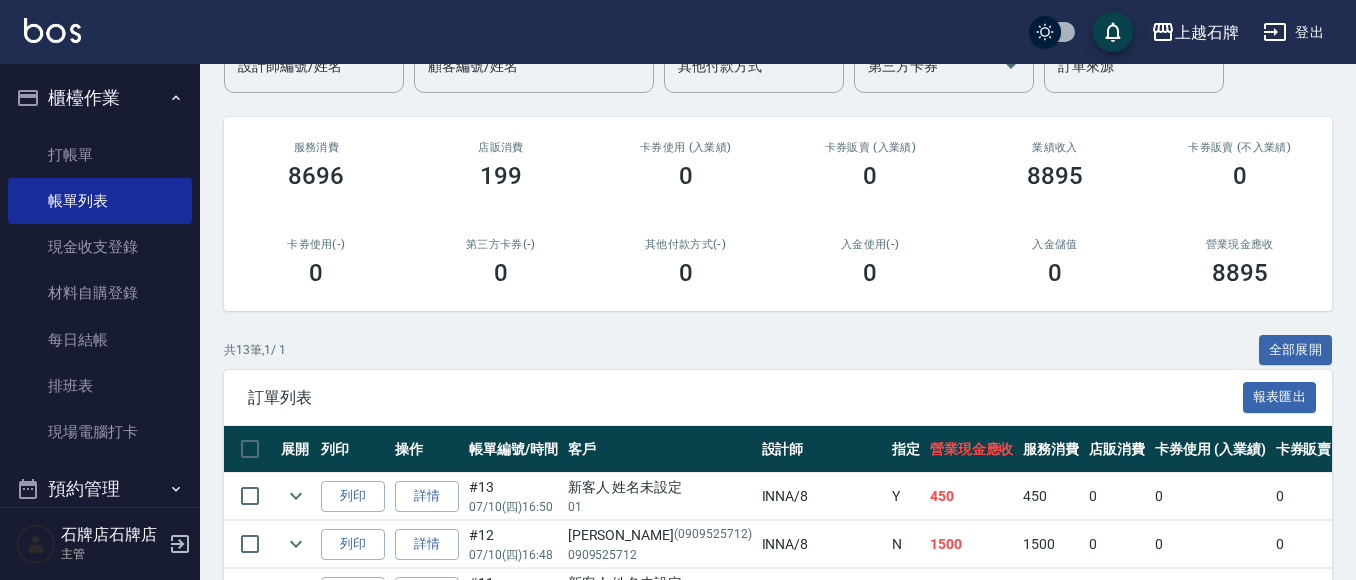scroll, scrollTop: 200, scrollLeft: 0, axis: vertical 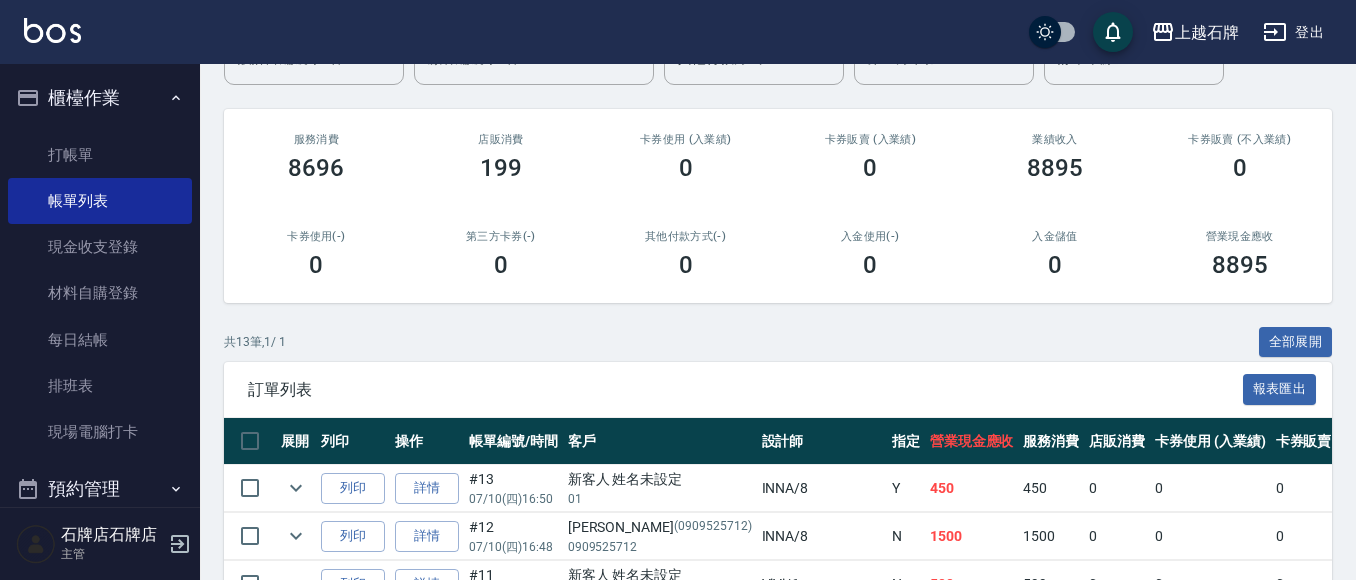 click on "列印 詳情 #13 07/10 (四) 16:50 新客人 姓名未設定 01 INNA /8 Y 450 450 0 0 0 450 0 0 0 0 0" at bounding box center [1144, 488] 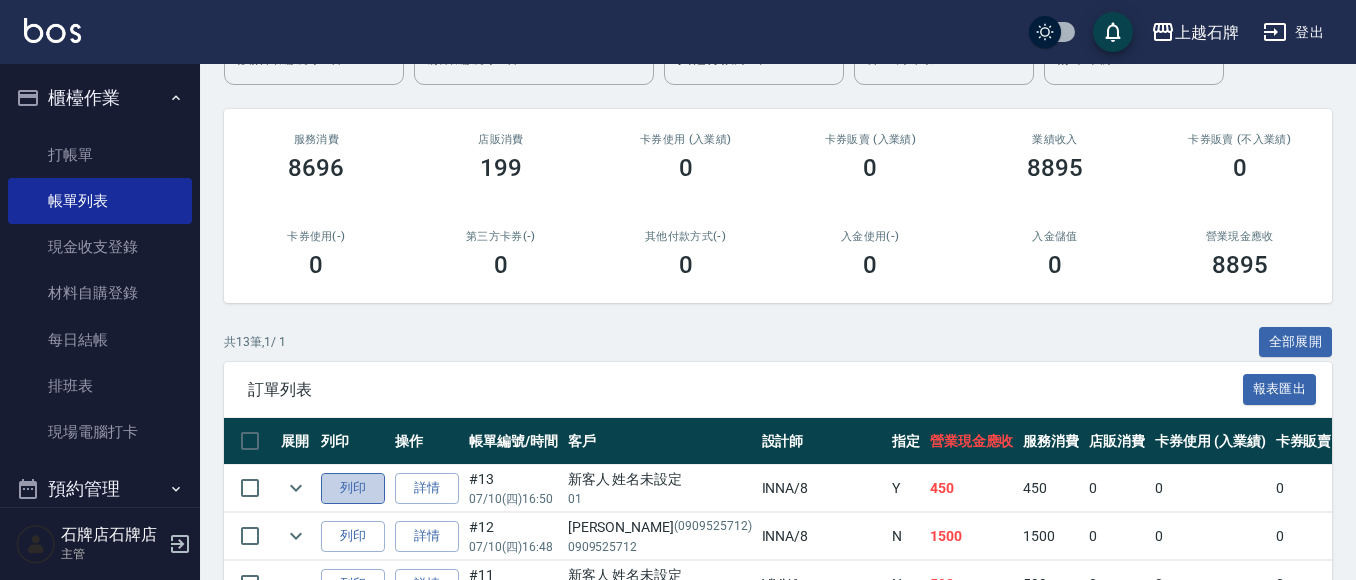 click on "列印" at bounding box center [353, 488] 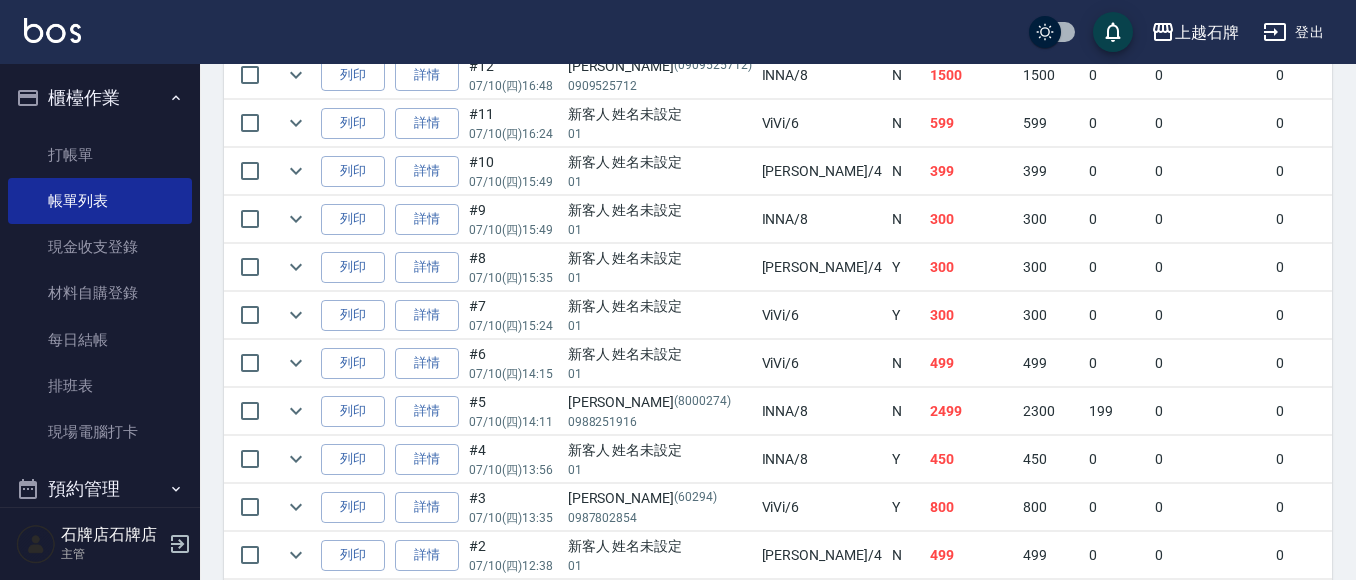 scroll, scrollTop: 700, scrollLeft: 0, axis: vertical 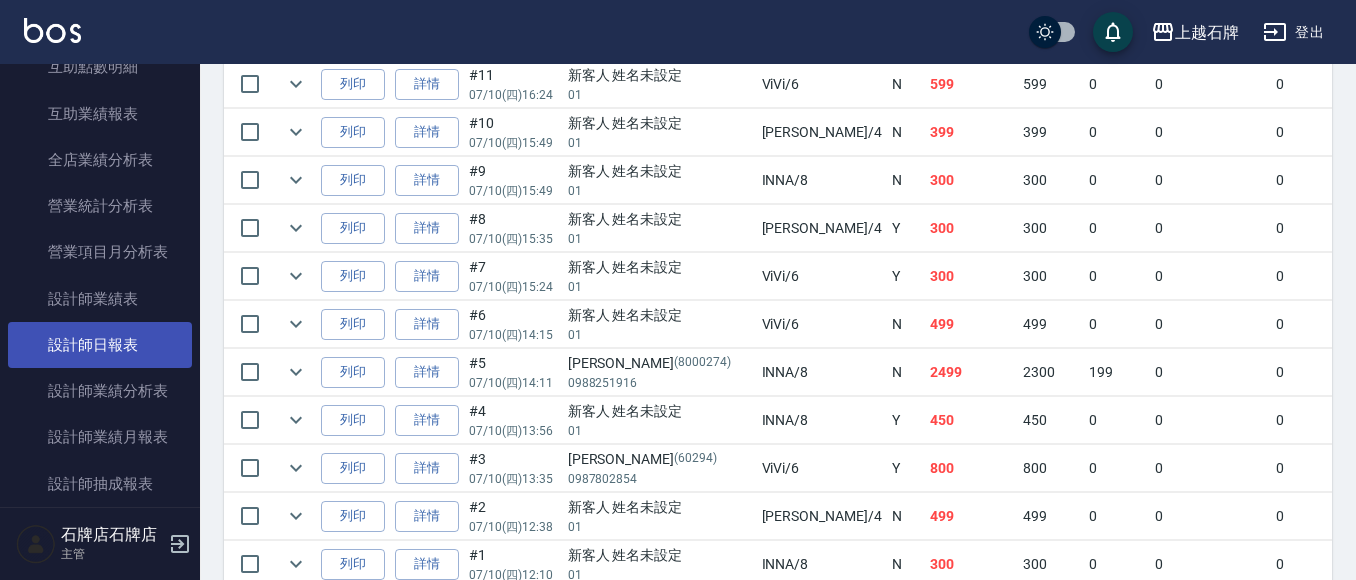 click on "設計師日報表" at bounding box center [100, 345] 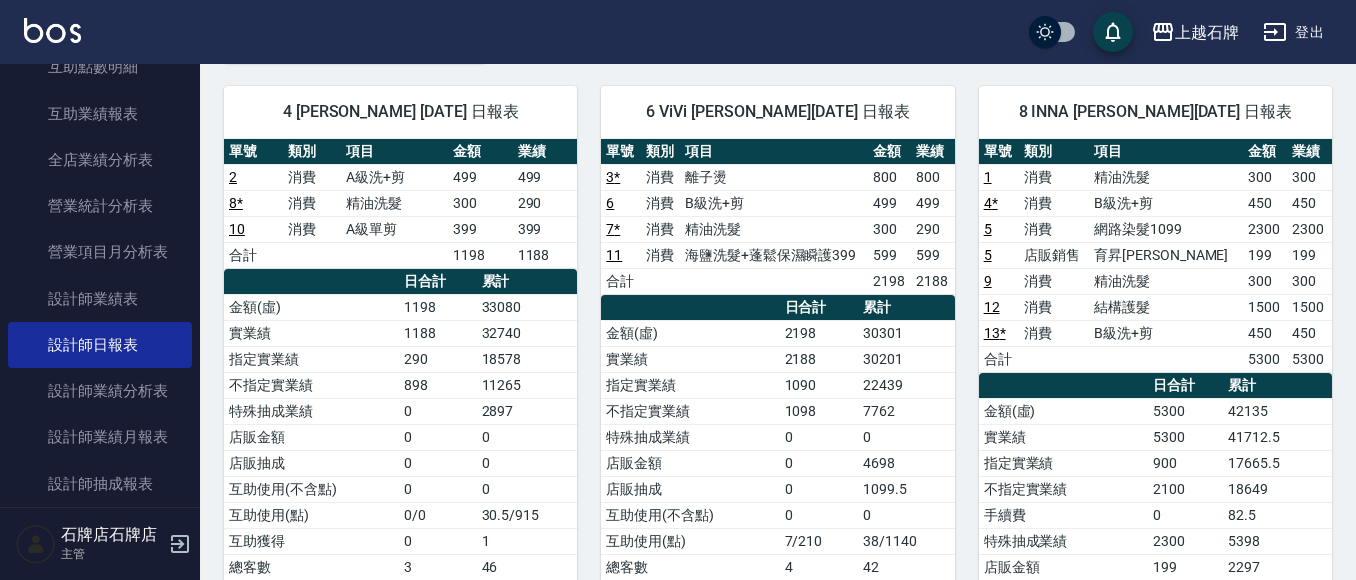 scroll, scrollTop: 200, scrollLeft: 0, axis: vertical 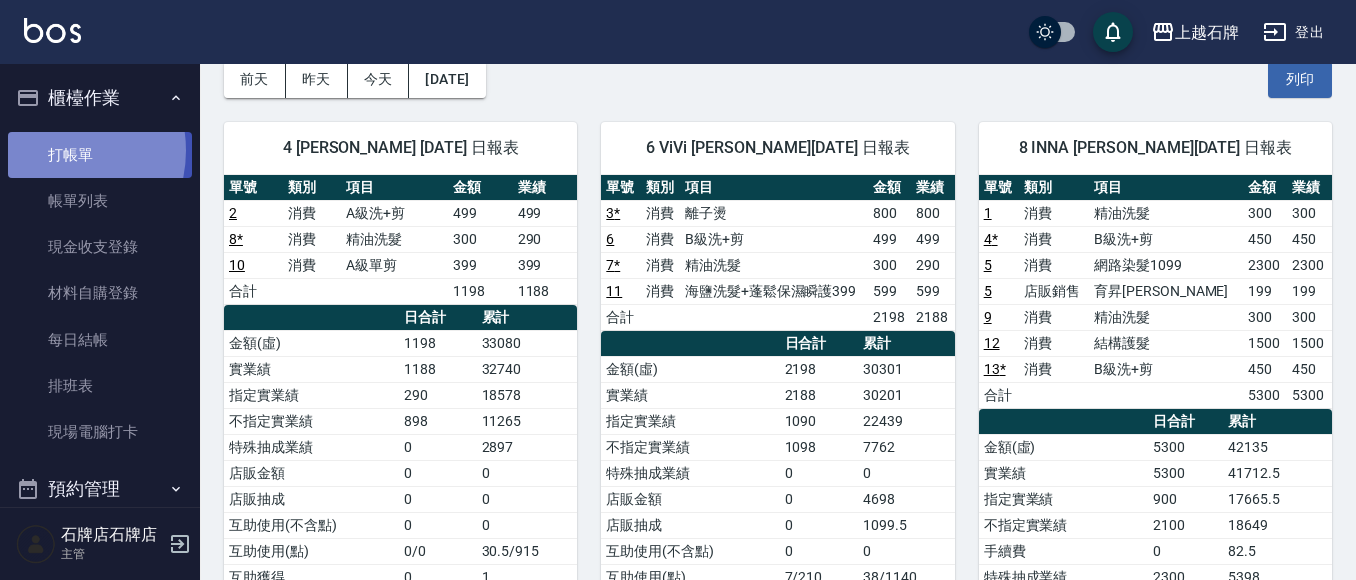 click on "打帳單" at bounding box center (100, 155) 